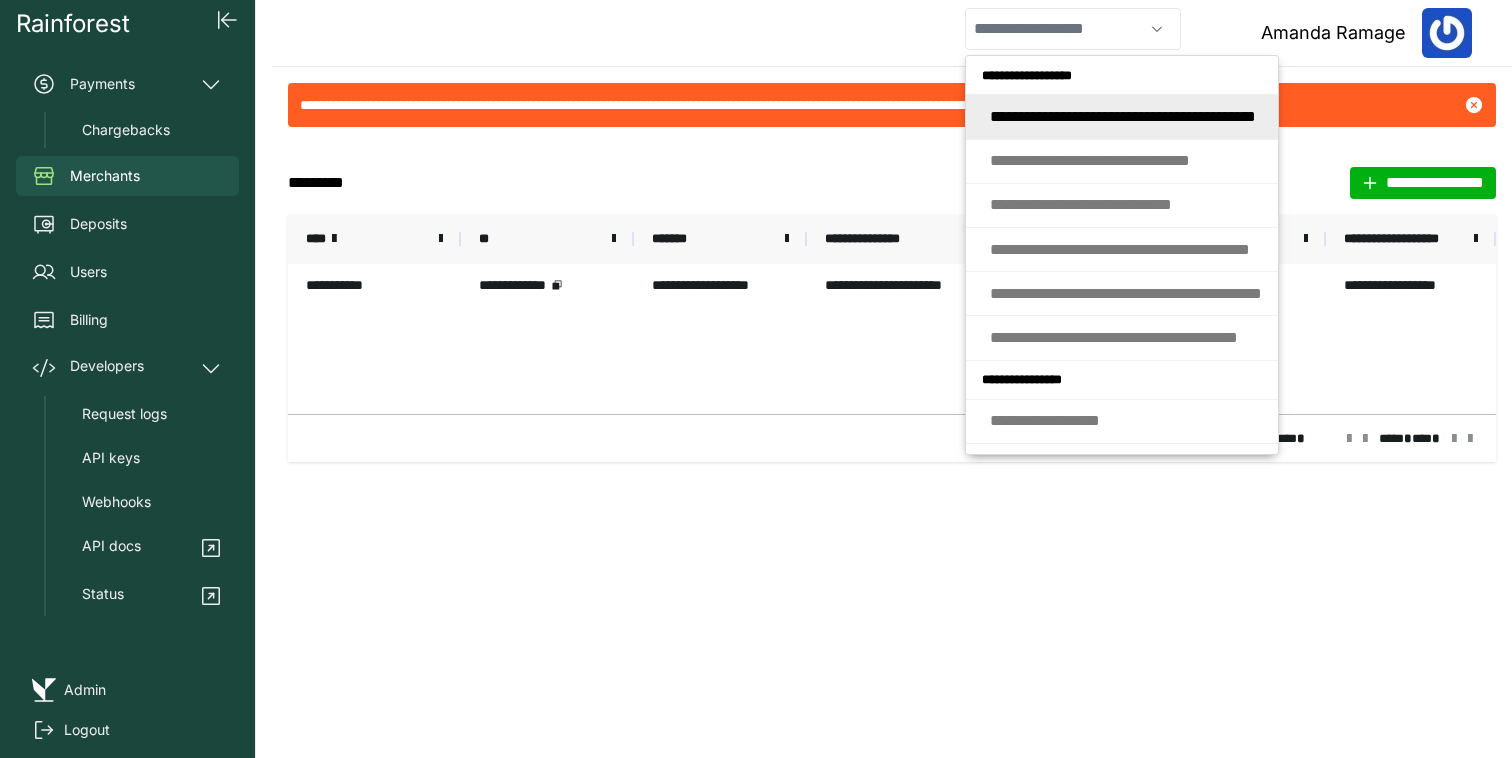 scroll, scrollTop: 0, scrollLeft: 0, axis: both 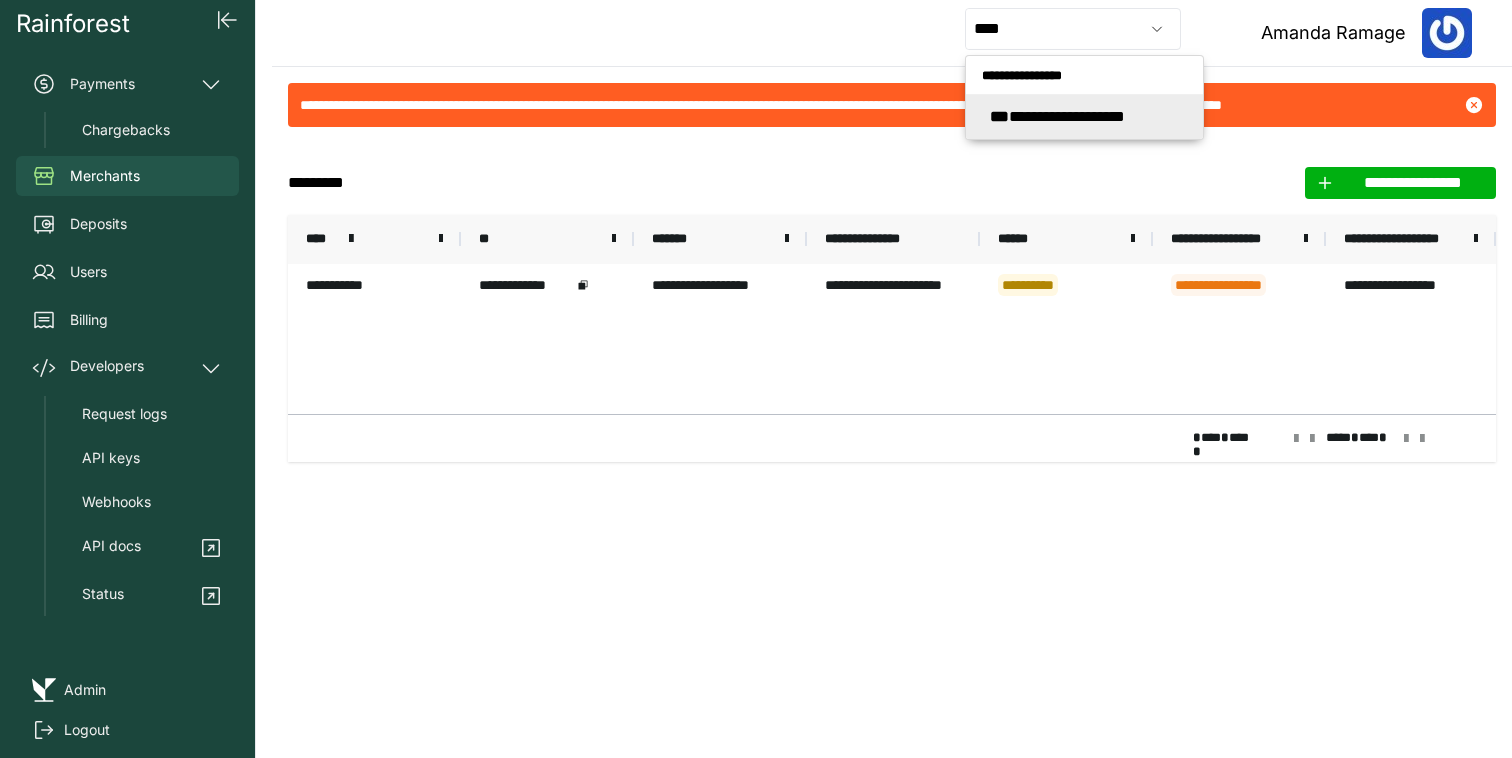 type on "**********" 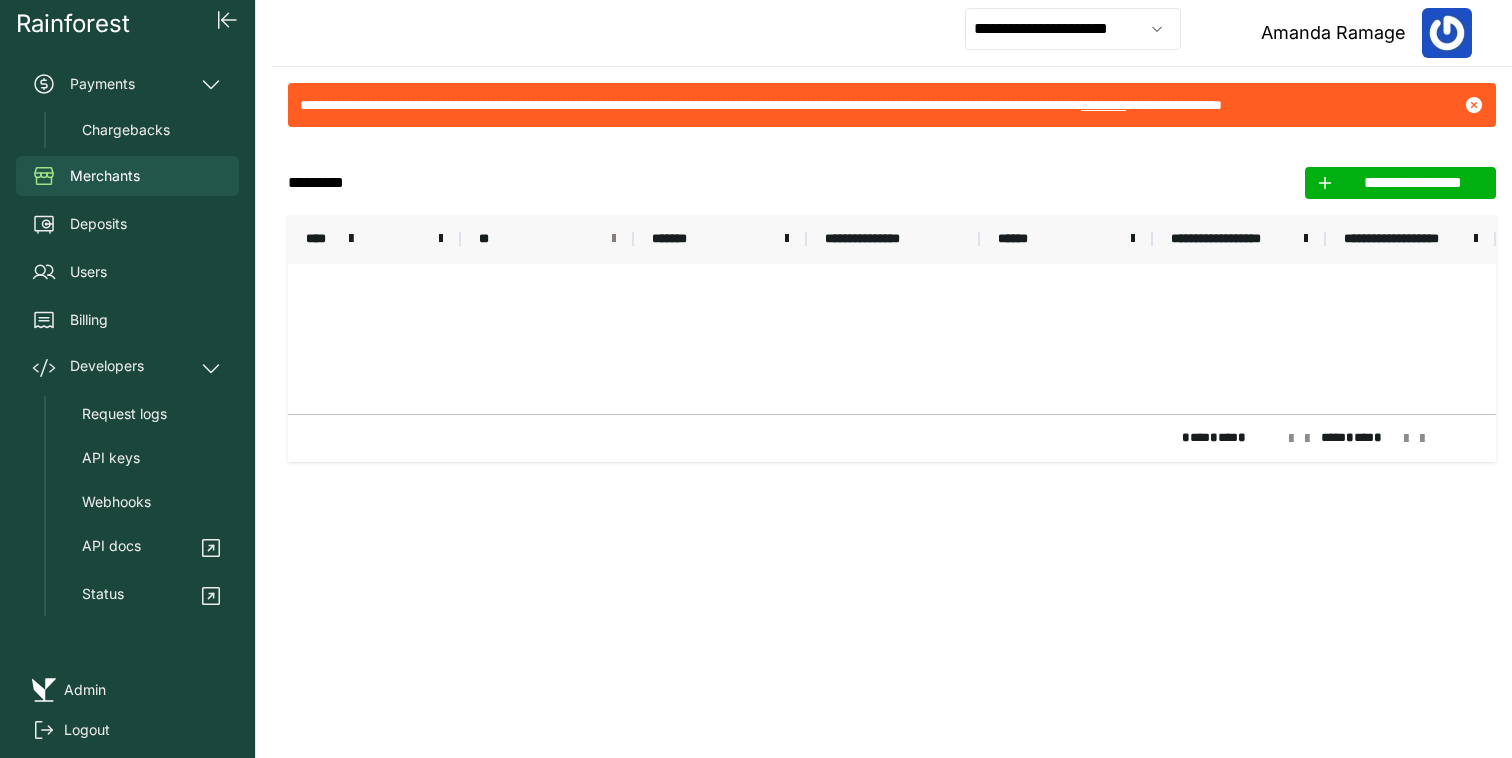 click at bounding box center (614, 239) 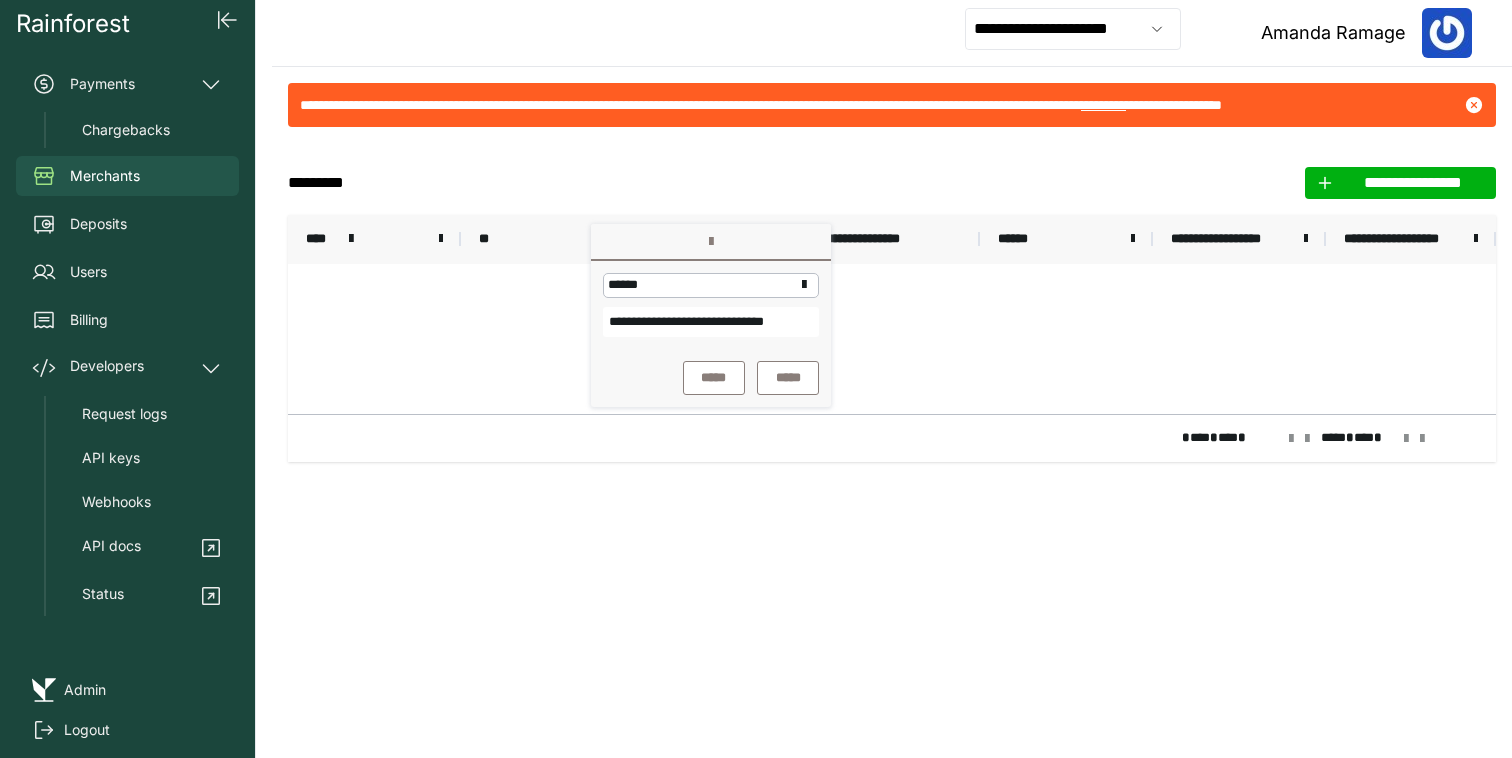 scroll, scrollTop: 0, scrollLeft: 49, axis: horizontal 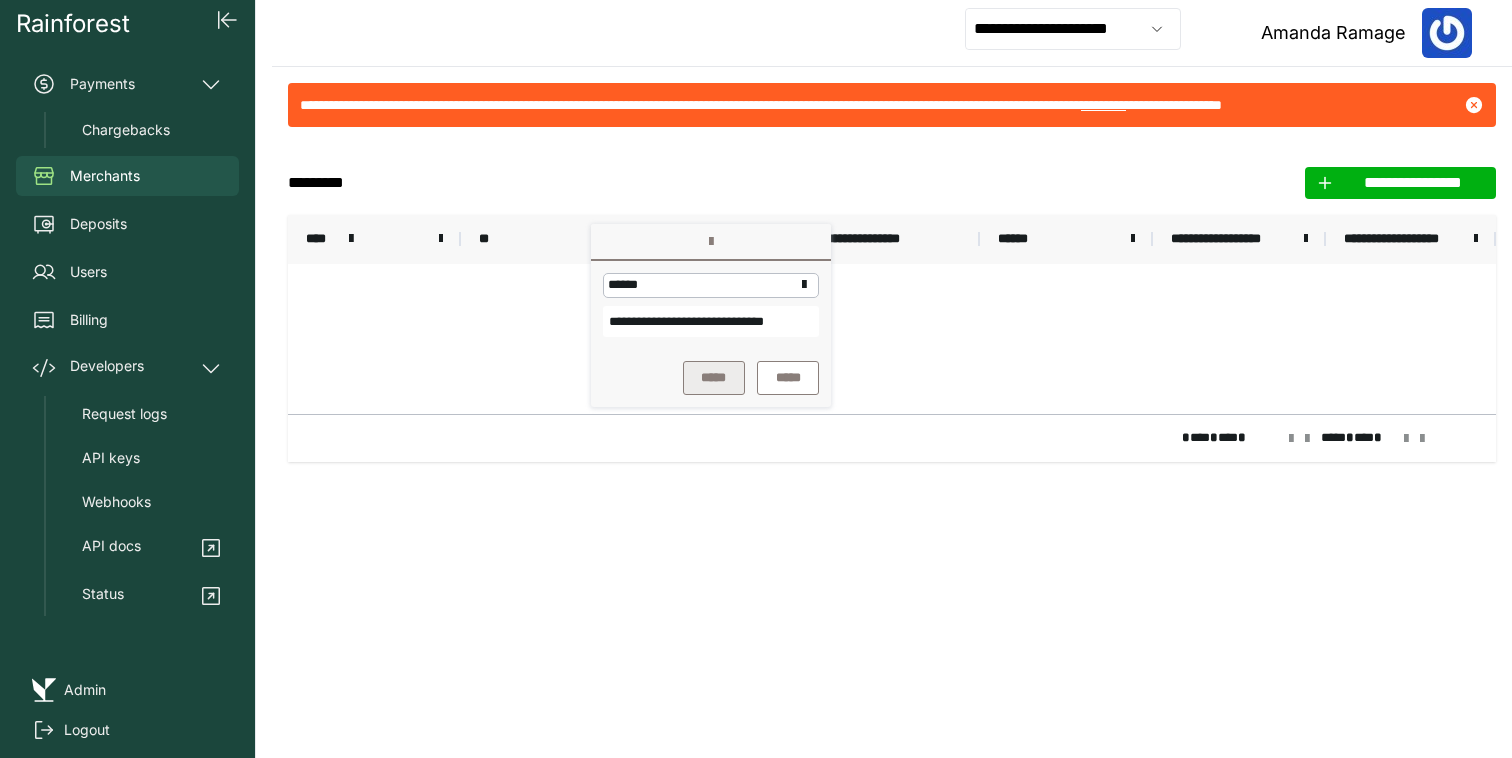 type on "**********" 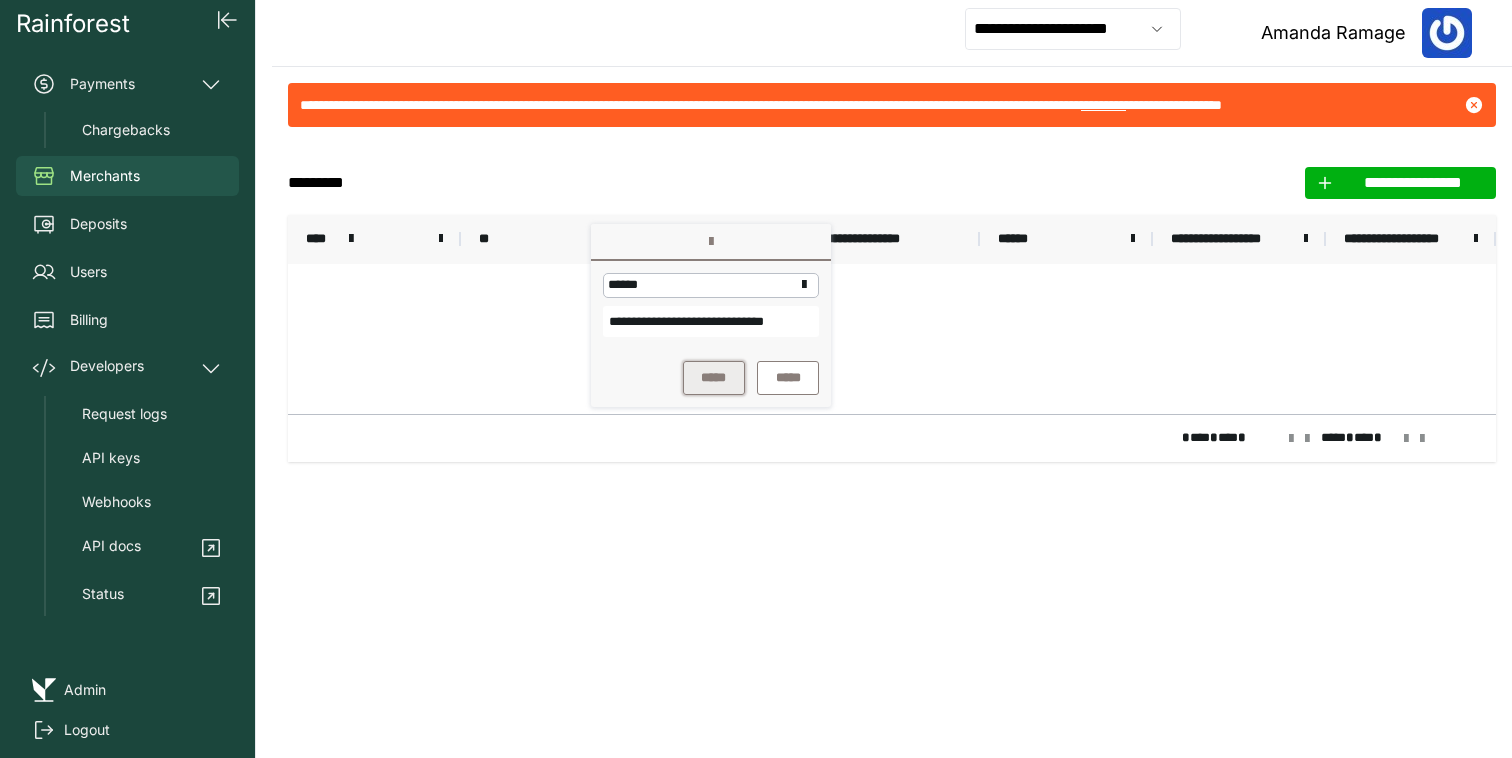 scroll, scrollTop: 0, scrollLeft: 0, axis: both 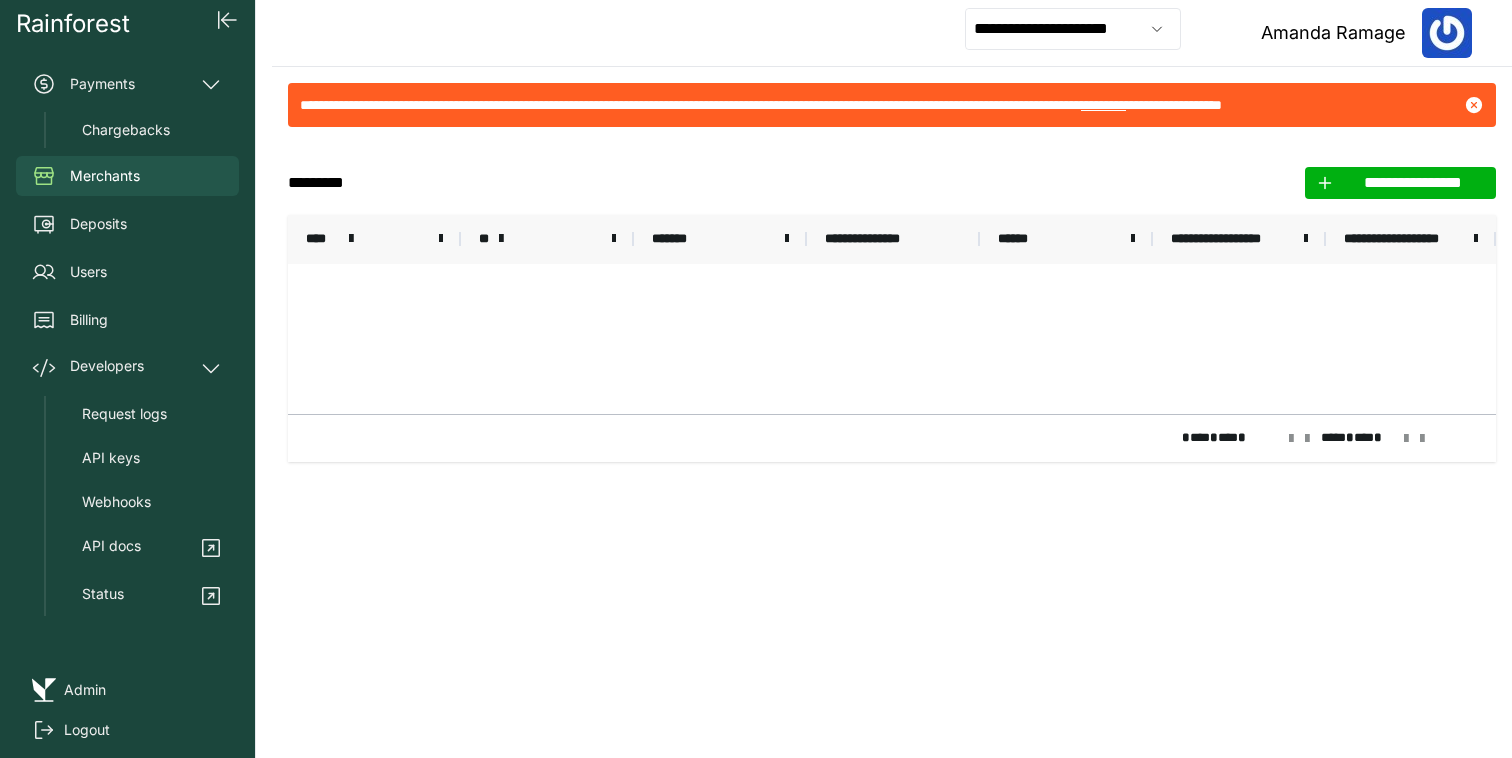 click on "****" at bounding box center (374, 239) 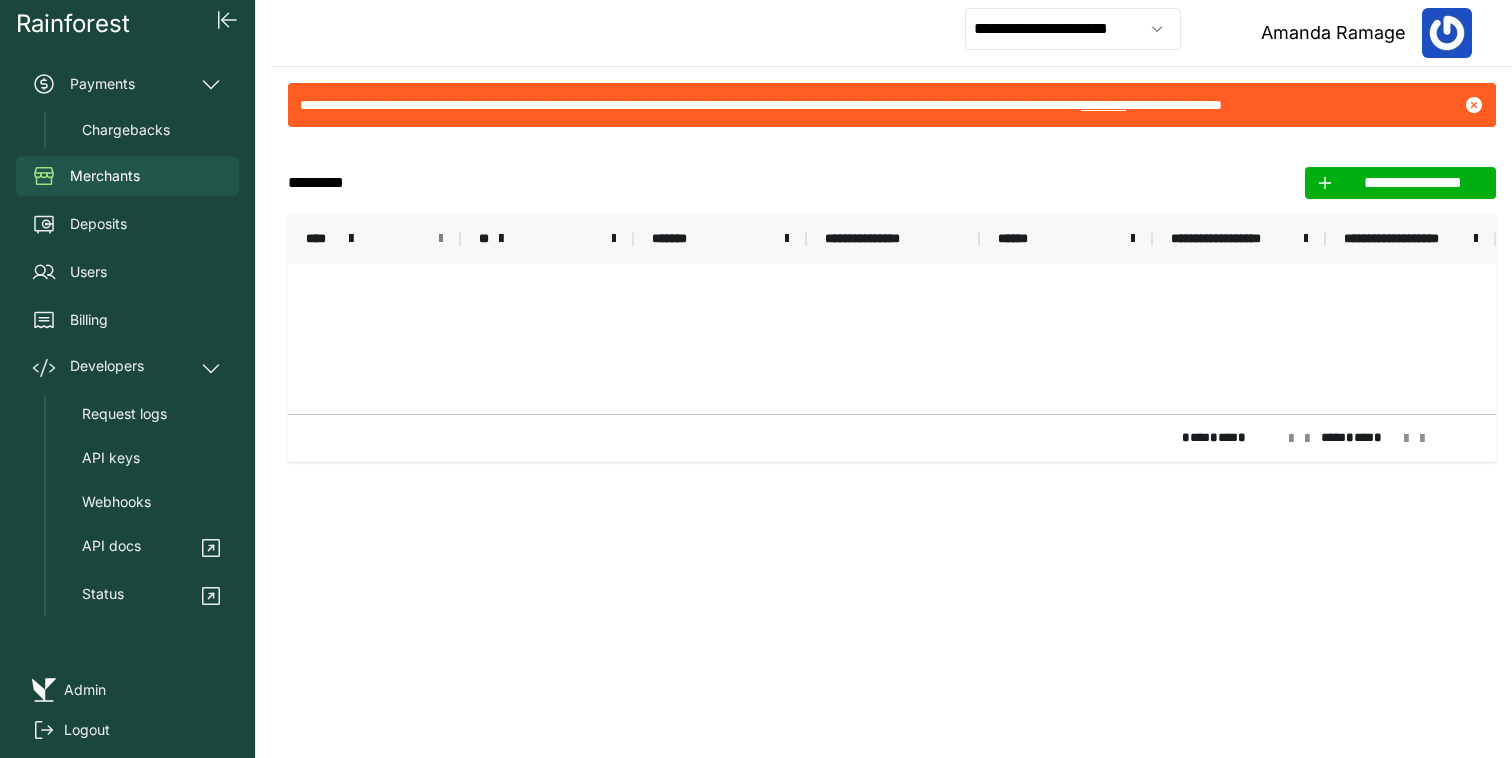 click at bounding box center (441, 239) 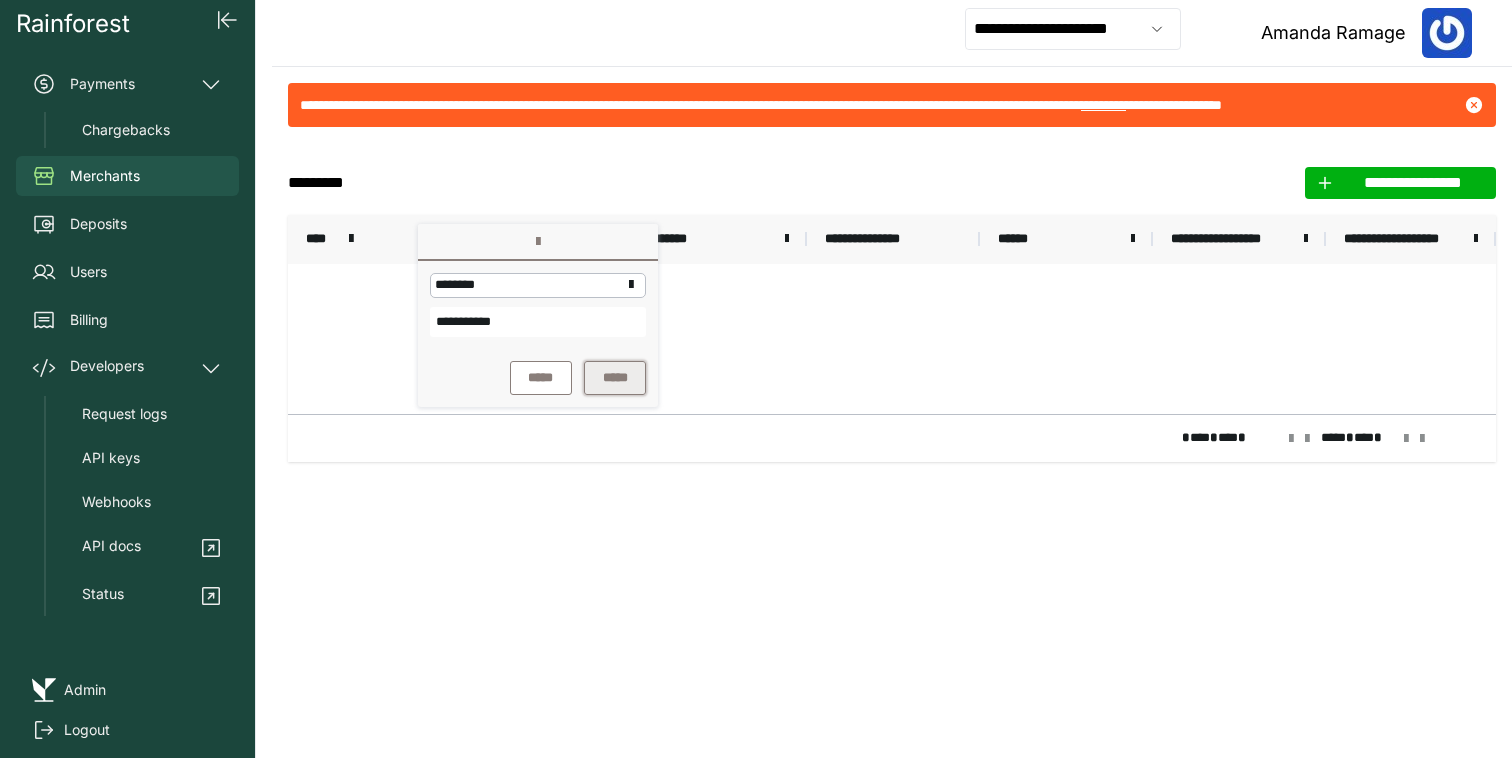 click on "*****" at bounding box center (615, 378) 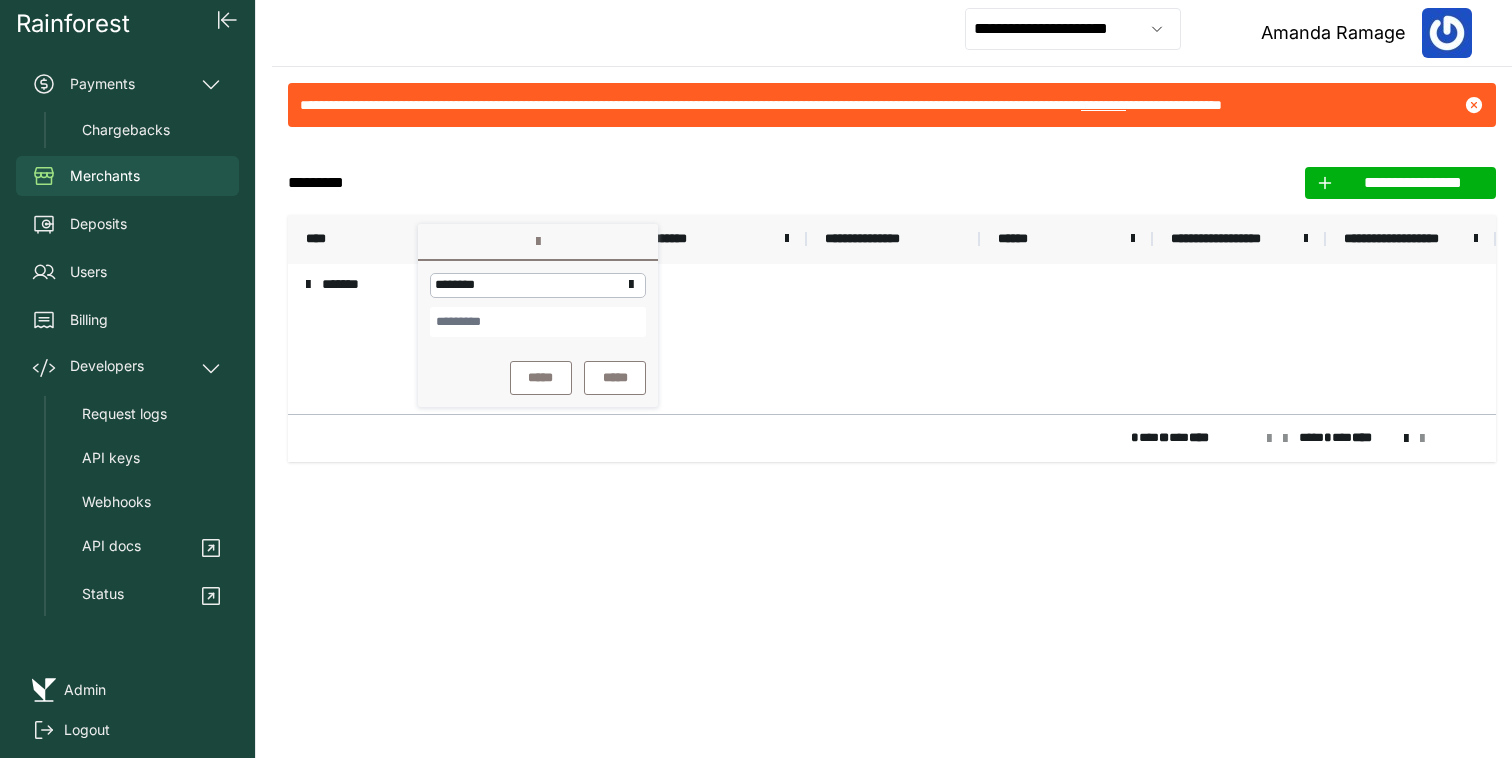 click on "**********" 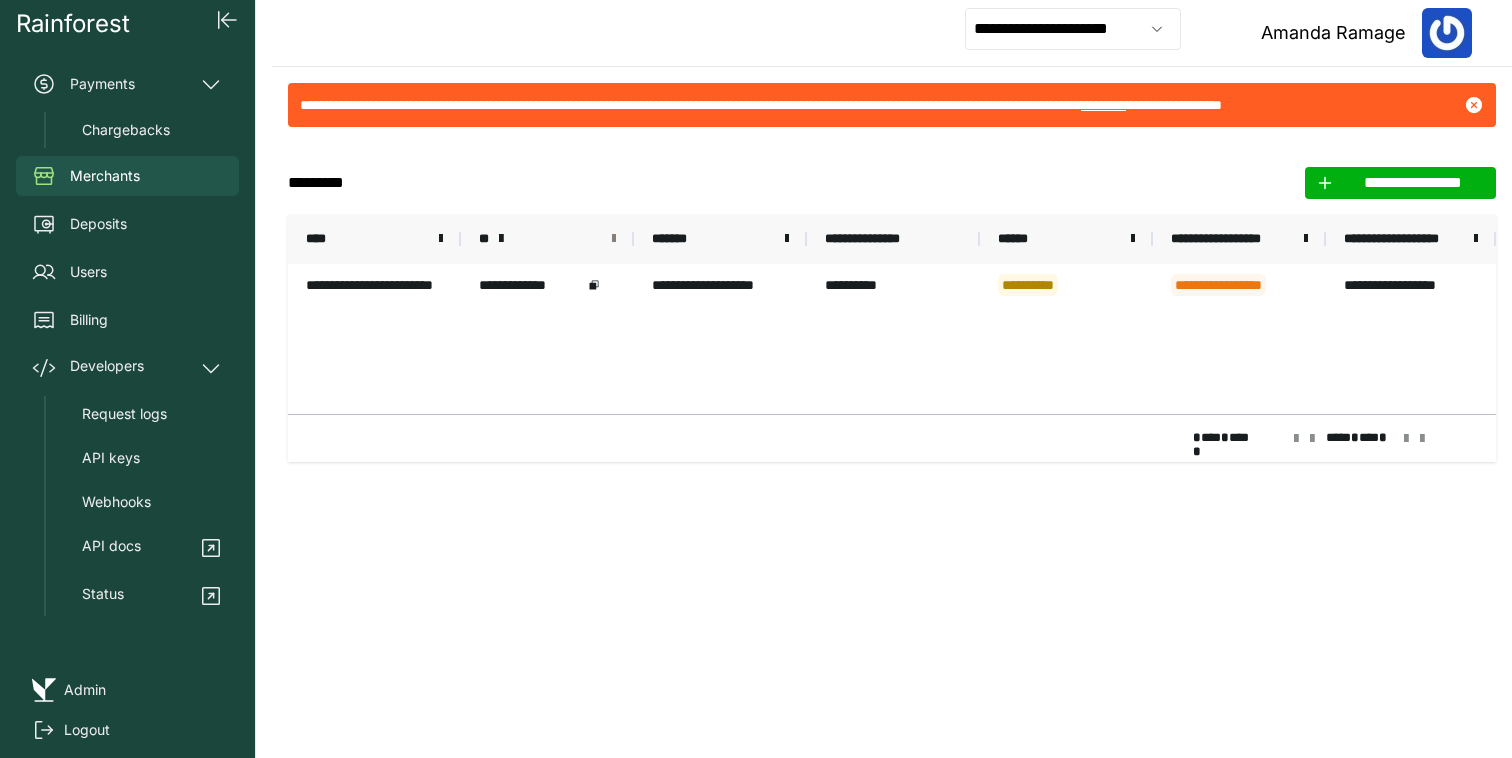 click at bounding box center (614, 239) 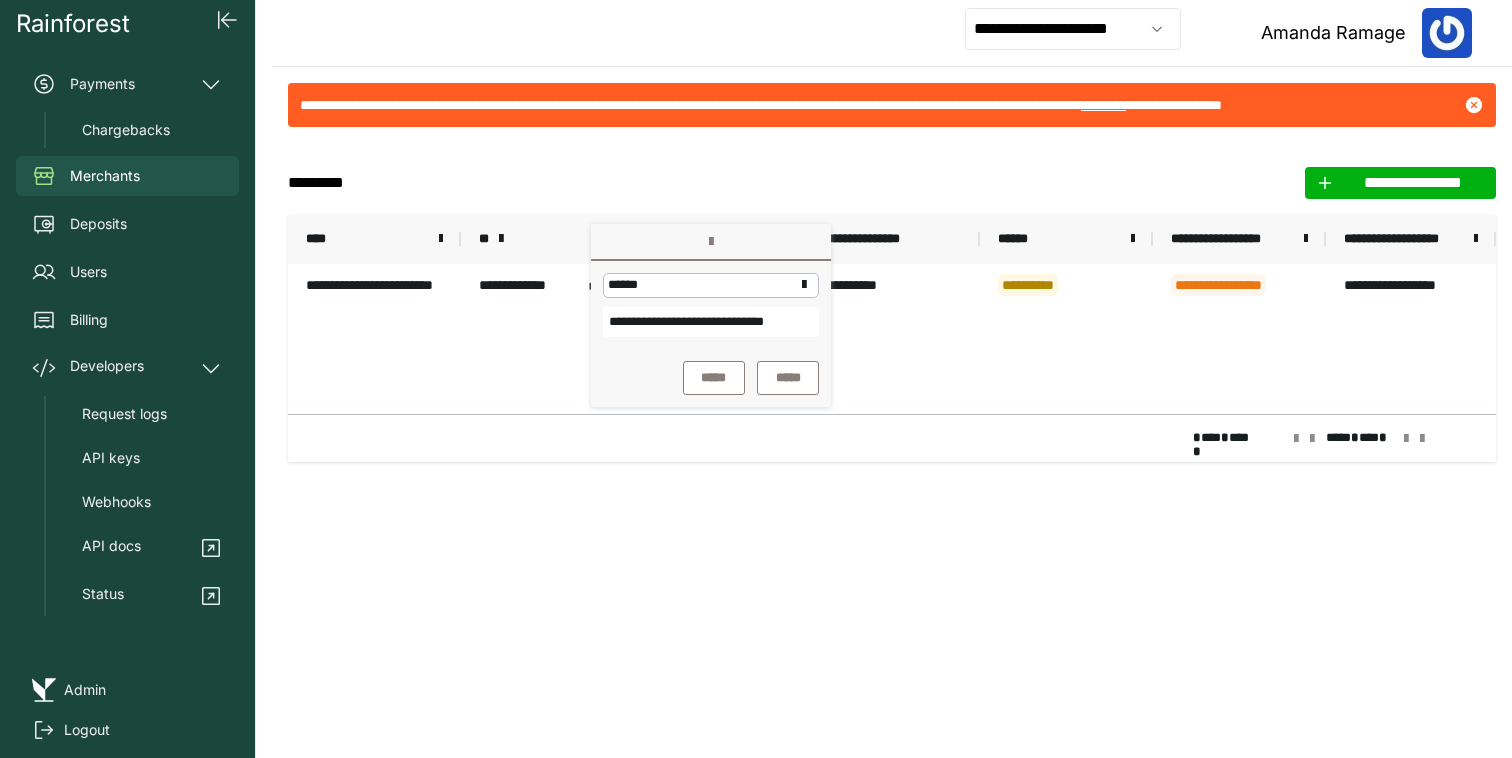scroll, scrollTop: 0, scrollLeft: 49, axis: horizontal 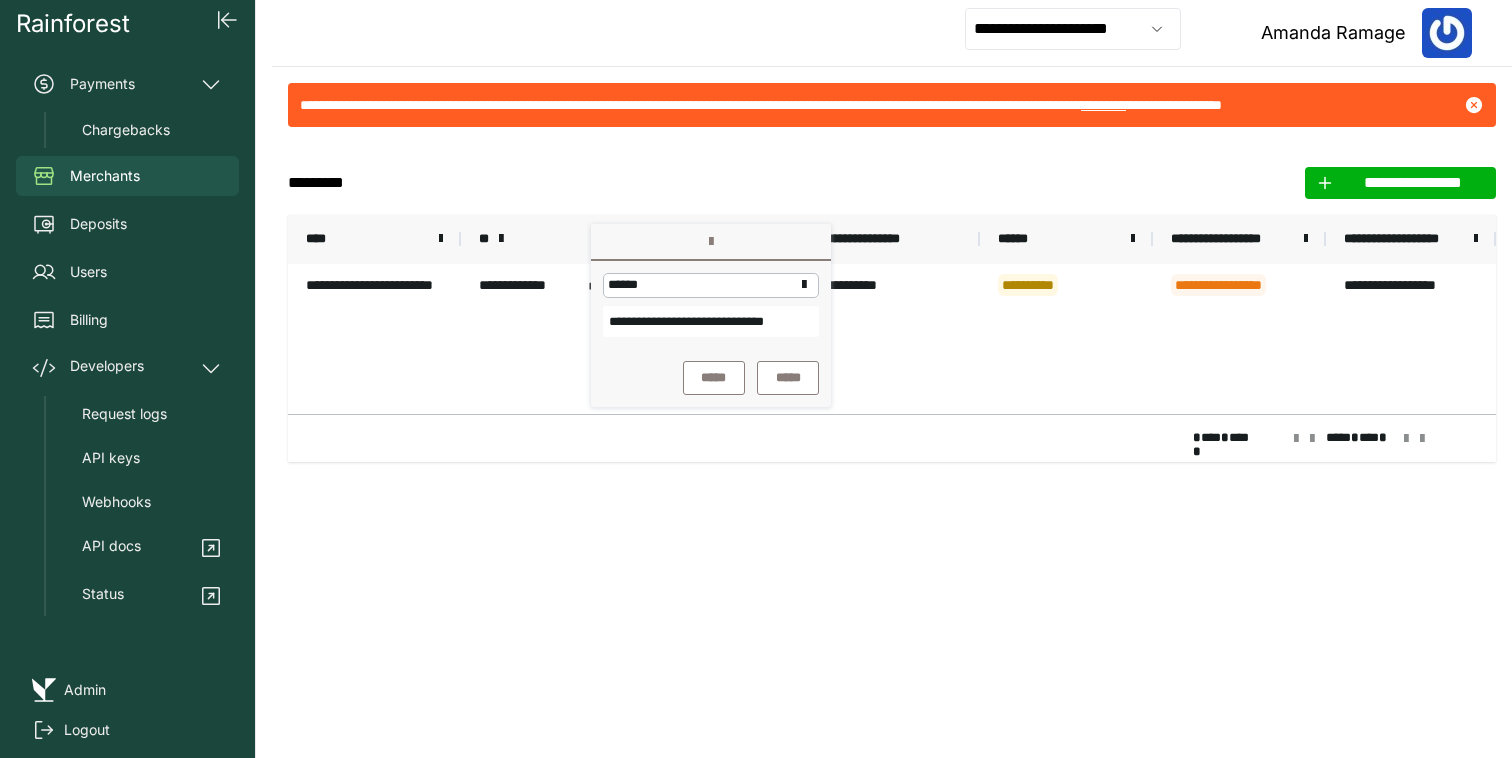 click on "**********" at bounding box center [711, 321] 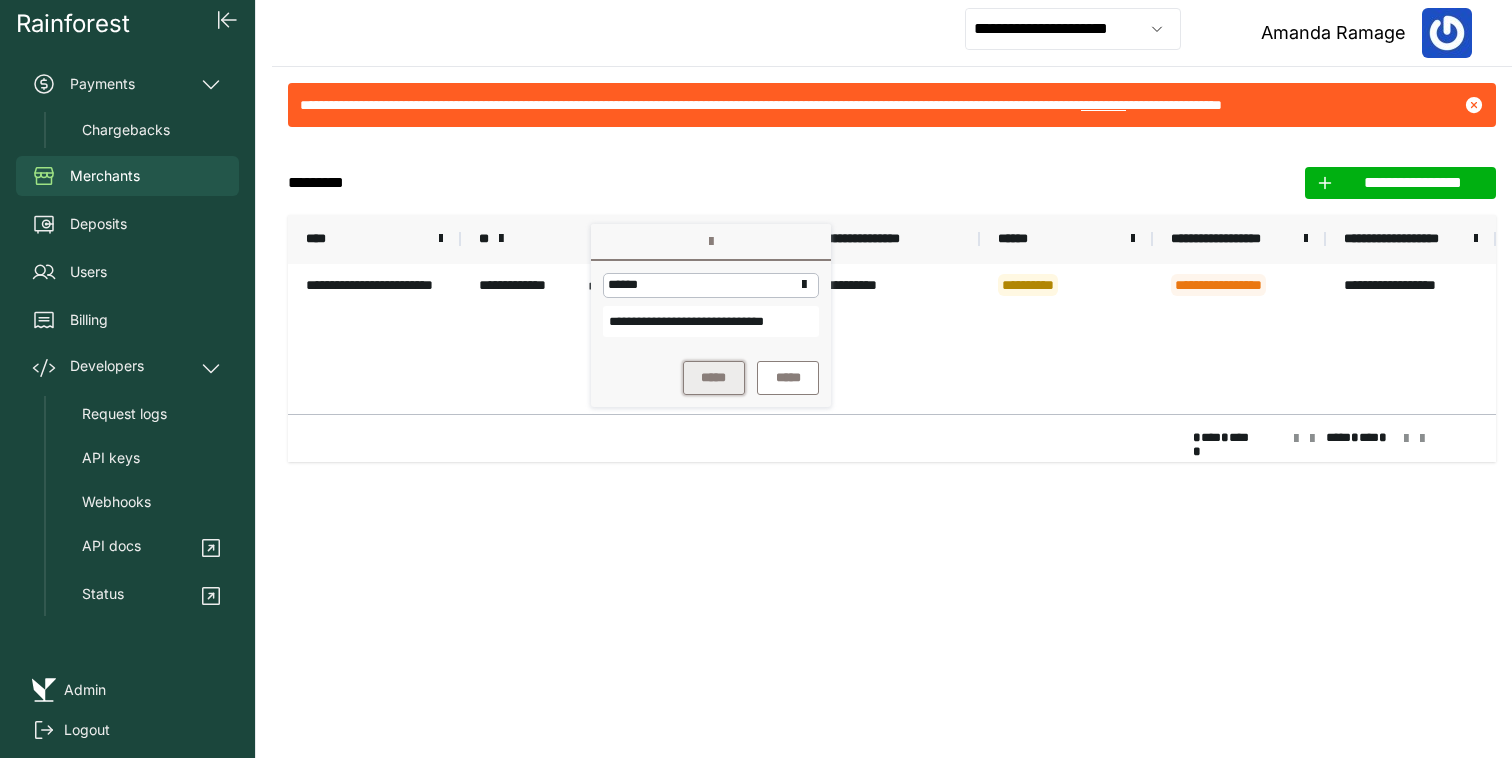 scroll, scrollTop: 0, scrollLeft: 0, axis: both 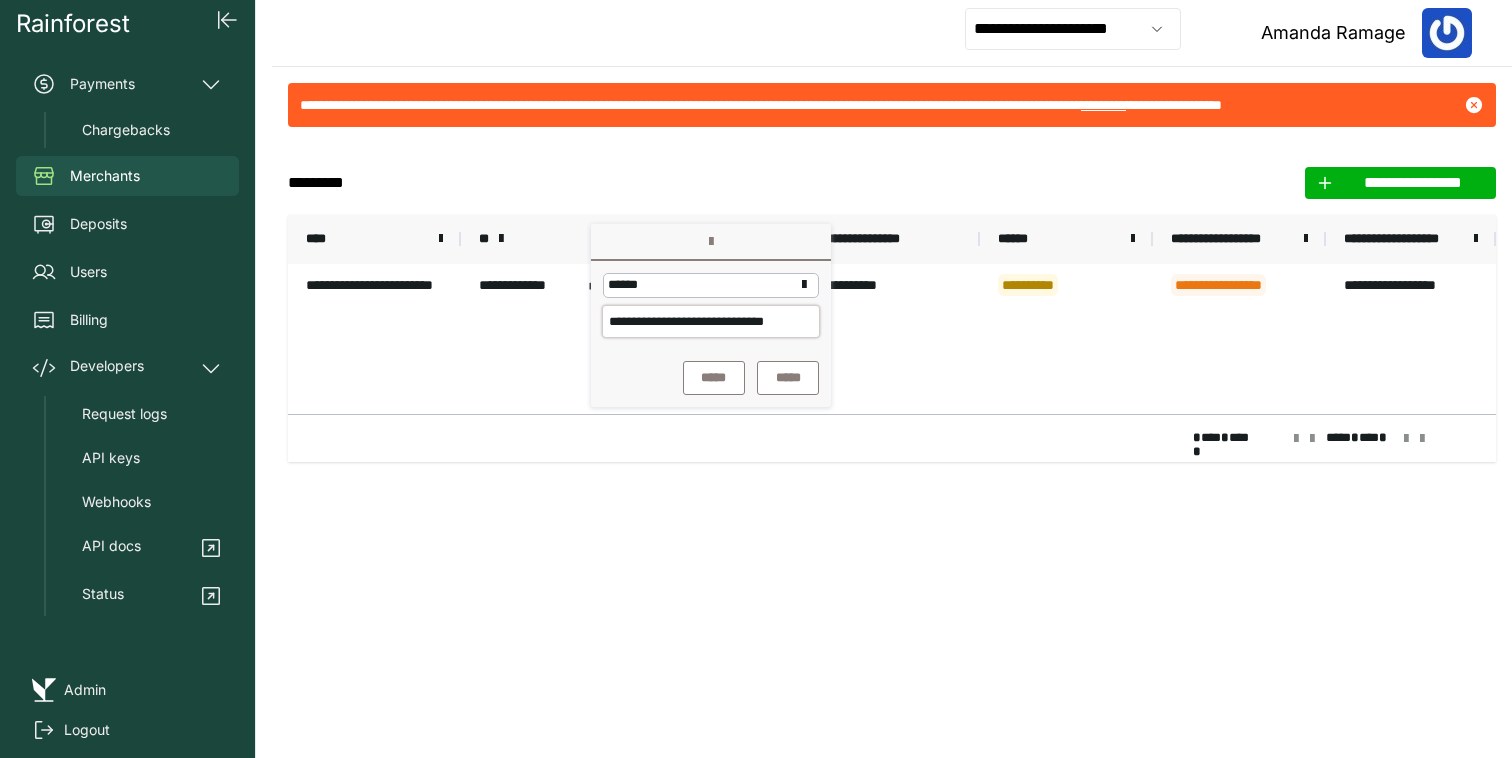 click on "**********" at bounding box center (711, 321) 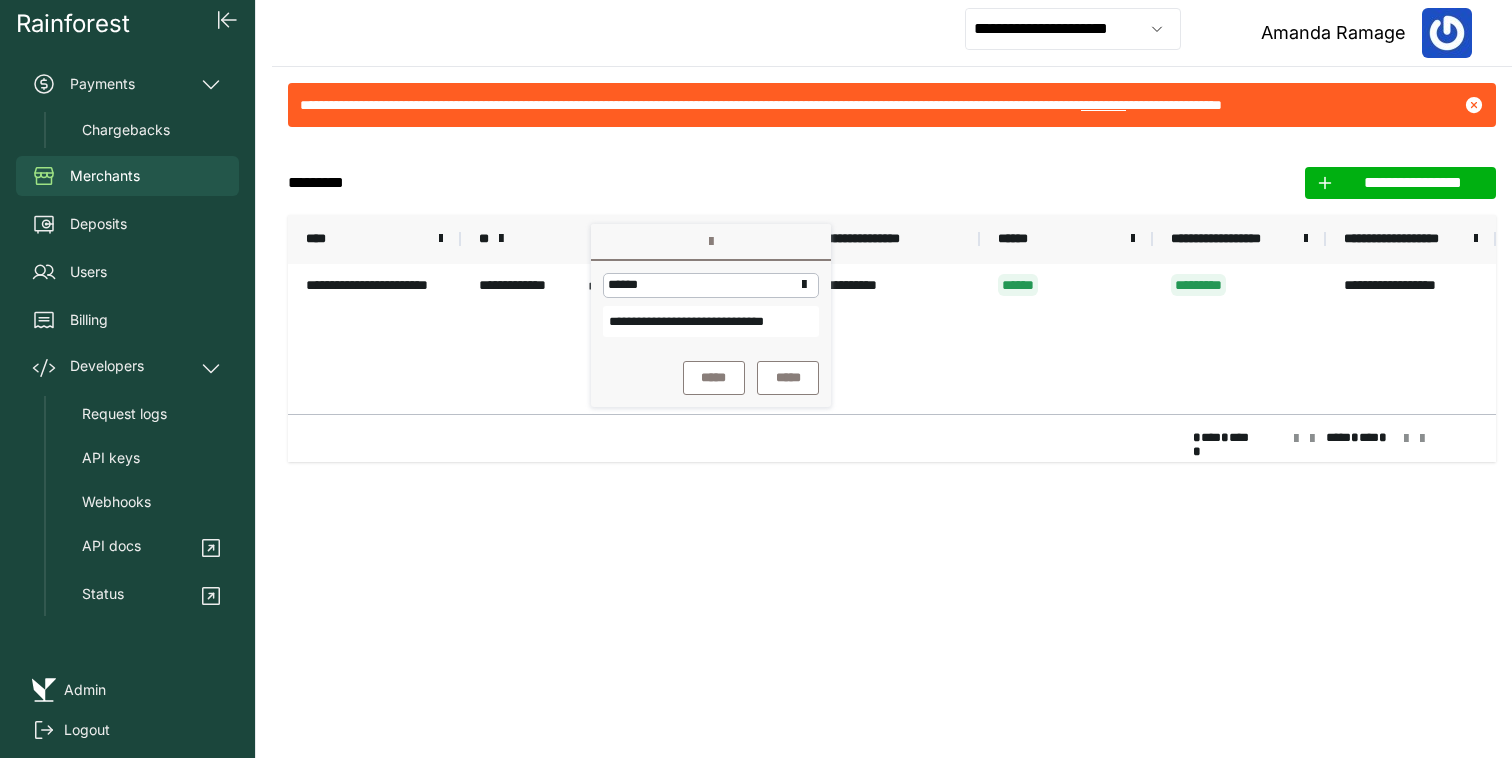 scroll, scrollTop: 0, scrollLeft: 0, axis: both 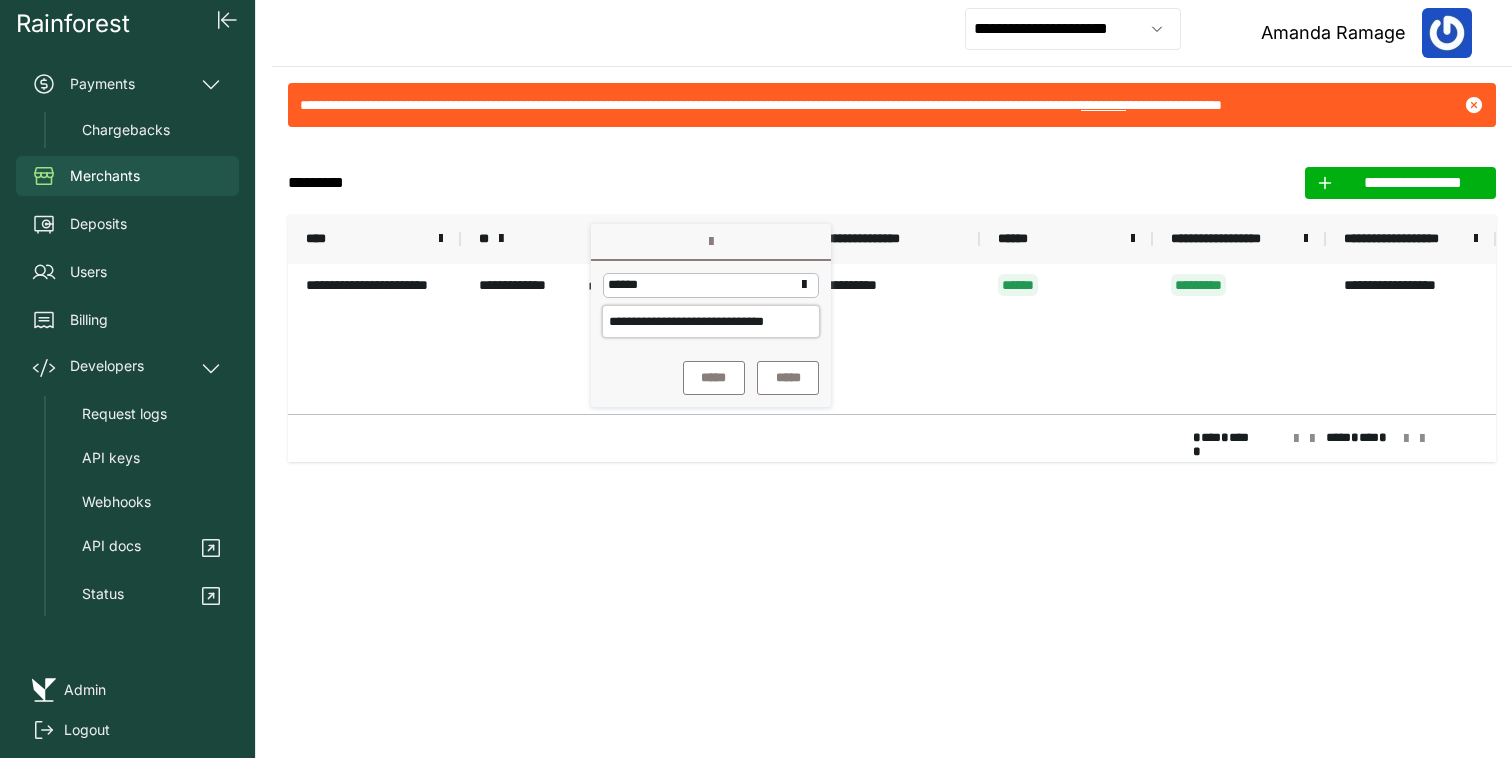 click on "**********" at bounding box center [711, 321] 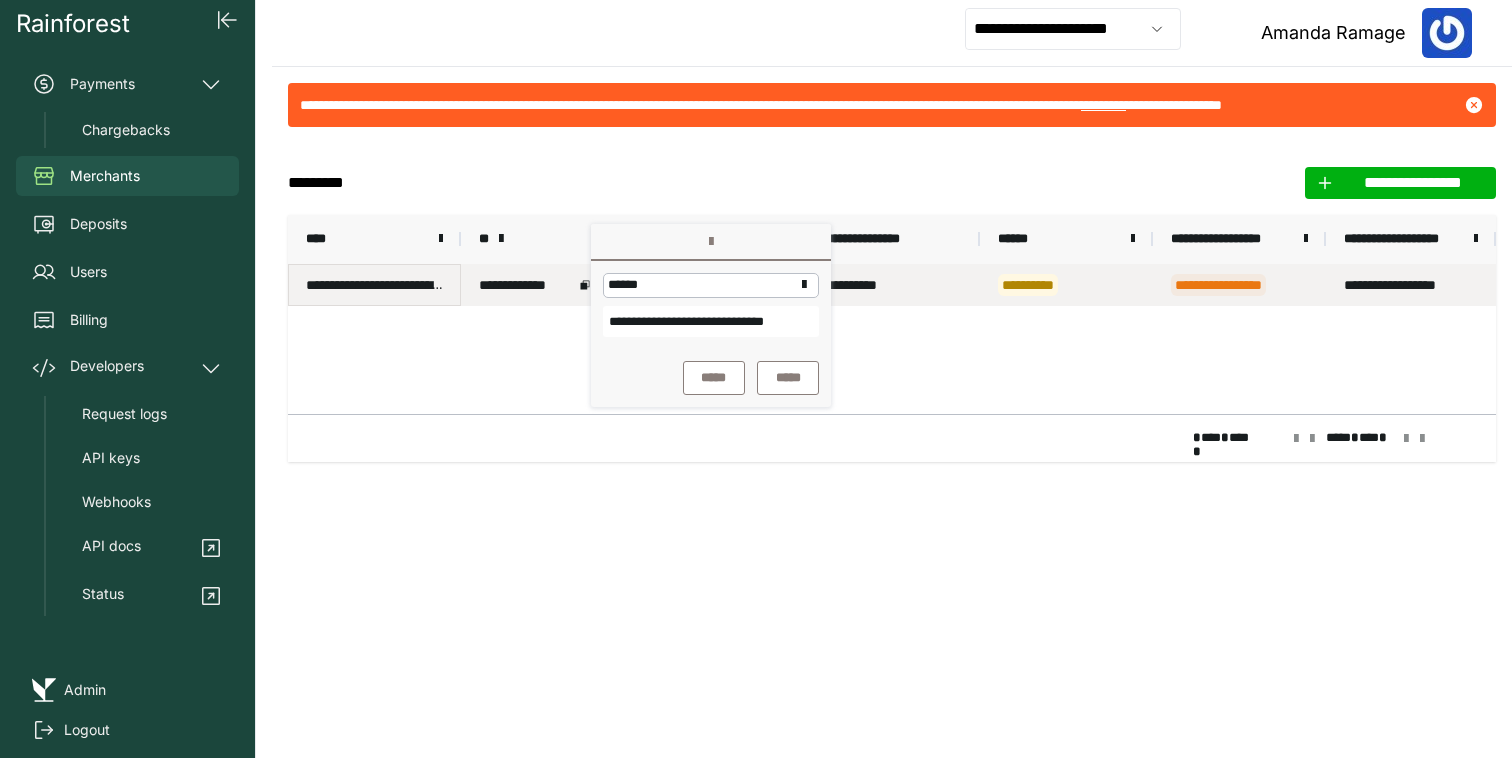 click on "**********" at bounding box center (374, 285) 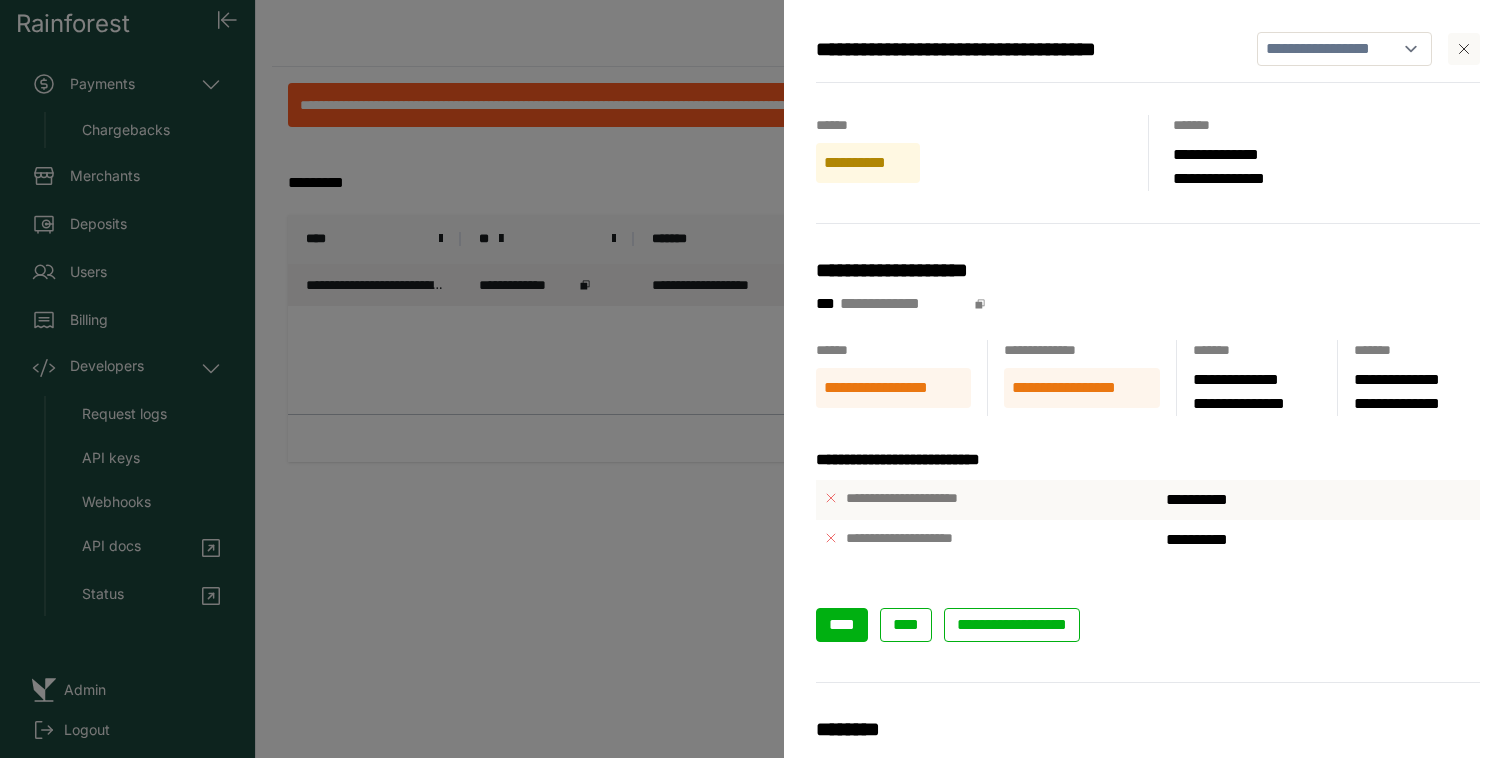 click on "****" at bounding box center [842, 625] 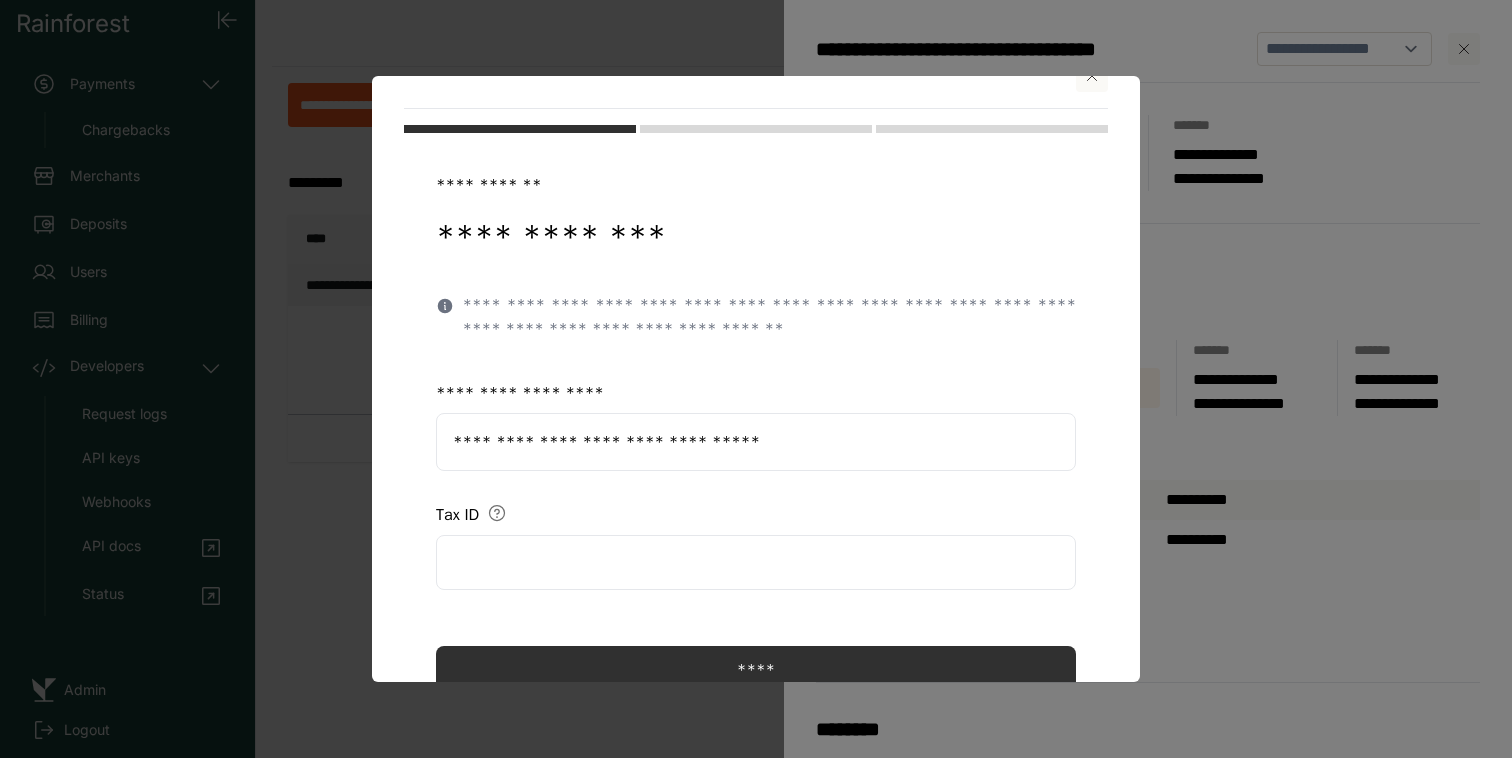 scroll, scrollTop: 99, scrollLeft: 0, axis: vertical 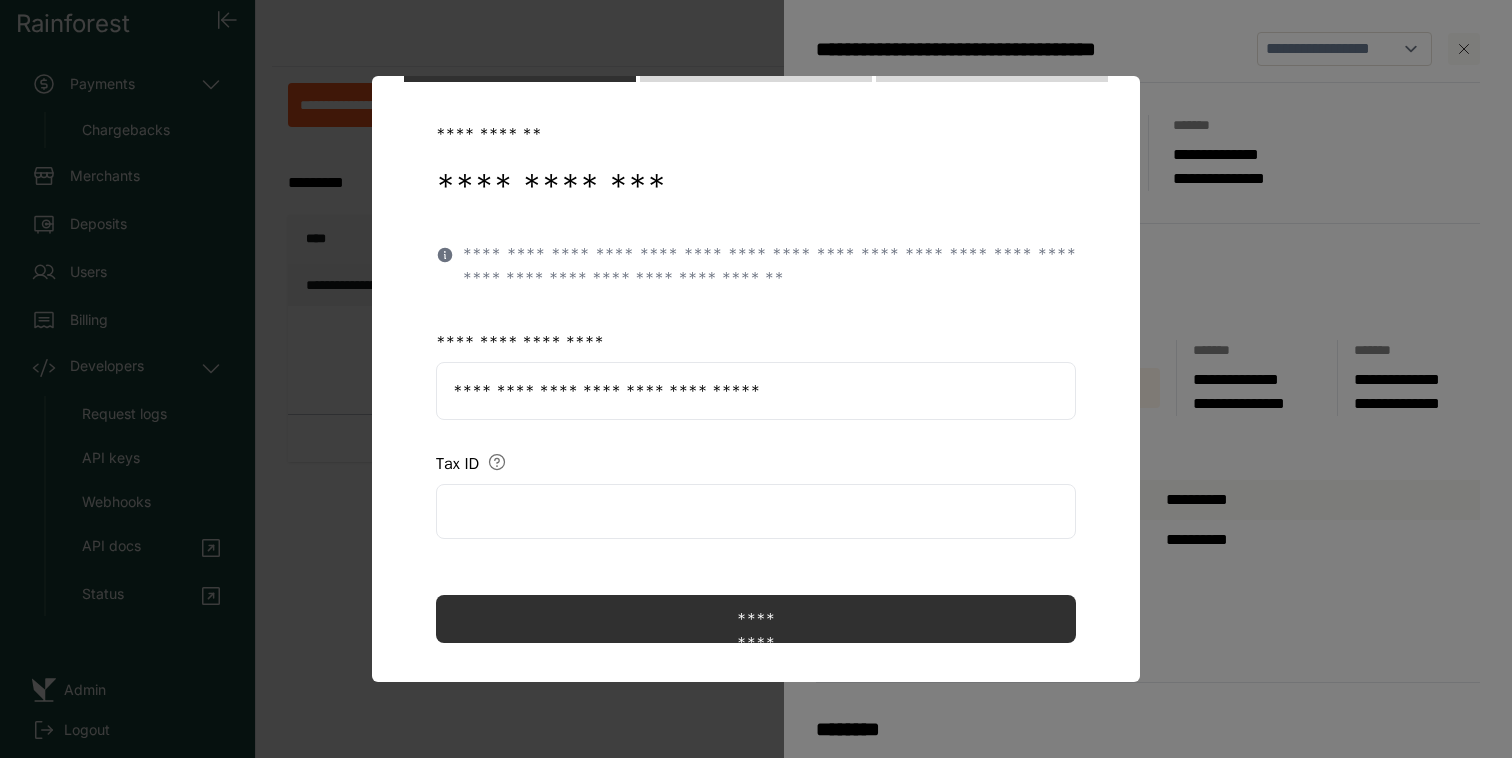 click on "**********" at bounding box center [756, 378] 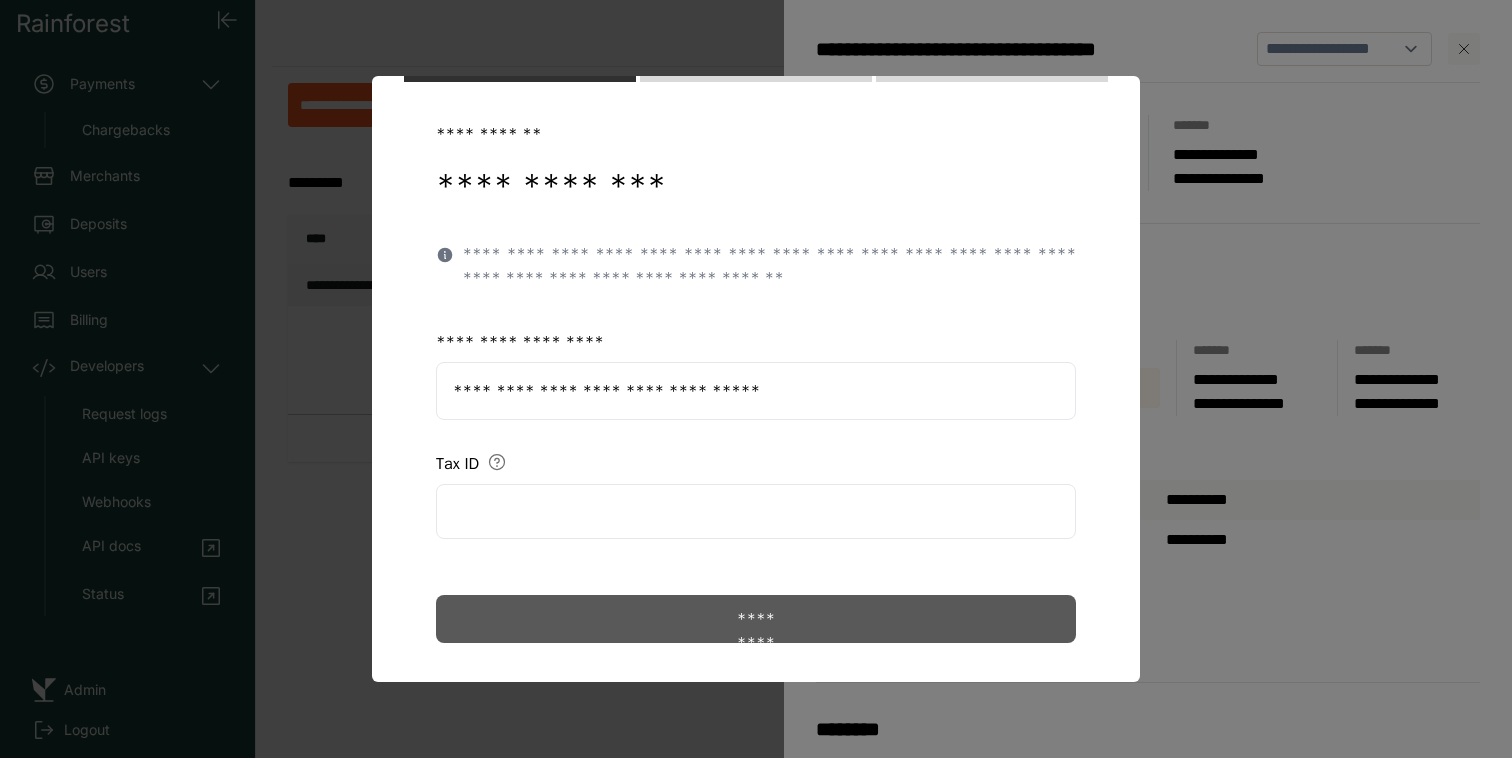 click on "*********" at bounding box center (756, 619) 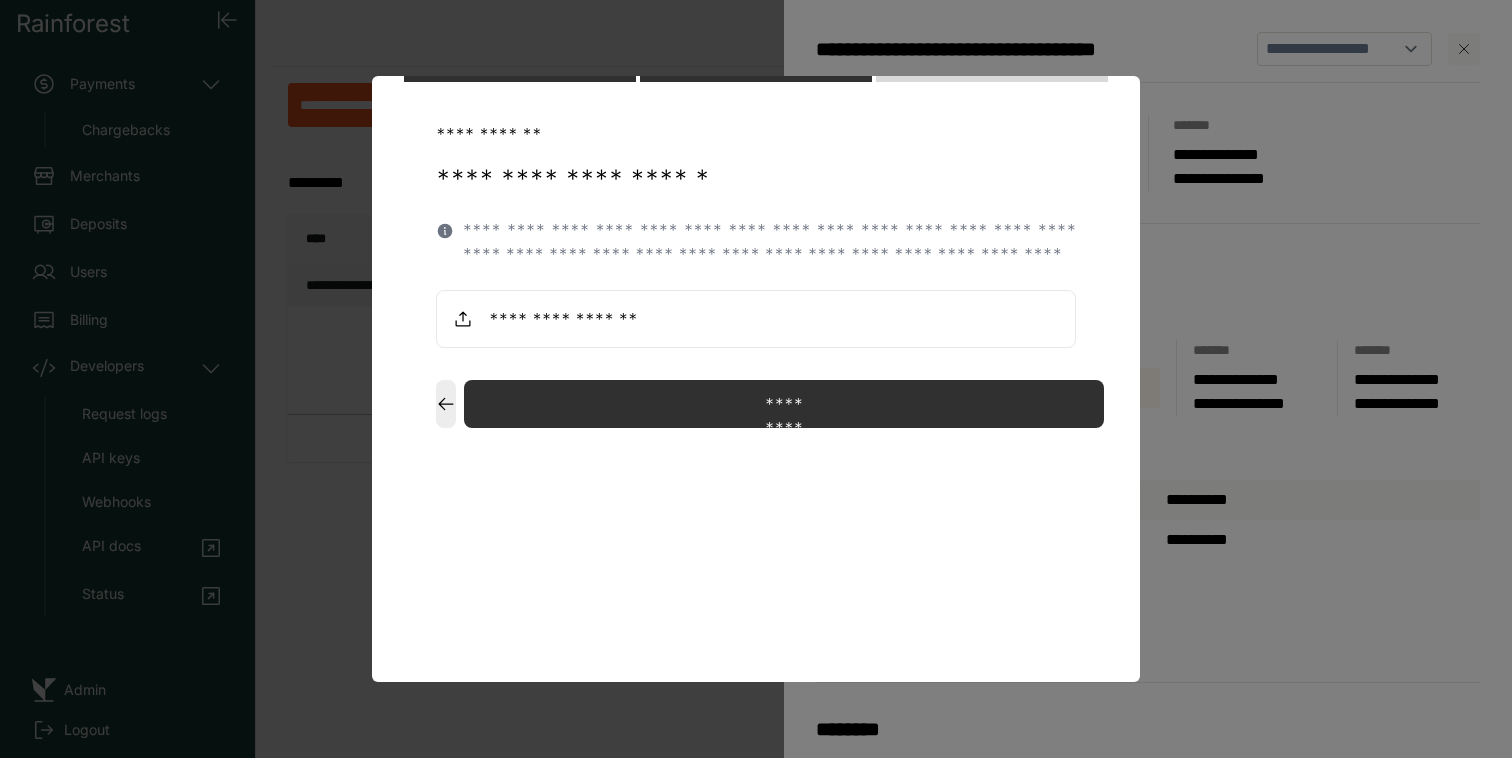 scroll, scrollTop: 0, scrollLeft: 0, axis: both 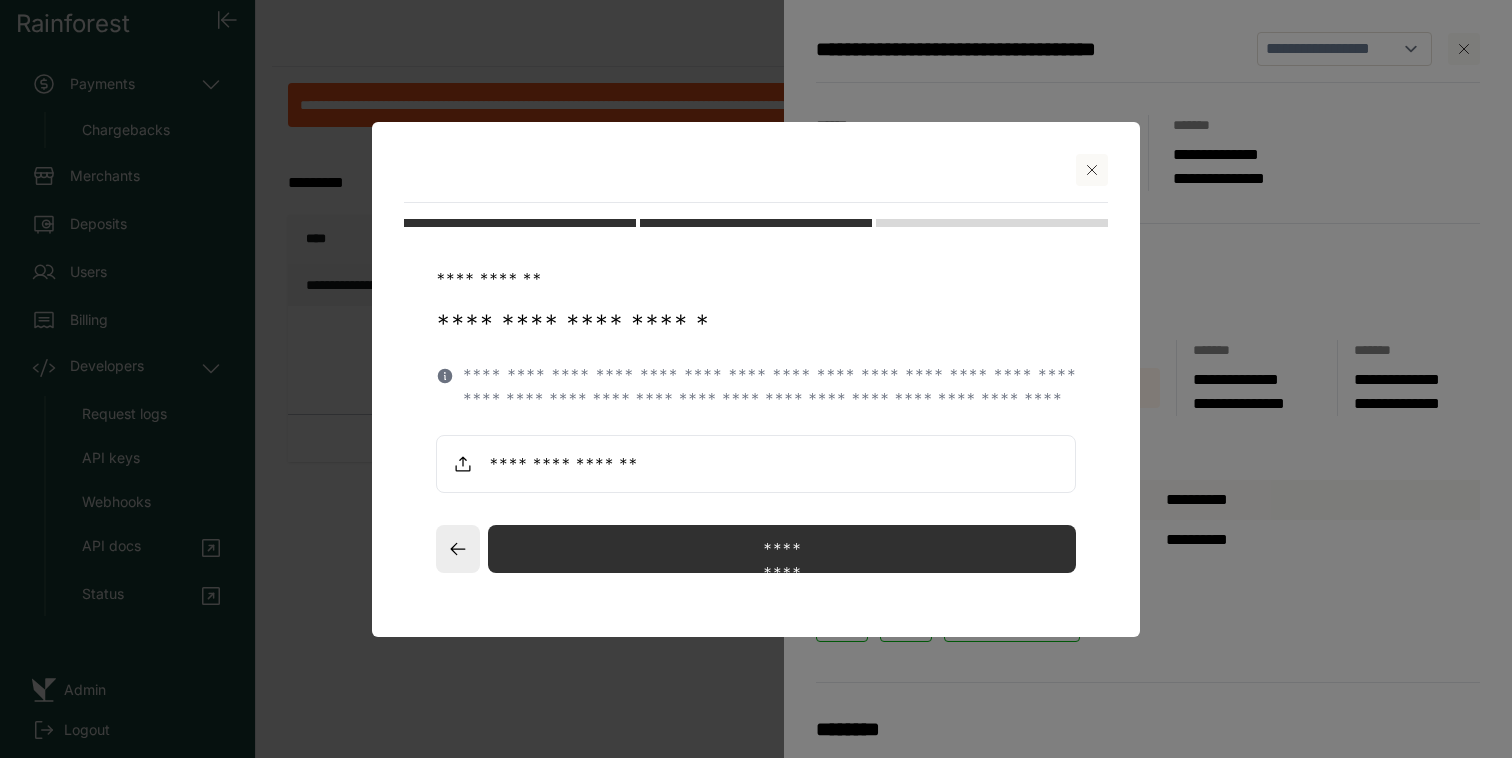 click at bounding box center (756, 464) 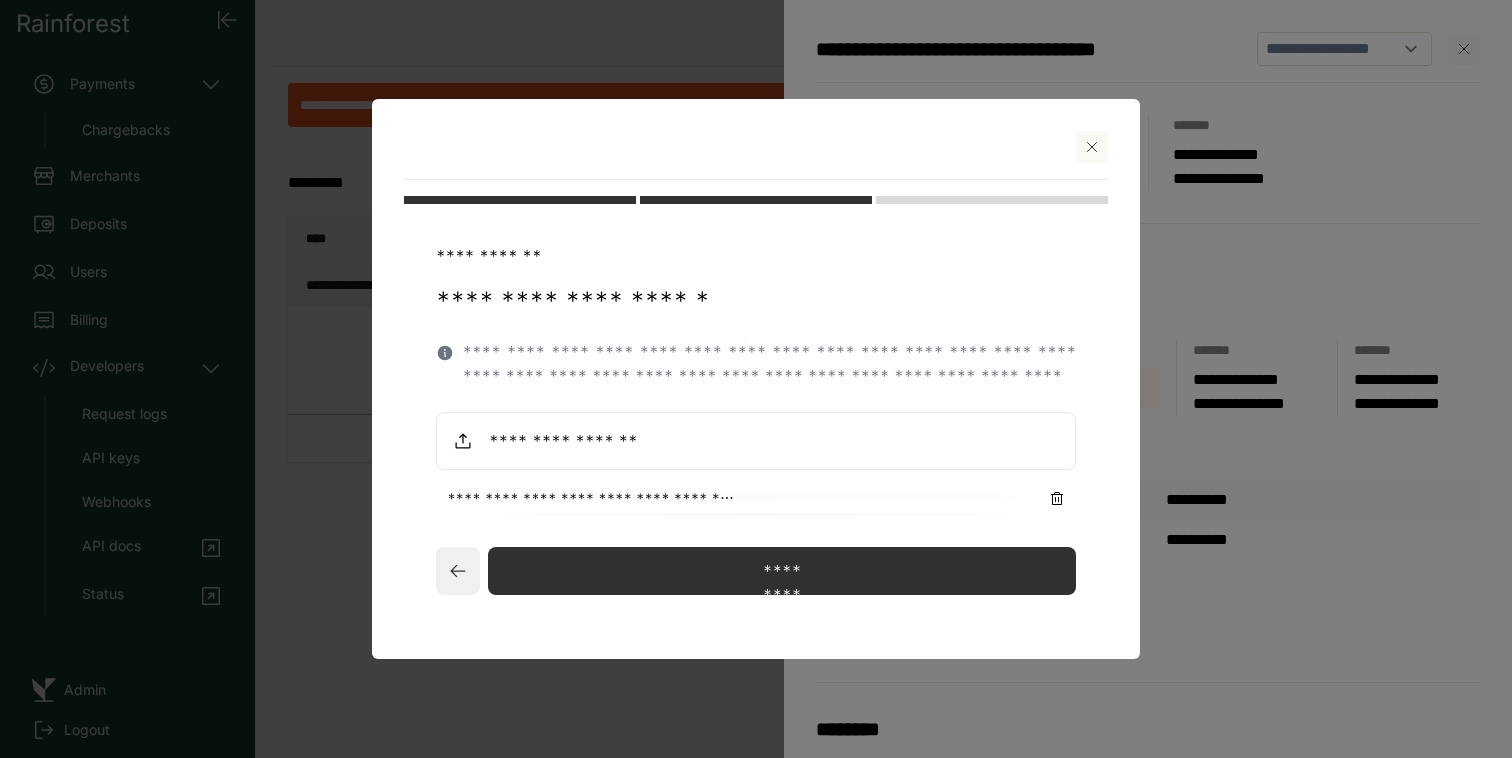 click 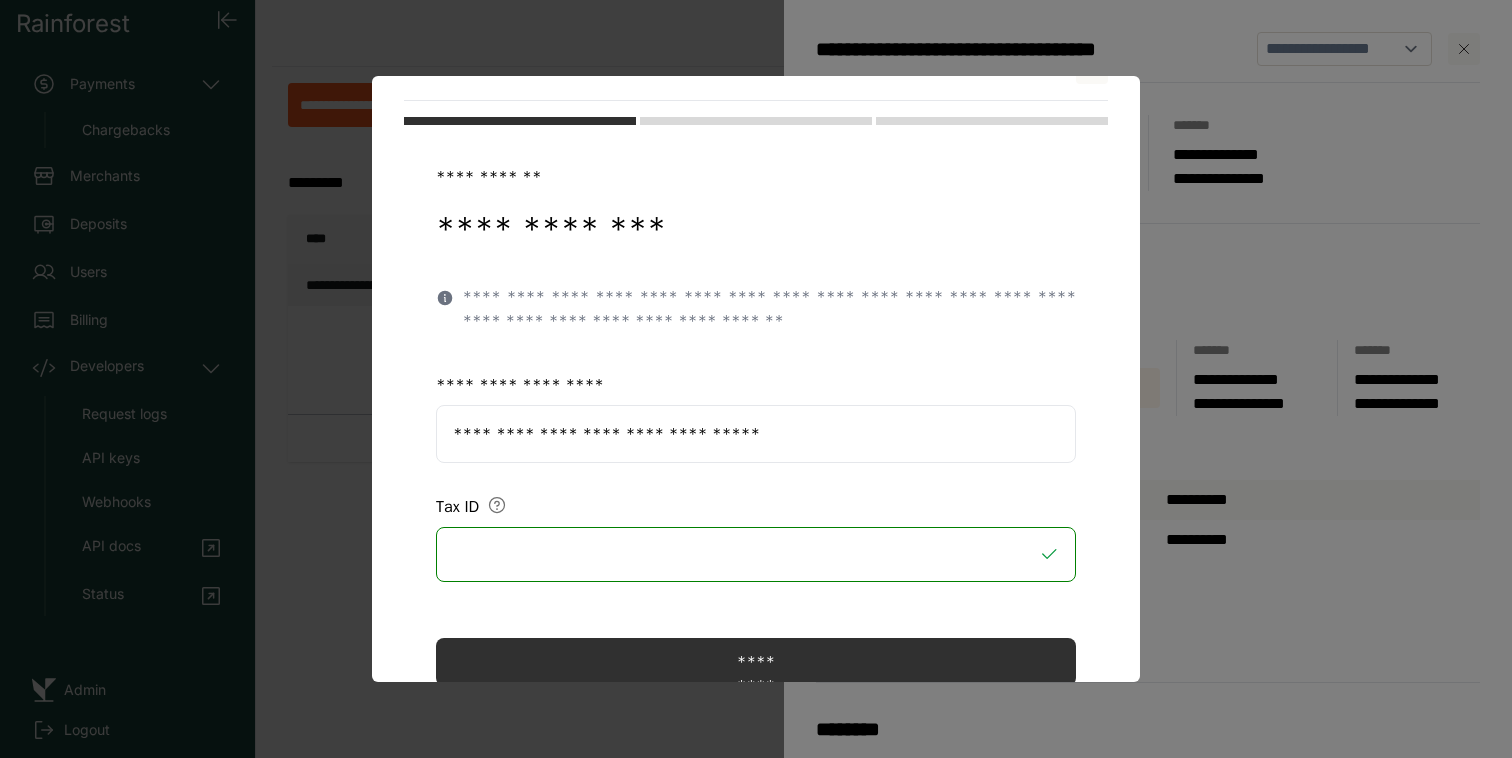 scroll, scrollTop: 123, scrollLeft: 0, axis: vertical 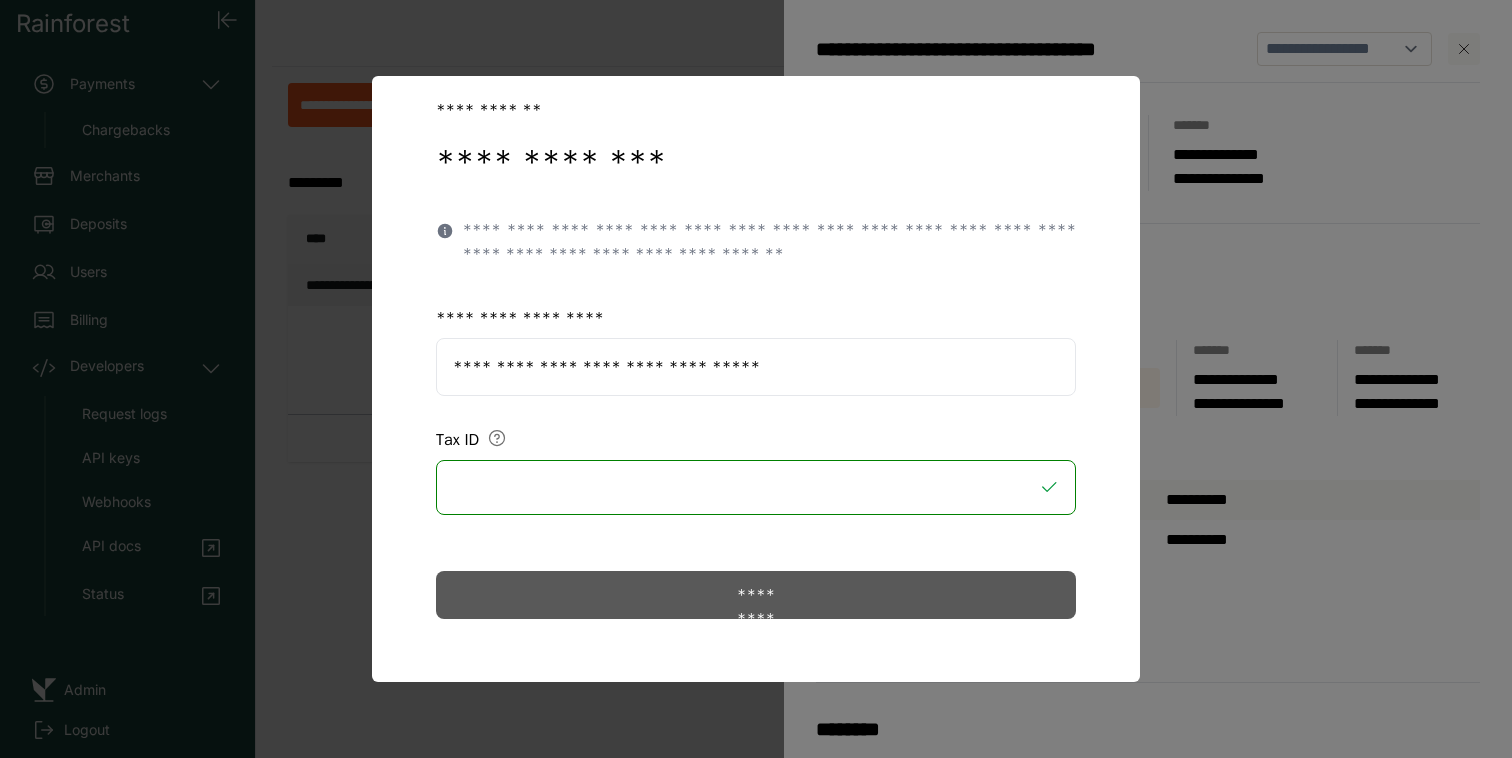 click on "*********" at bounding box center (756, 595) 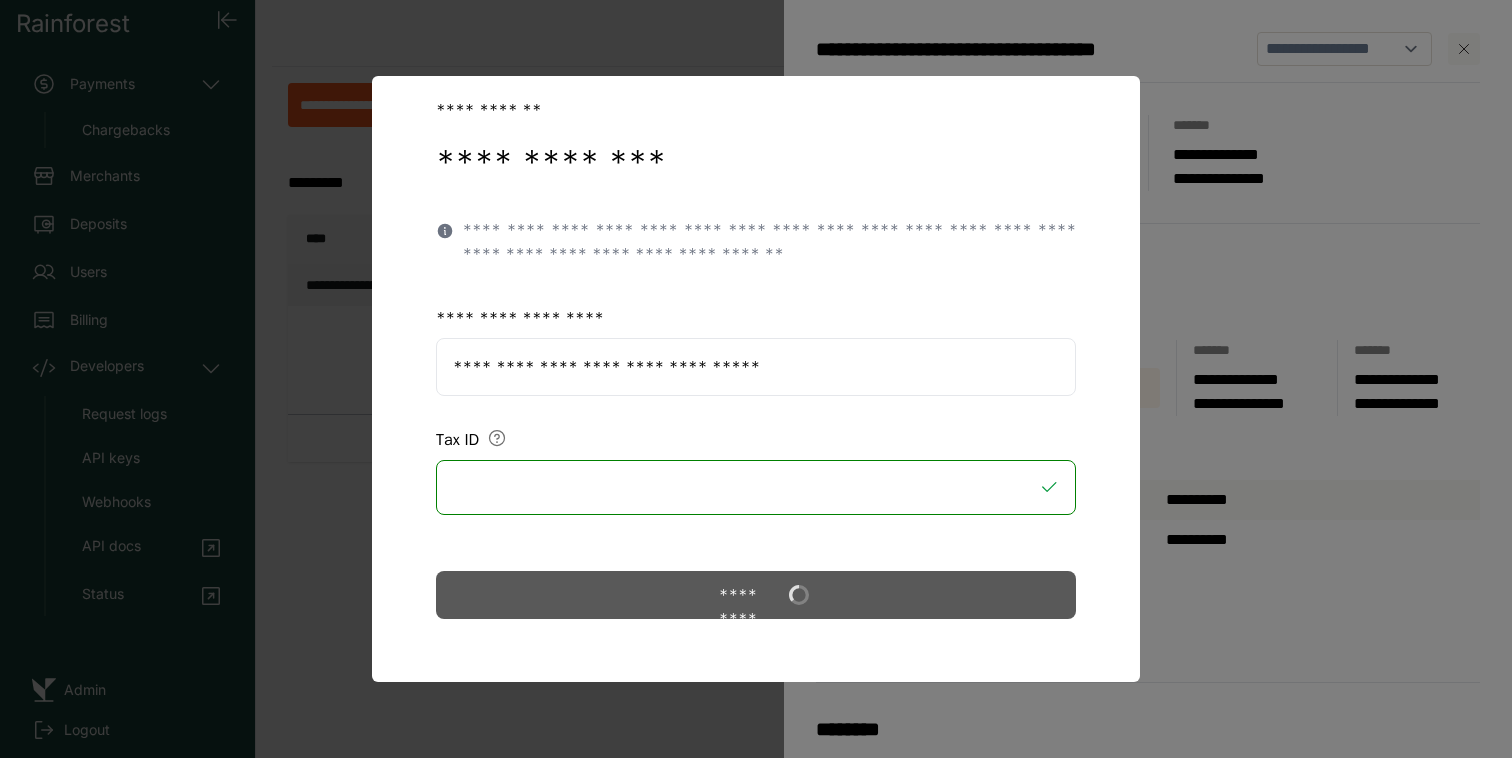 scroll, scrollTop: 0, scrollLeft: 0, axis: both 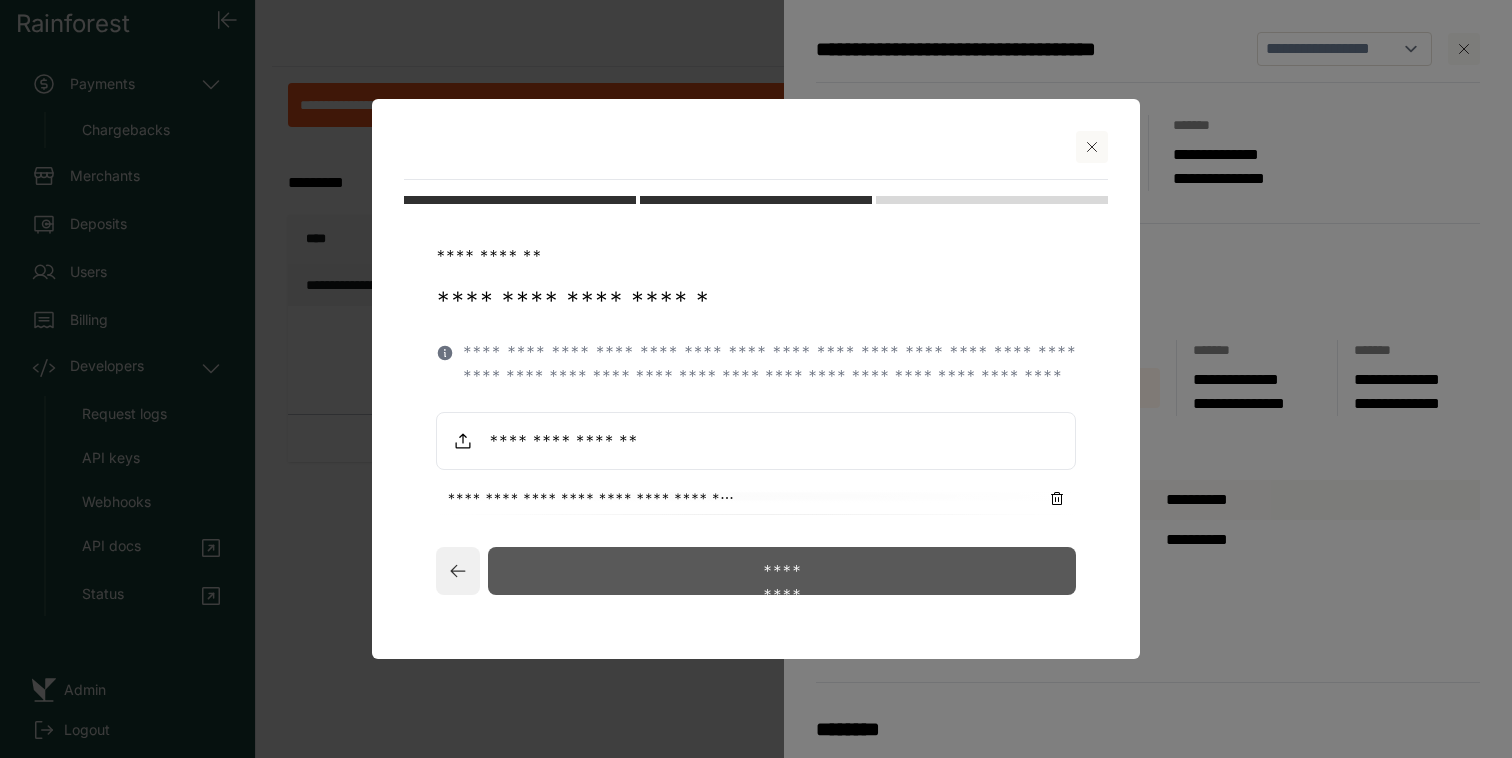 click on "*********" 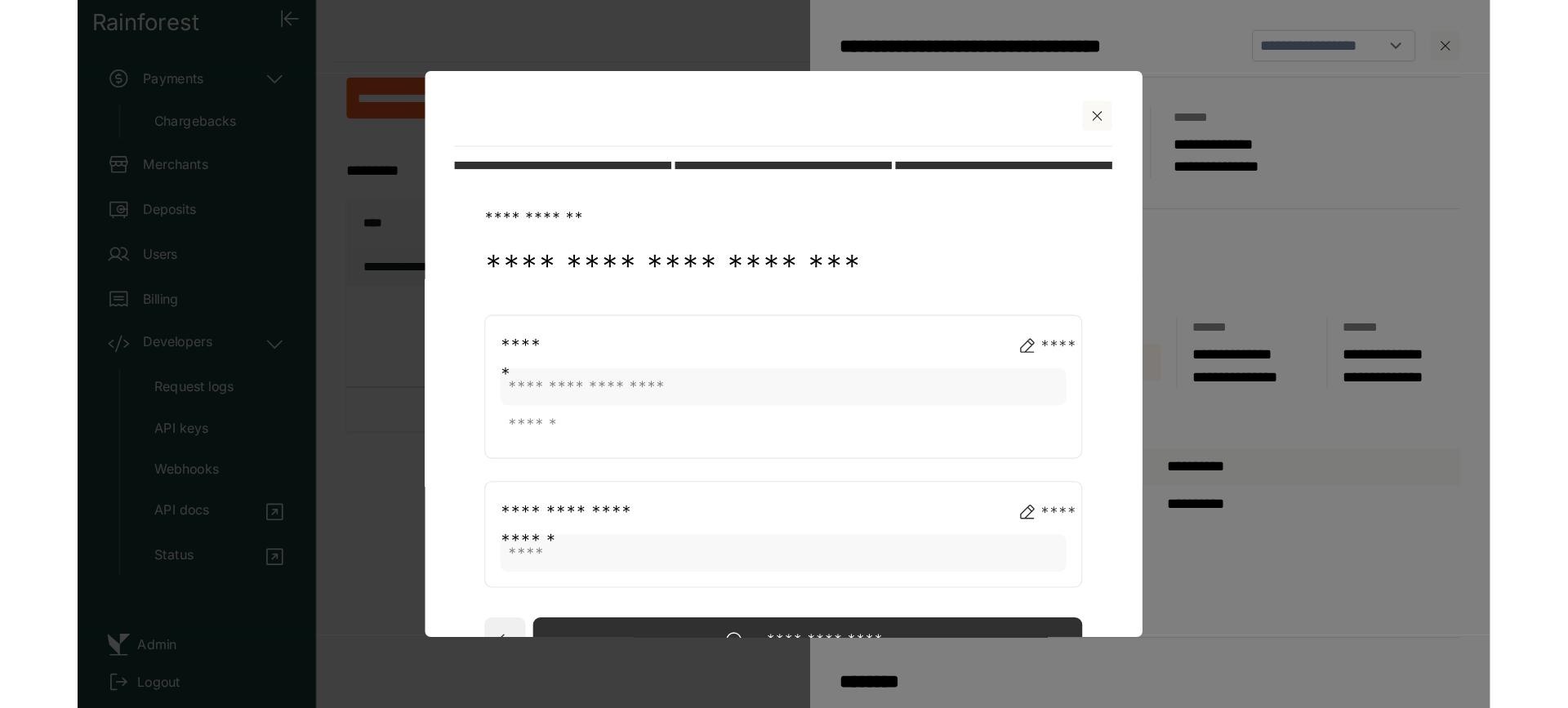 scroll, scrollTop: 73, scrollLeft: 0, axis: vertical 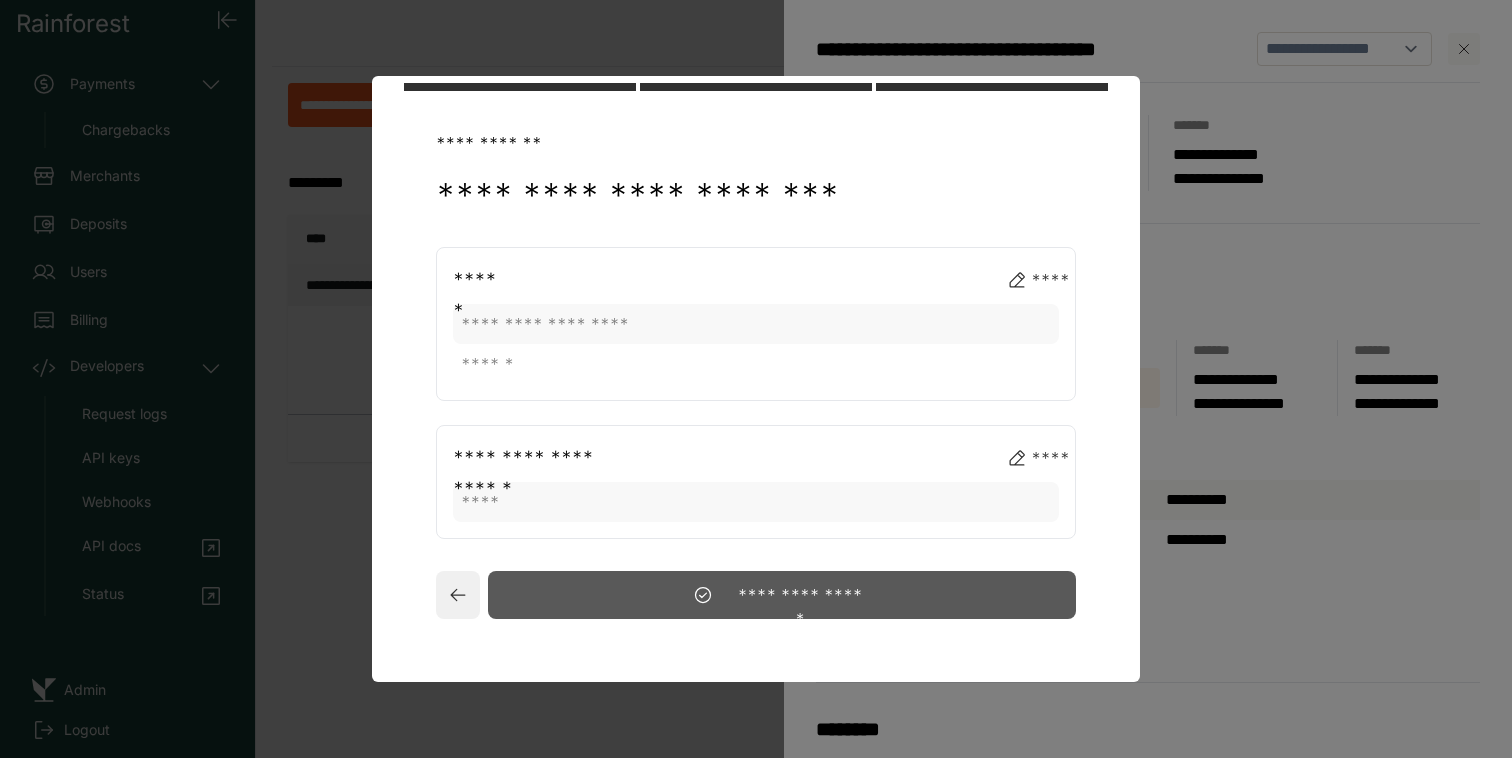 click on "**********" at bounding box center (782, 595) 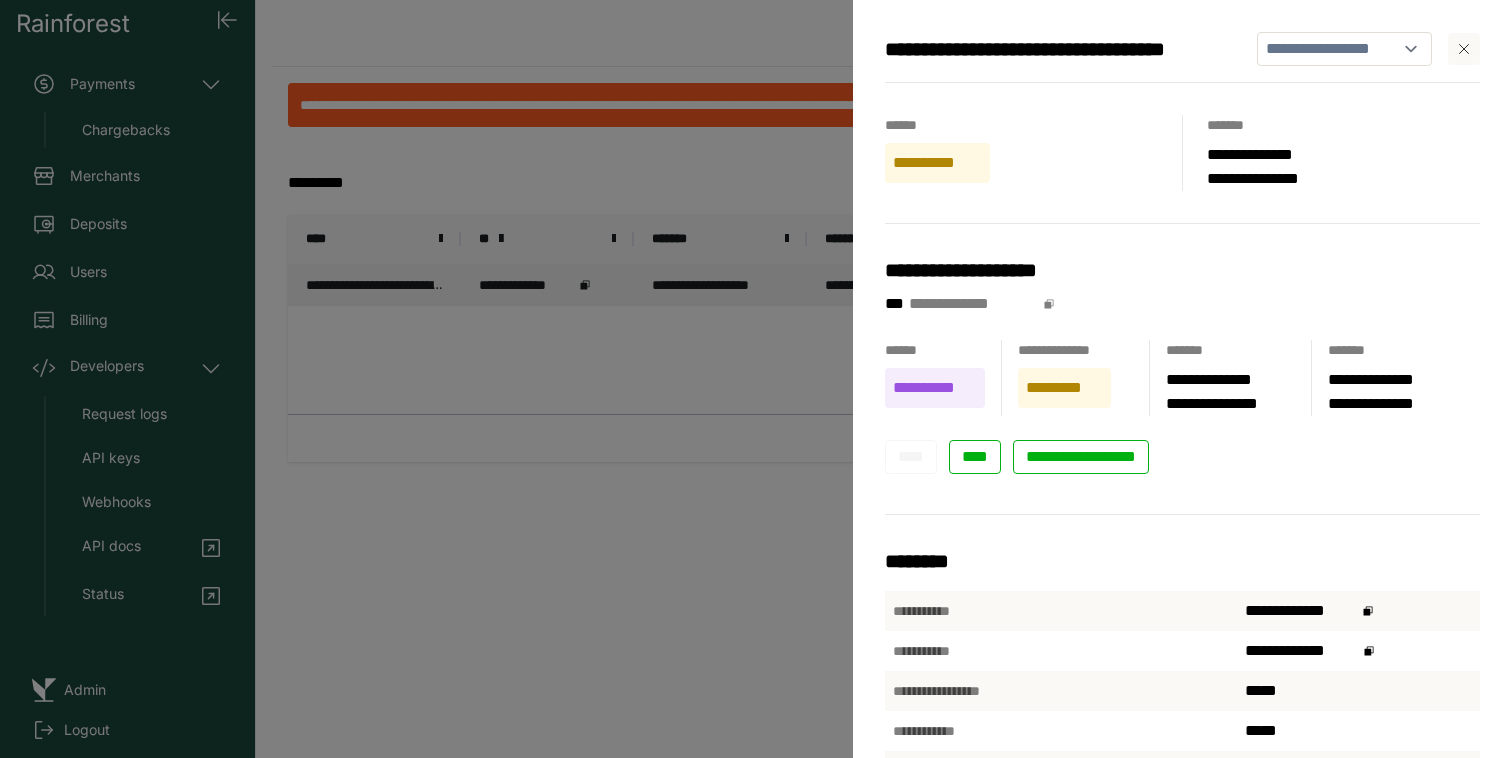 click on "**********" at bounding box center (756, 379) 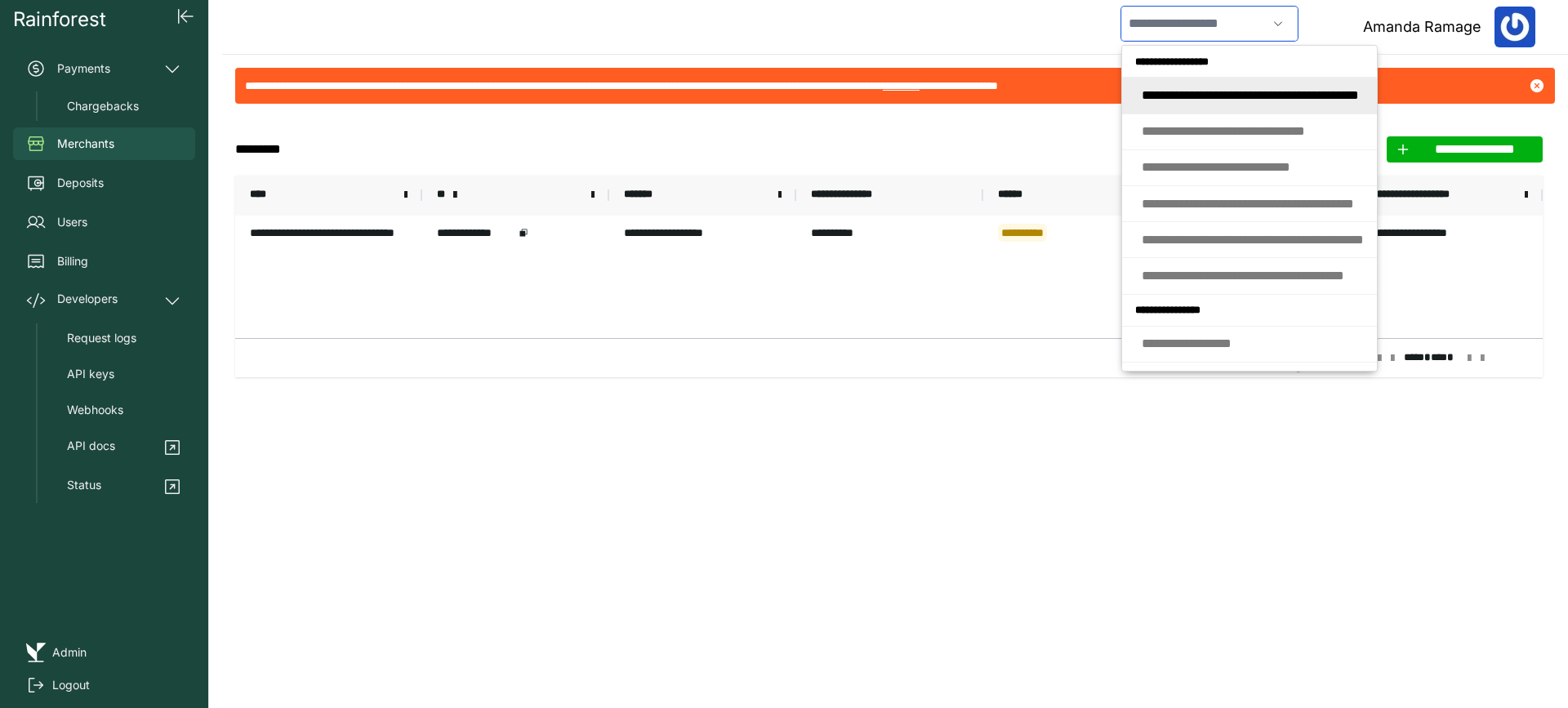 click at bounding box center [1194, 24] 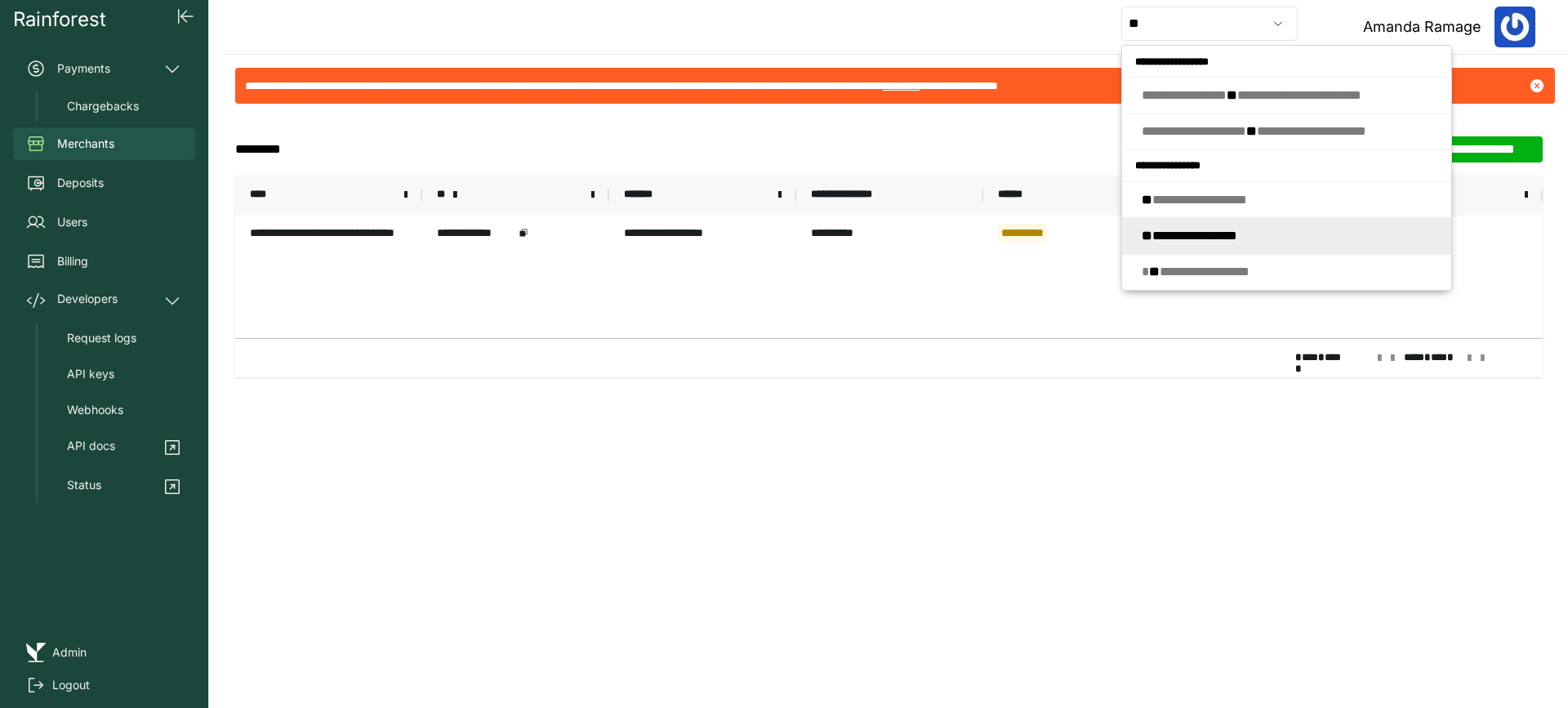 type on "**********" 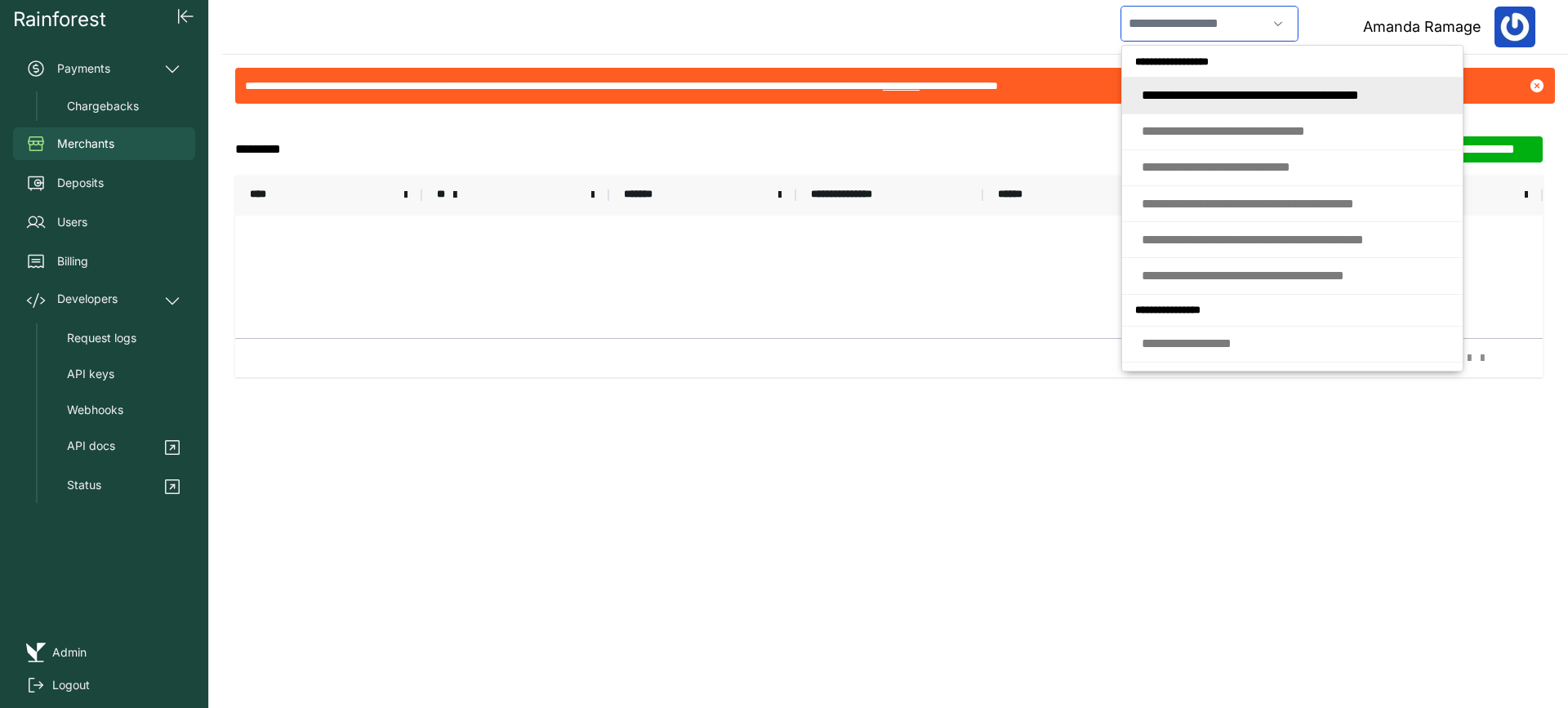 click at bounding box center [1194, 24] 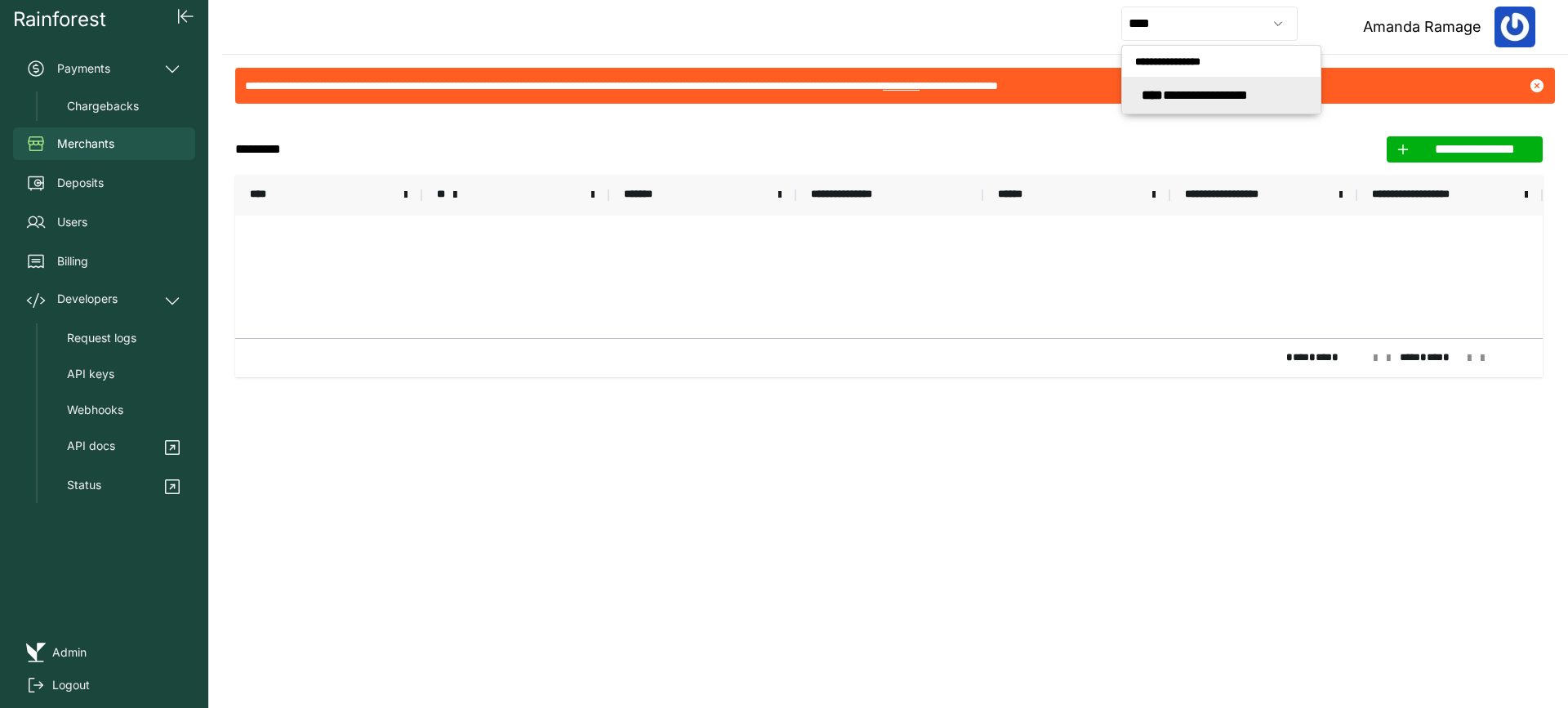 type on "**********" 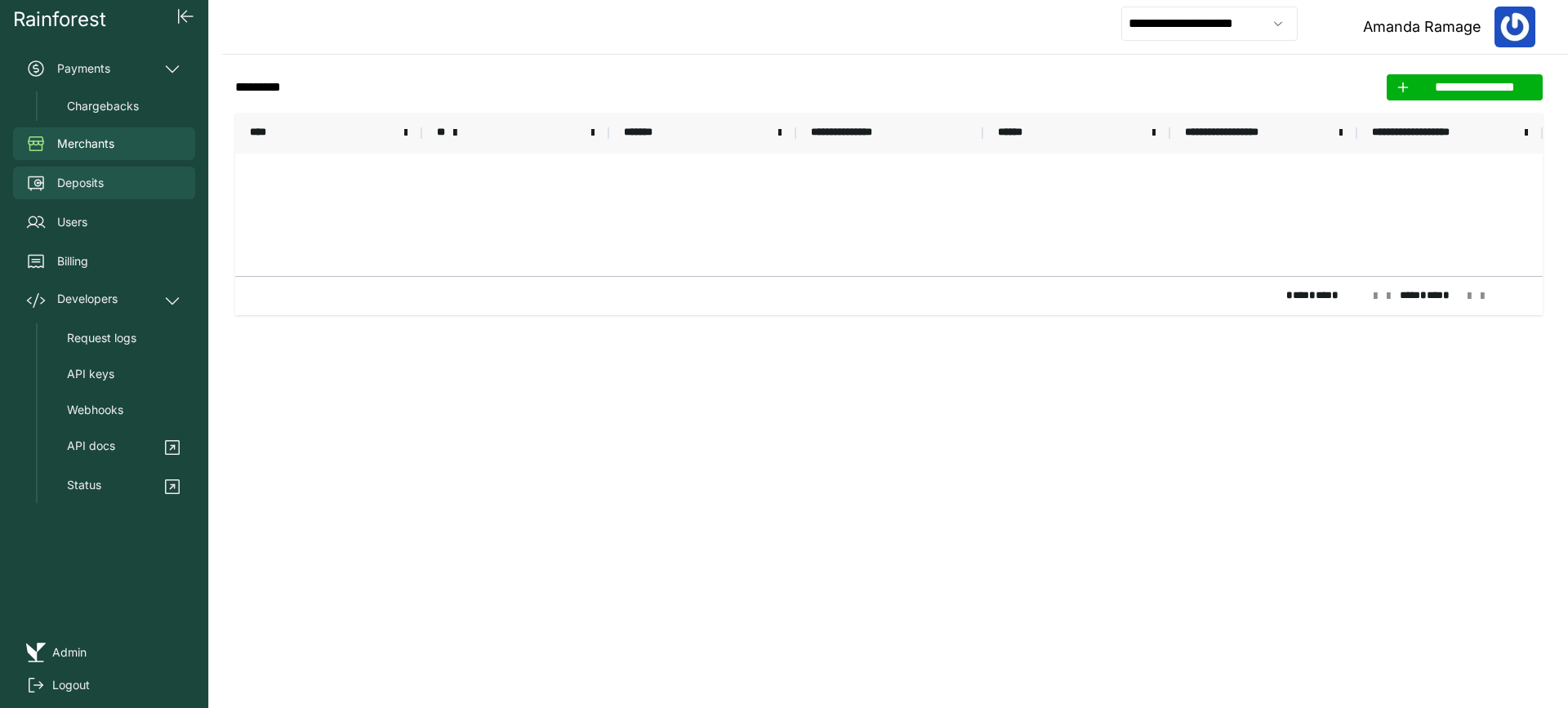 click on "Deposits" at bounding box center [104, 183] 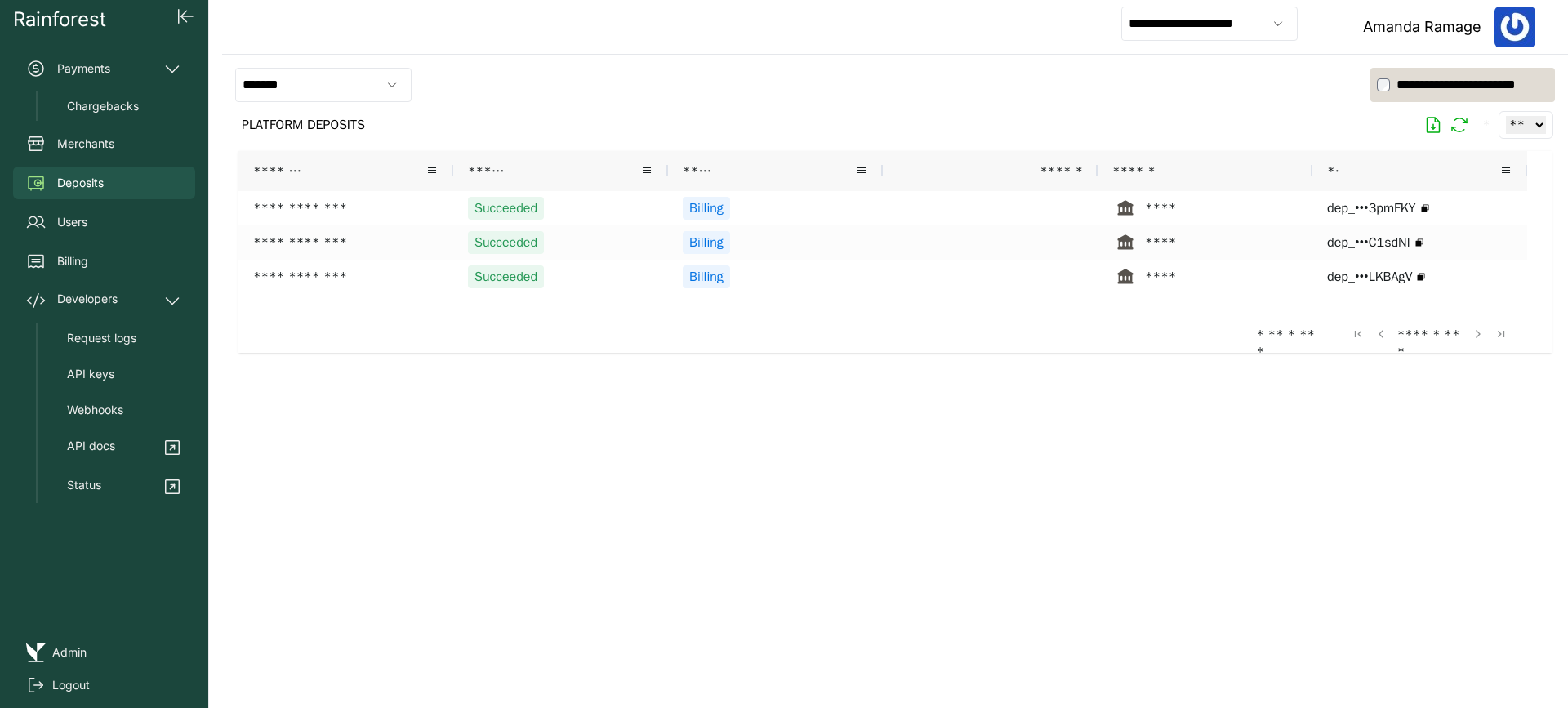 click on "**********" 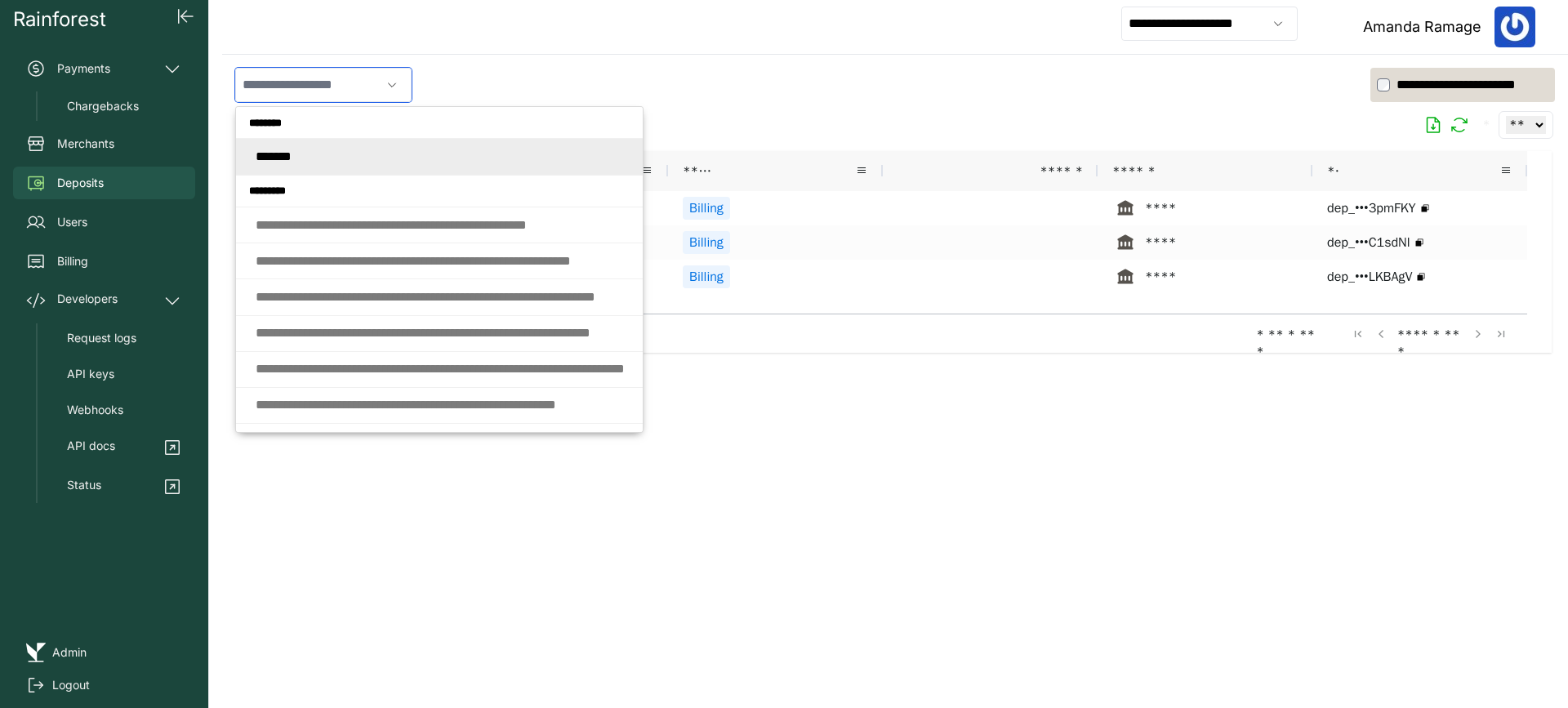 click at bounding box center (308, 85) 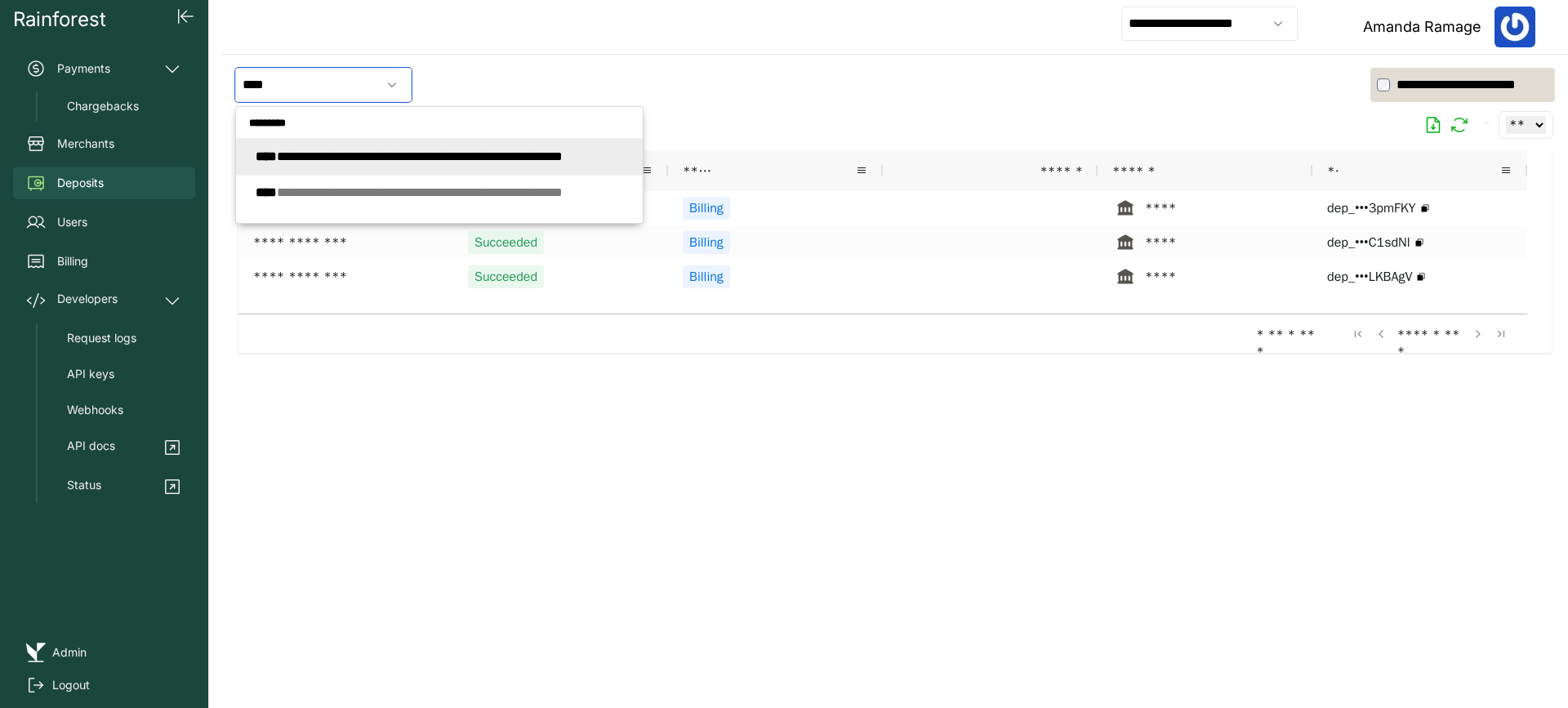 click on "**********" at bounding box center (409, 156) 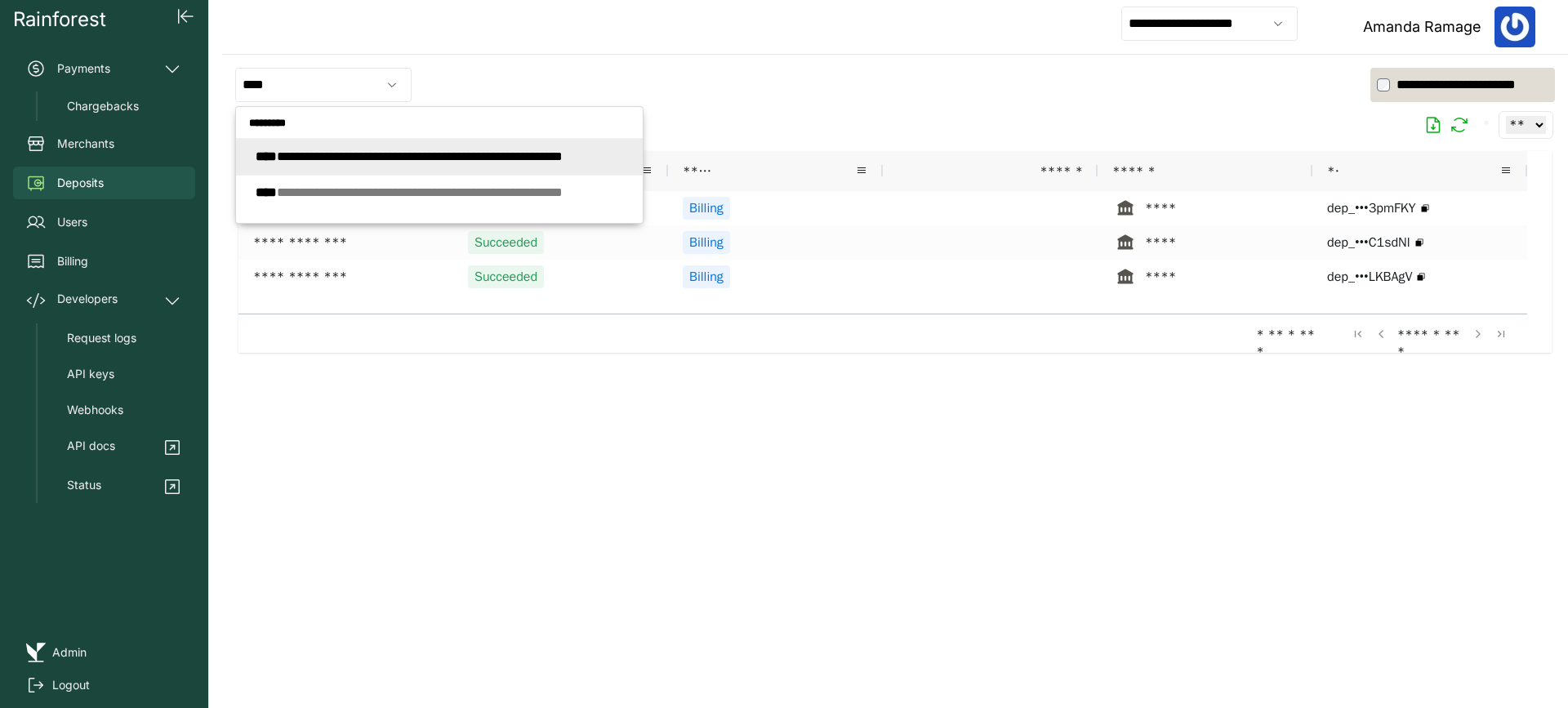 type on "**********" 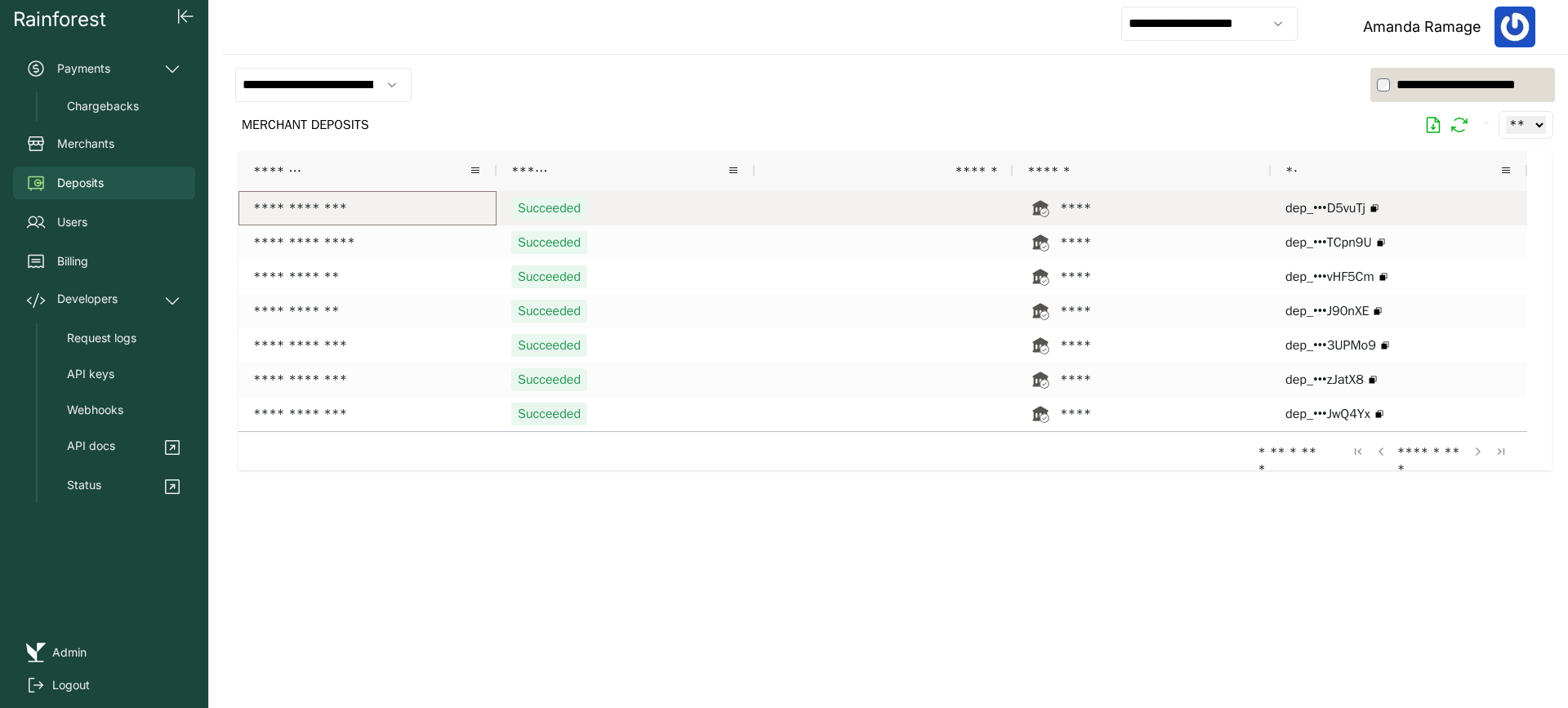 click on "**********" at bounding box center [368, 208] 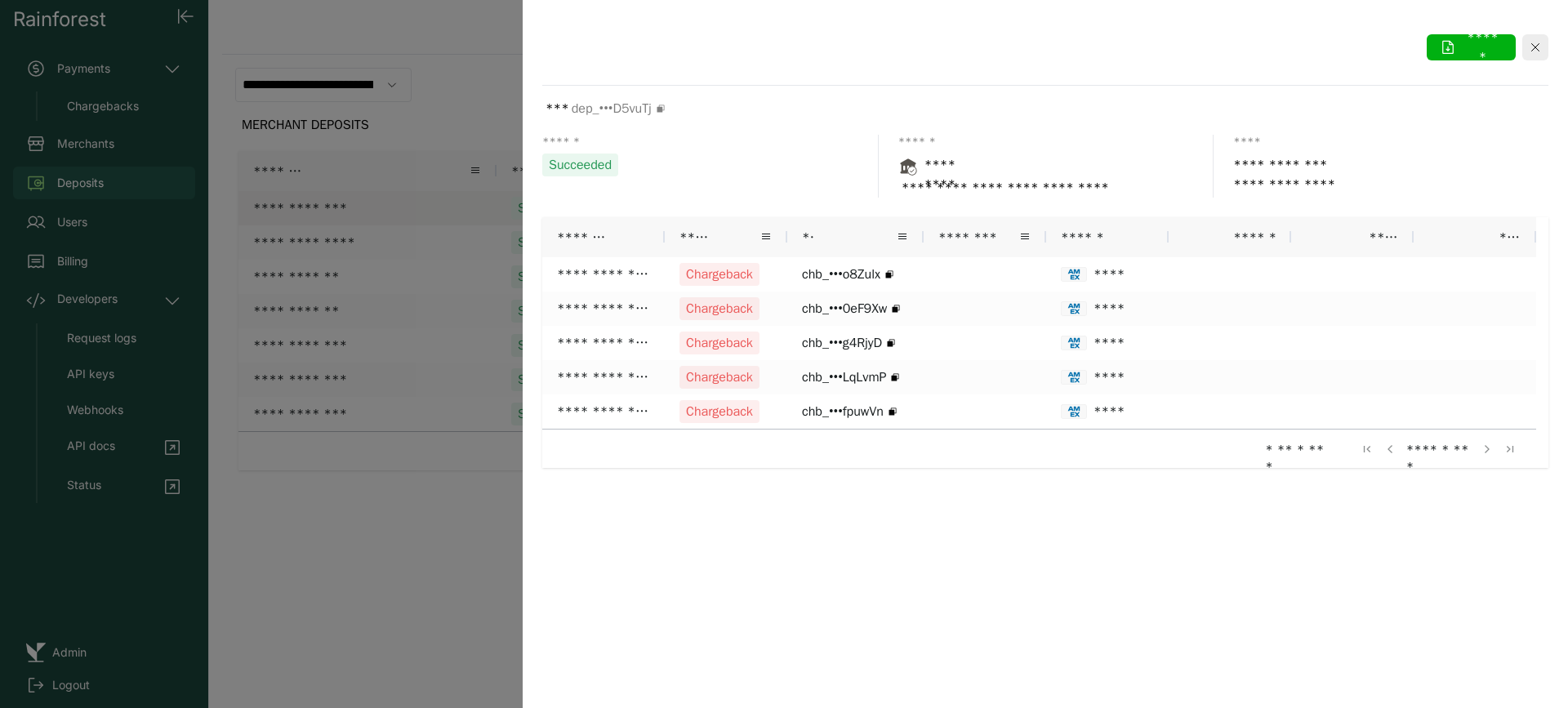 click at bounding box center (784, 354) 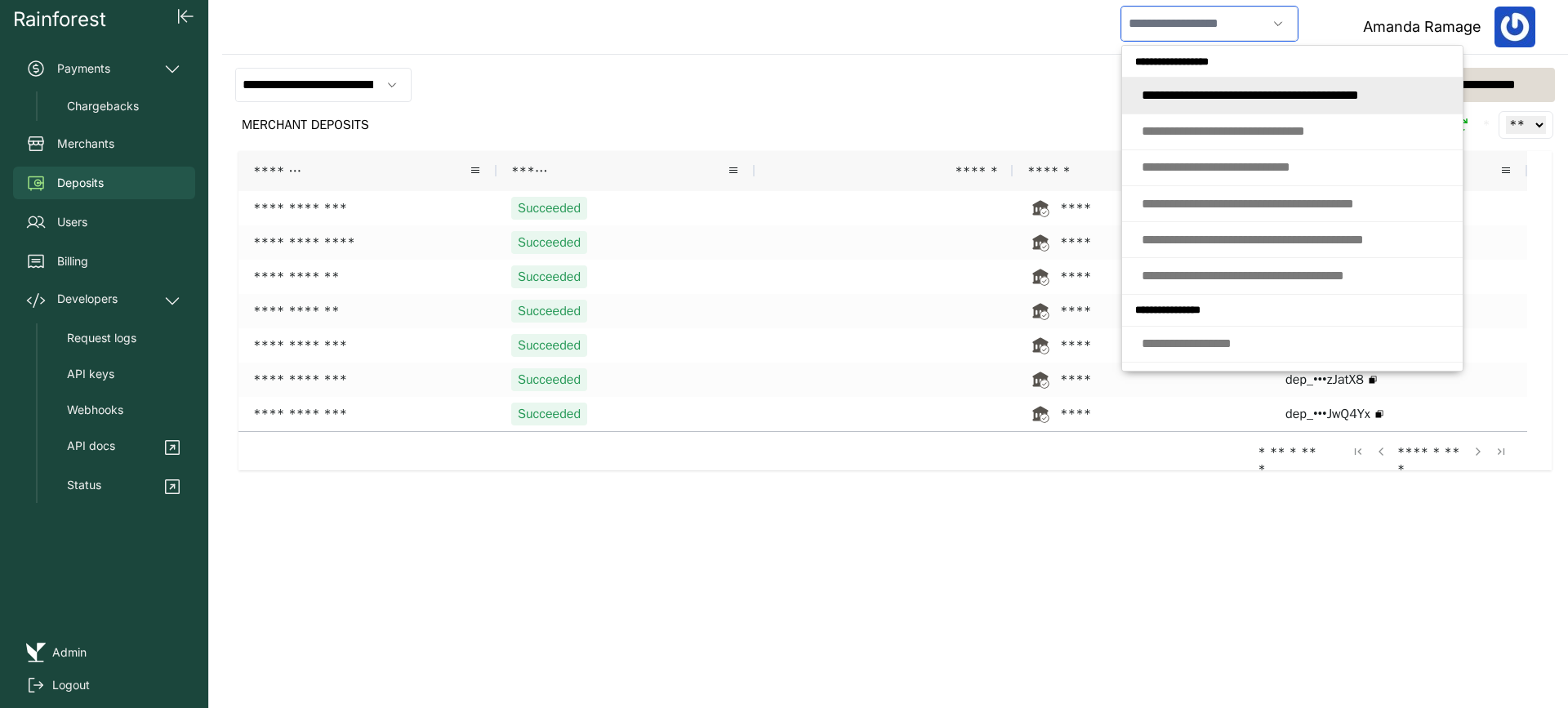 click at bounding box center (1194, 24) 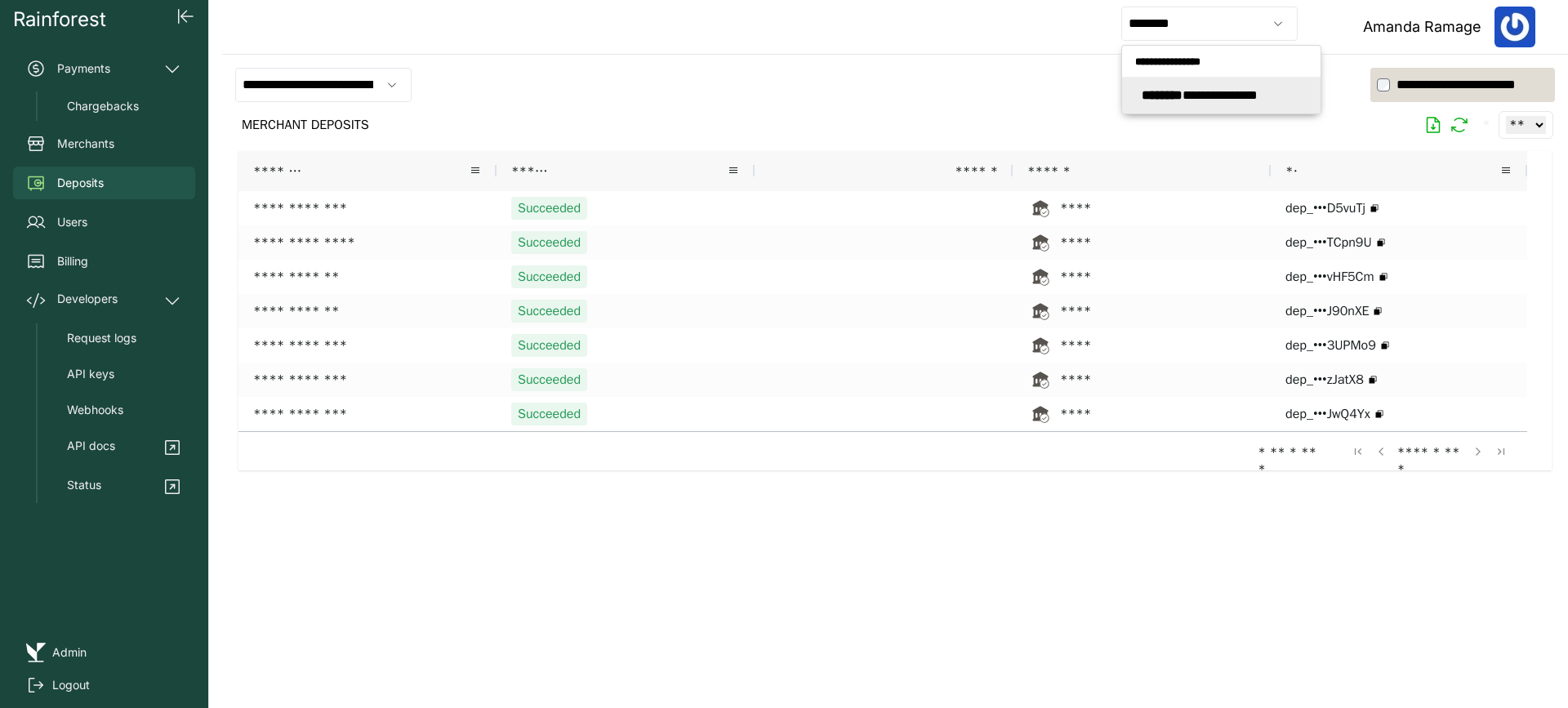 type on "**********" 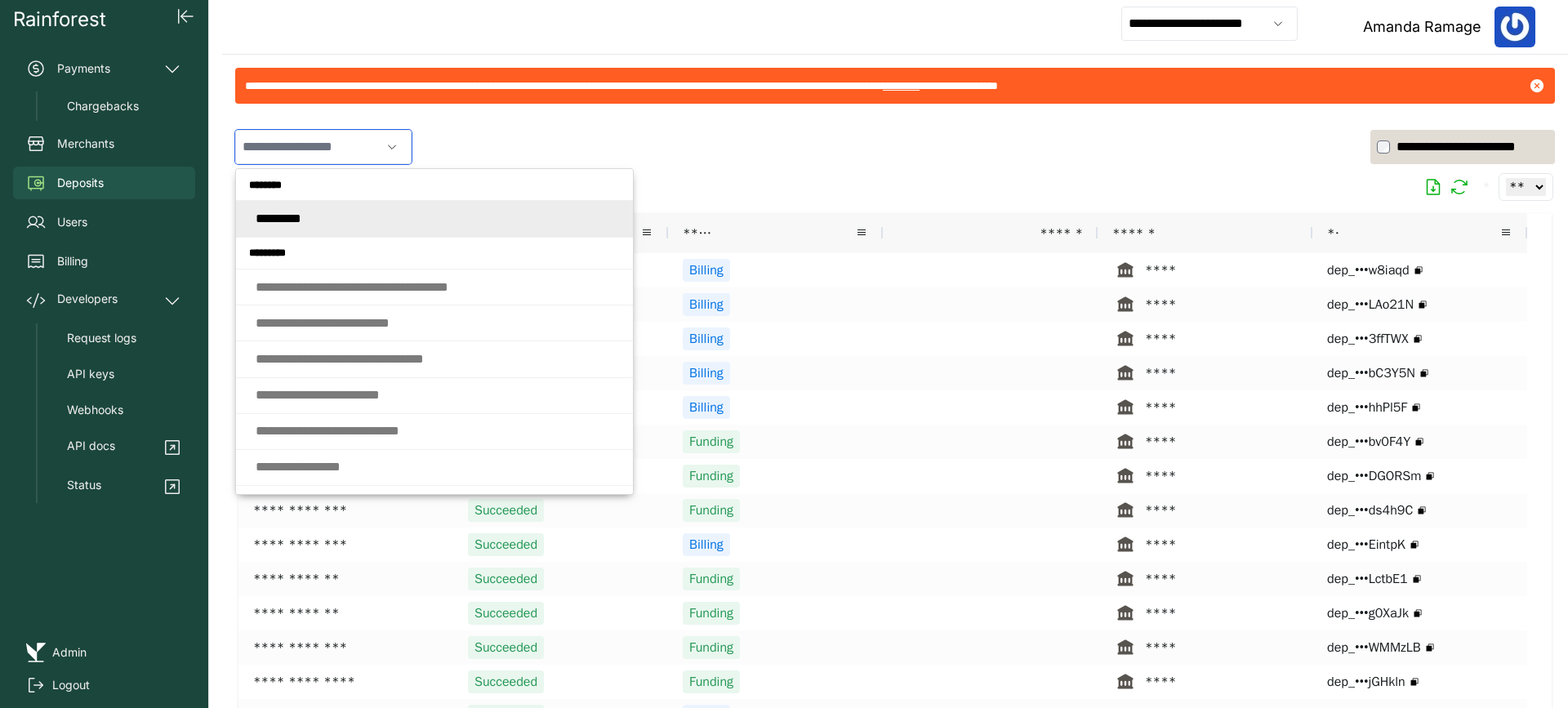 click at bounding box center [308, 147] 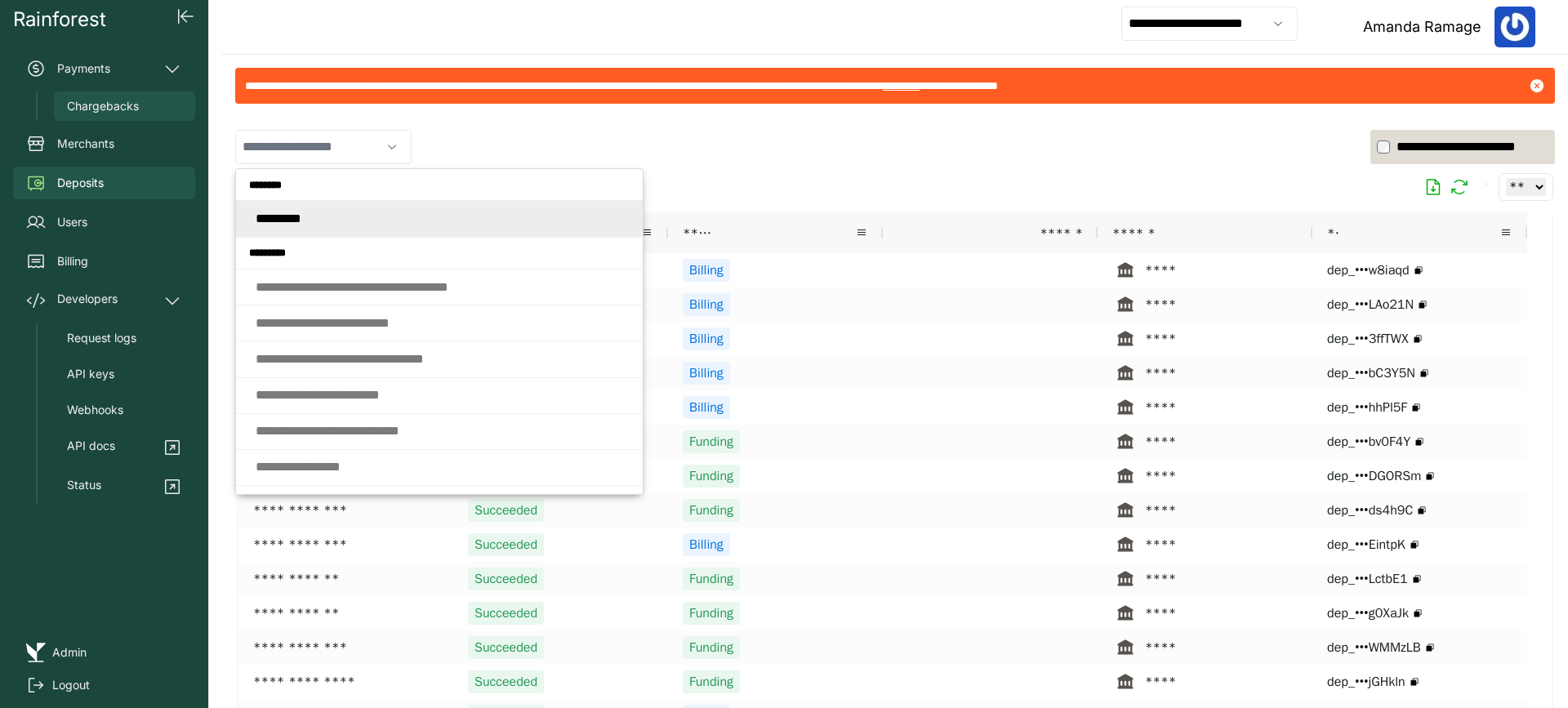 type on "*********" 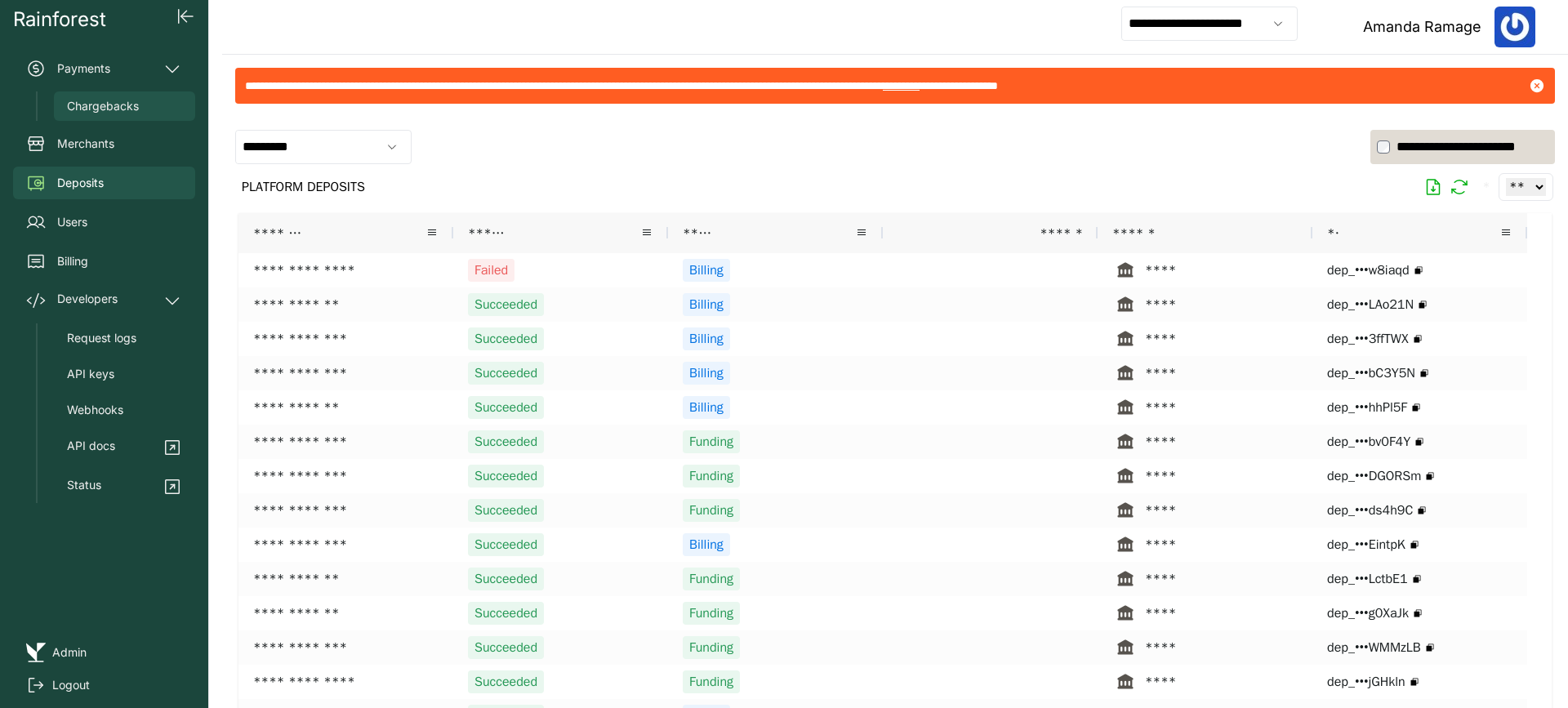 click on "Chargebacks" at bounding box center (124, 106) 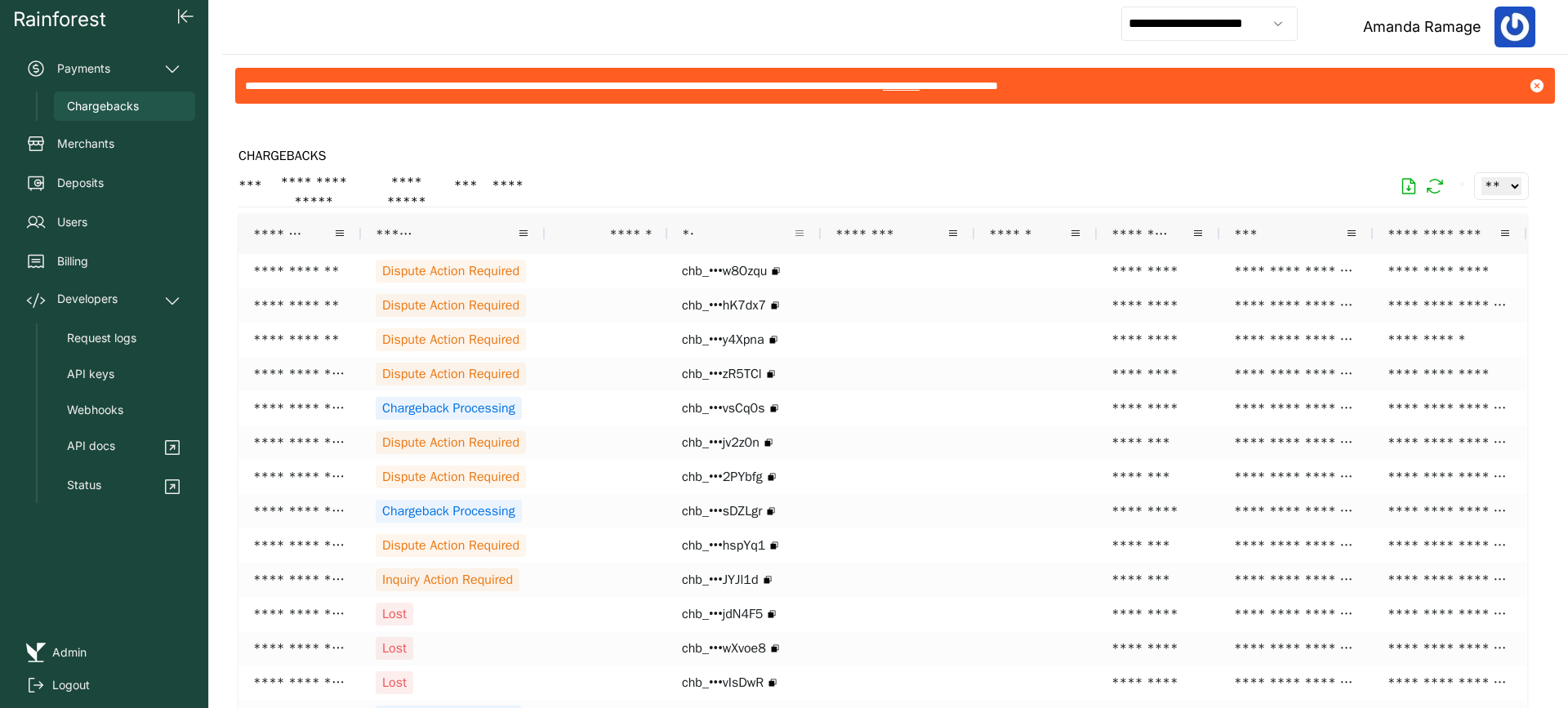 click at bounding box center [800, 234] 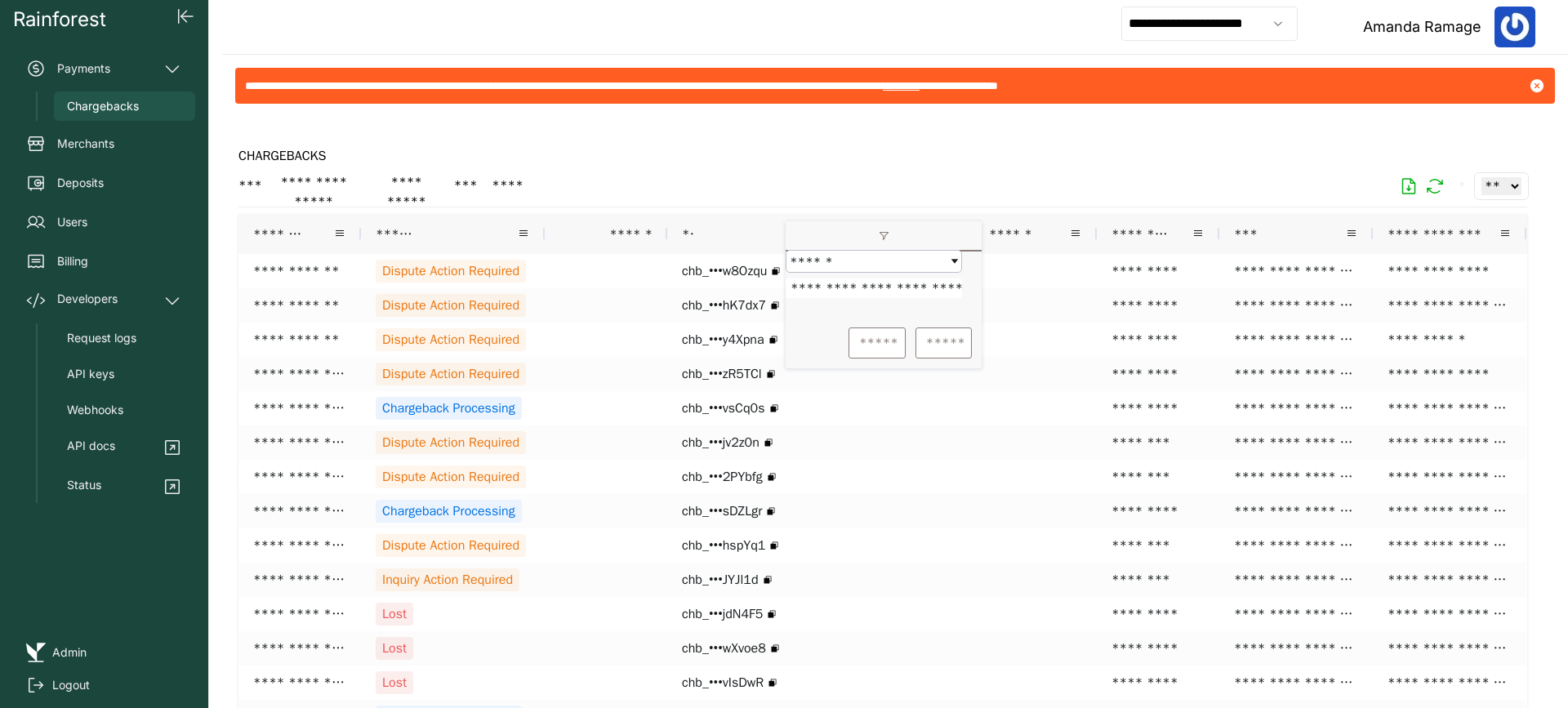 scroll, scrollTop: 0, scrollLeft: 73, axis: horizontal 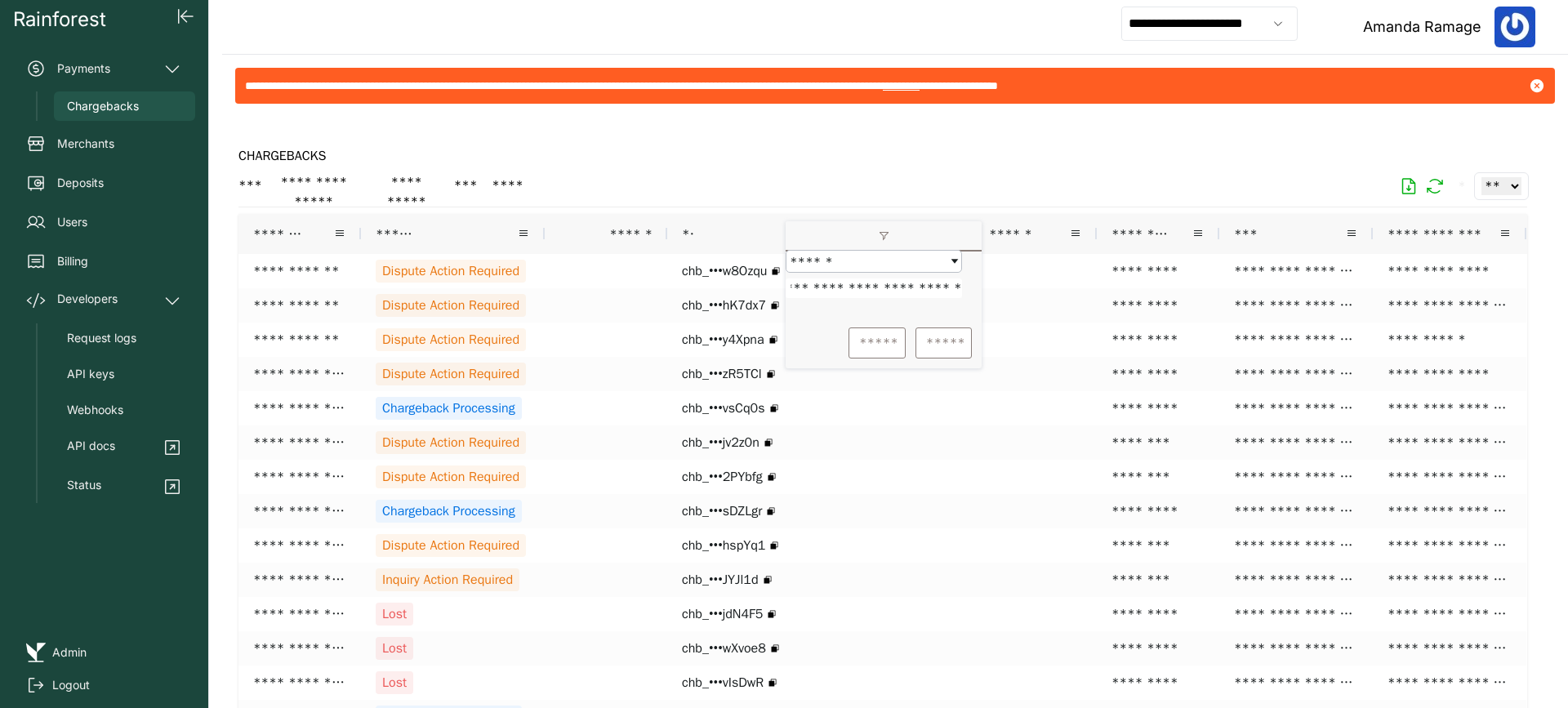 type on "**********" 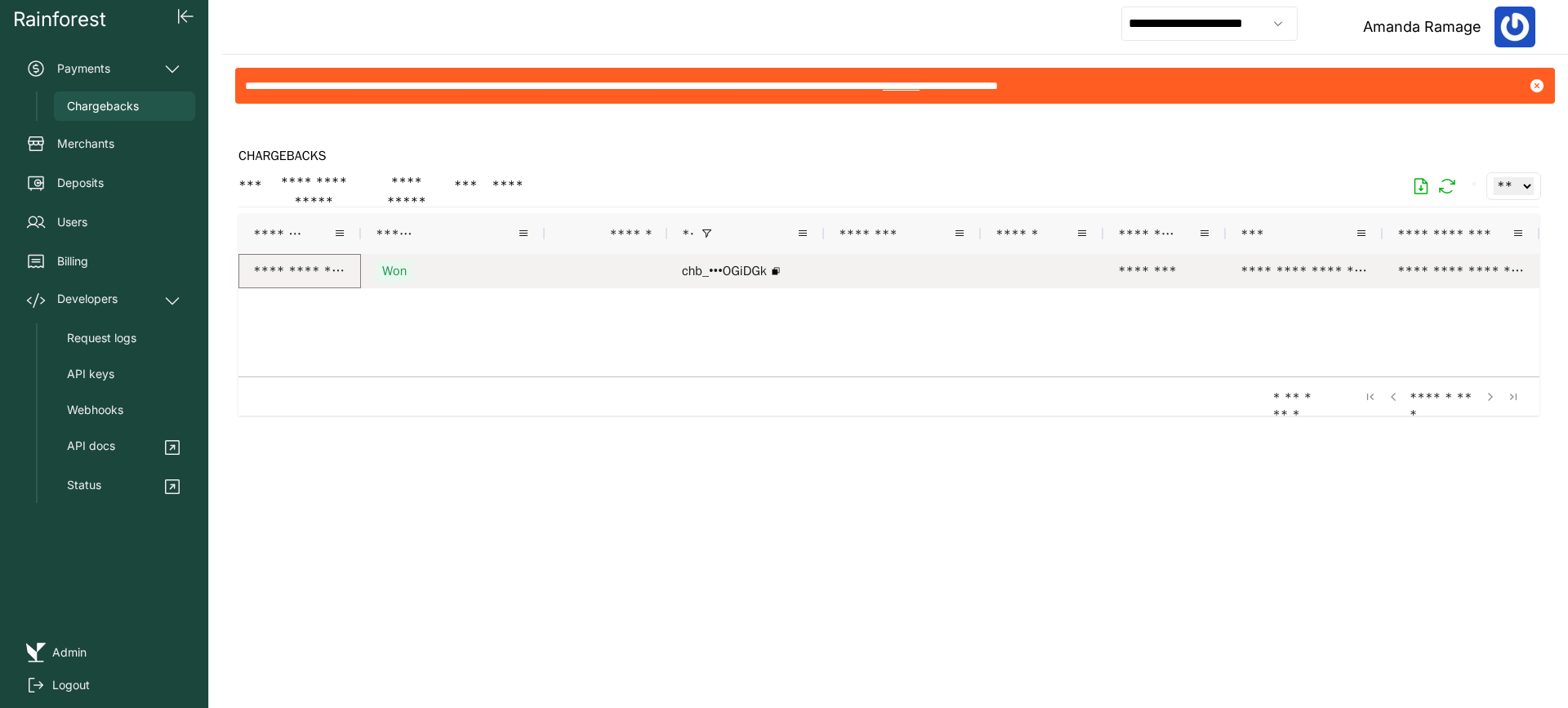 click on "**********" at bounding box center (300, 271) 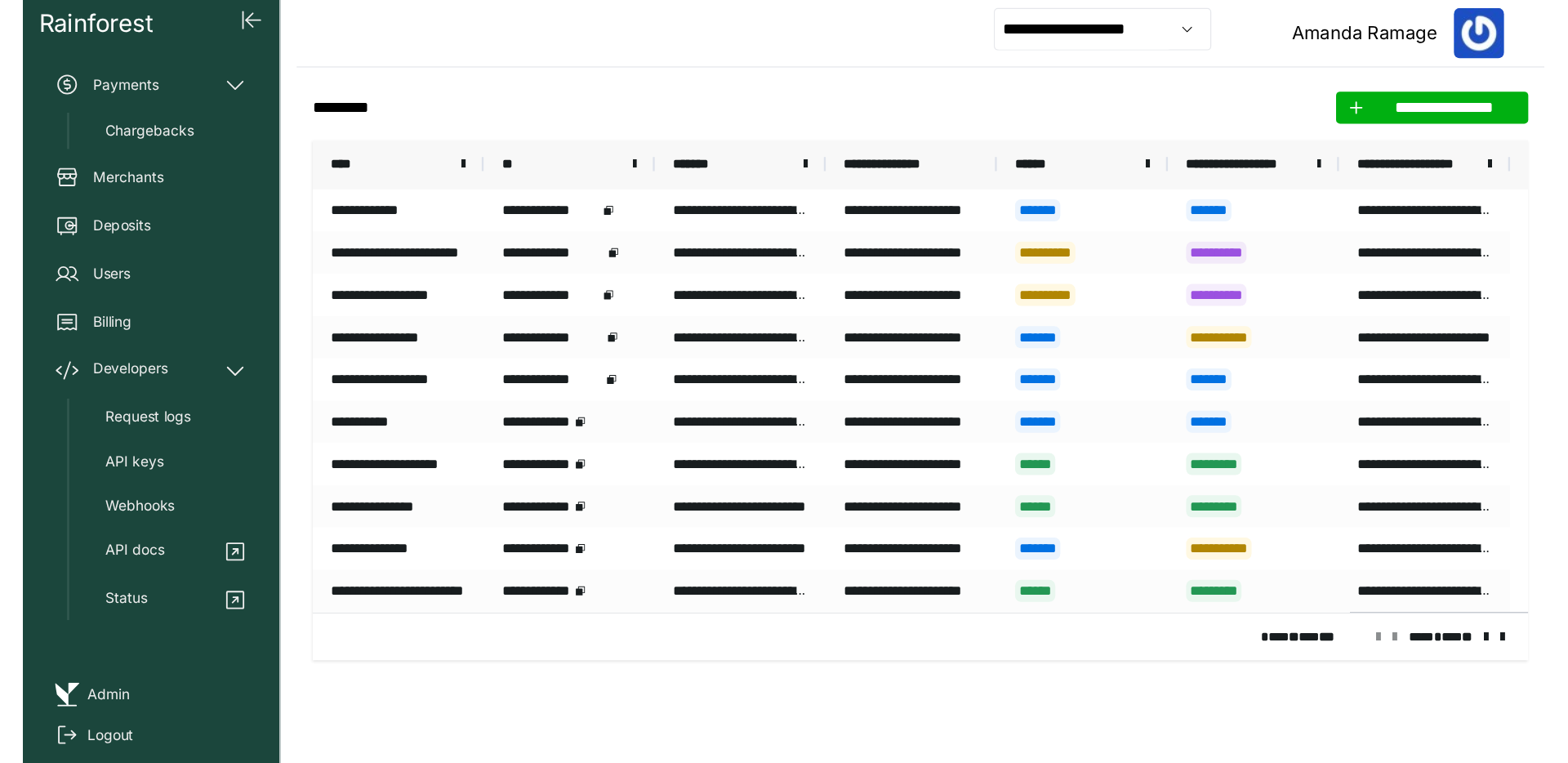 scroll, scrollTop: 0, scrollLeft: 0, axis: both 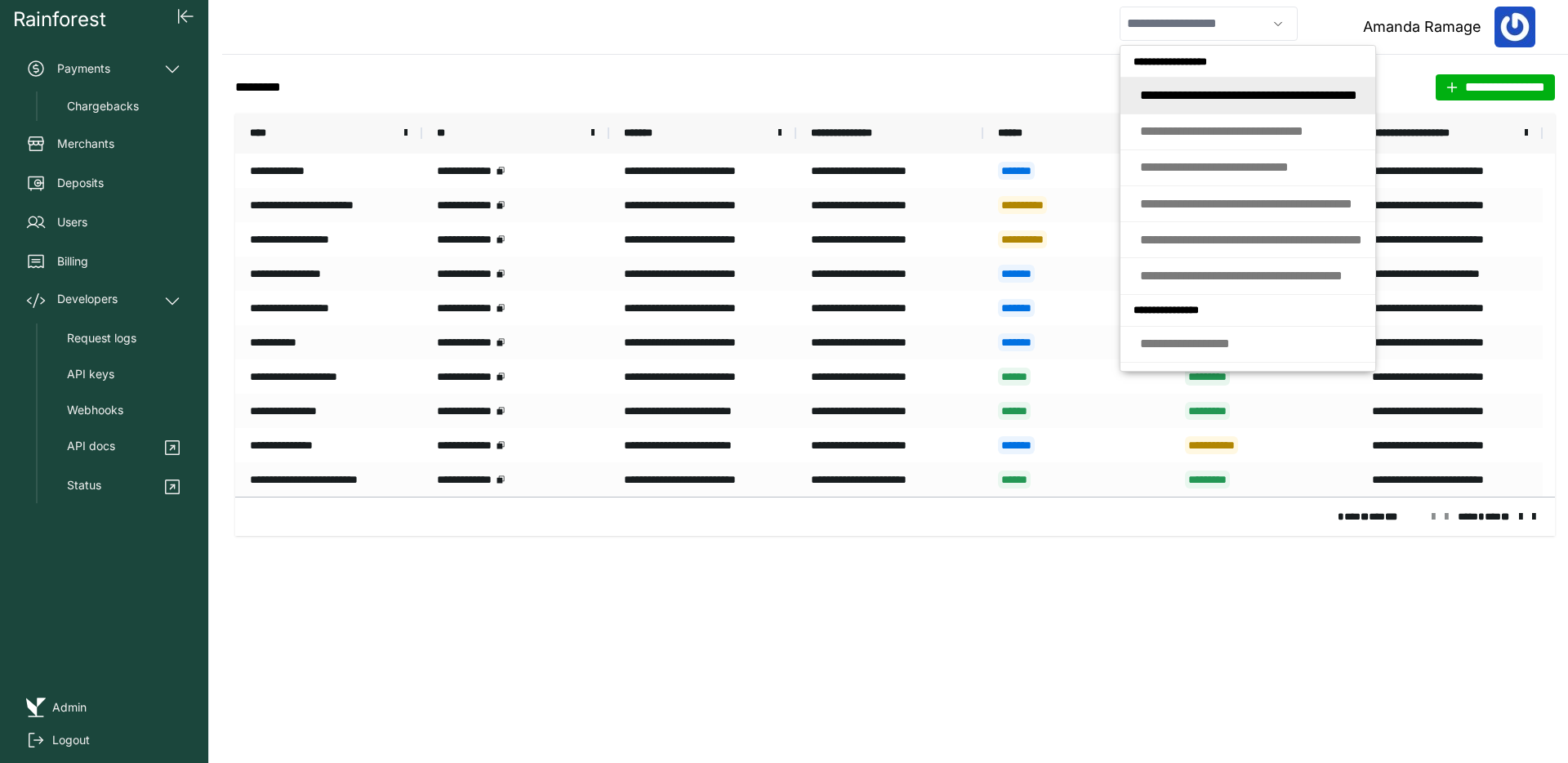 click at bounding box center [1193, 24] 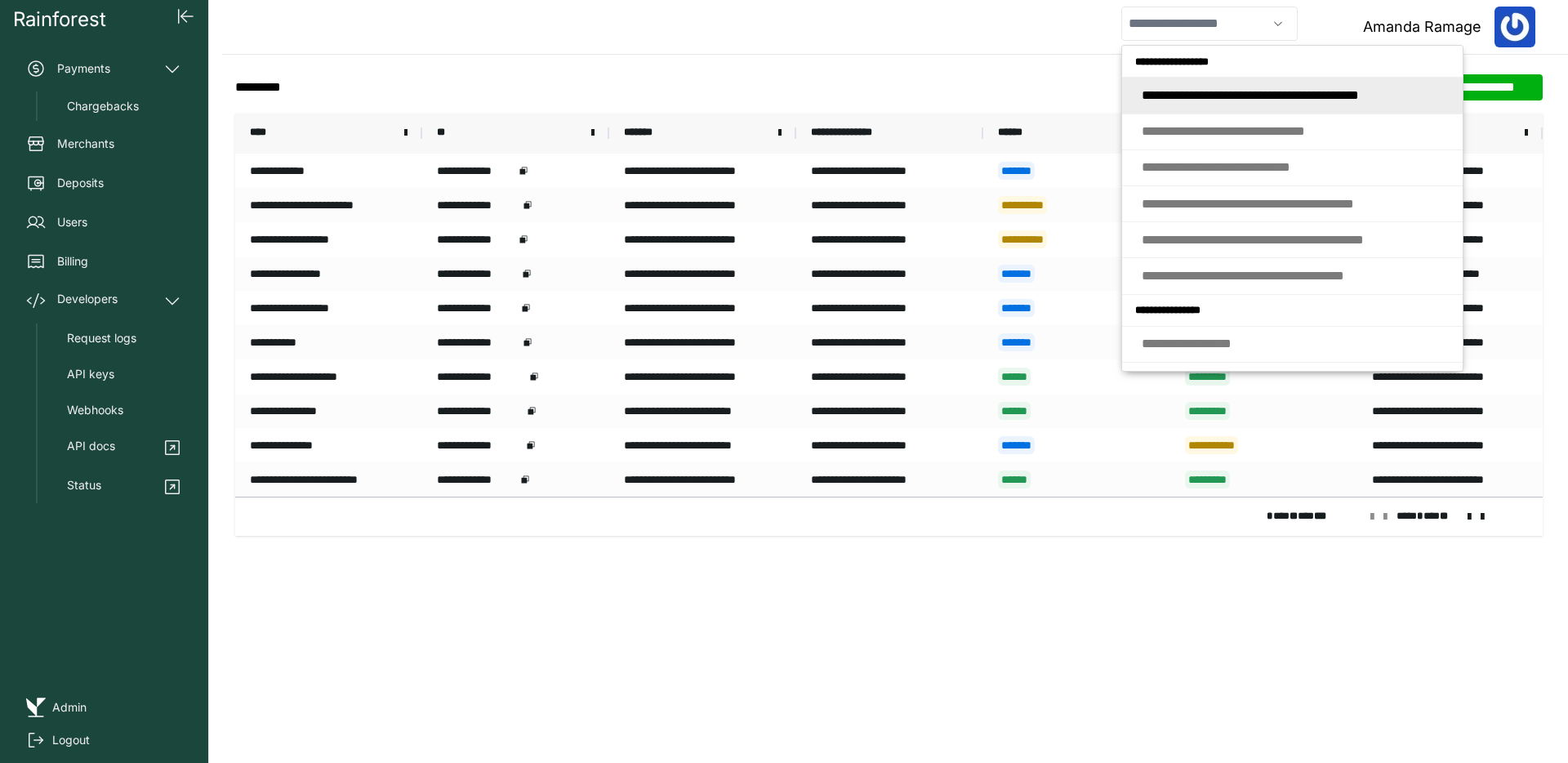 scroll, scrollTop: 0, scrollLeft: 0, axis: both 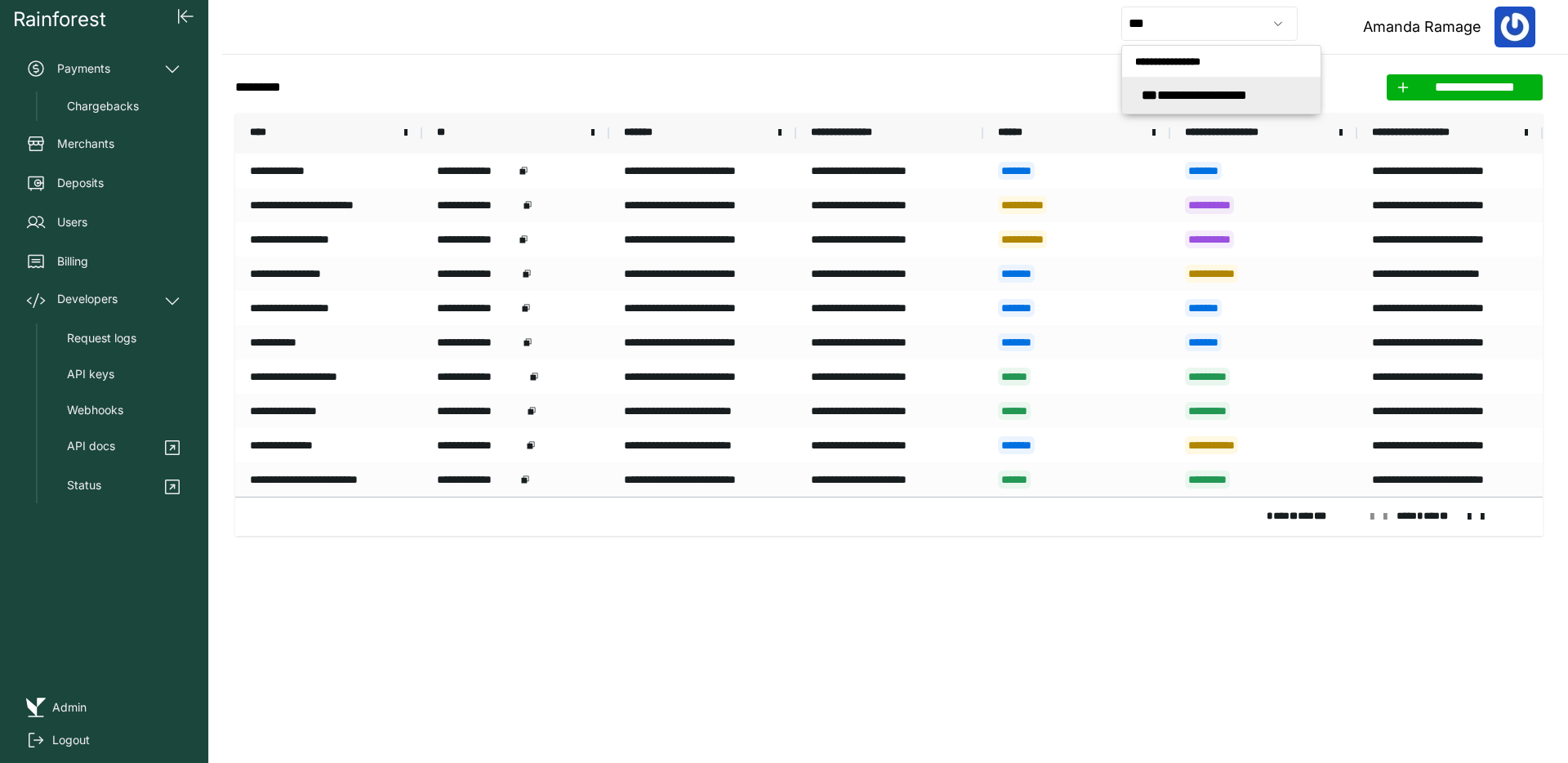 type on "**********" 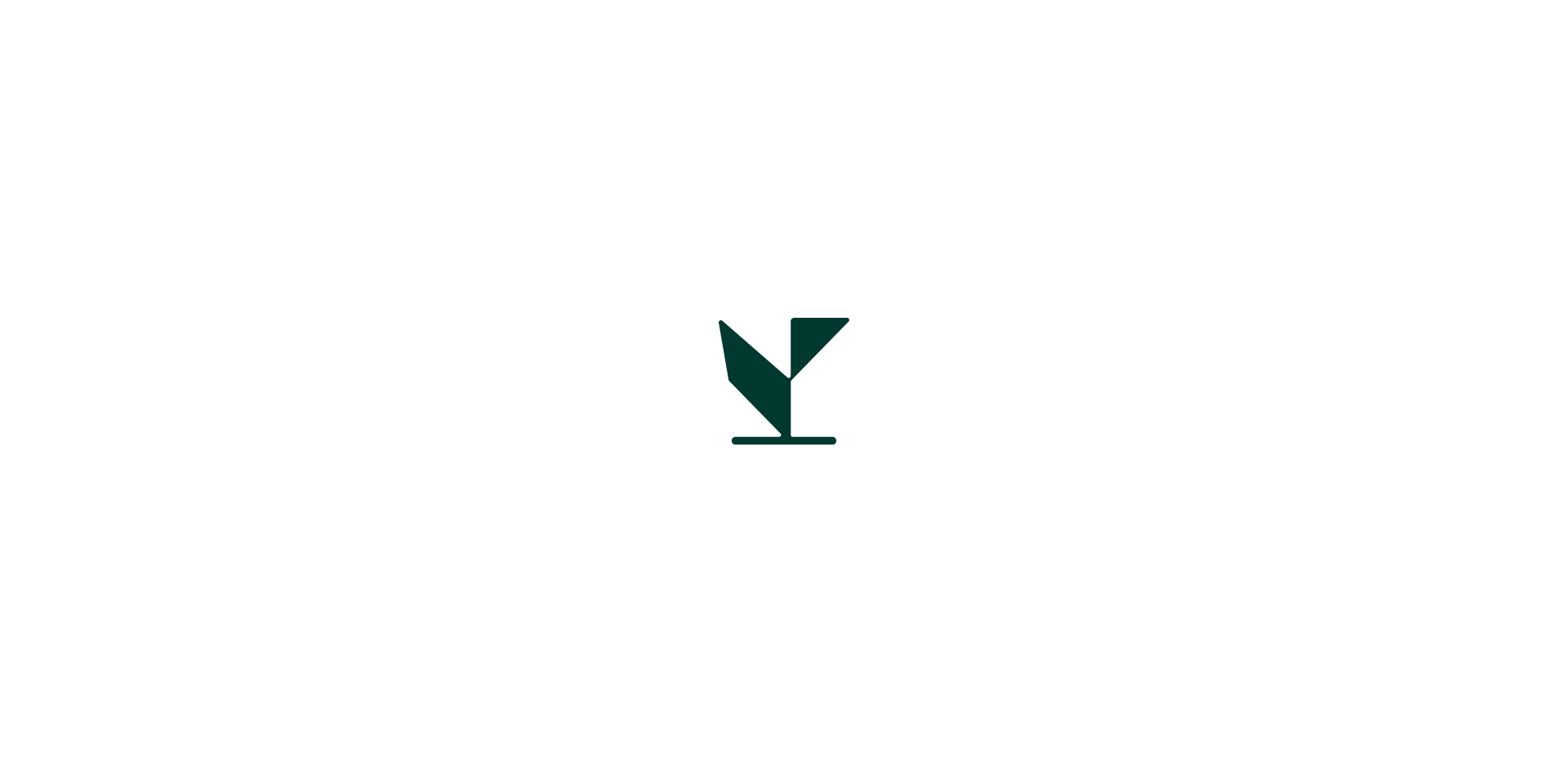 scroll, scrollTop: 0, scrollLeft: 0, axis: both 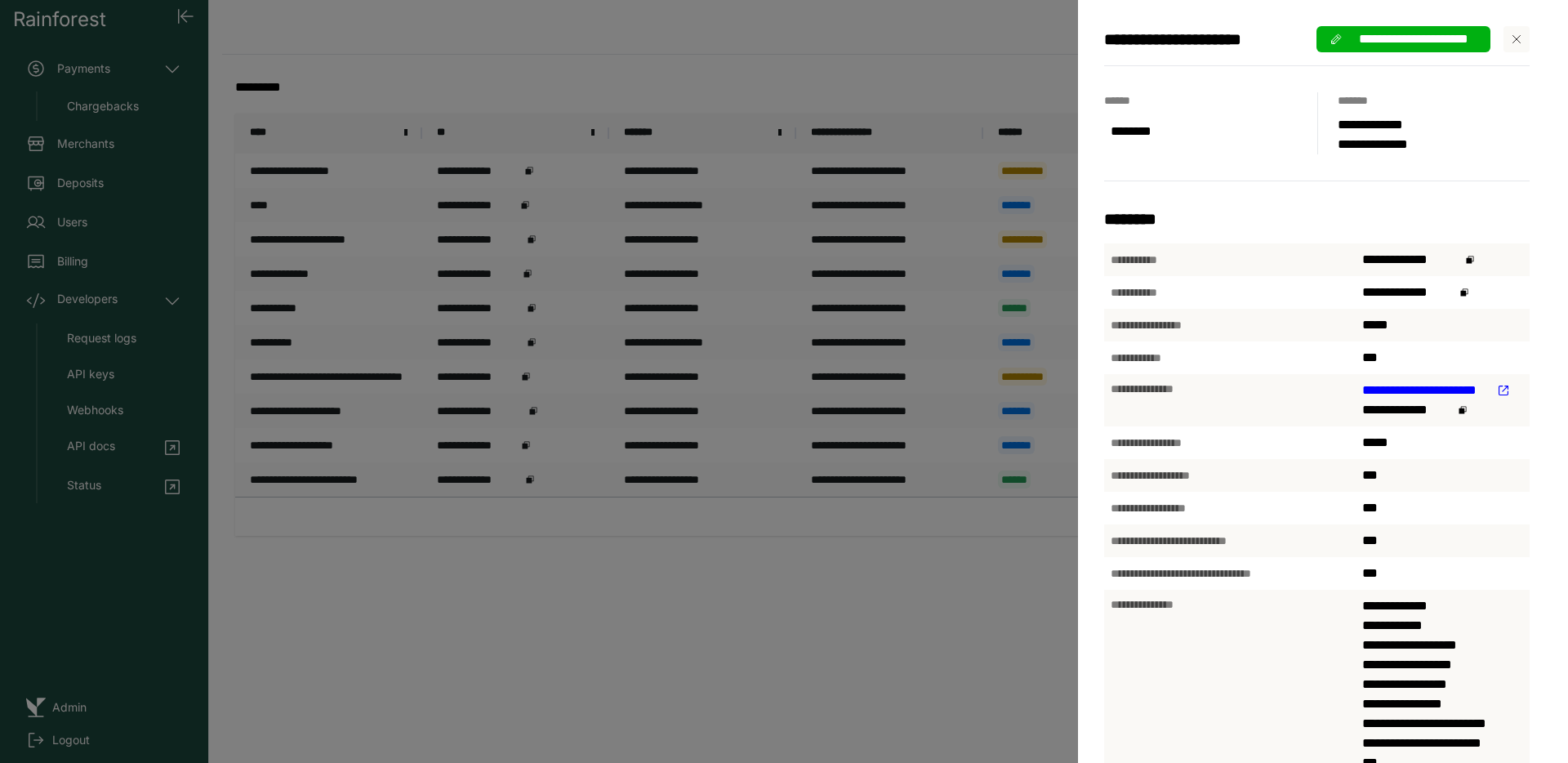 click on "**********" at bounding box center [784, 382] 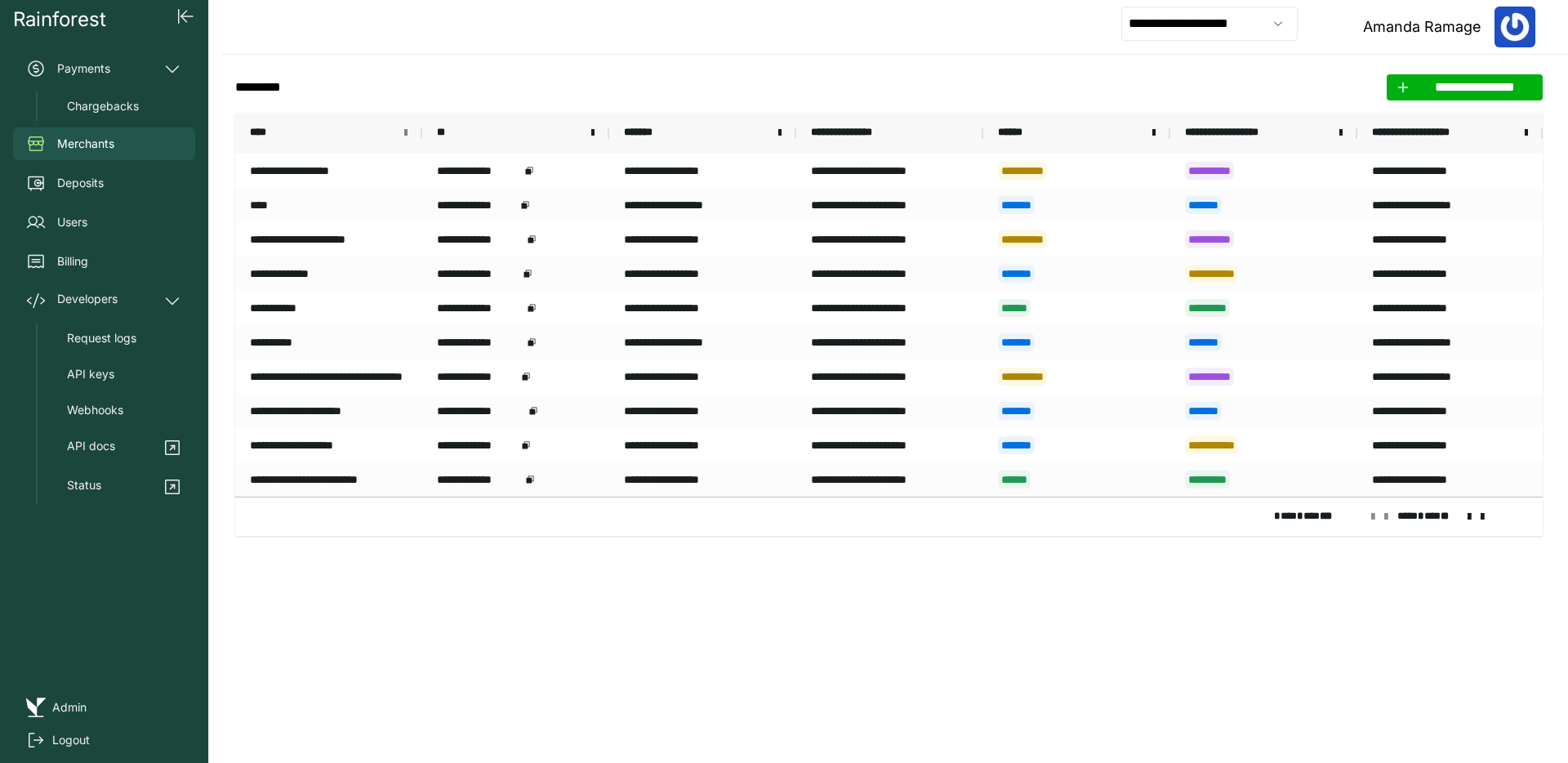 click at bounding box center (406, 133) 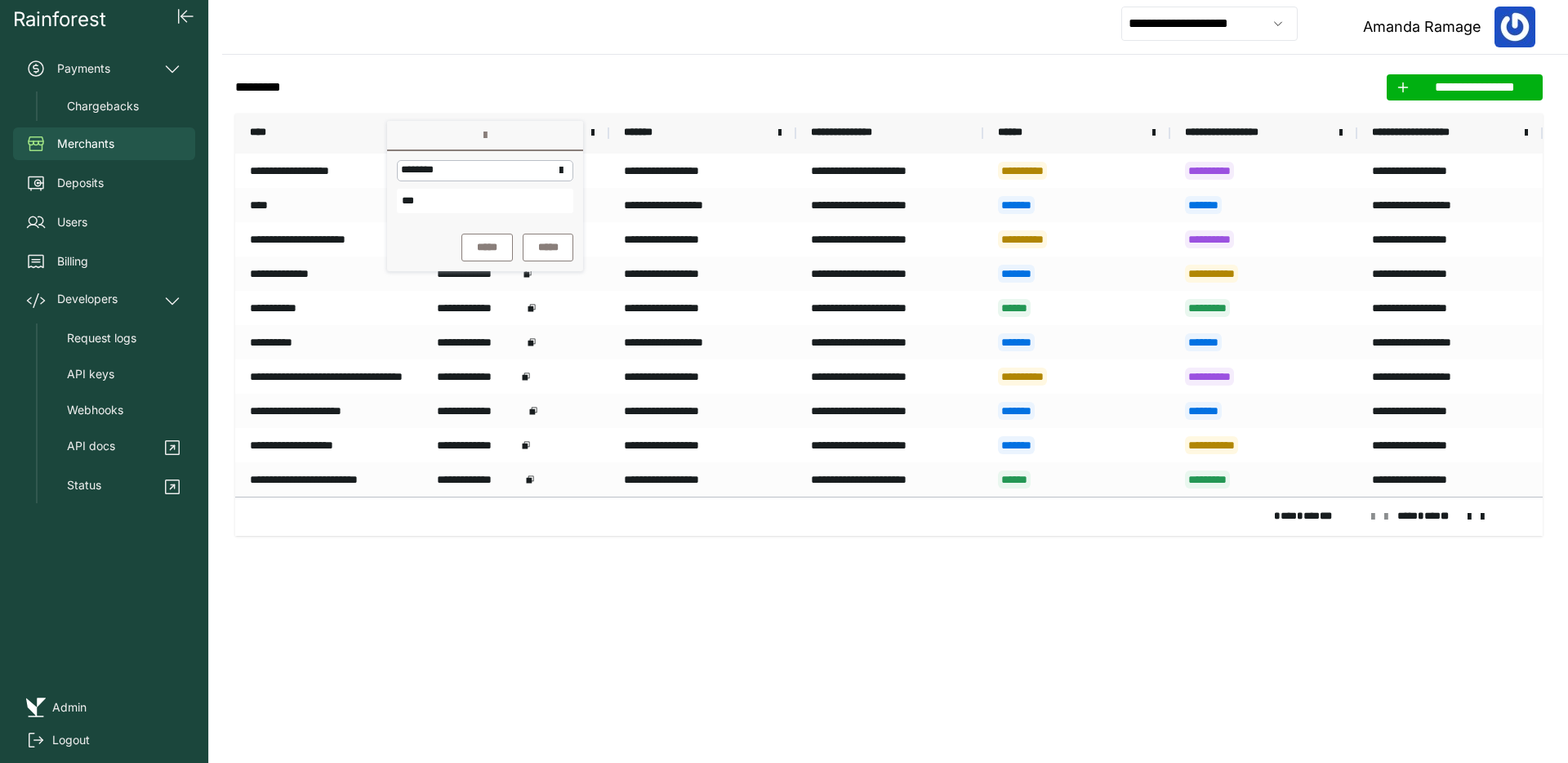 type on "***" 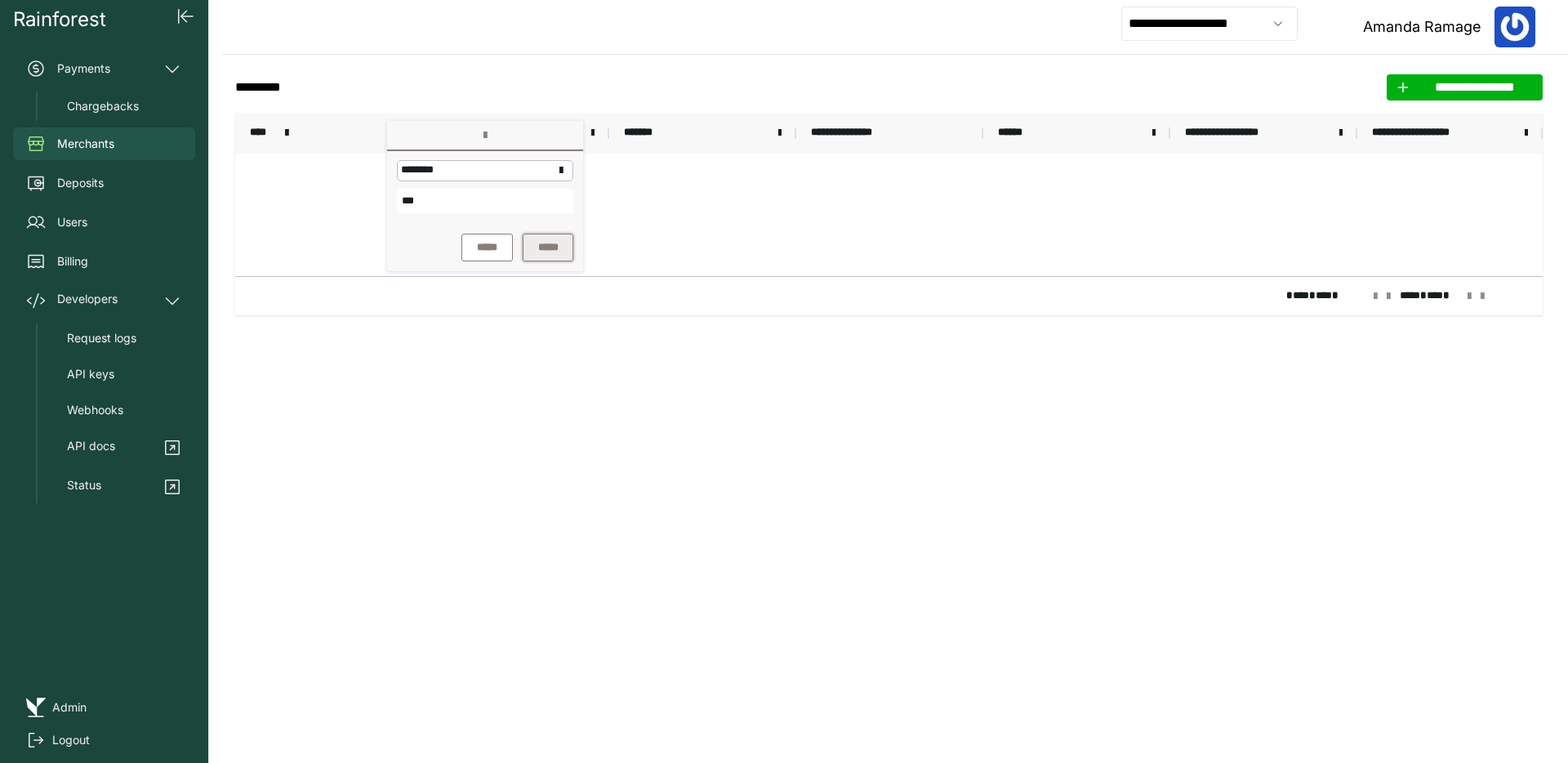 click on "*****" at bounding box center (548, 248) 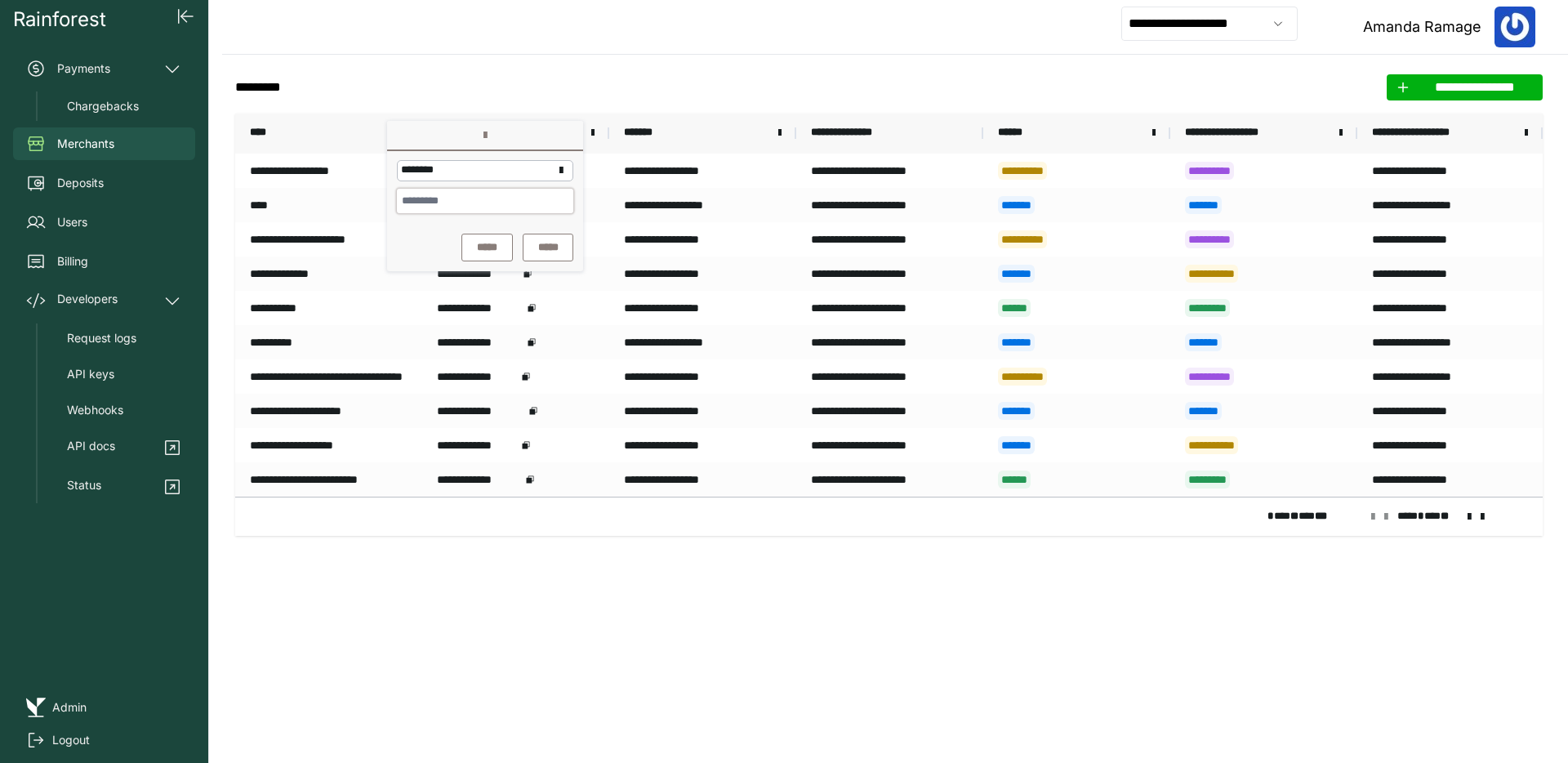 click at bounding box center [485, 201] 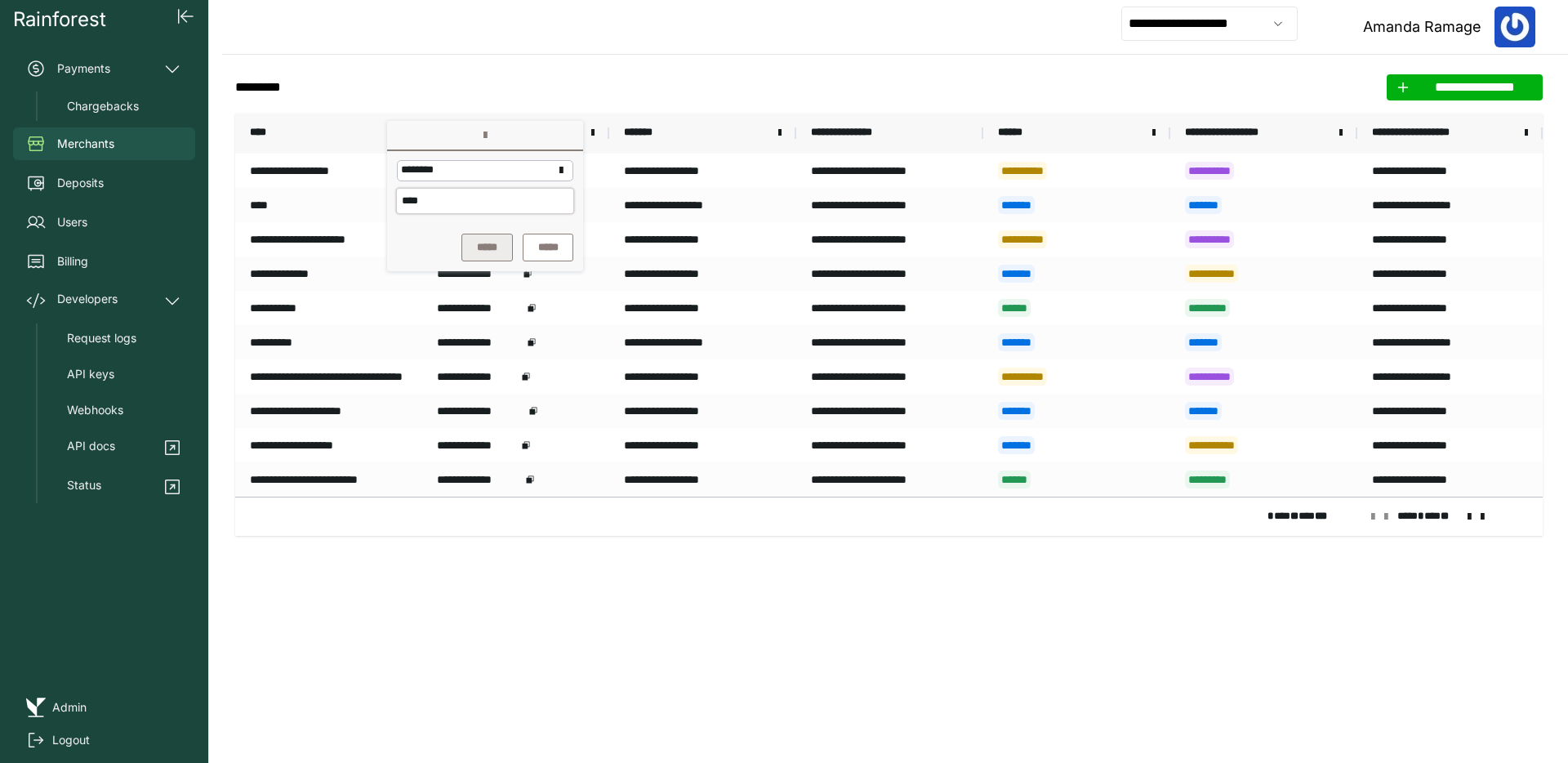 type on "****" 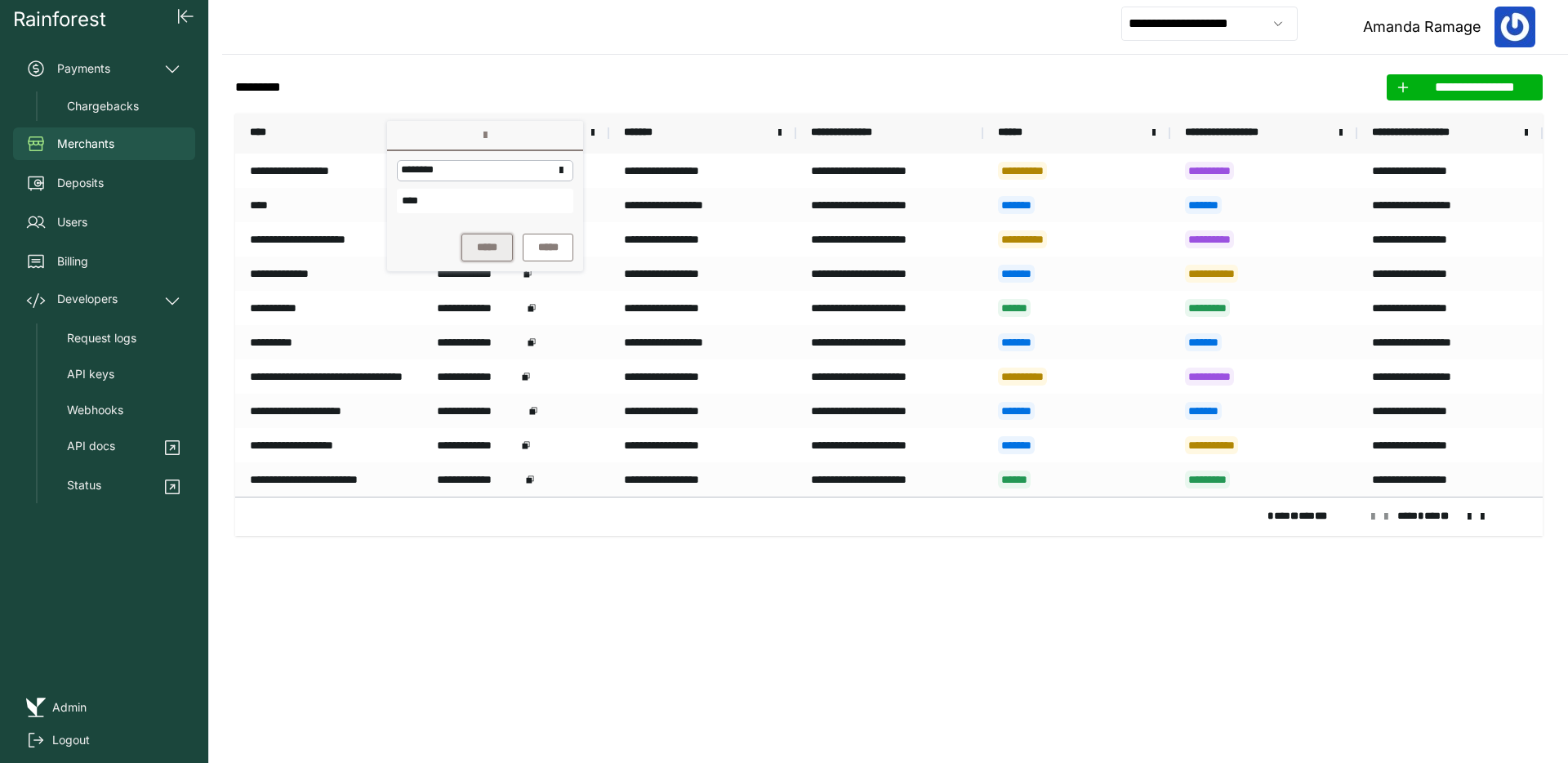 click on "*****" at bounding box center (487, 248) 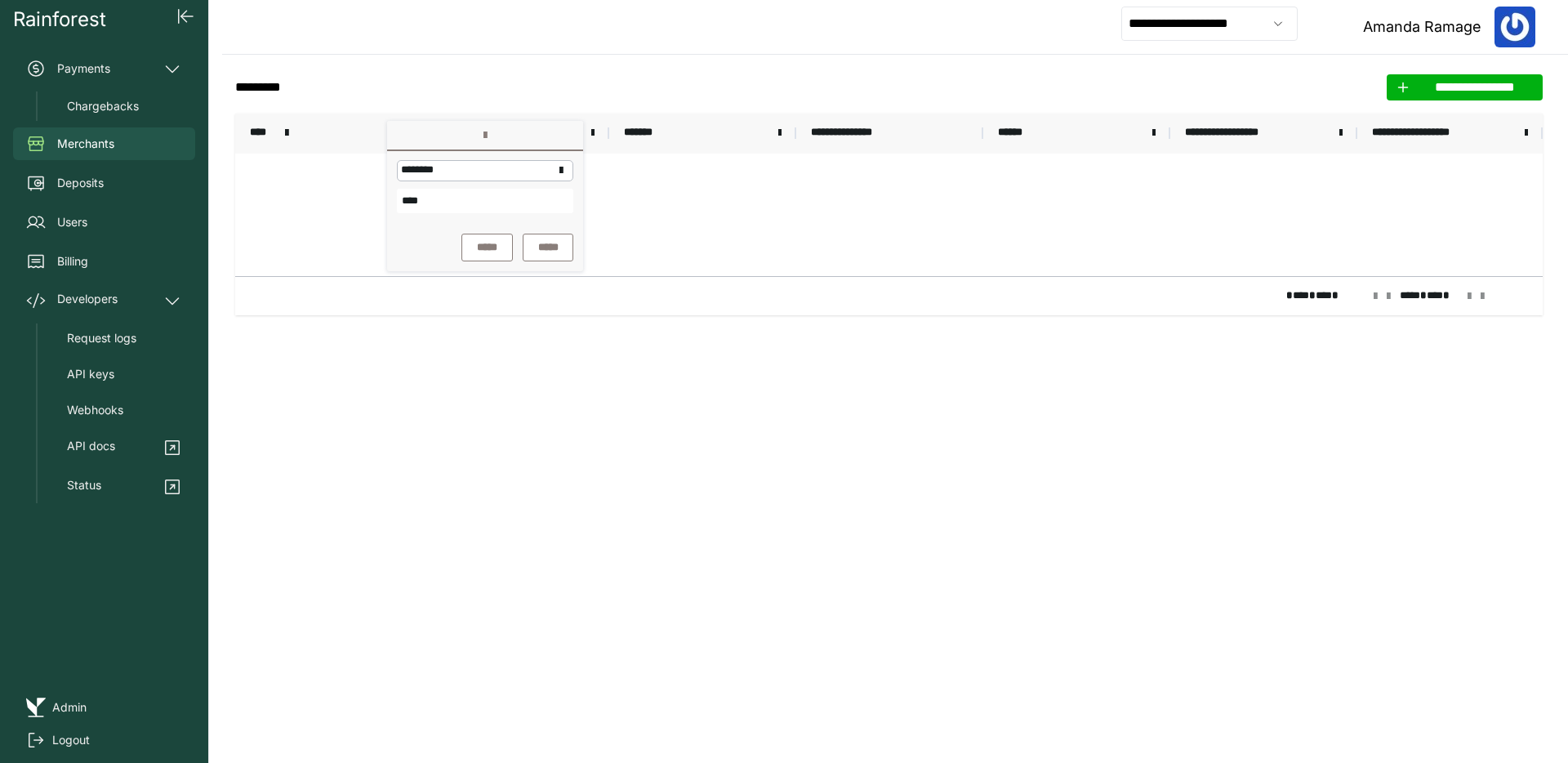 click on "**********" 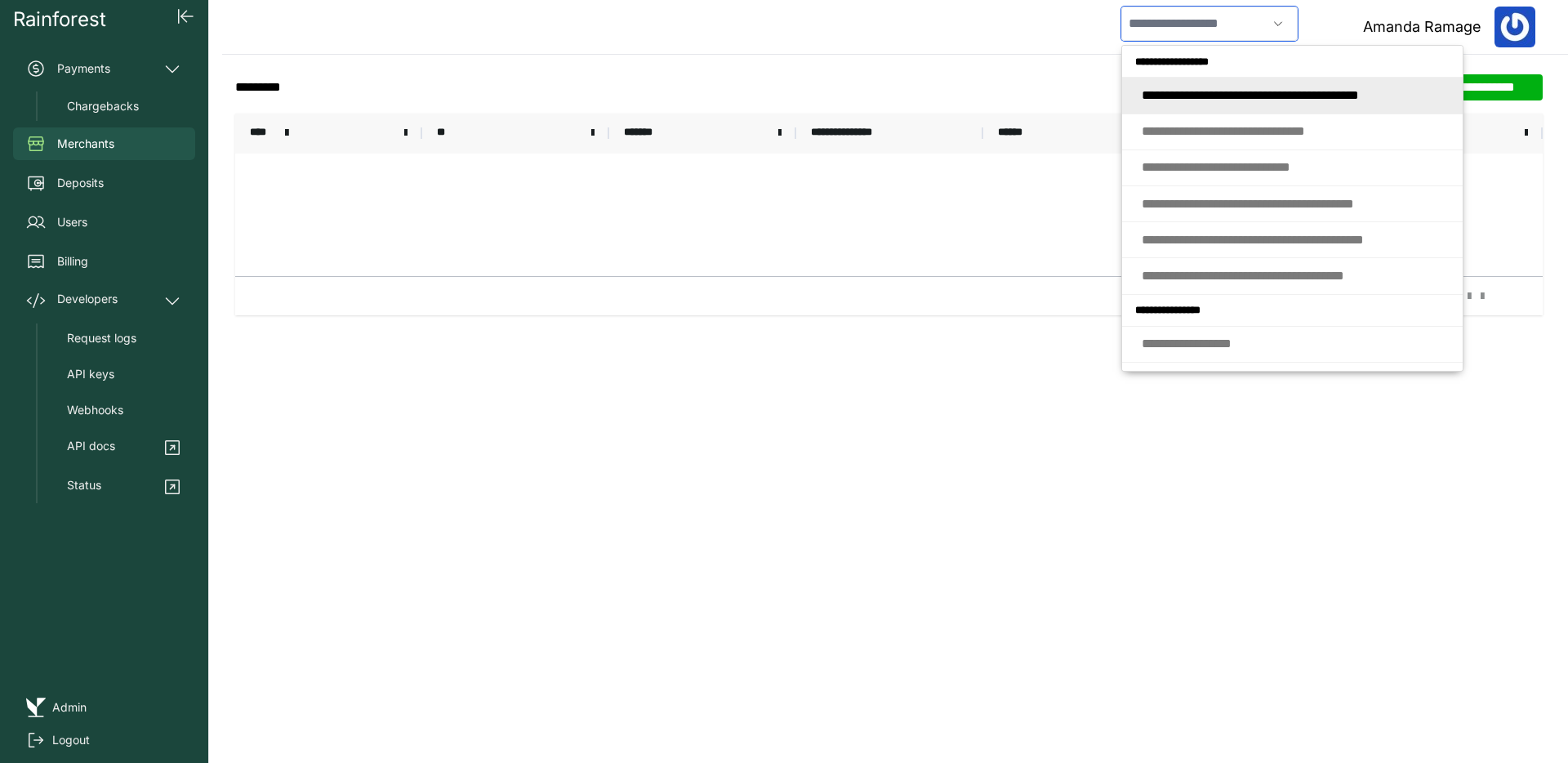 click at bounding box center (1194, 24) 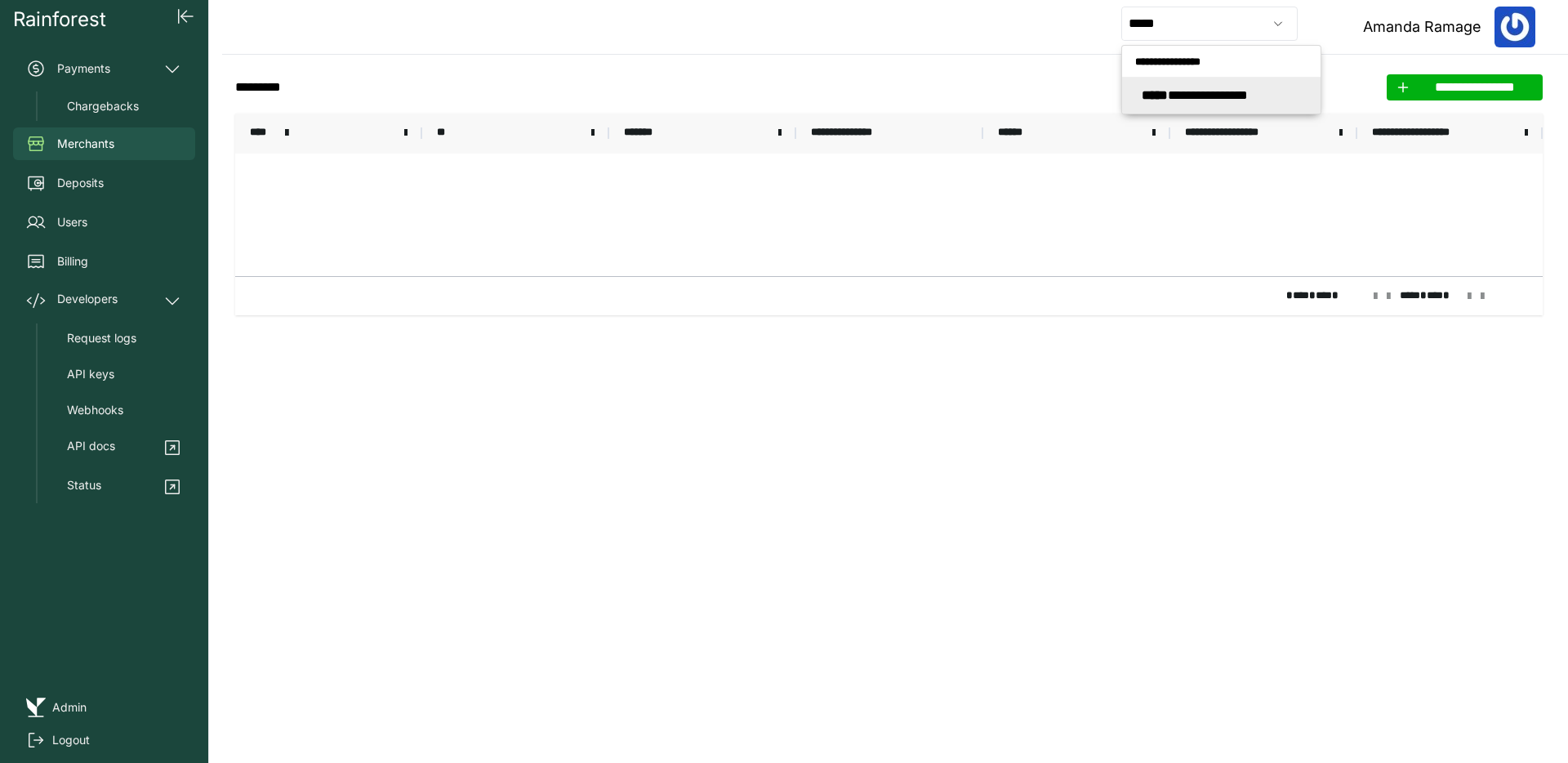 type on "**********" 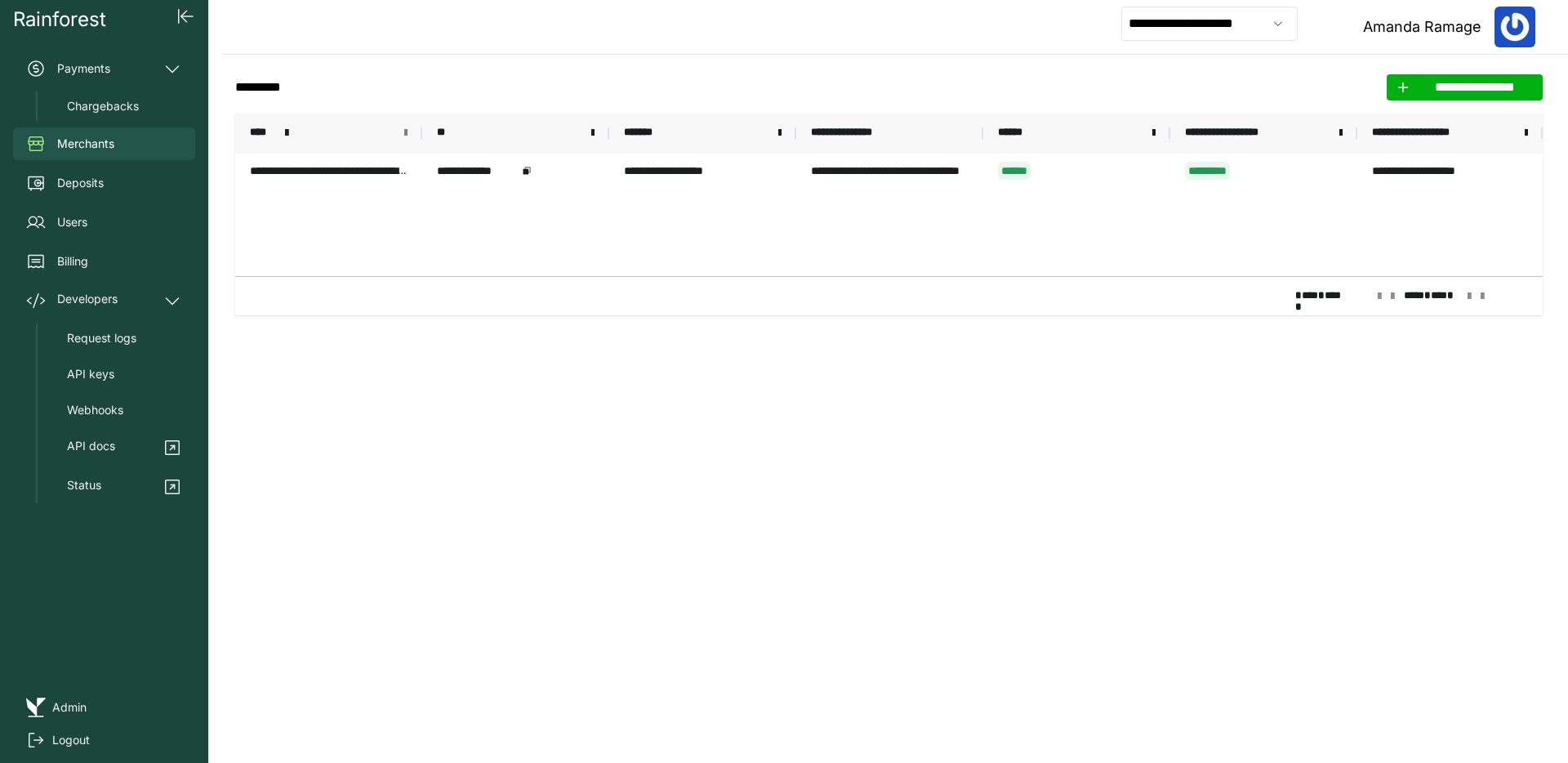 click at bounding box center (406, 133) 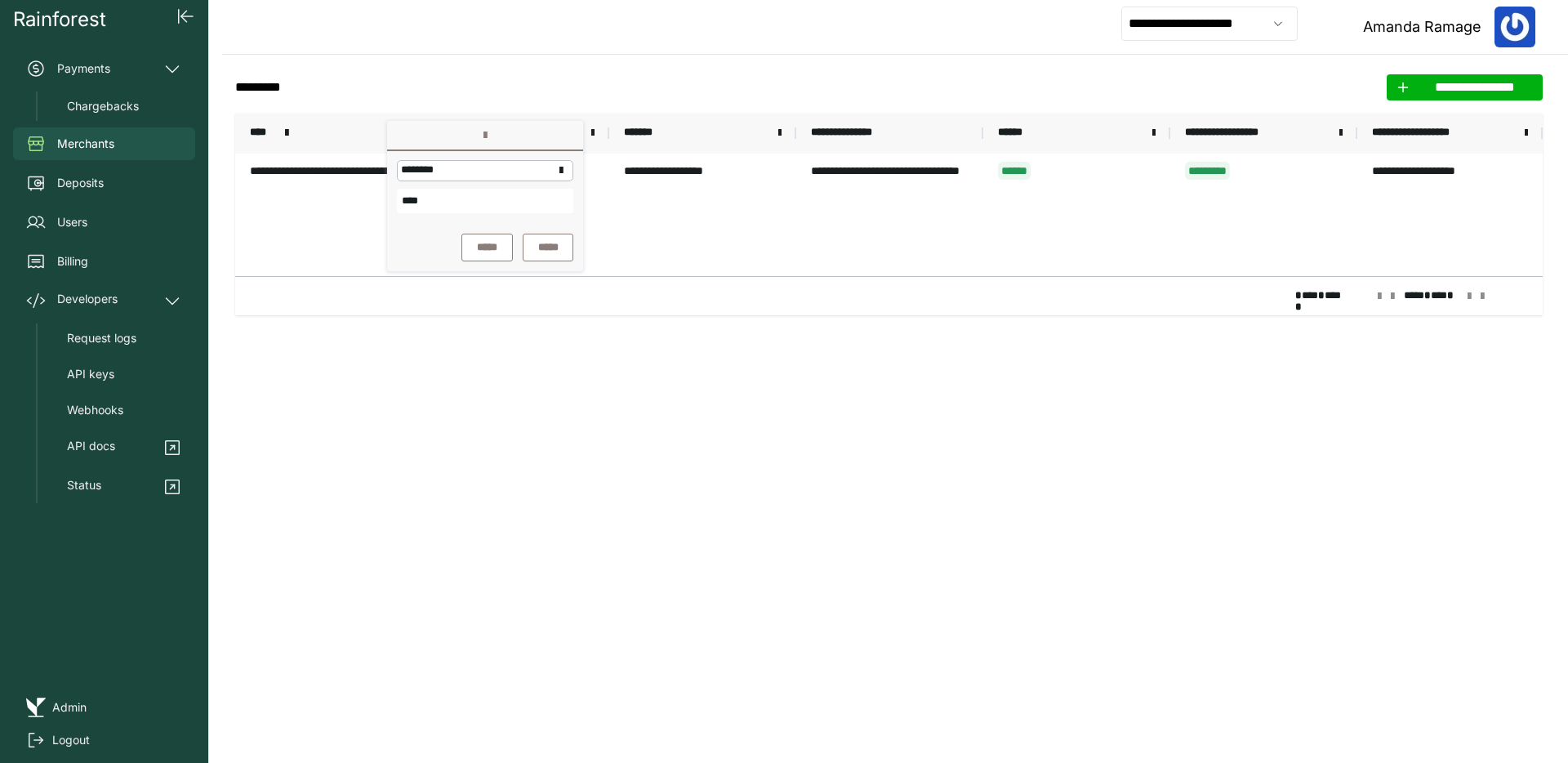 click on "********
****
***
**
********" at bounding box center [485, 187] 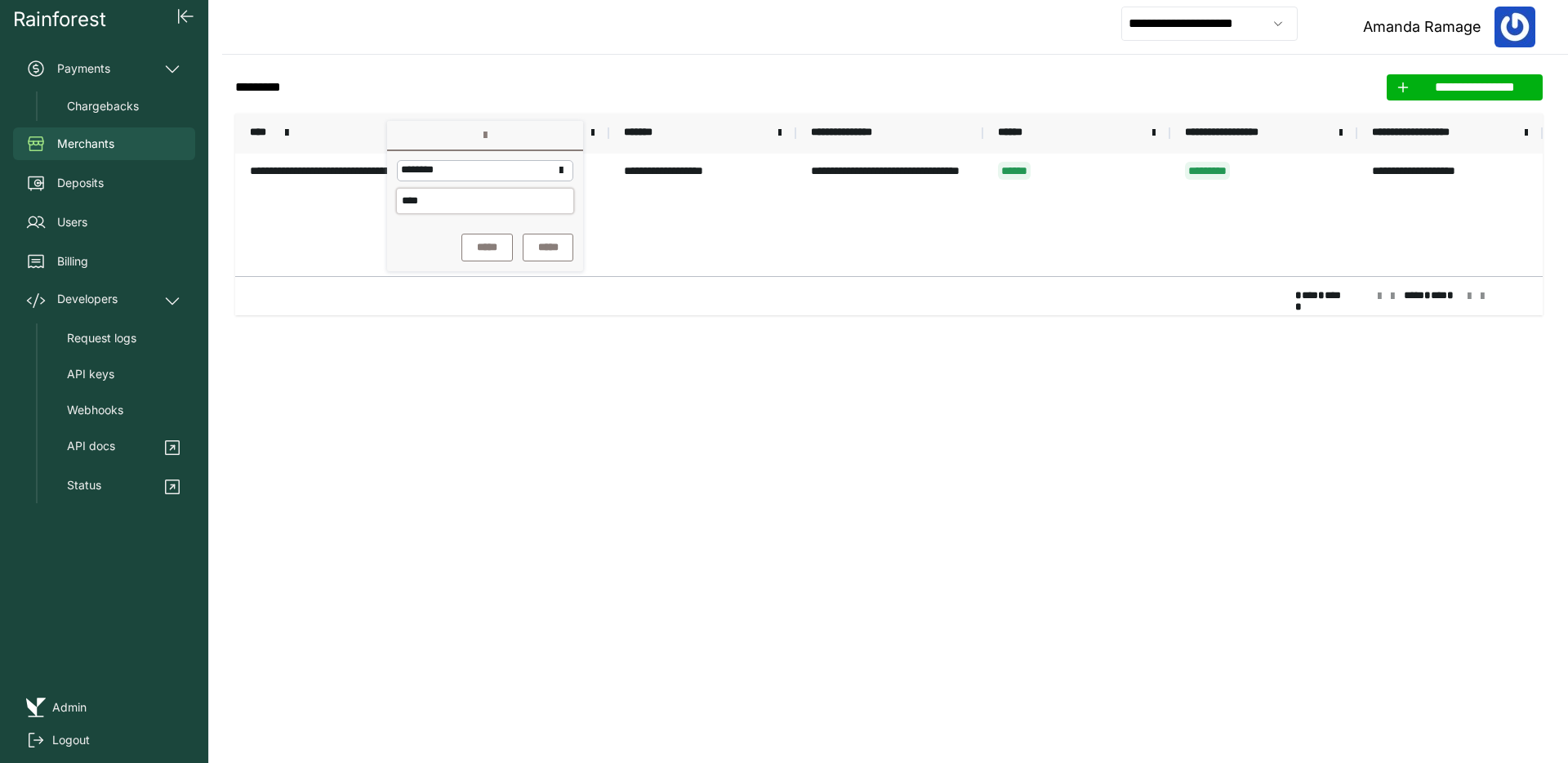 click on "****" at bounding box center [485, 201] 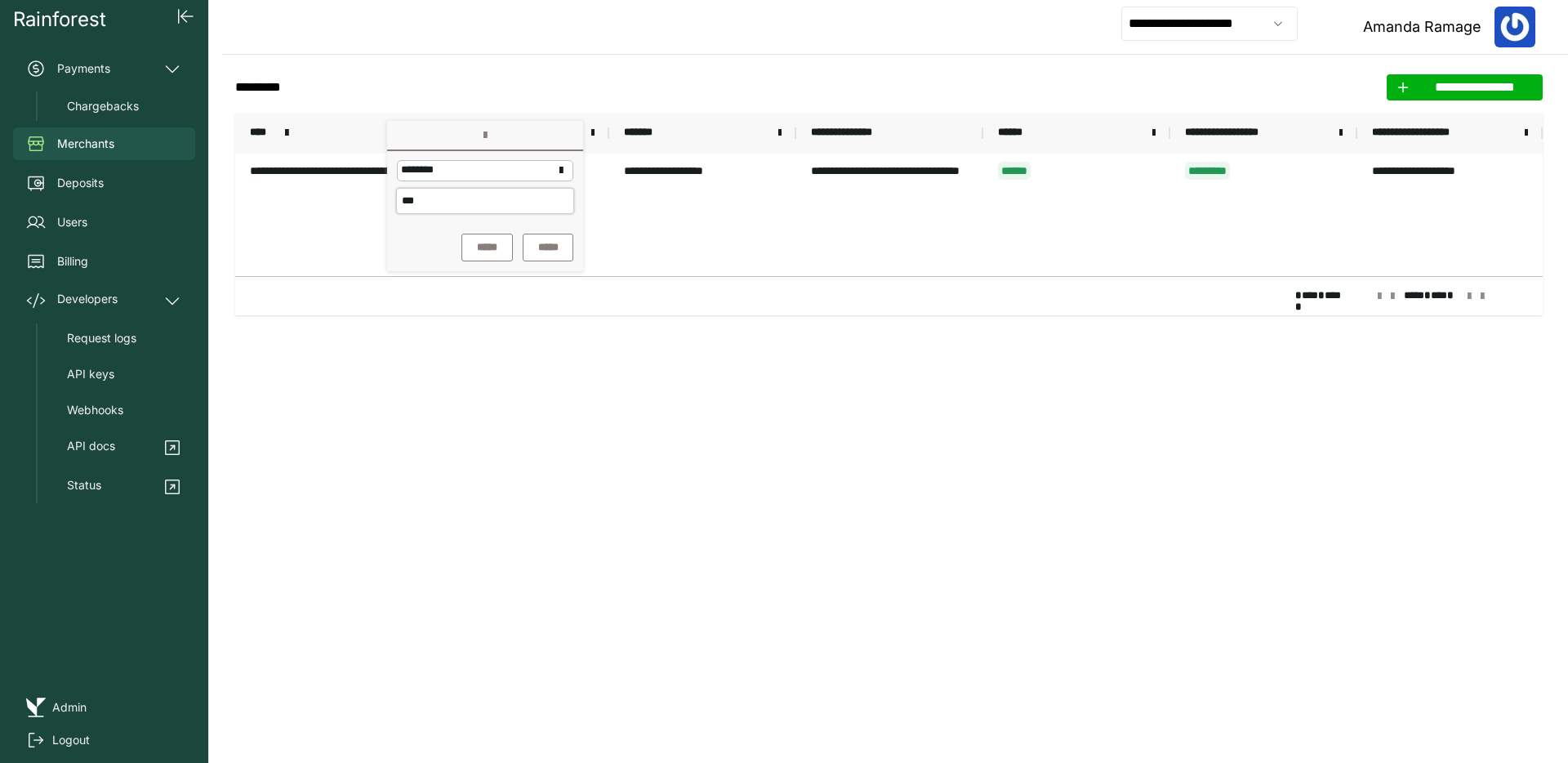click on "*****" at bounding box center [487, 248] 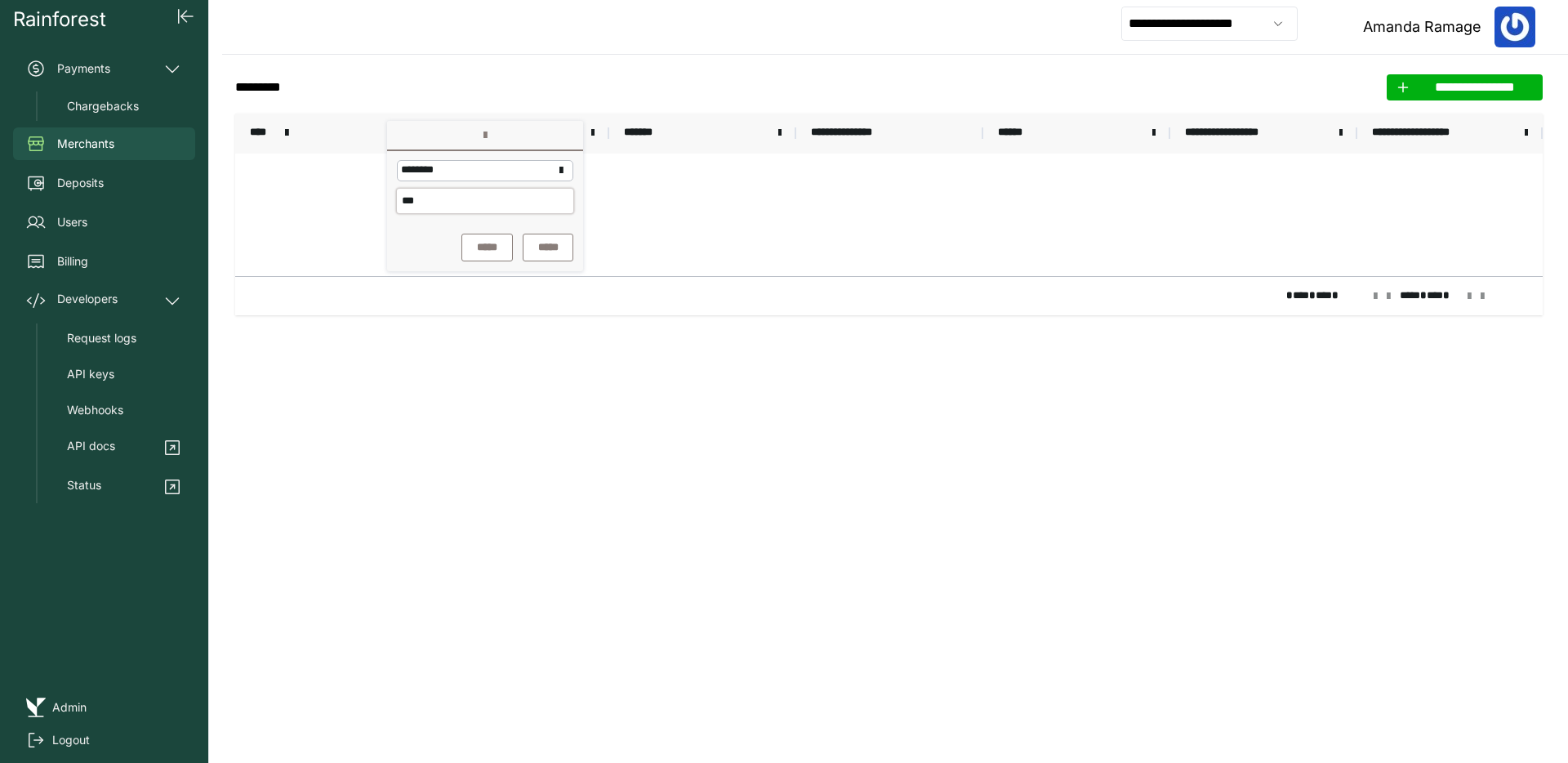 click on "***" at bounding box center (485, 201) 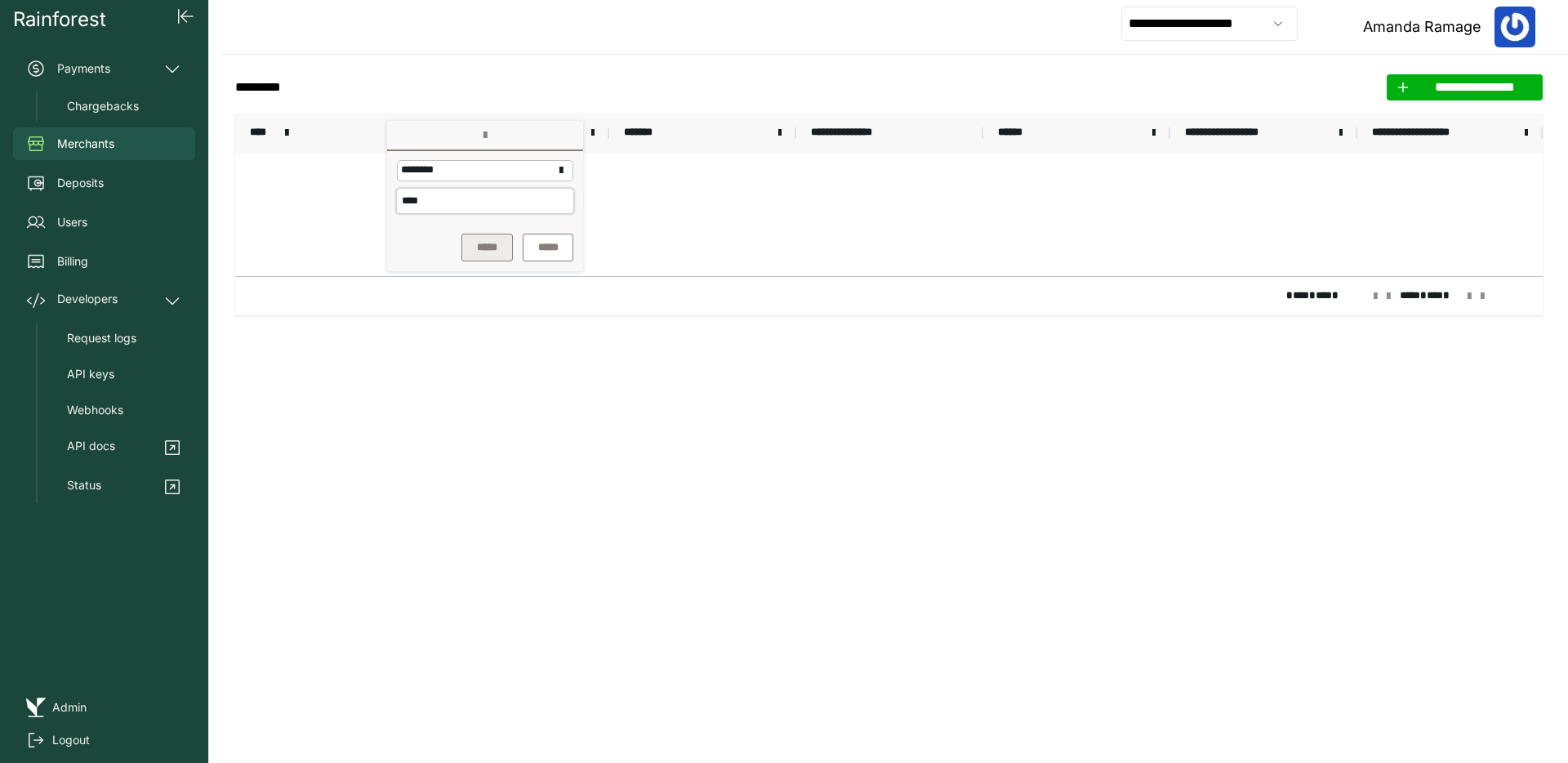 type on "****" 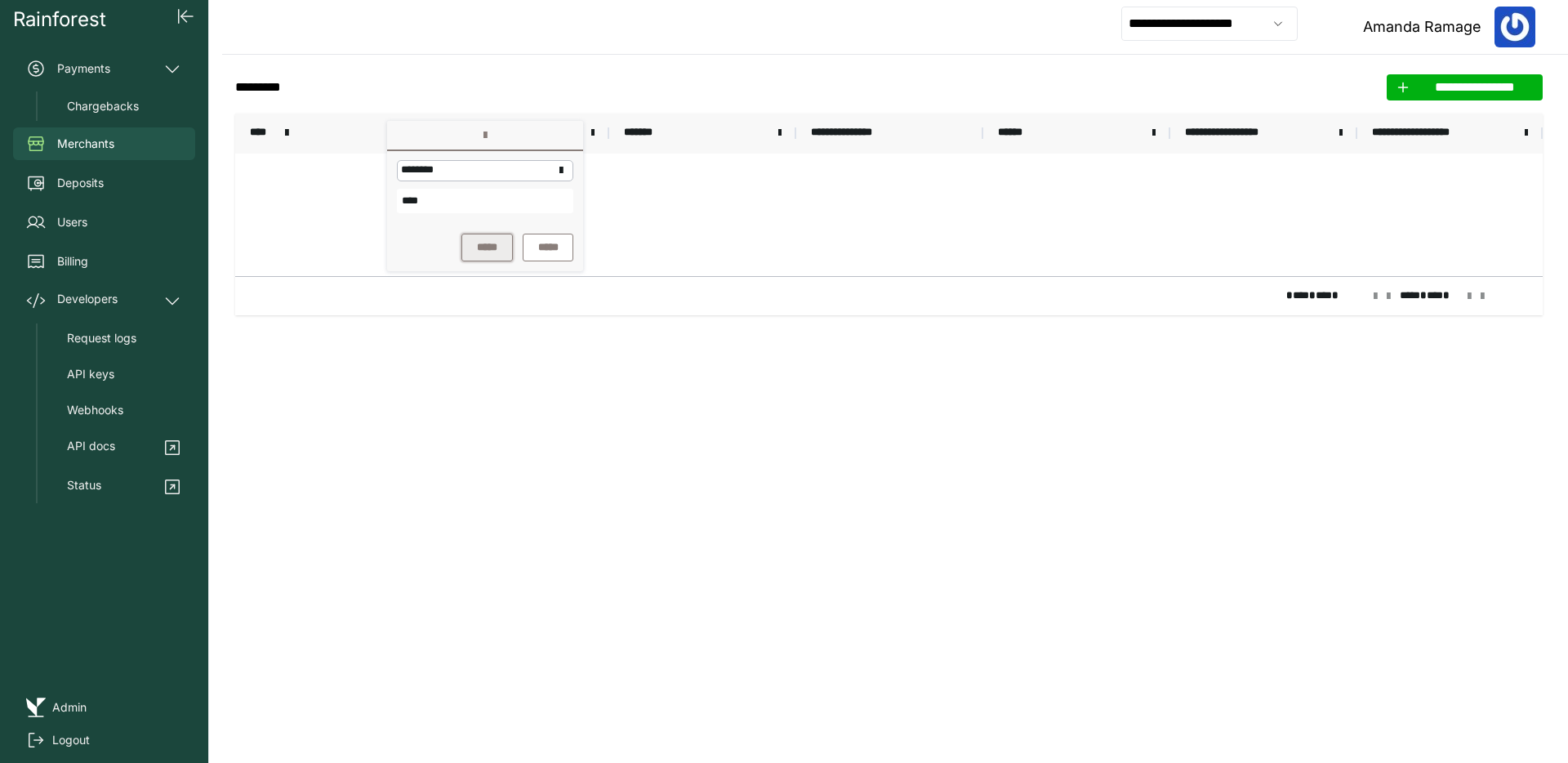 click on "*****" at bounding box center (487, 248) 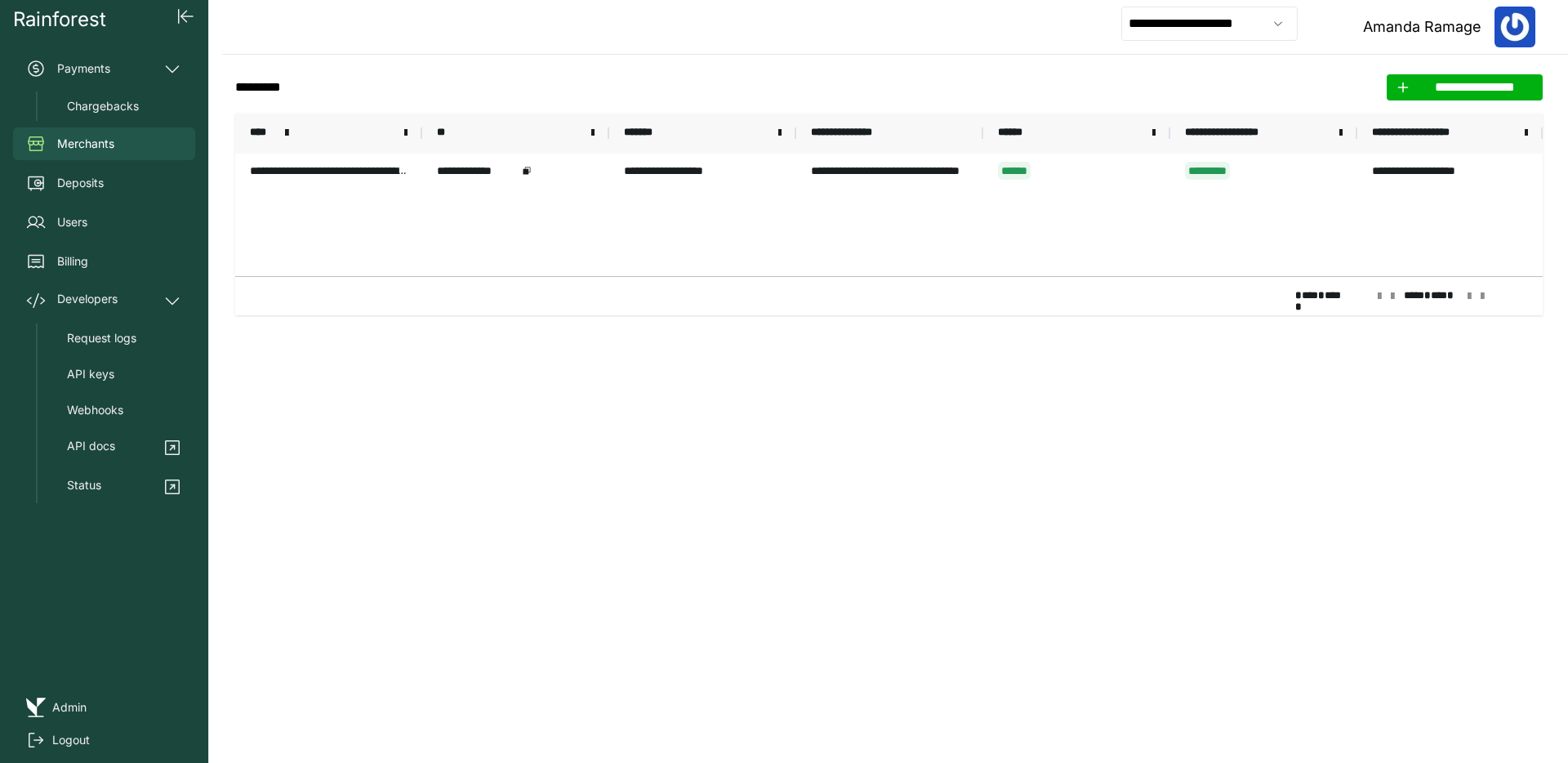 click on "**********" 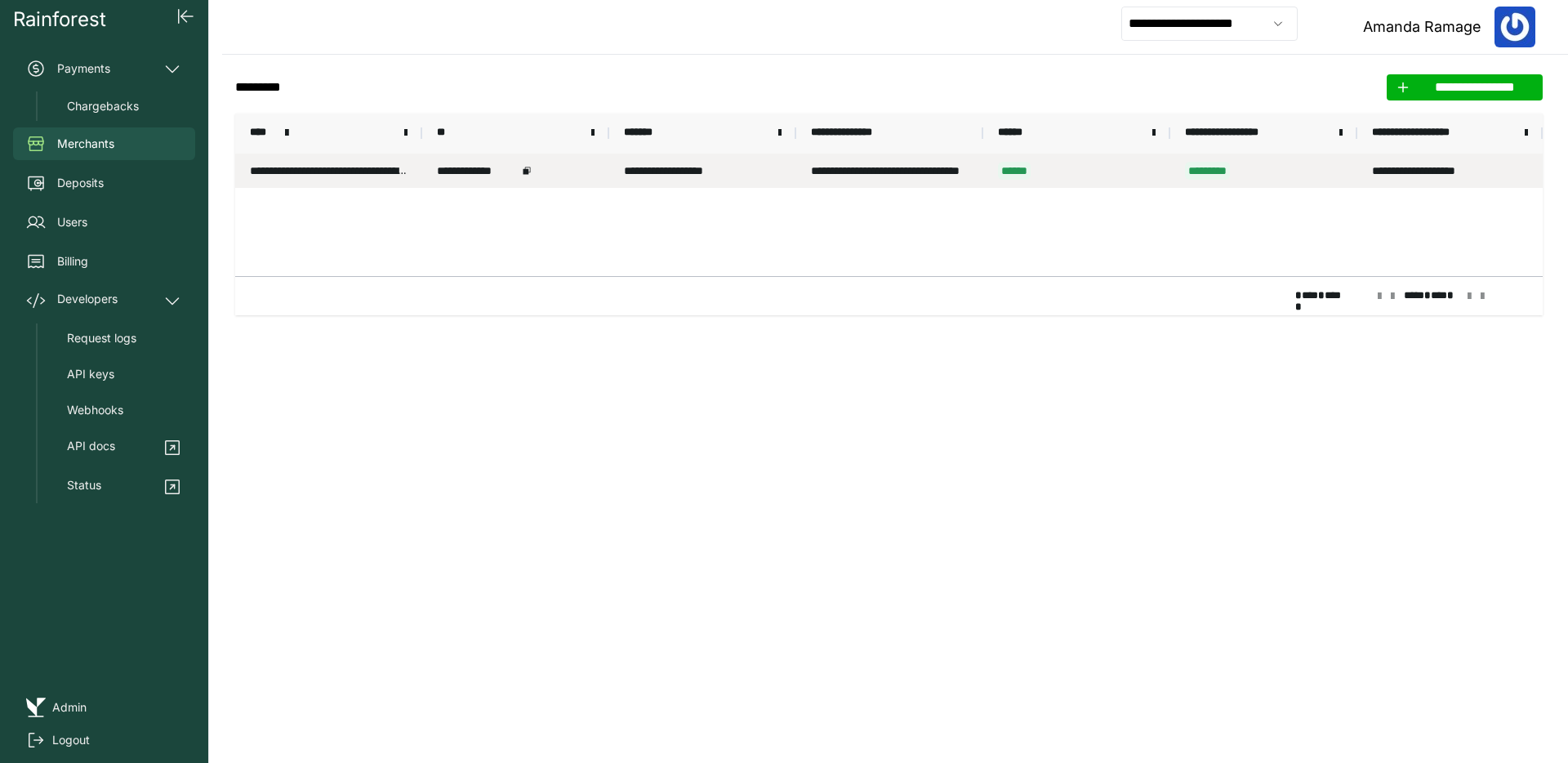 click on "**********" at bounding box center (328, 171) 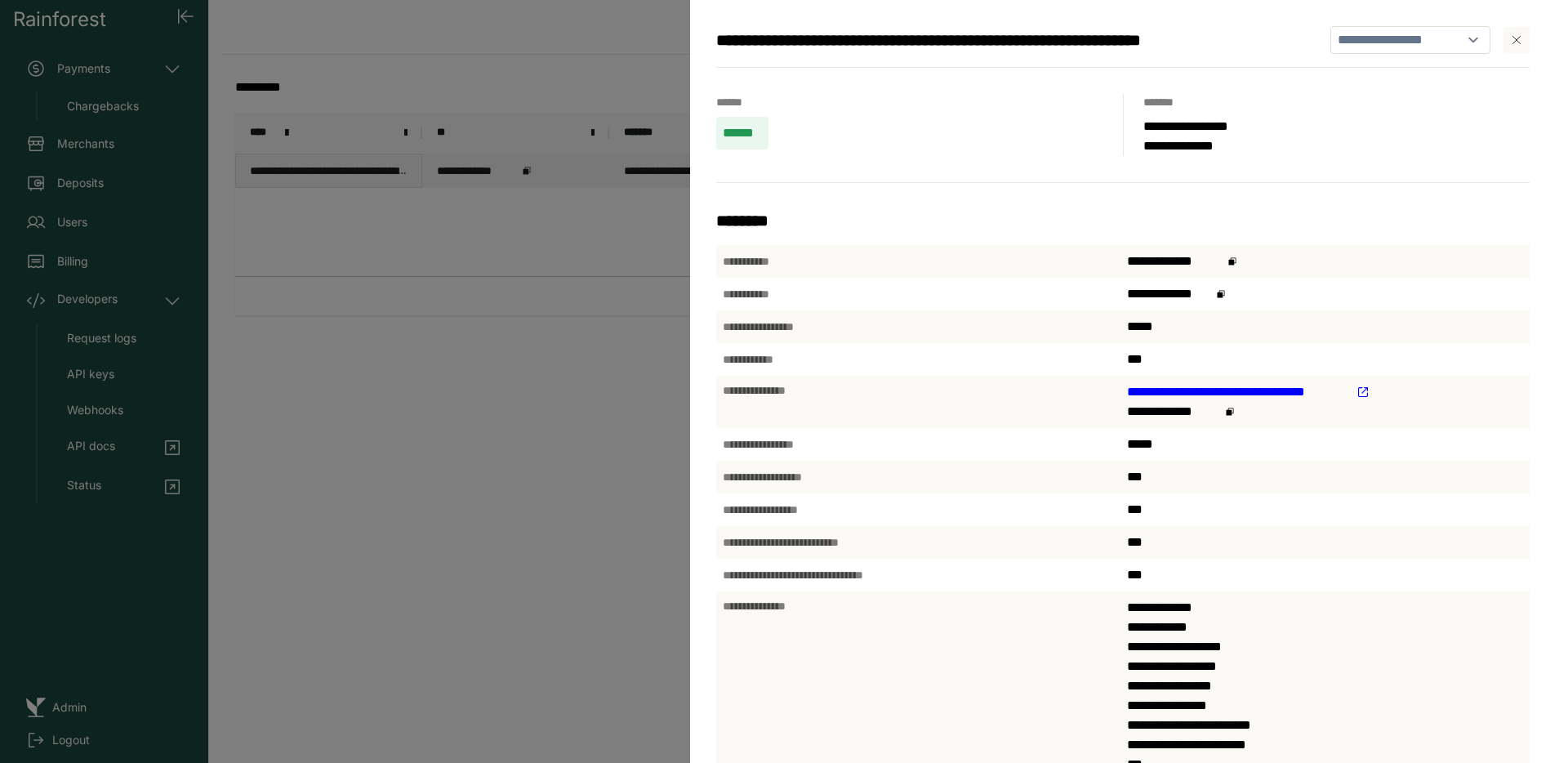 scroll, scrollTop: 542, scrollLeft: 0, axis: vertical 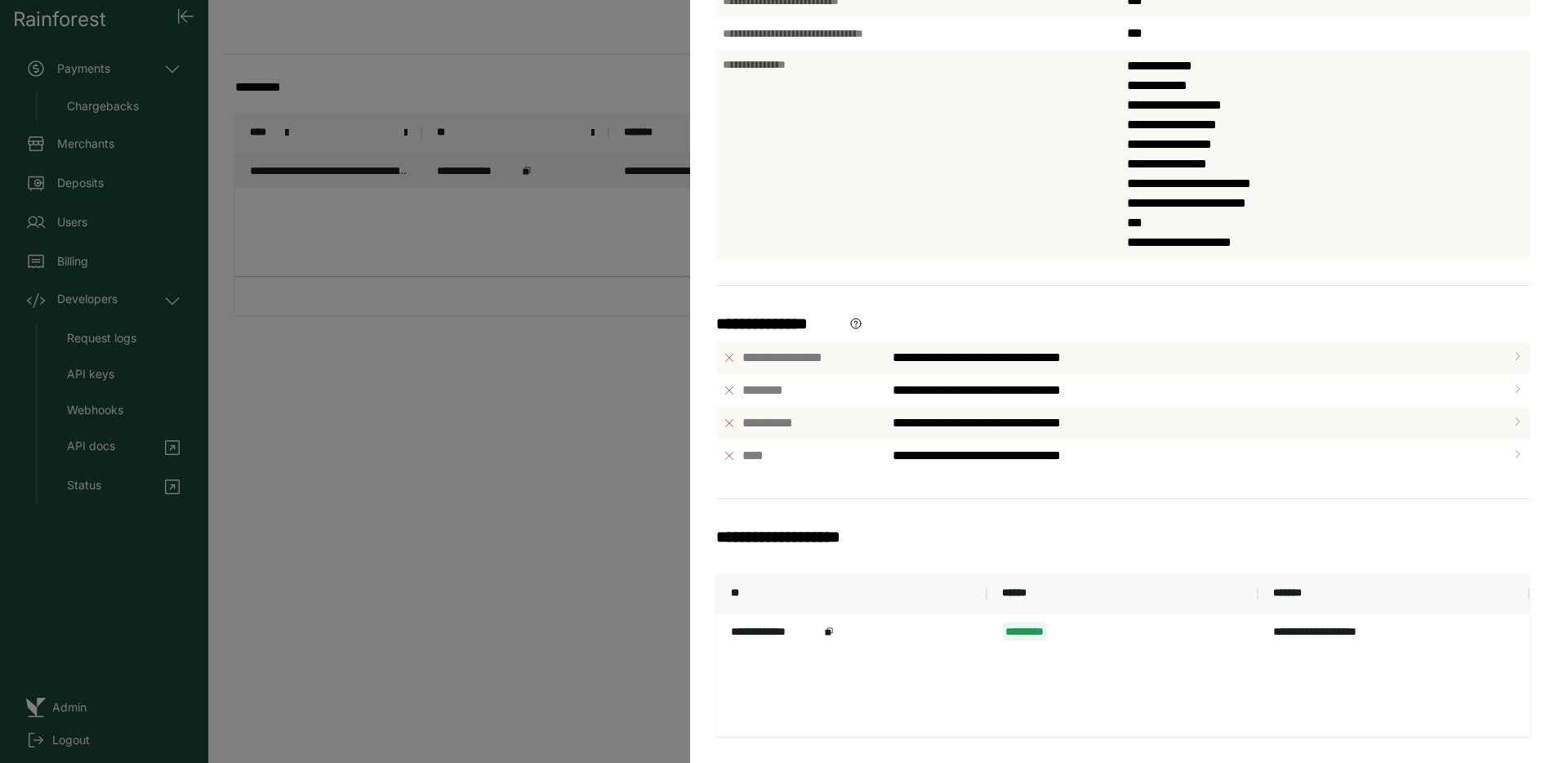 click on "**" at bounding box center (852, 594) 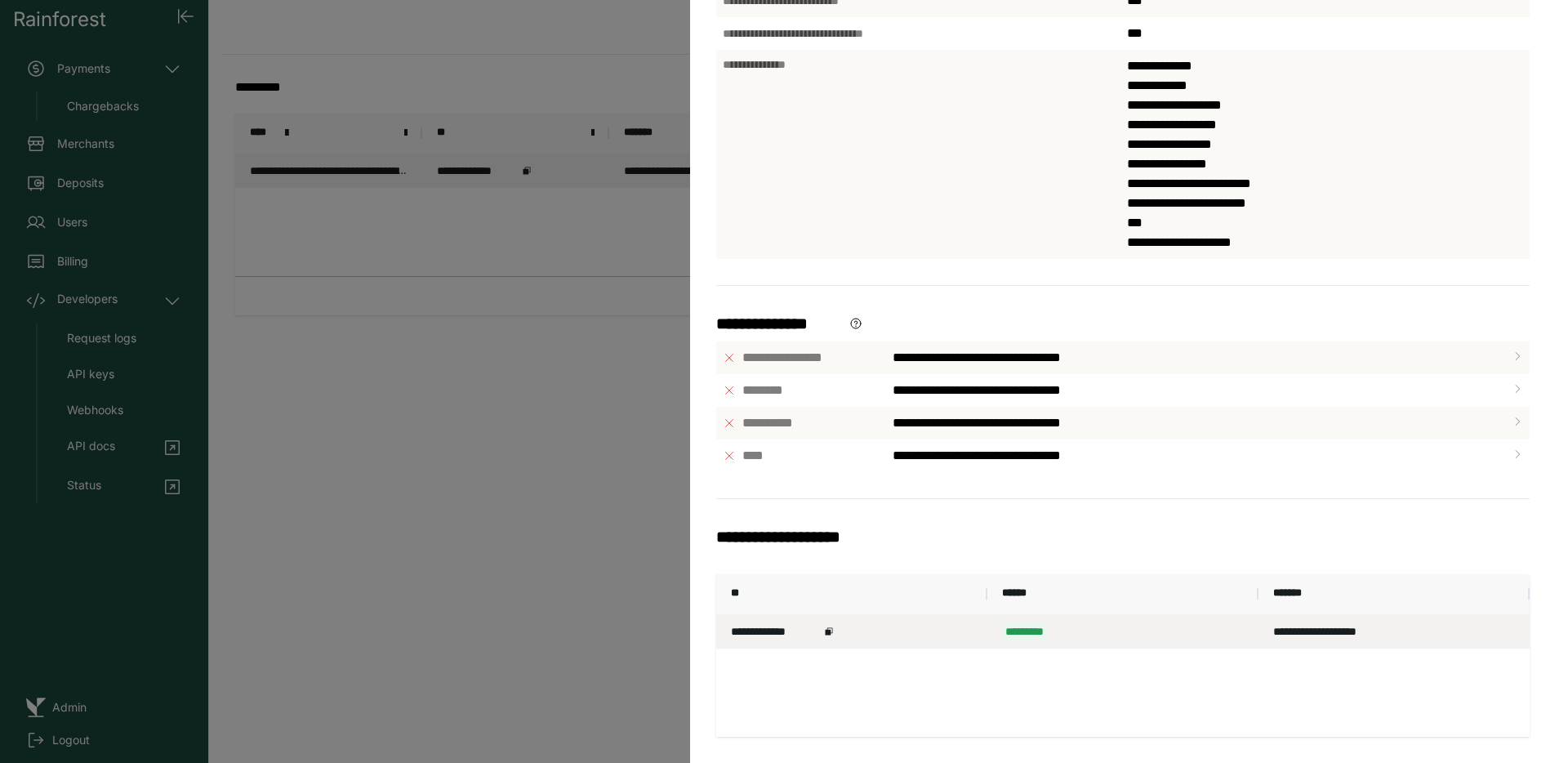 click on "**********" at bounding box center (775, 631) 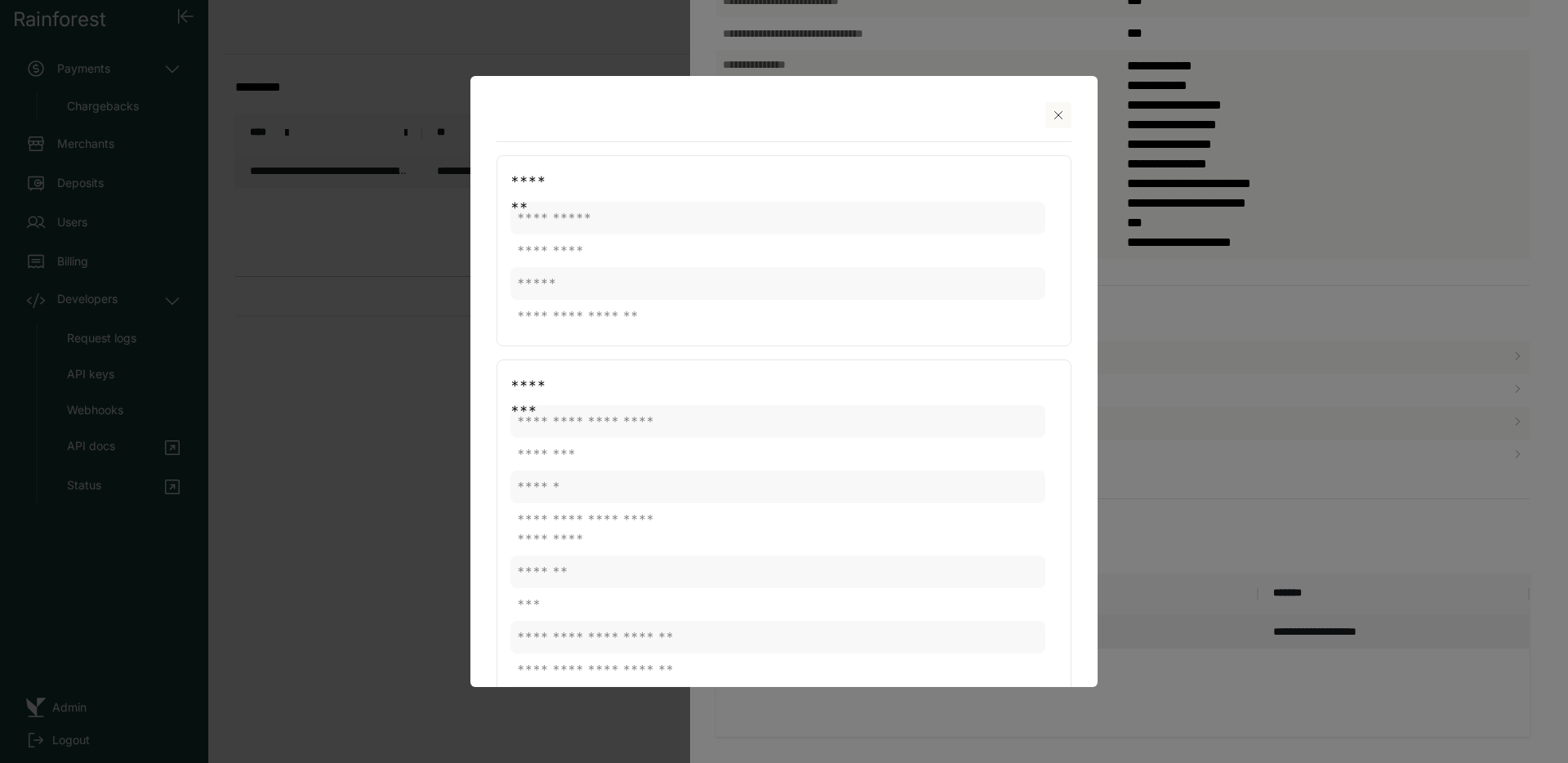 click at bounding box center [784, 382] 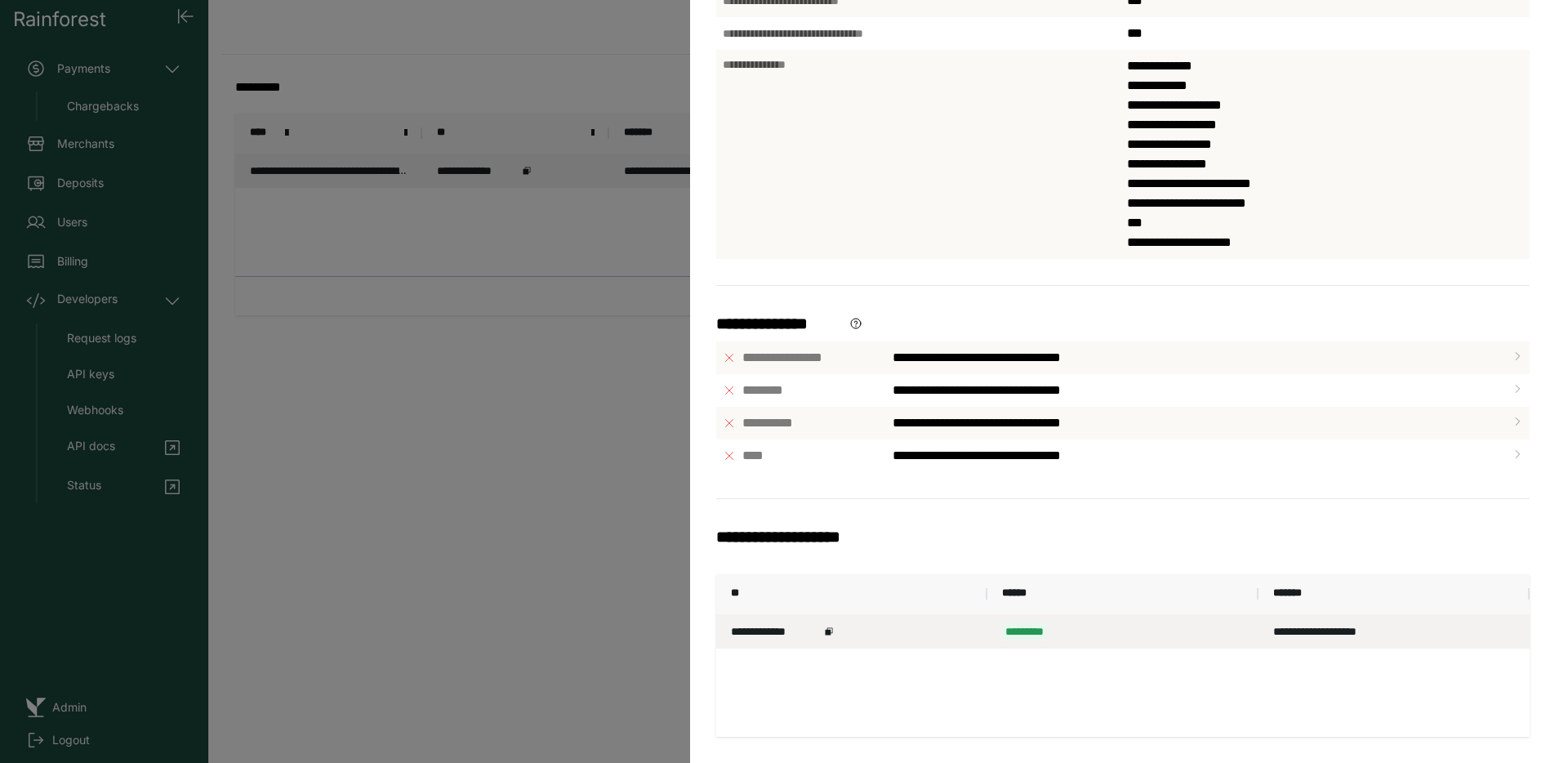 click on "**********" at bounding box center (784, 382) 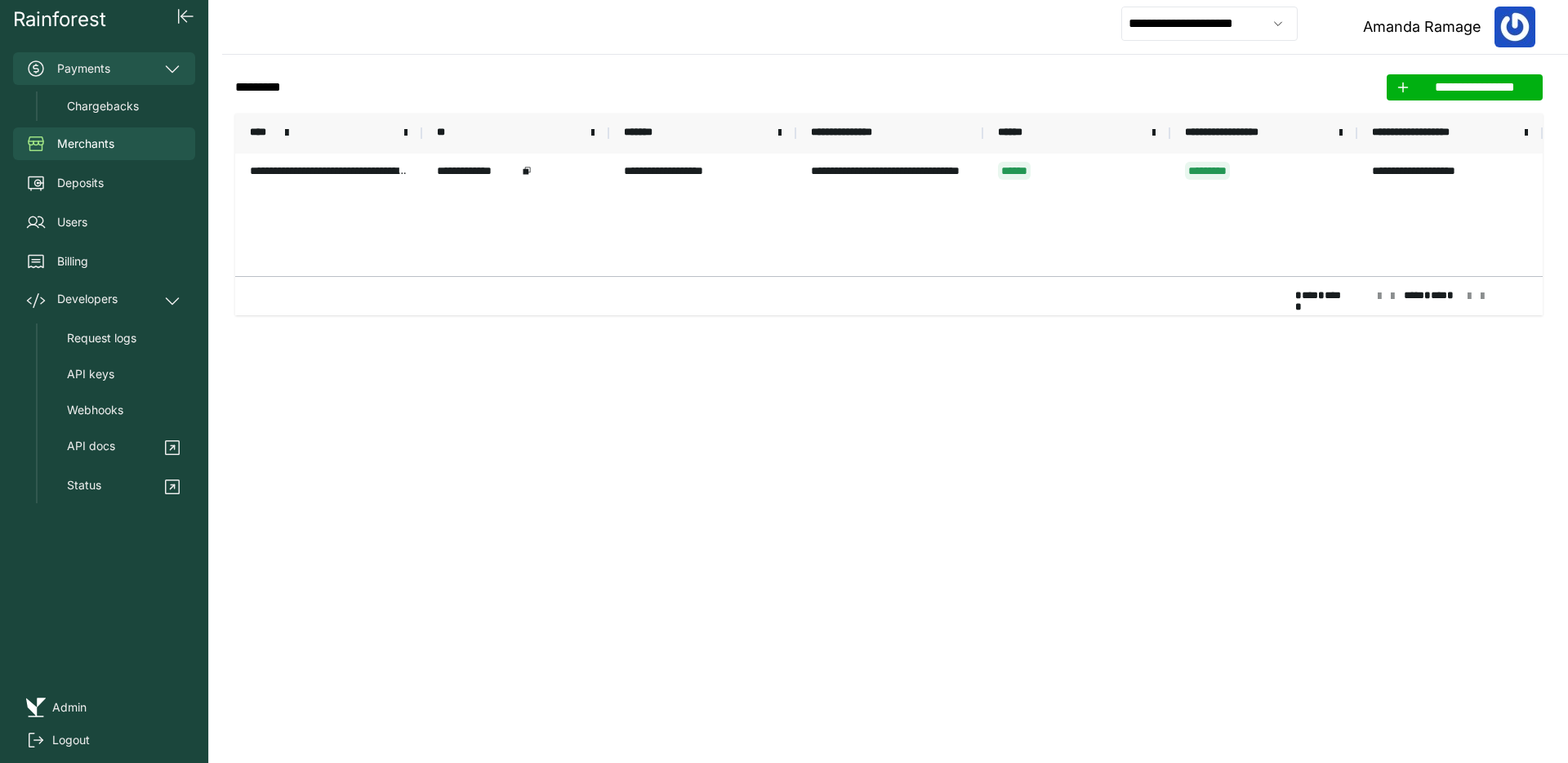 click on "Payments" at bounding box center [104, 69] 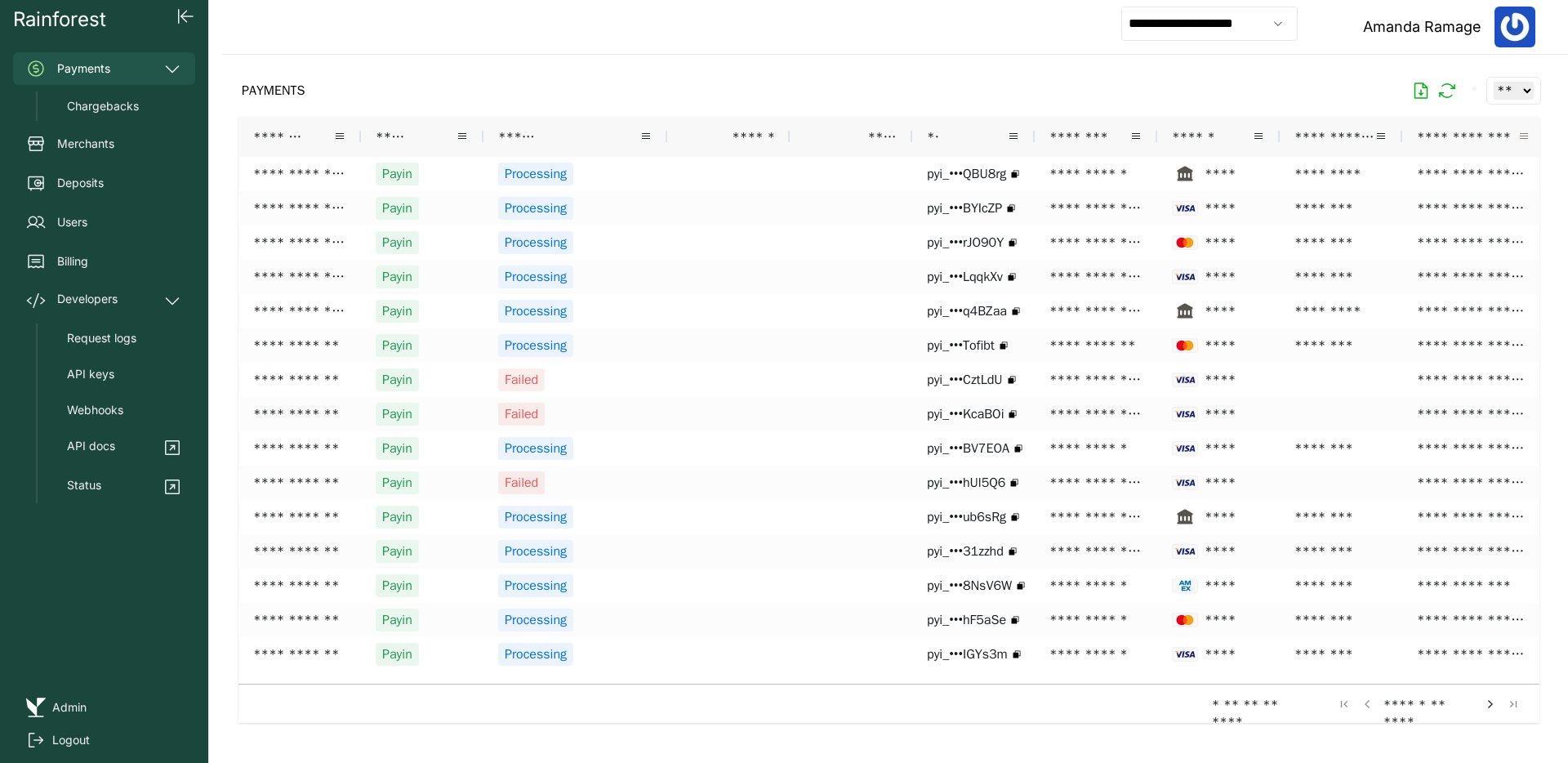 click at bounding box center (1524, 136) 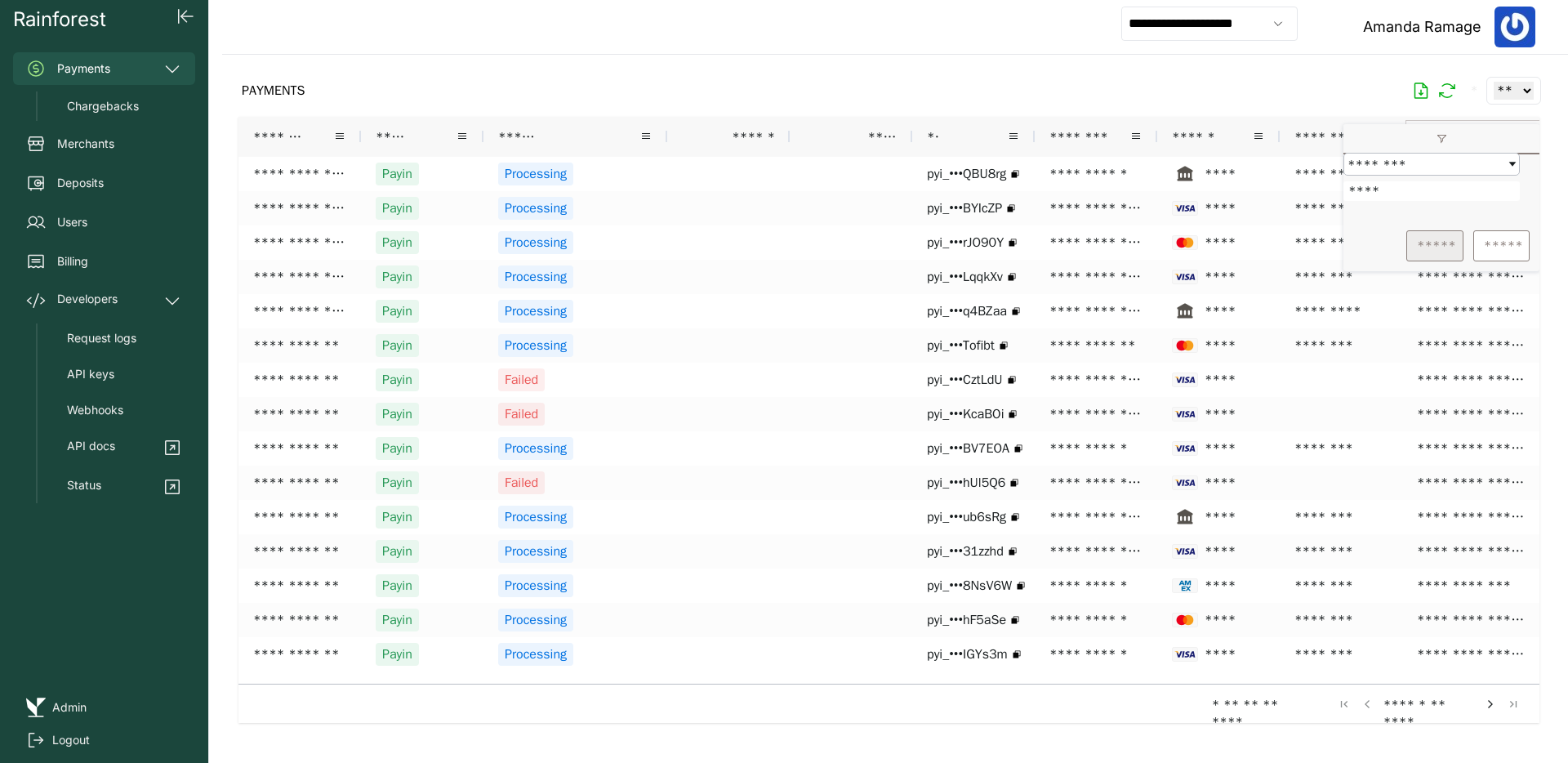 type on "****" 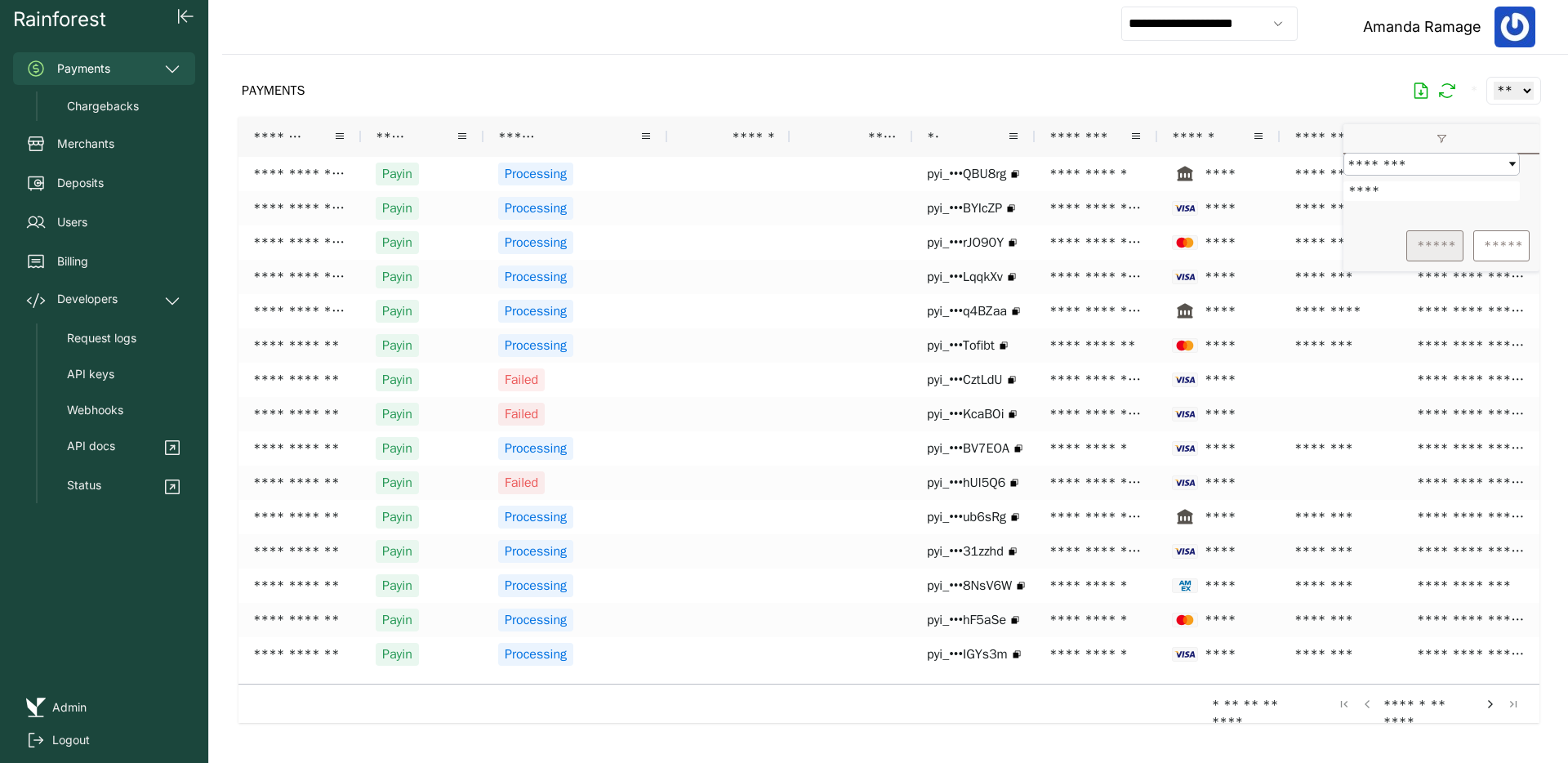 click on "*****" at bounding box center (1435, 246) 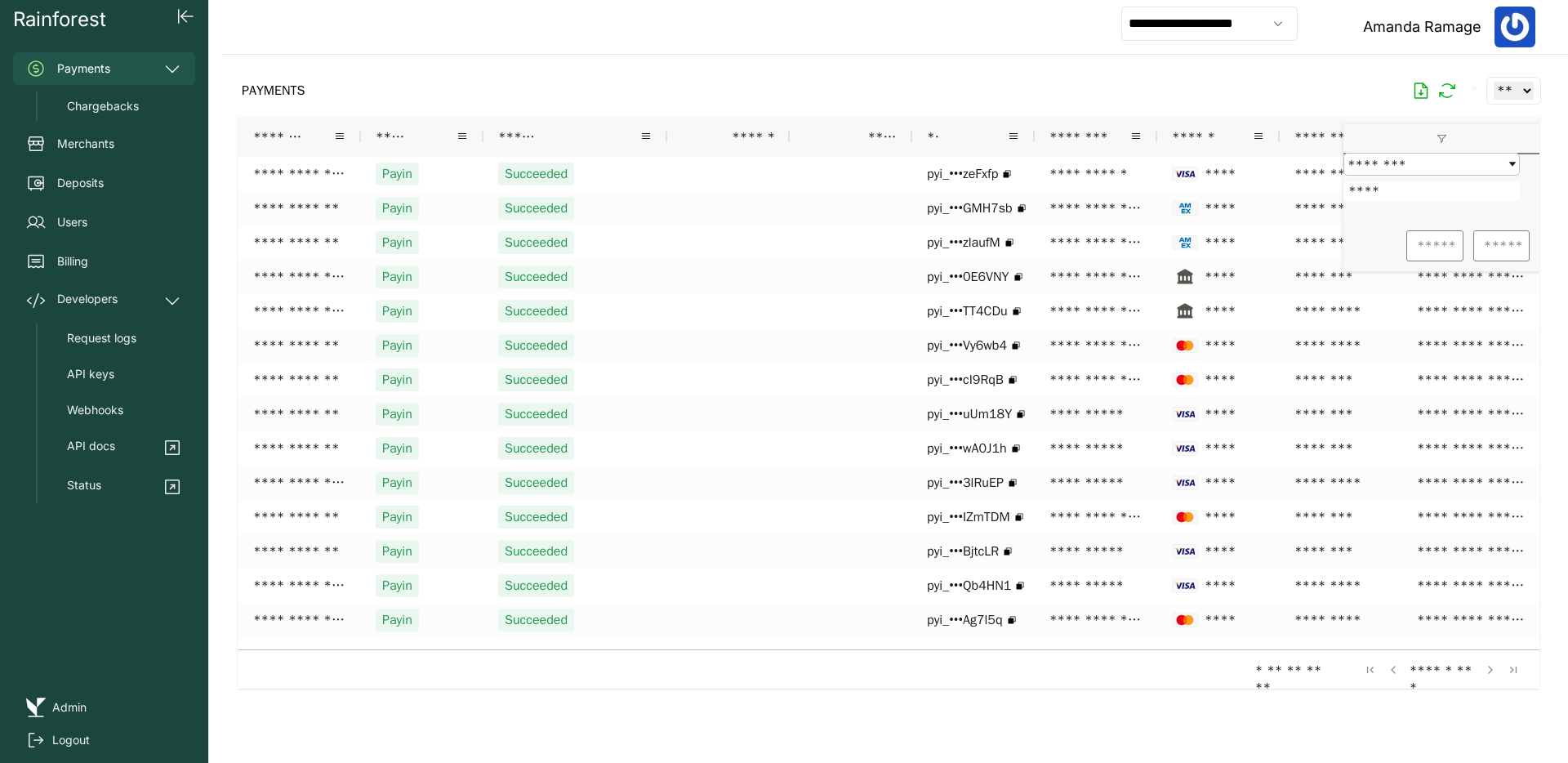 click 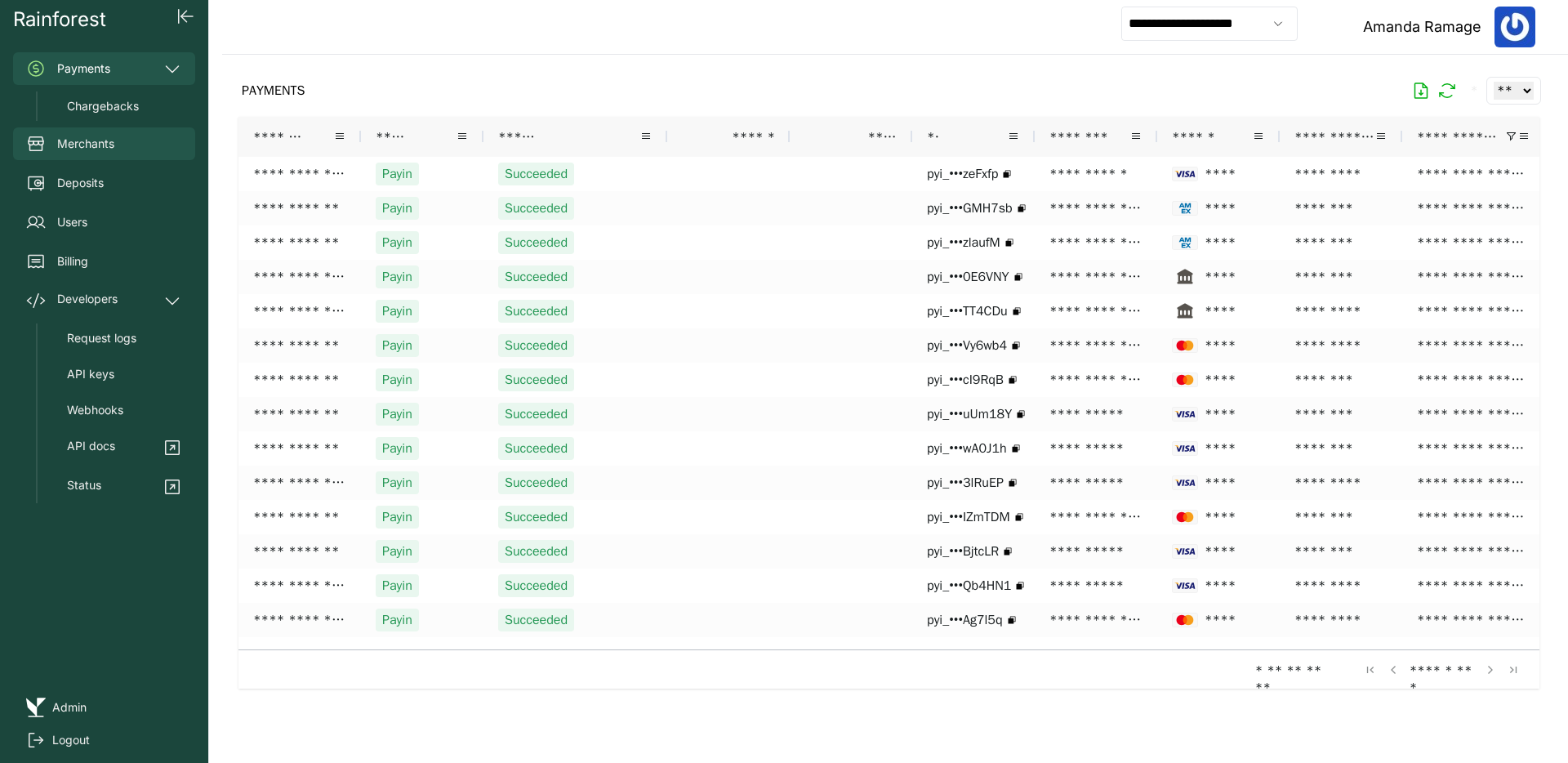 click on "Merchants" at bounding box center [104, 144] 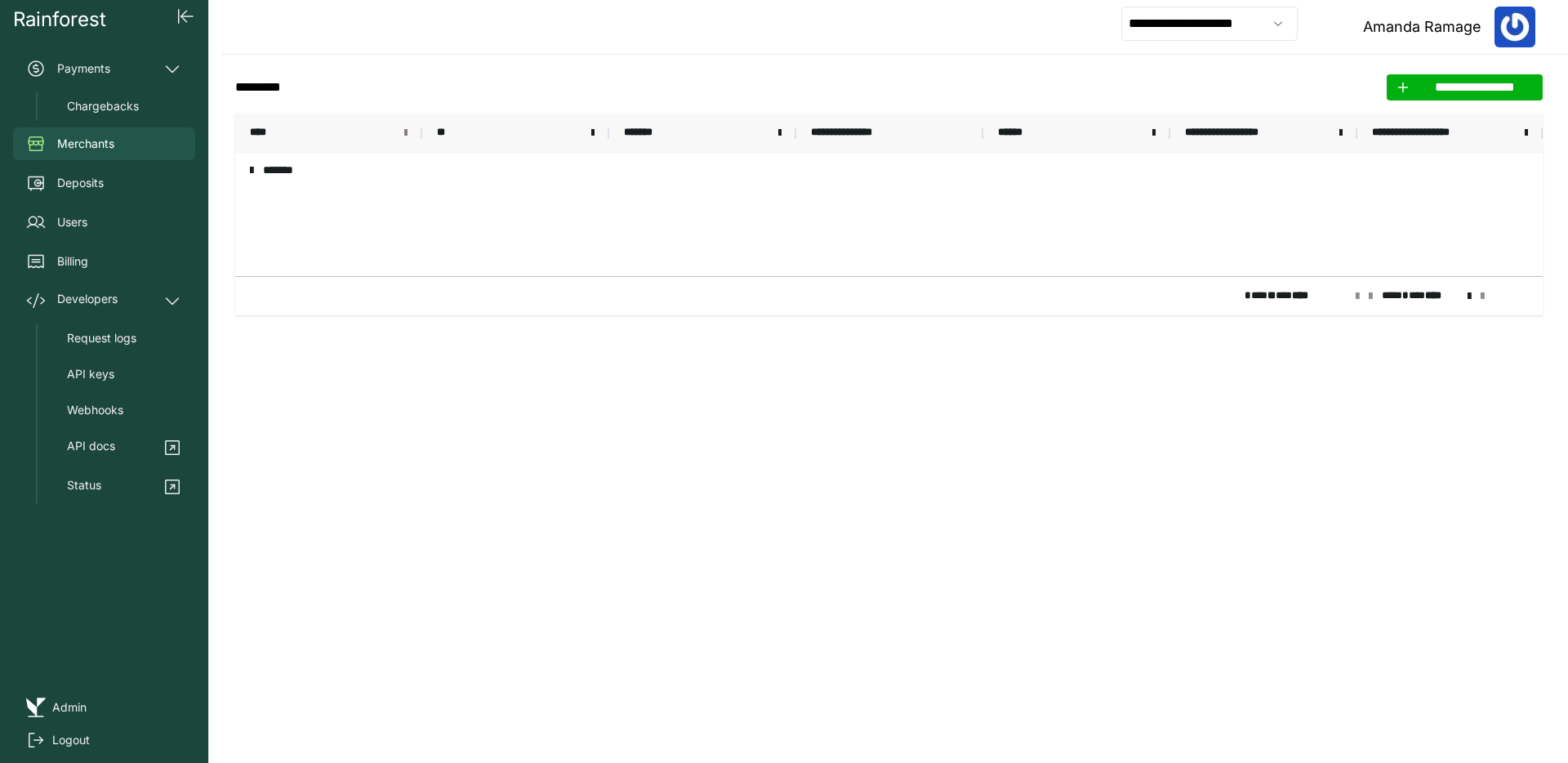 click at bounding box center [406, 133] 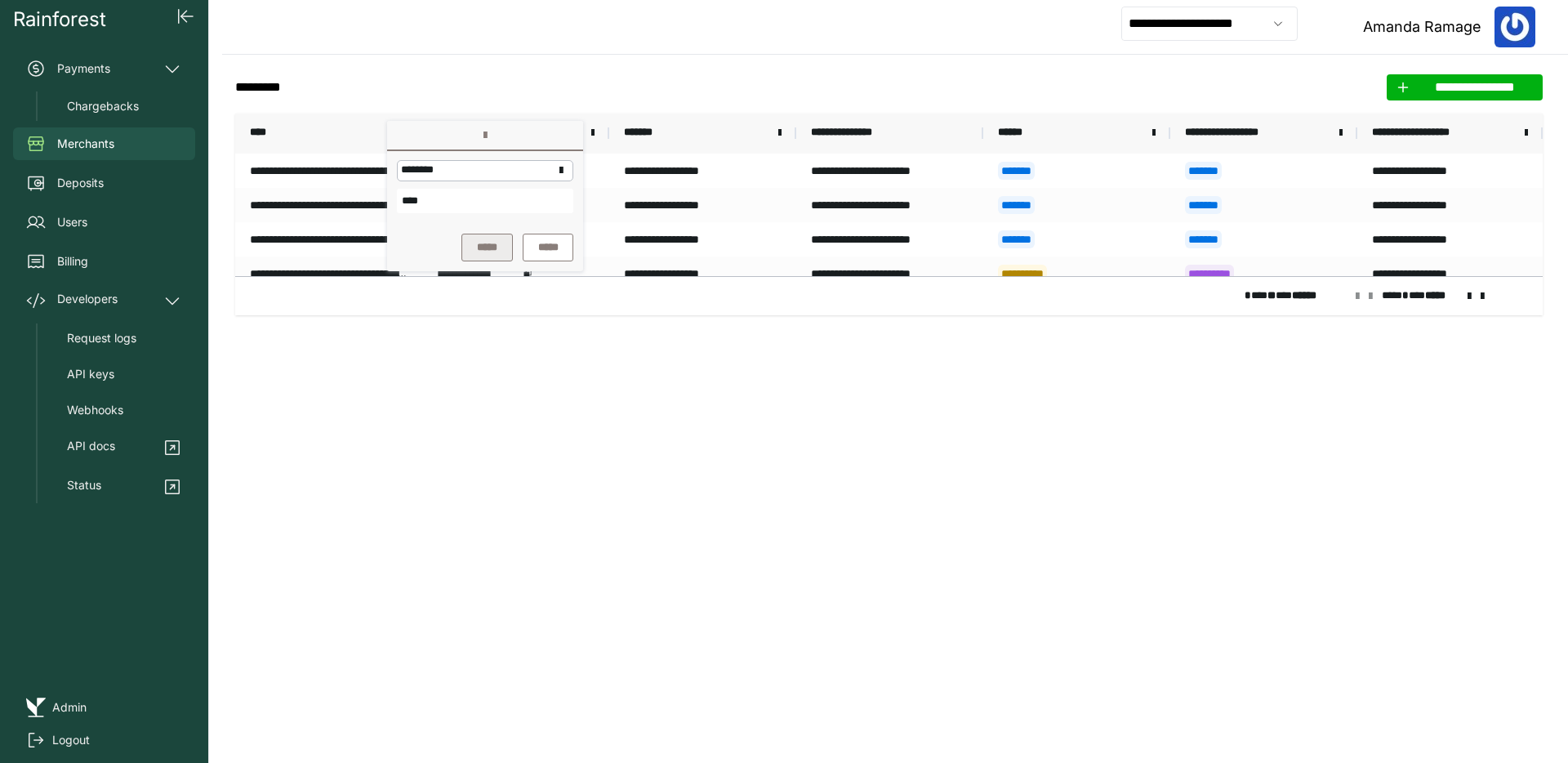 type on "****" 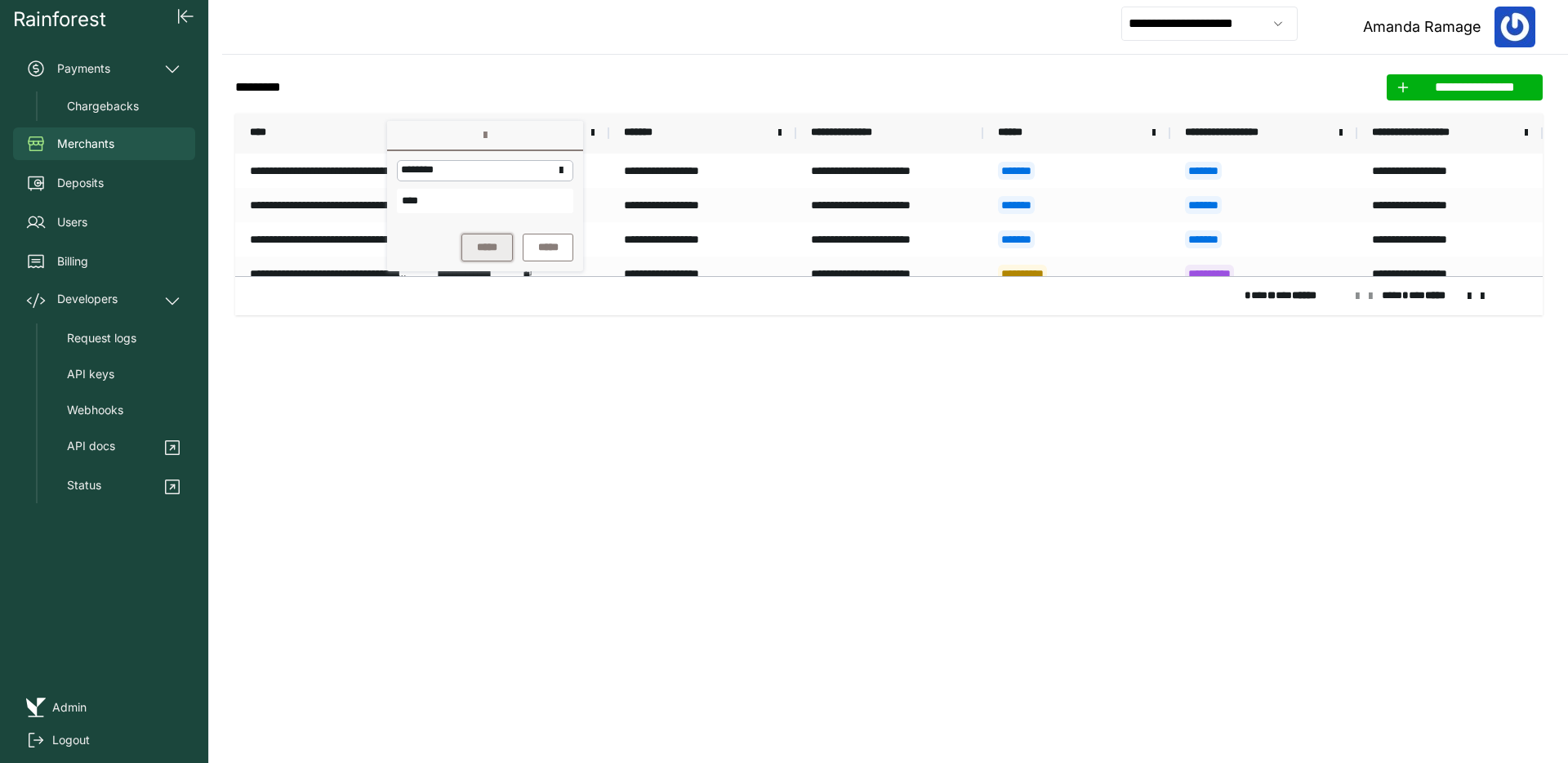 click on "*****" at bounding box center [487, 248] 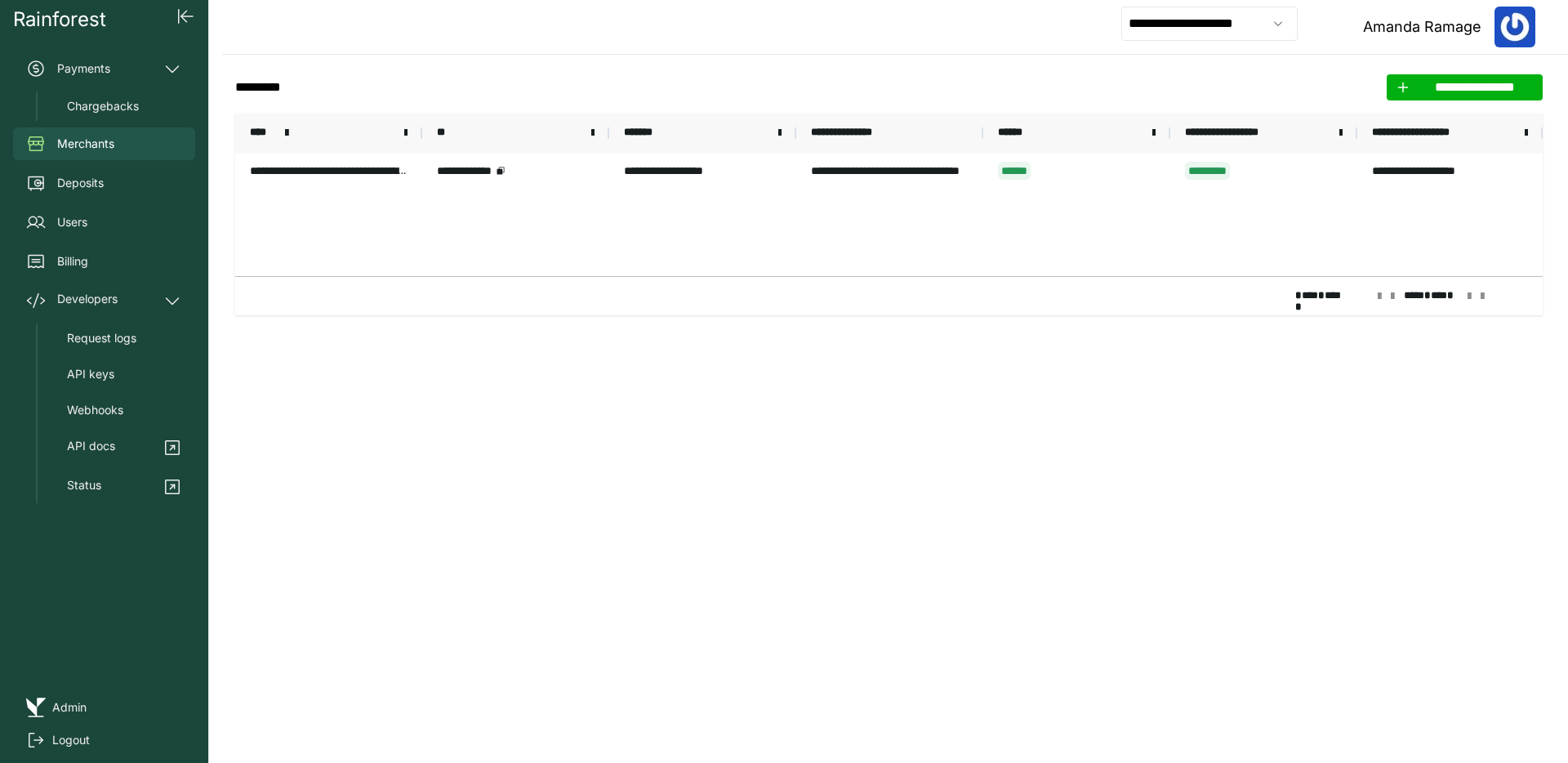 click on "**********" 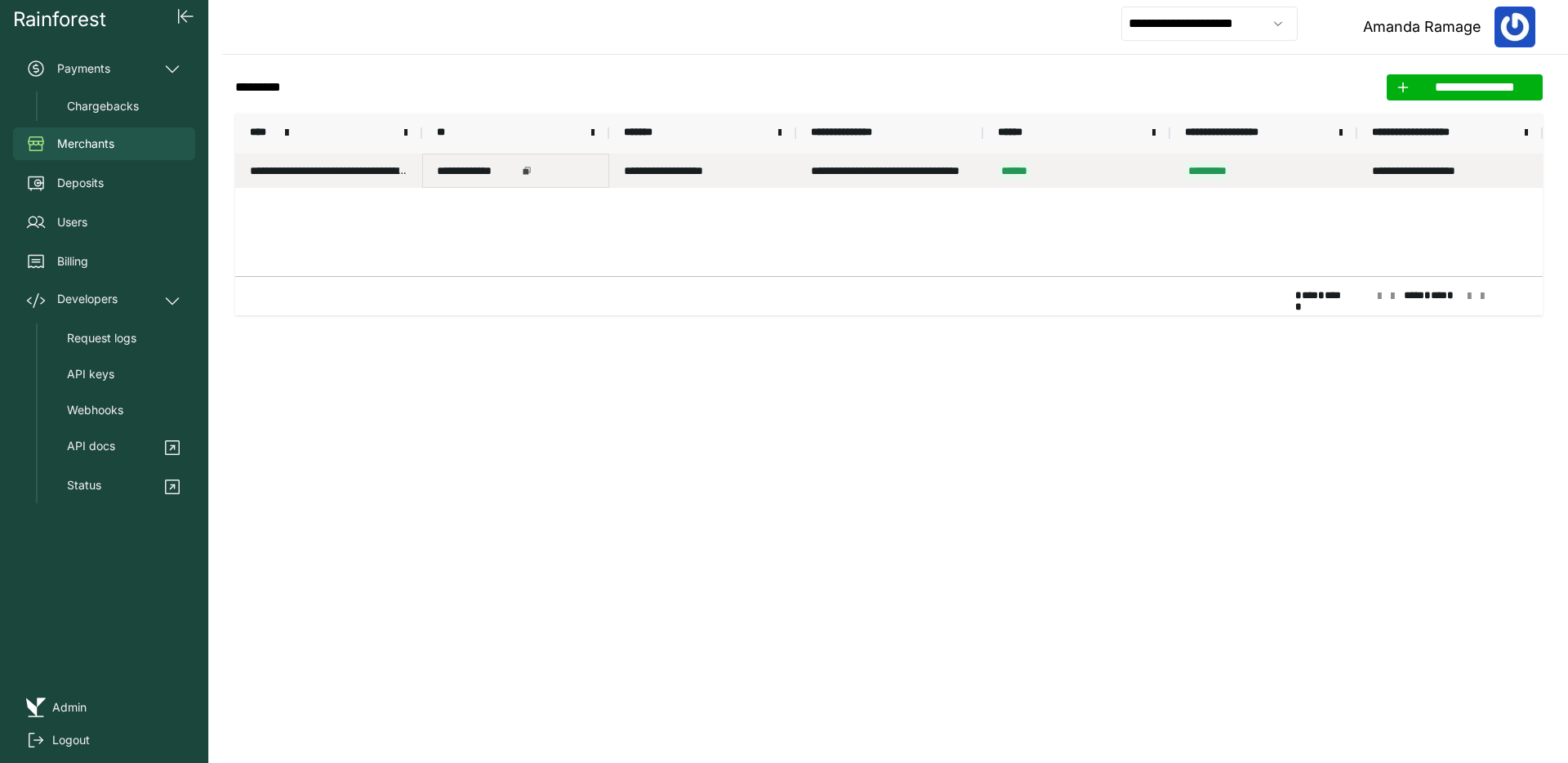 click 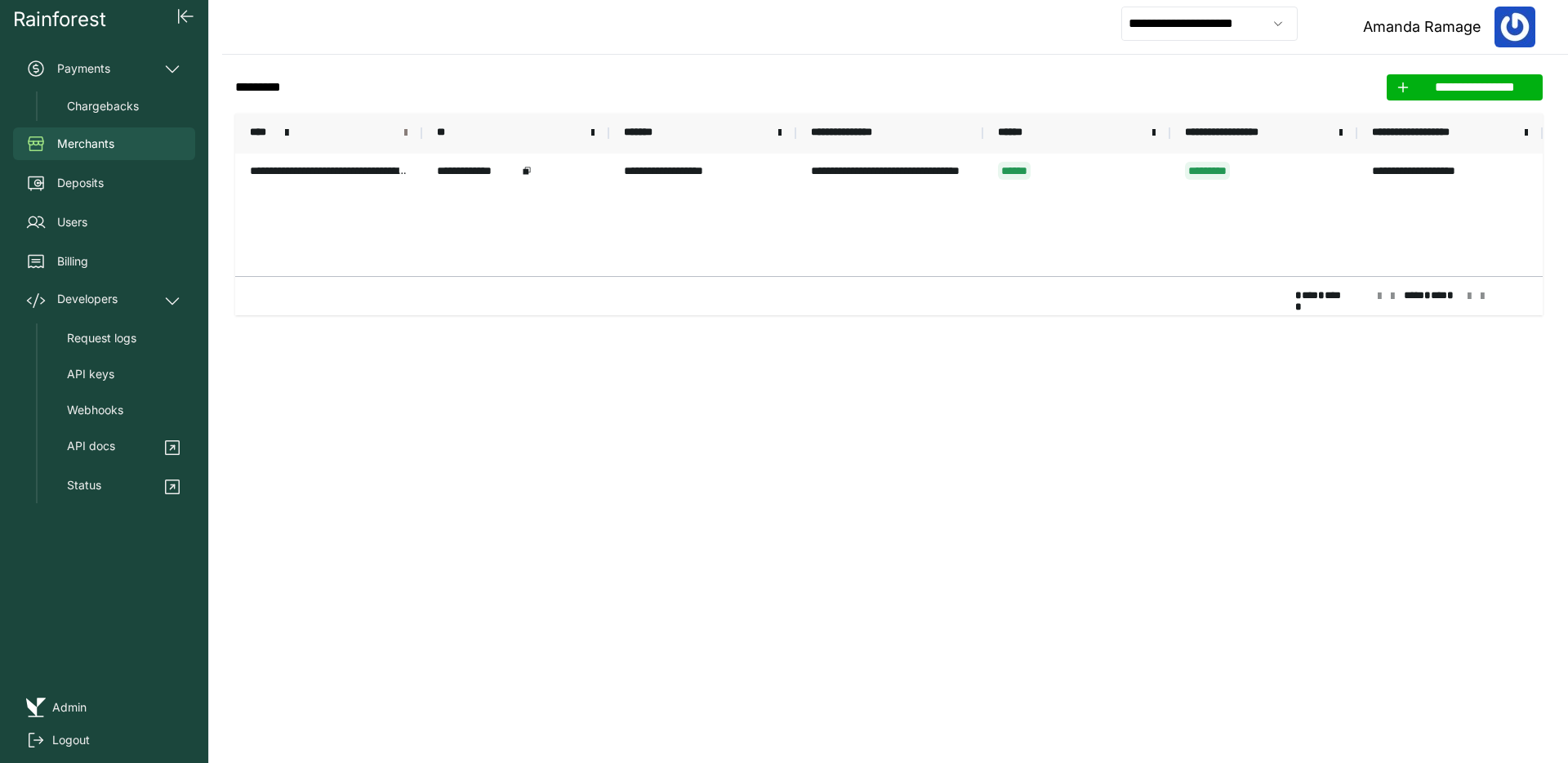 click at bounding box center [406, 133] 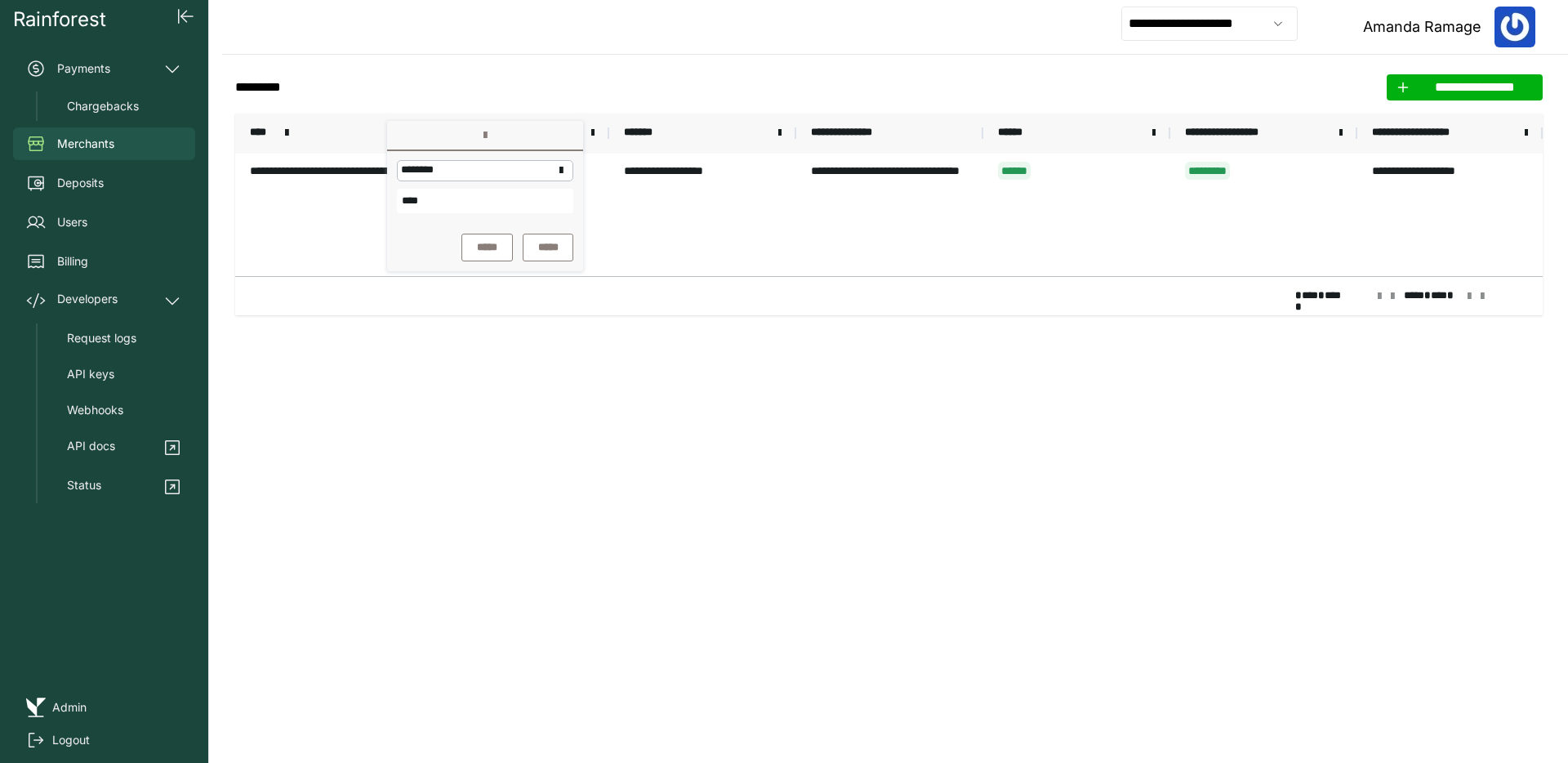 click on "****" at bounding box center [485, 201] 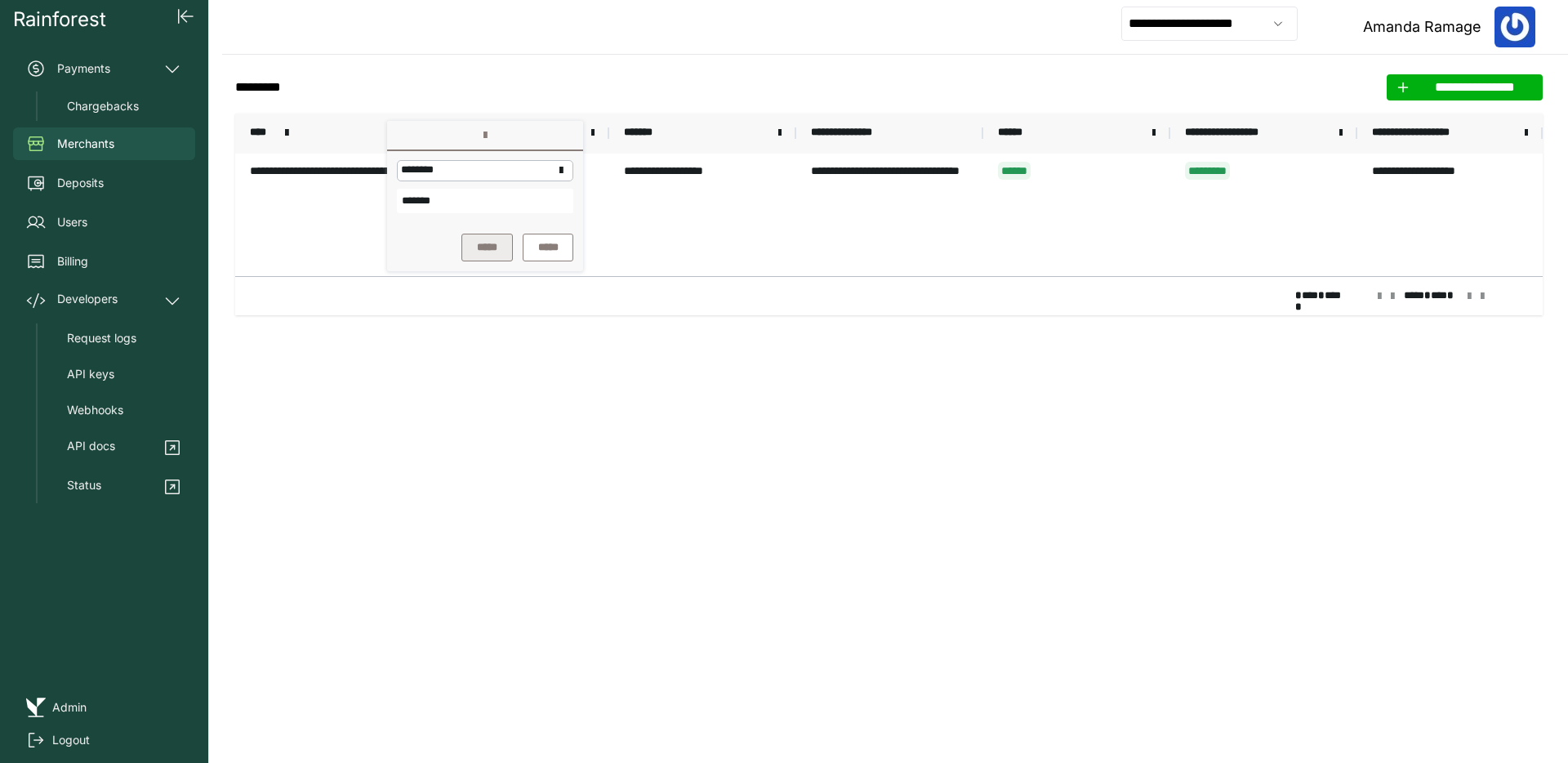 type on "*******" 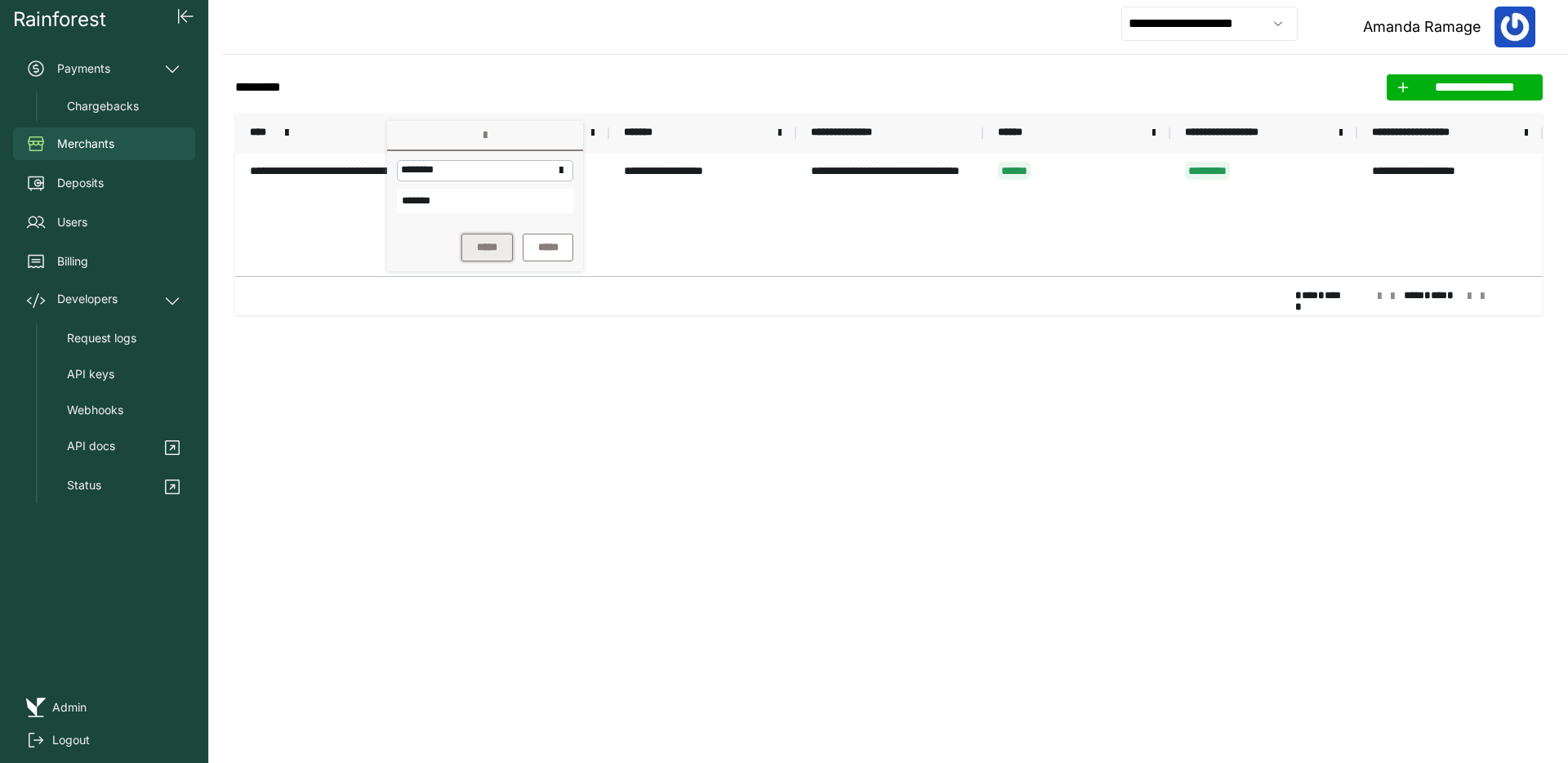 click on "*****" at bounding box center (487, 248) 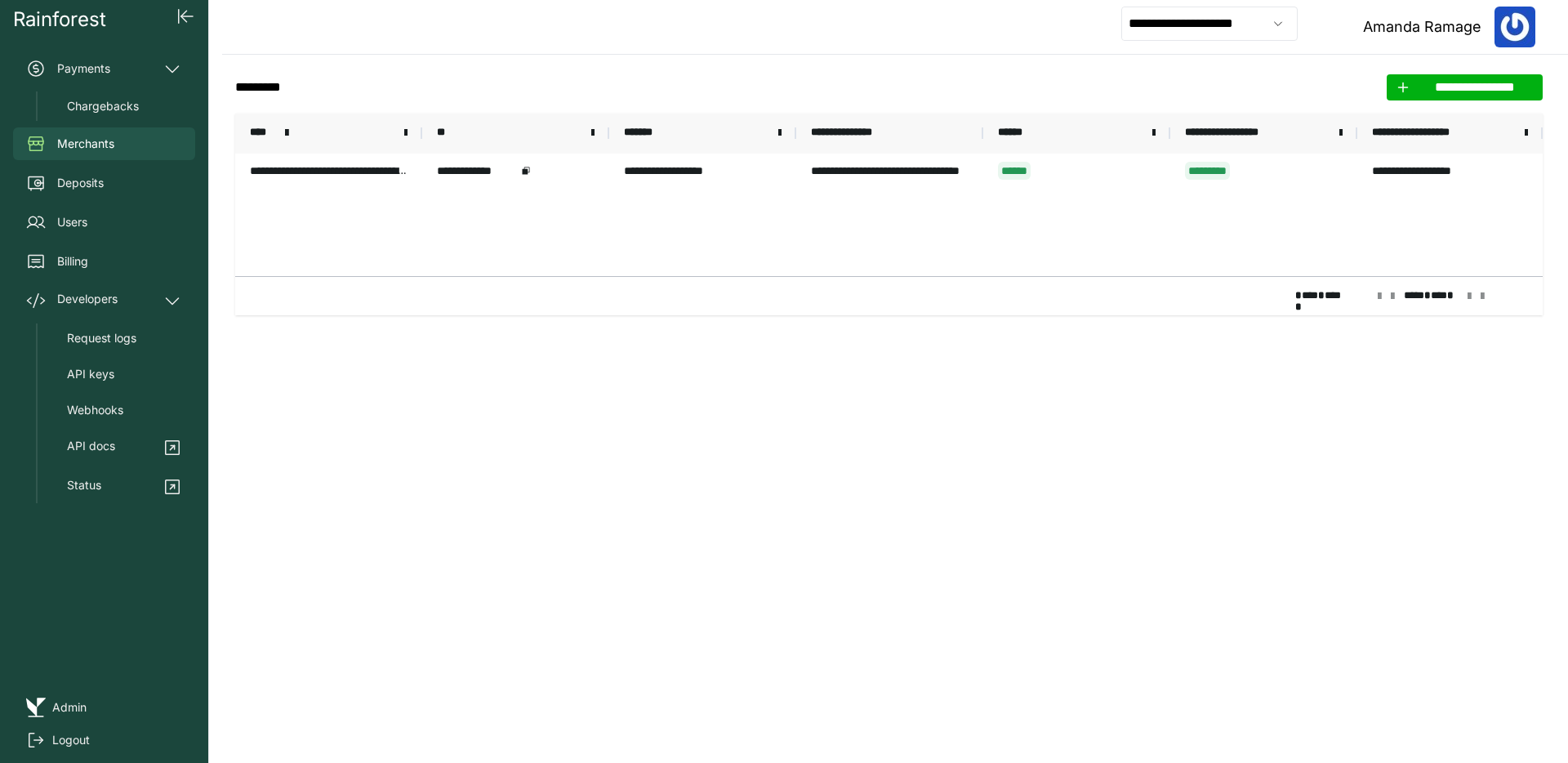 click on "**********" 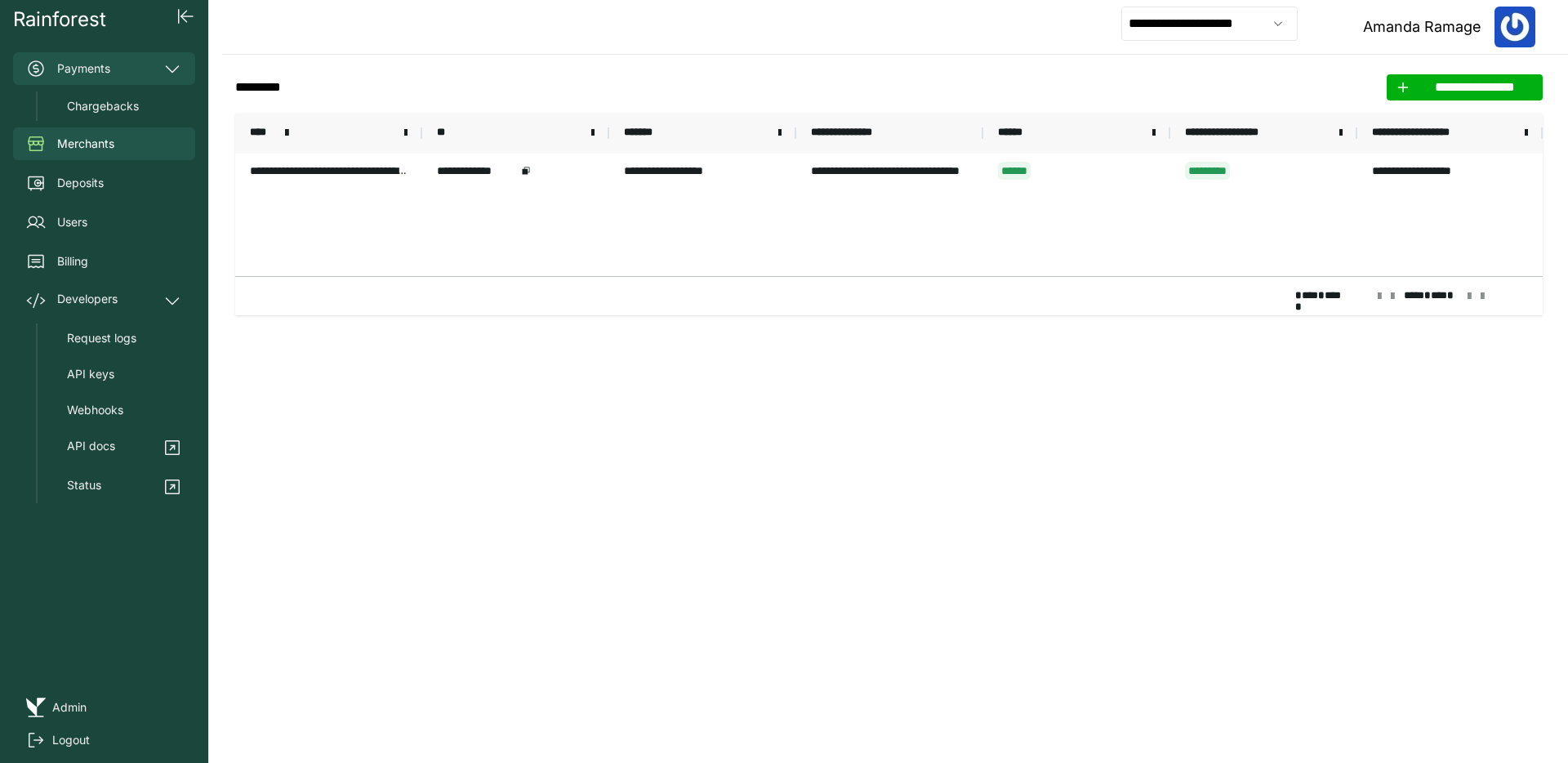 click on "Payments" at bounding box center (104, 69) 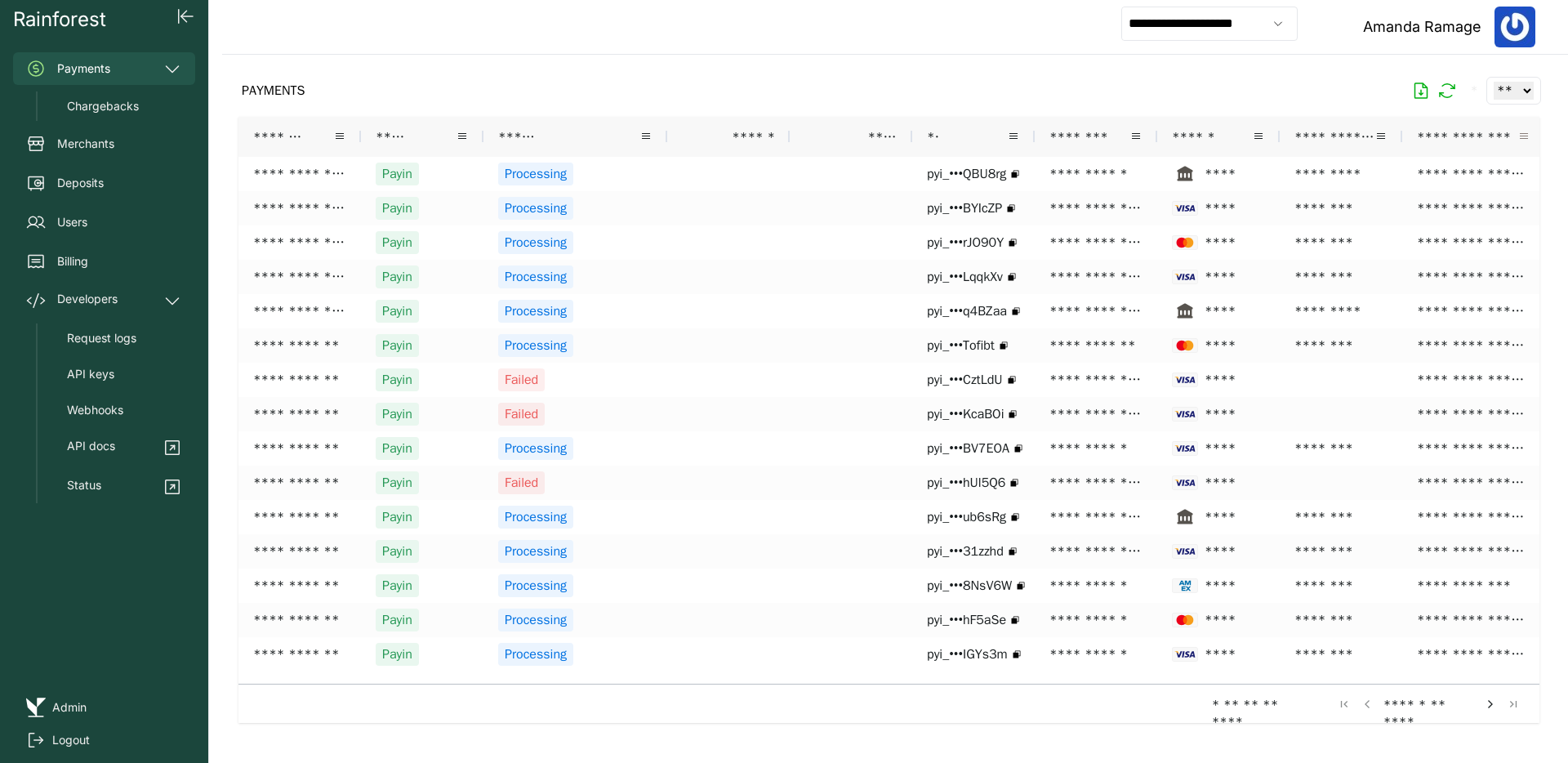 click at bounding box center [1524, 136] 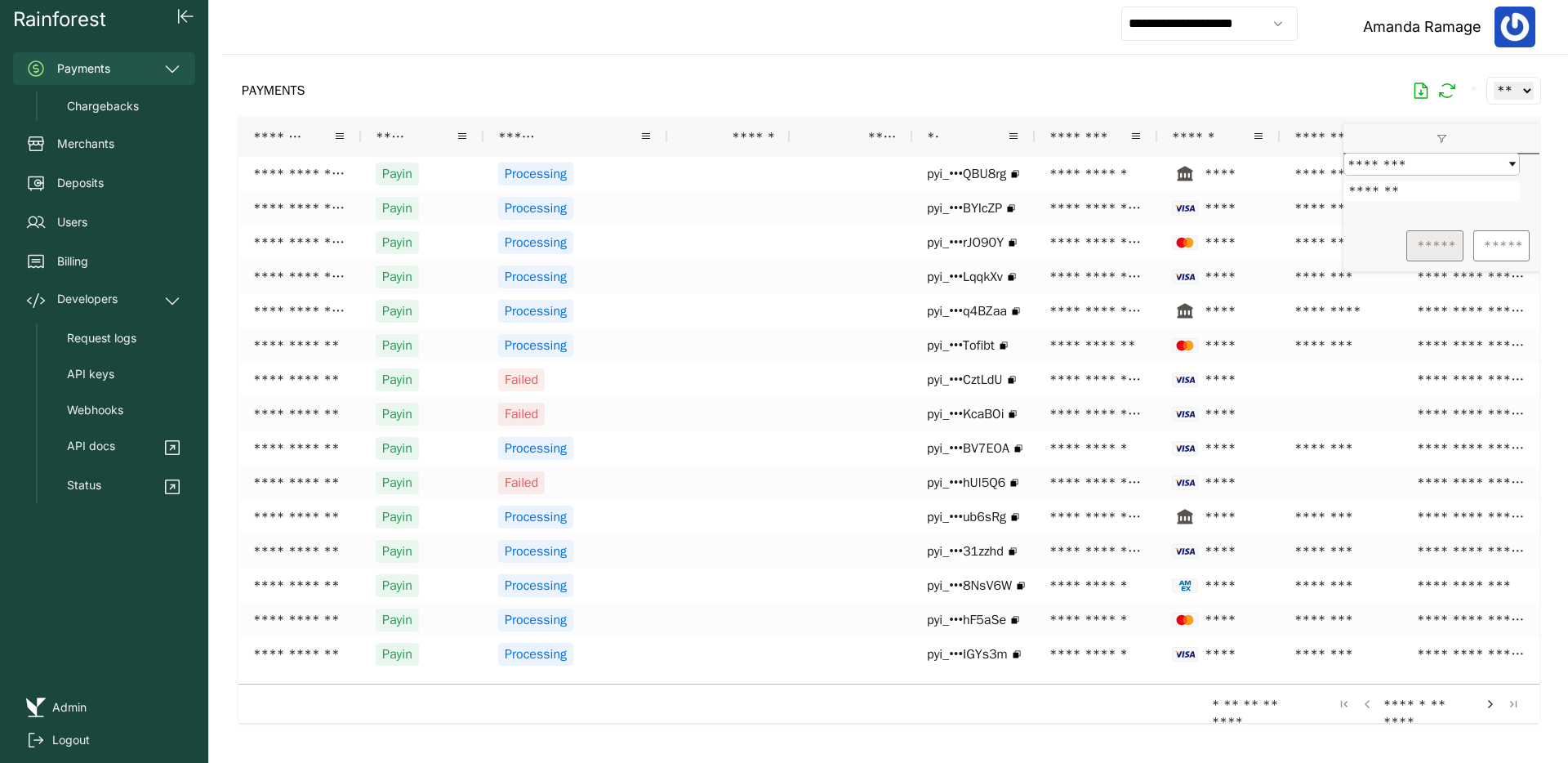 type on "*******" 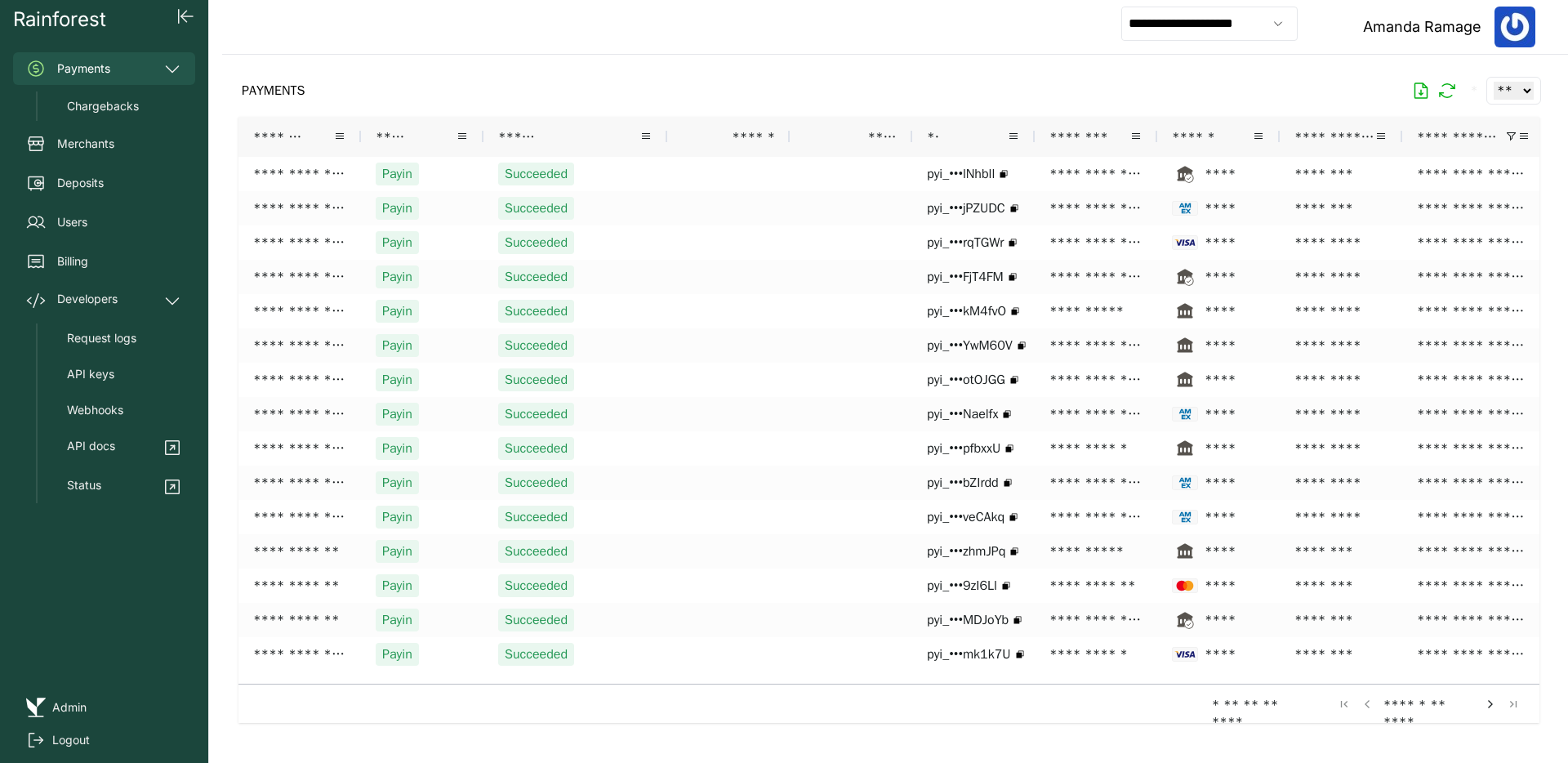 click on "PAYMENTS * ** ** ** ***" at bounding box center [889, 91] 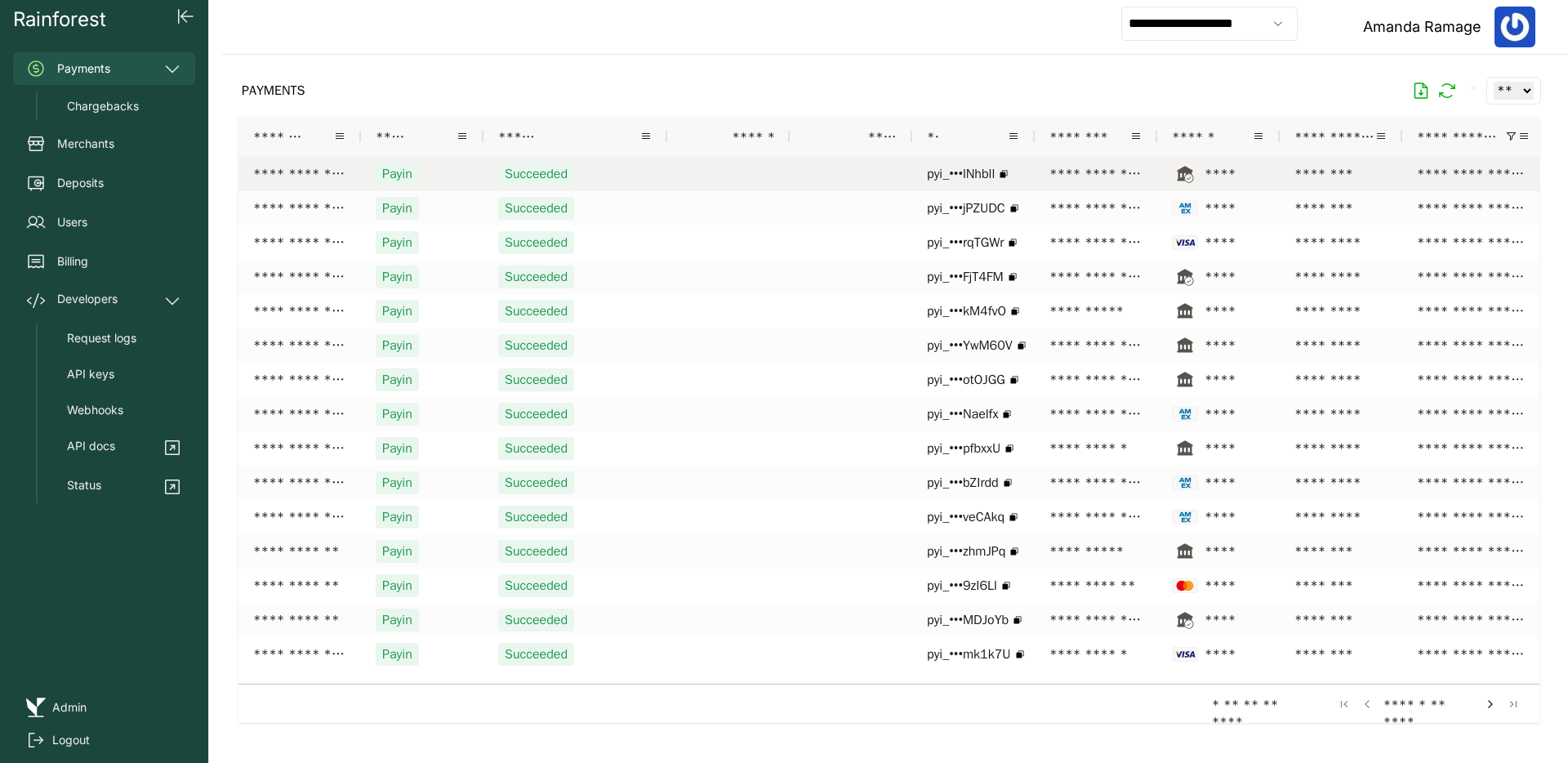 click on "****" at bounding box center [1217, 174] 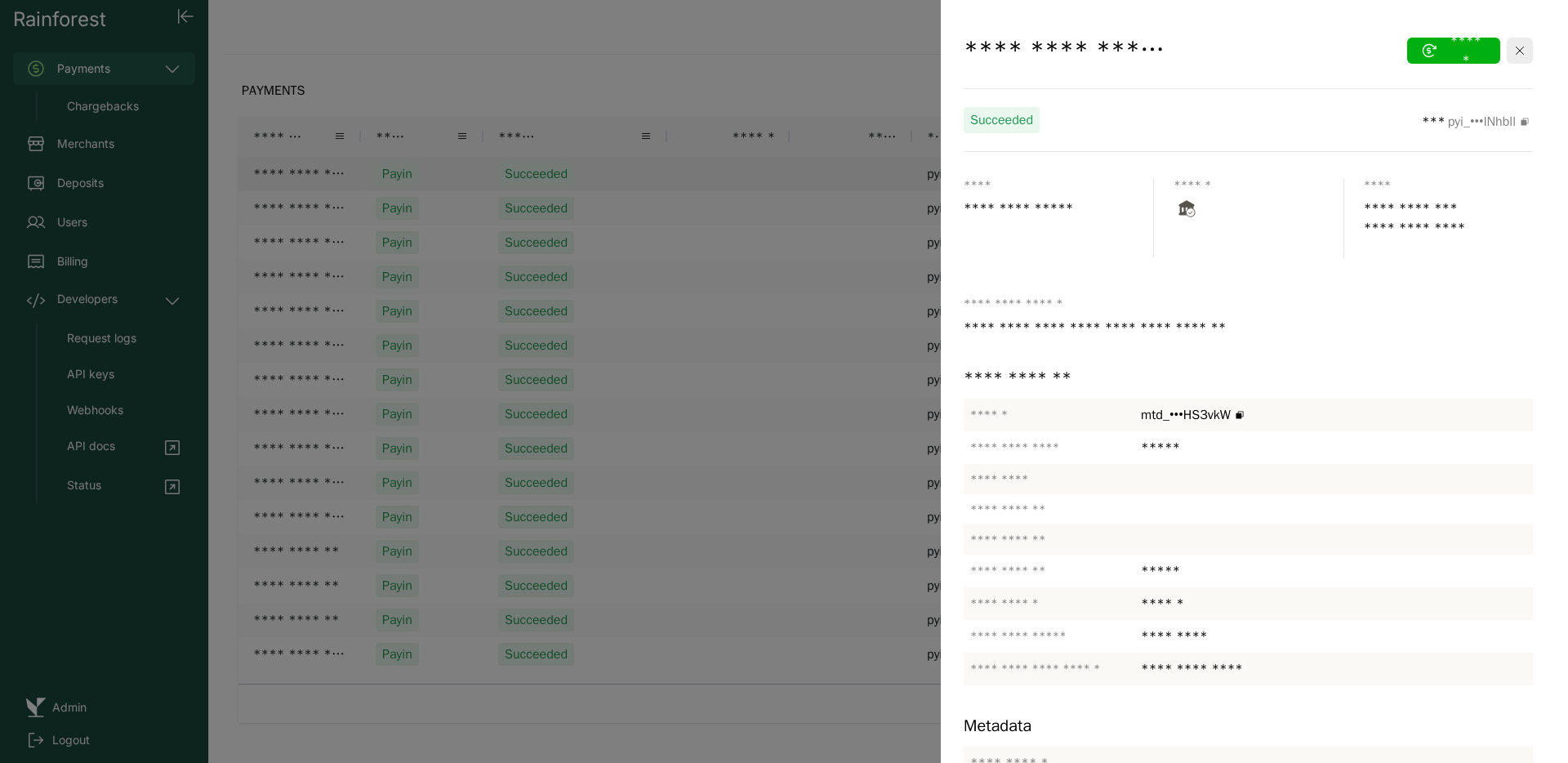 click at bounding box center (784, 382) 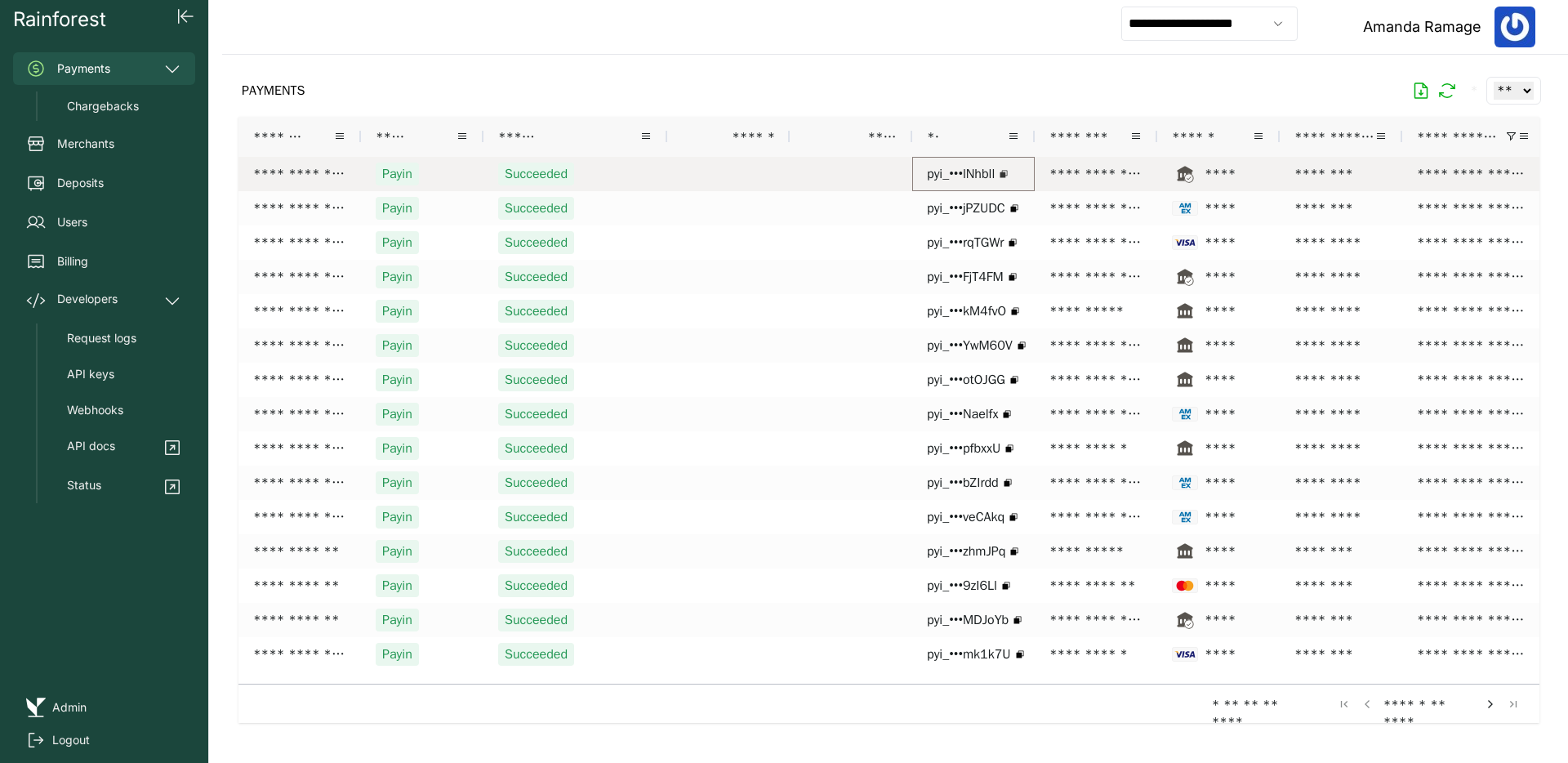 click 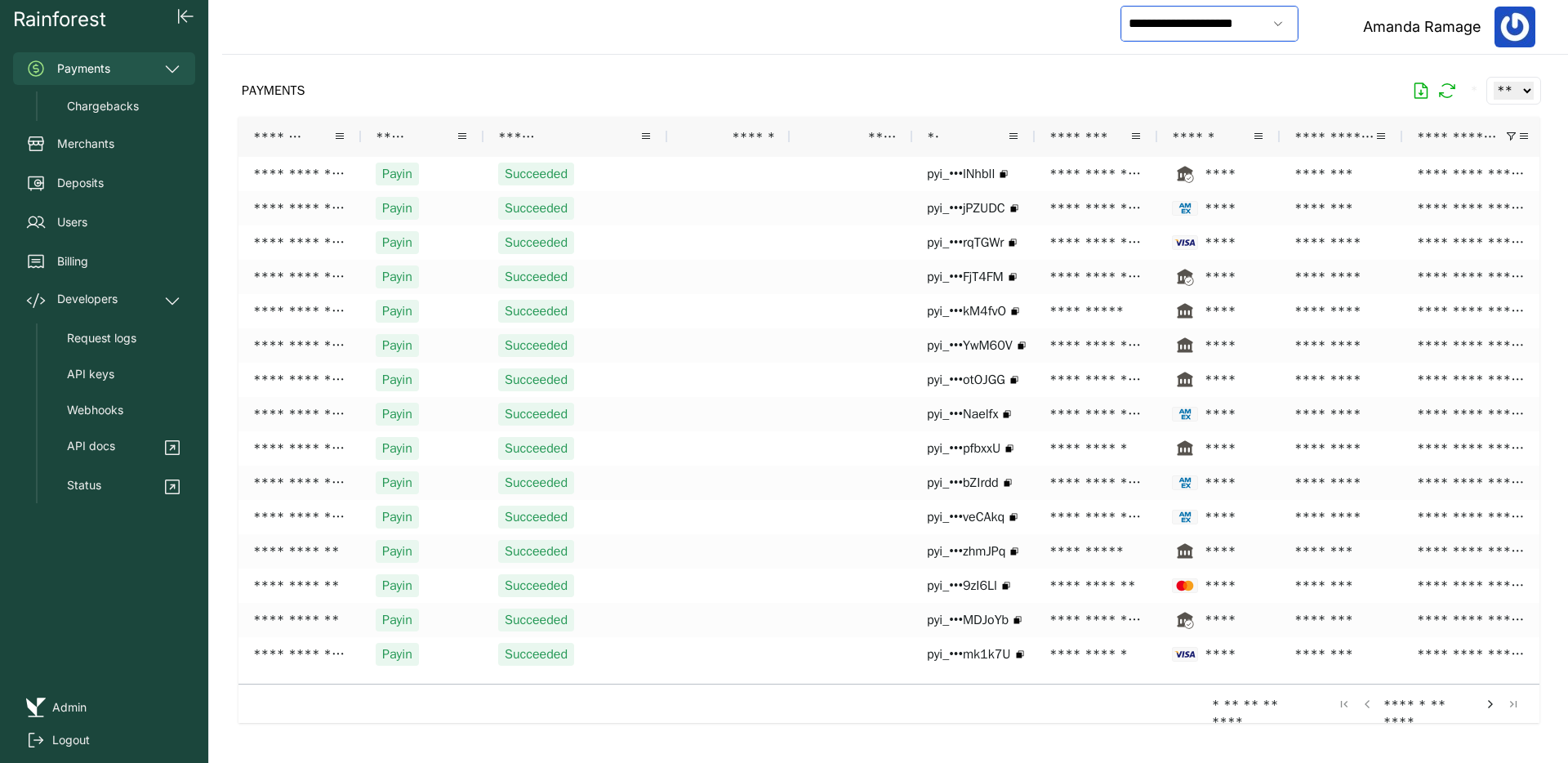 click on "**********" at bounding box center (1194, 24) 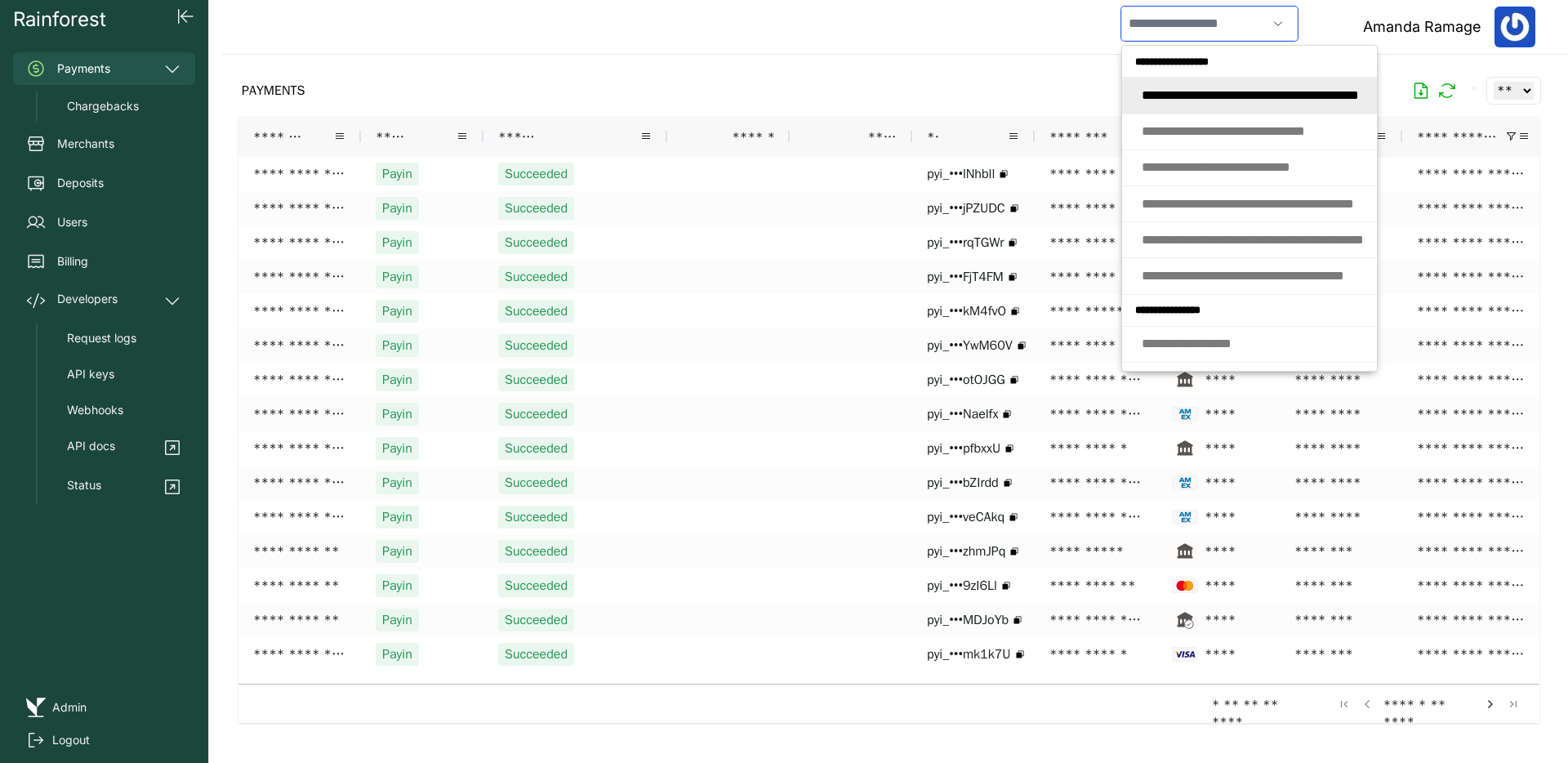 click at bounding box center (1194, 24) 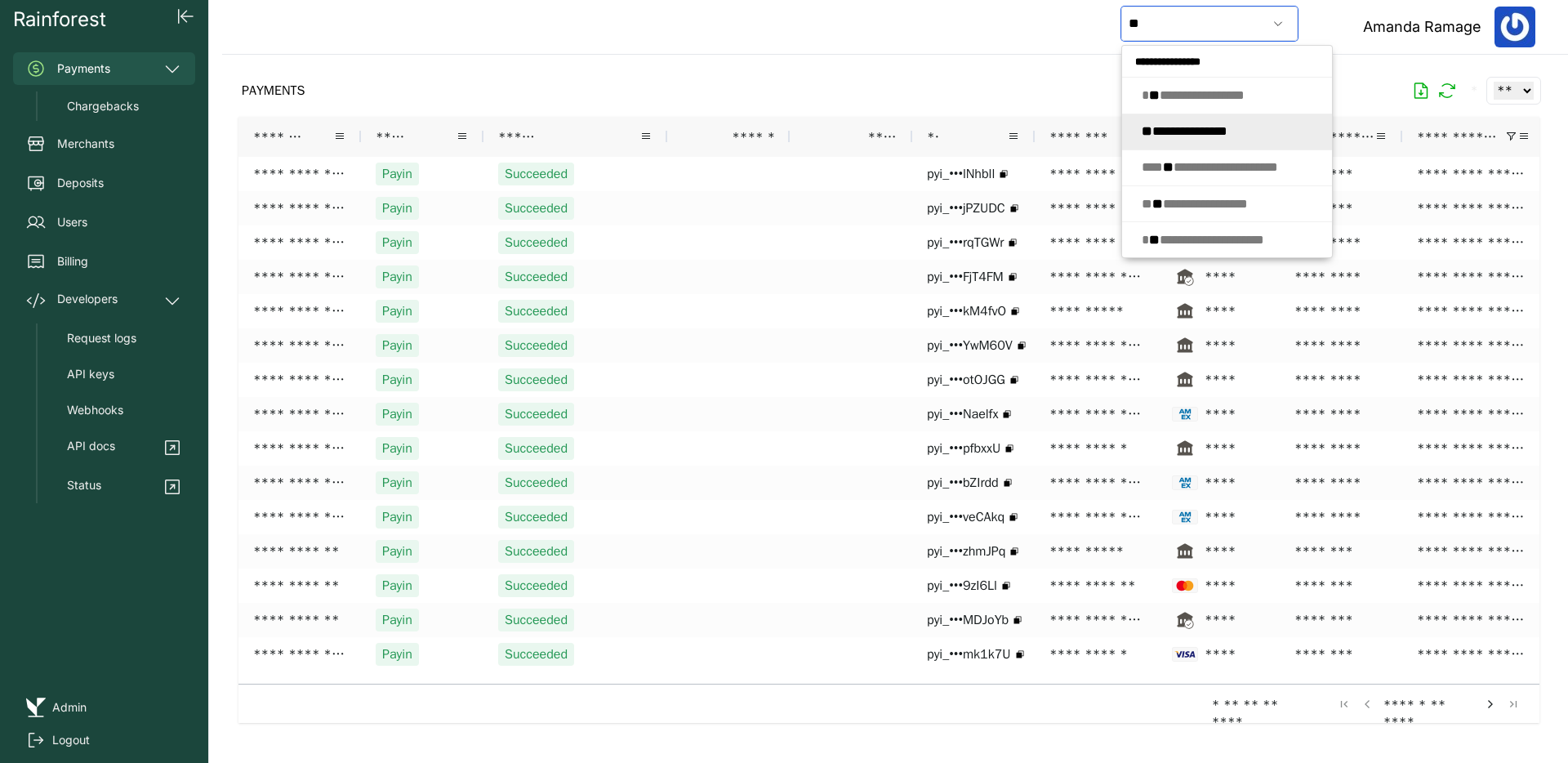 click on "**********" 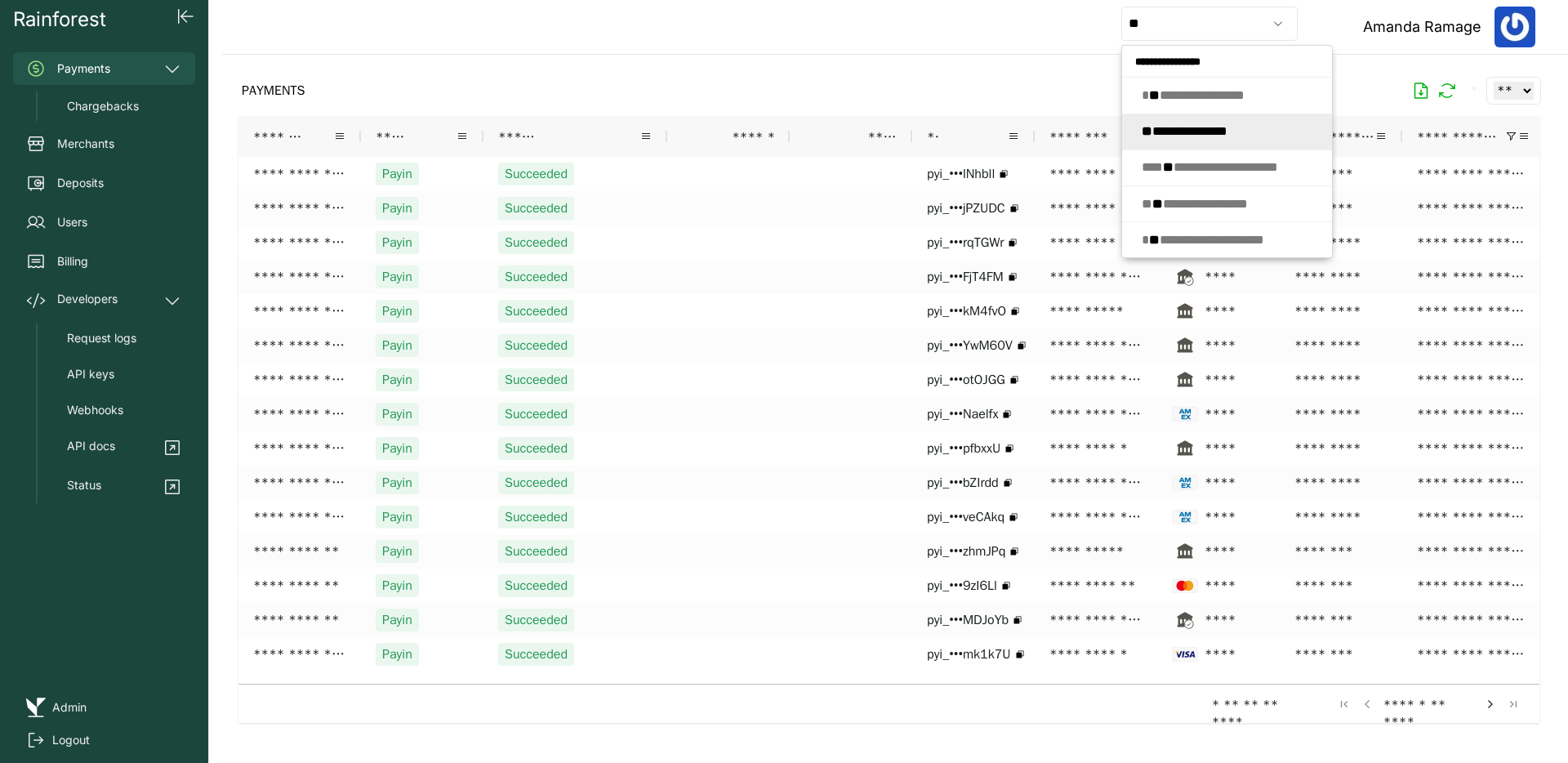 type on "**********" 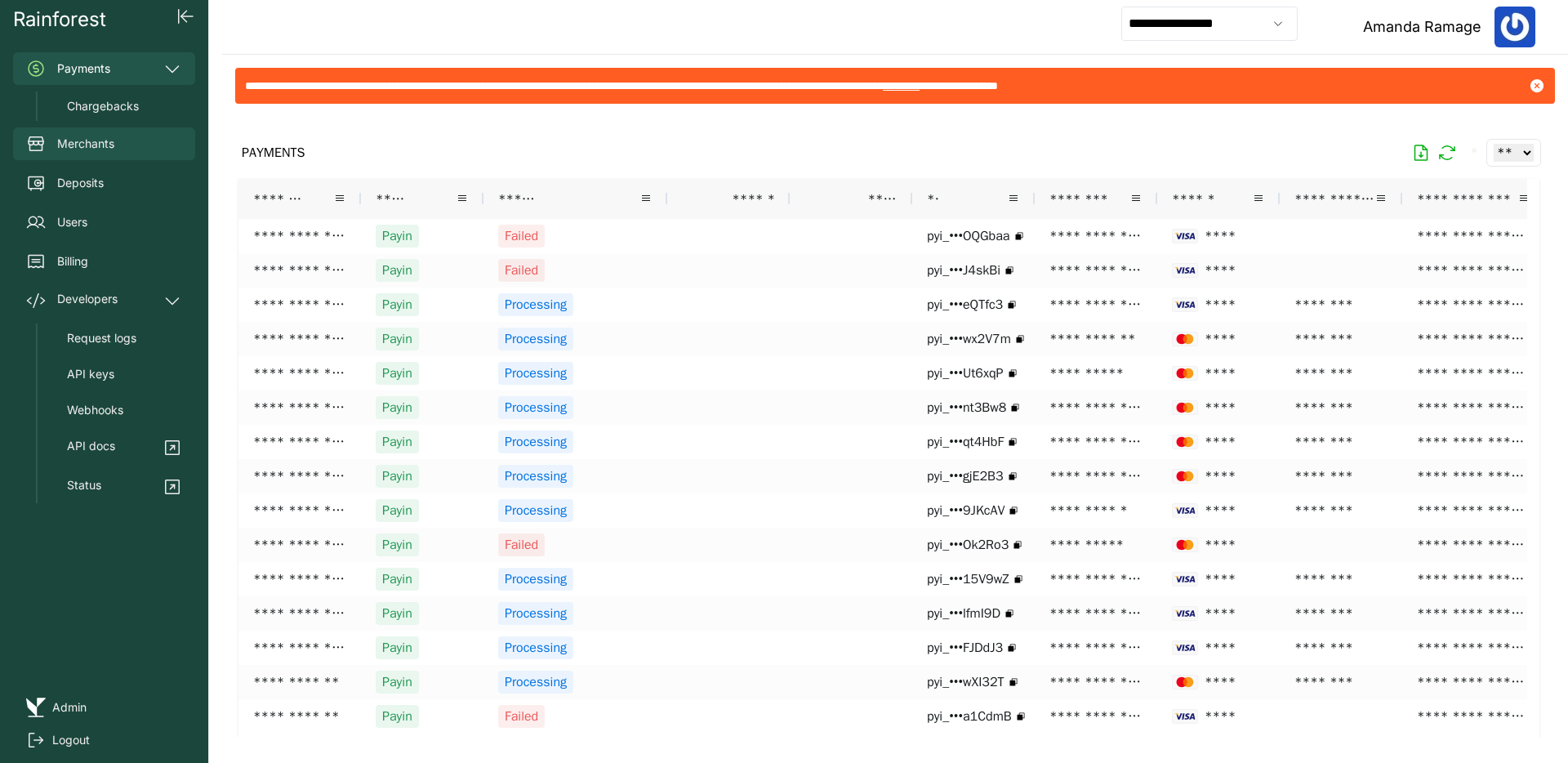 click on "Merchants" at bounding box center [104, 144] 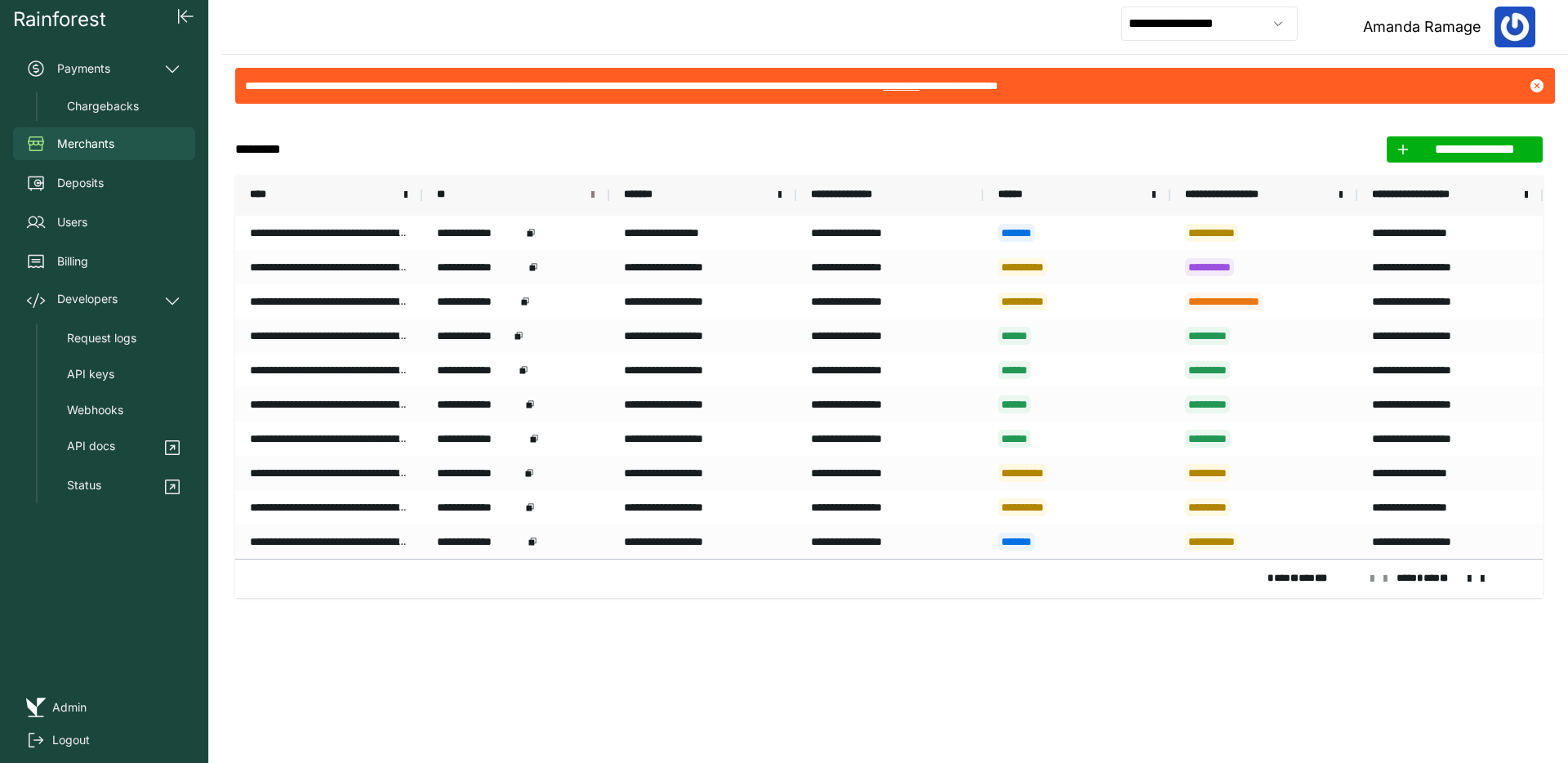click at bounding box center (593, 195) 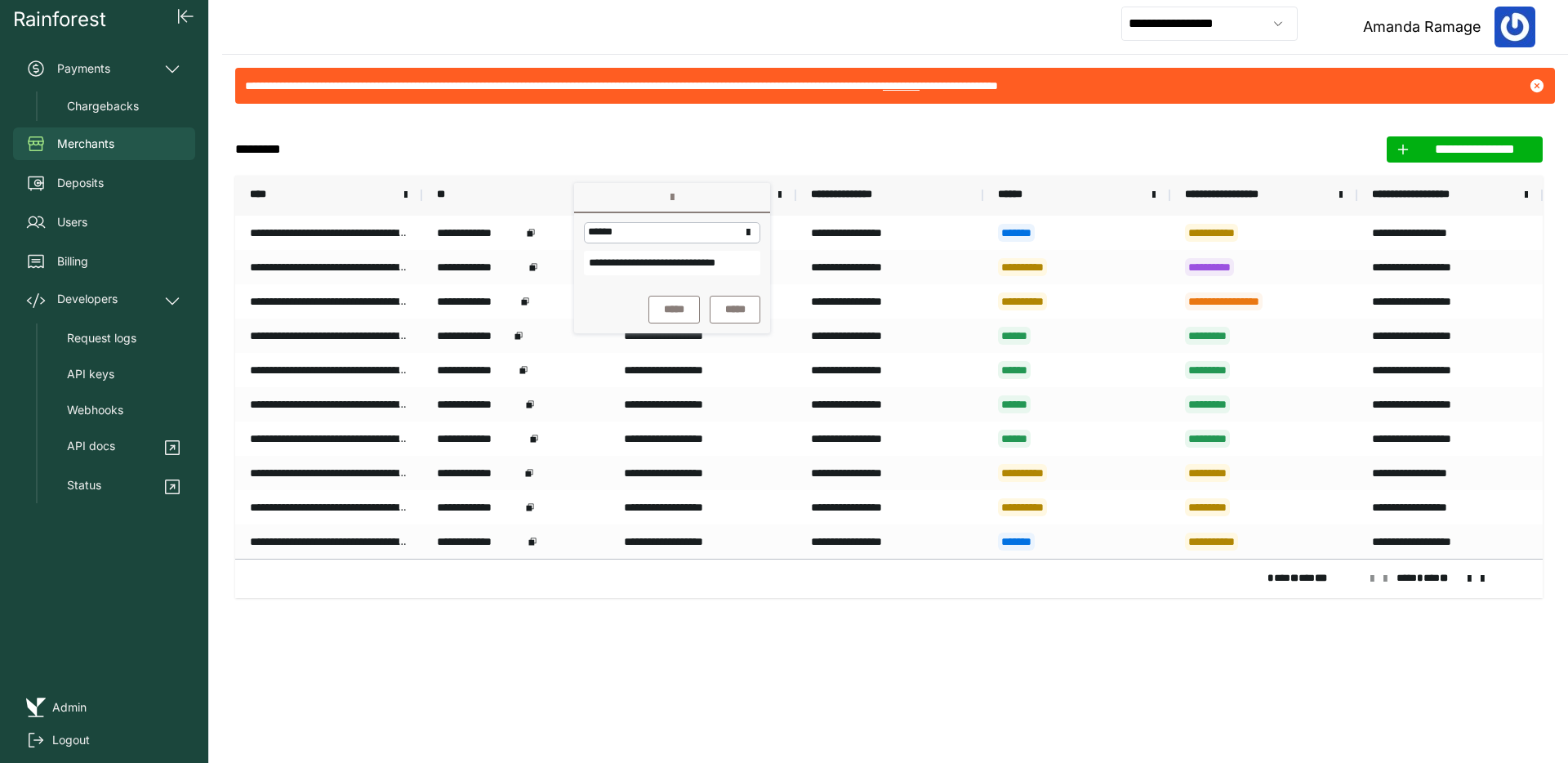 scroll, scrollTop: 0, scrollLeft: 35, axis: horizontal 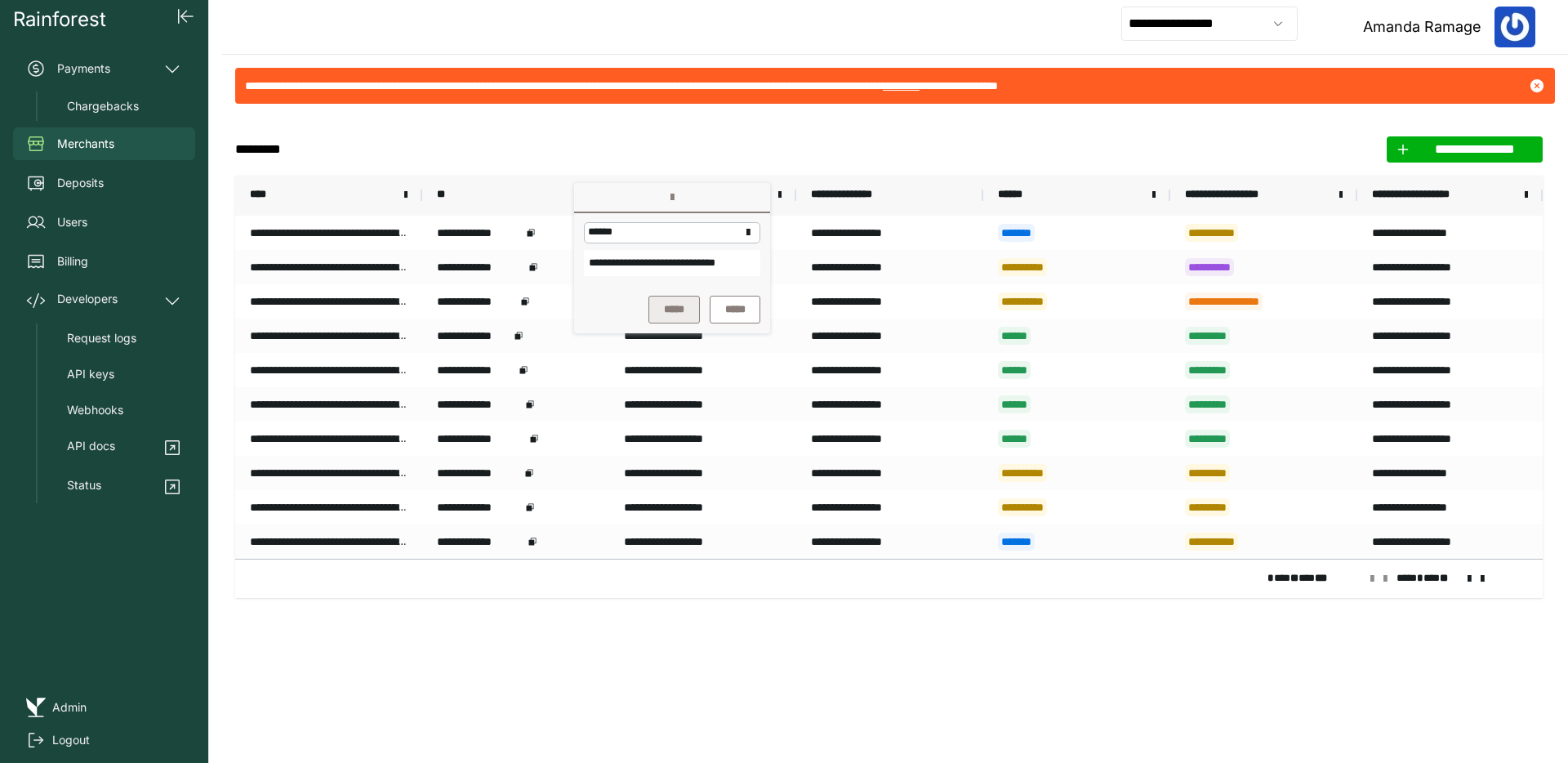 type on "**********" 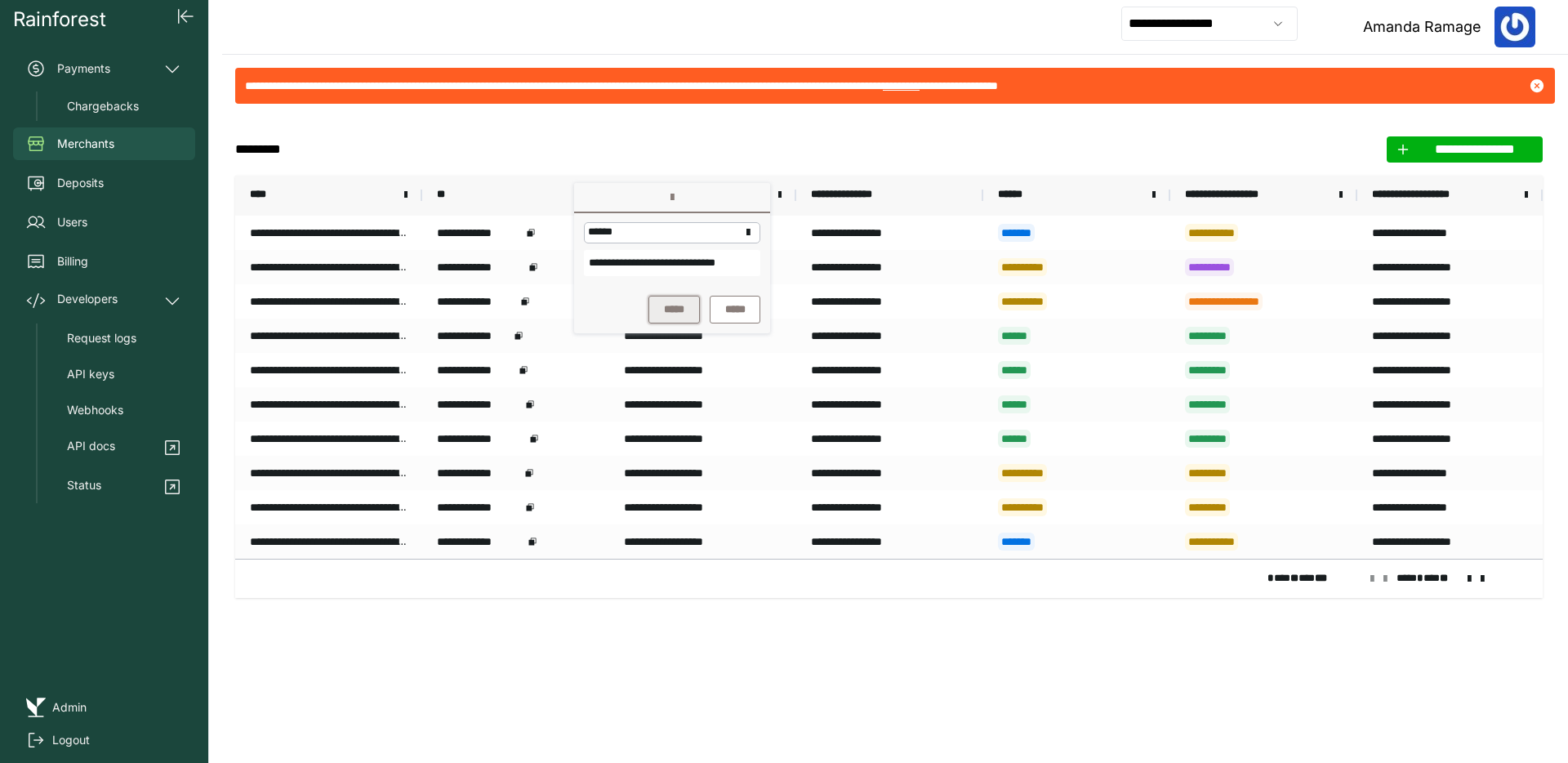 scroll, scrollTop: 0, scrollLeft: 0, axis: both 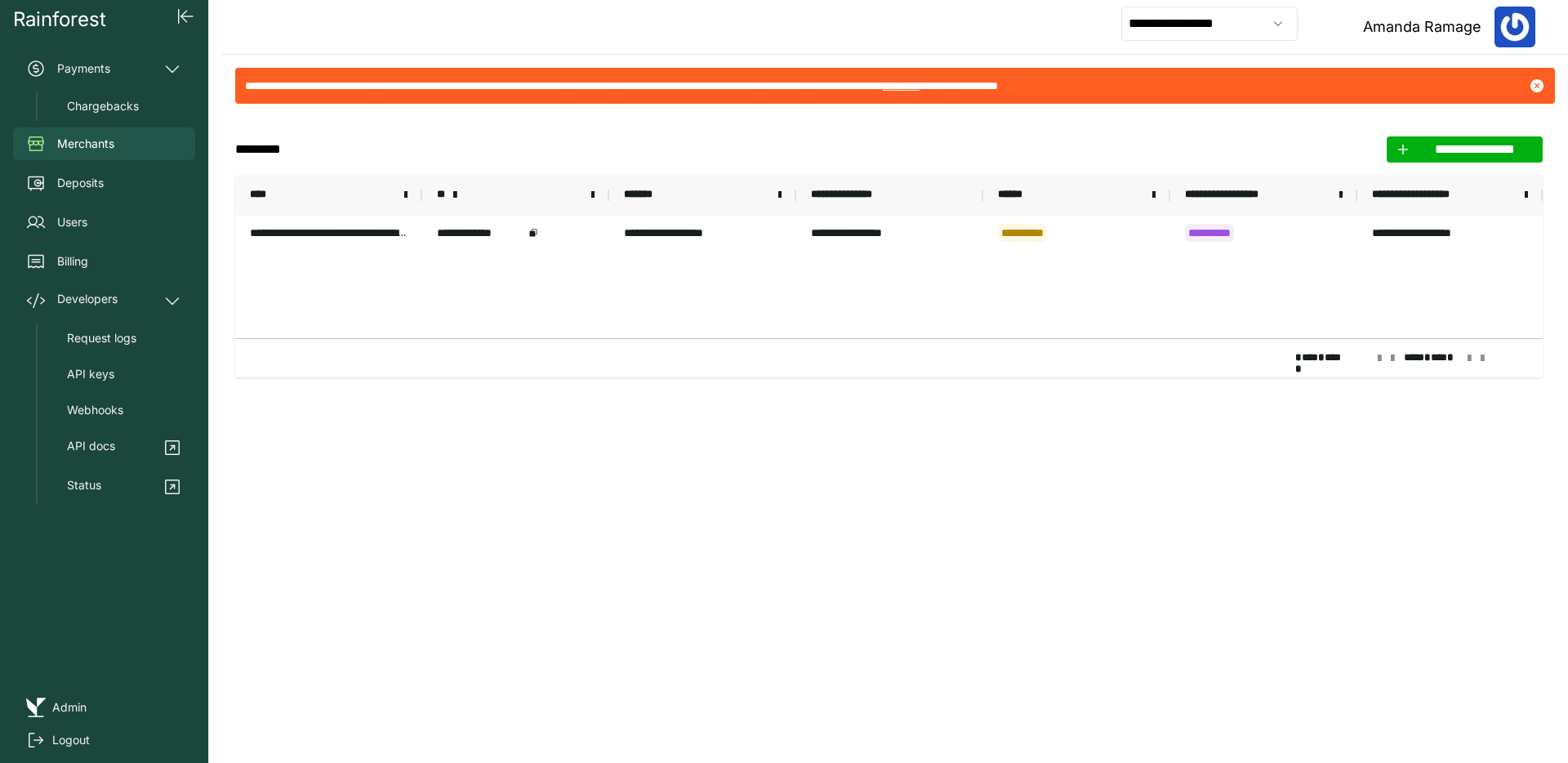 click on "**********" 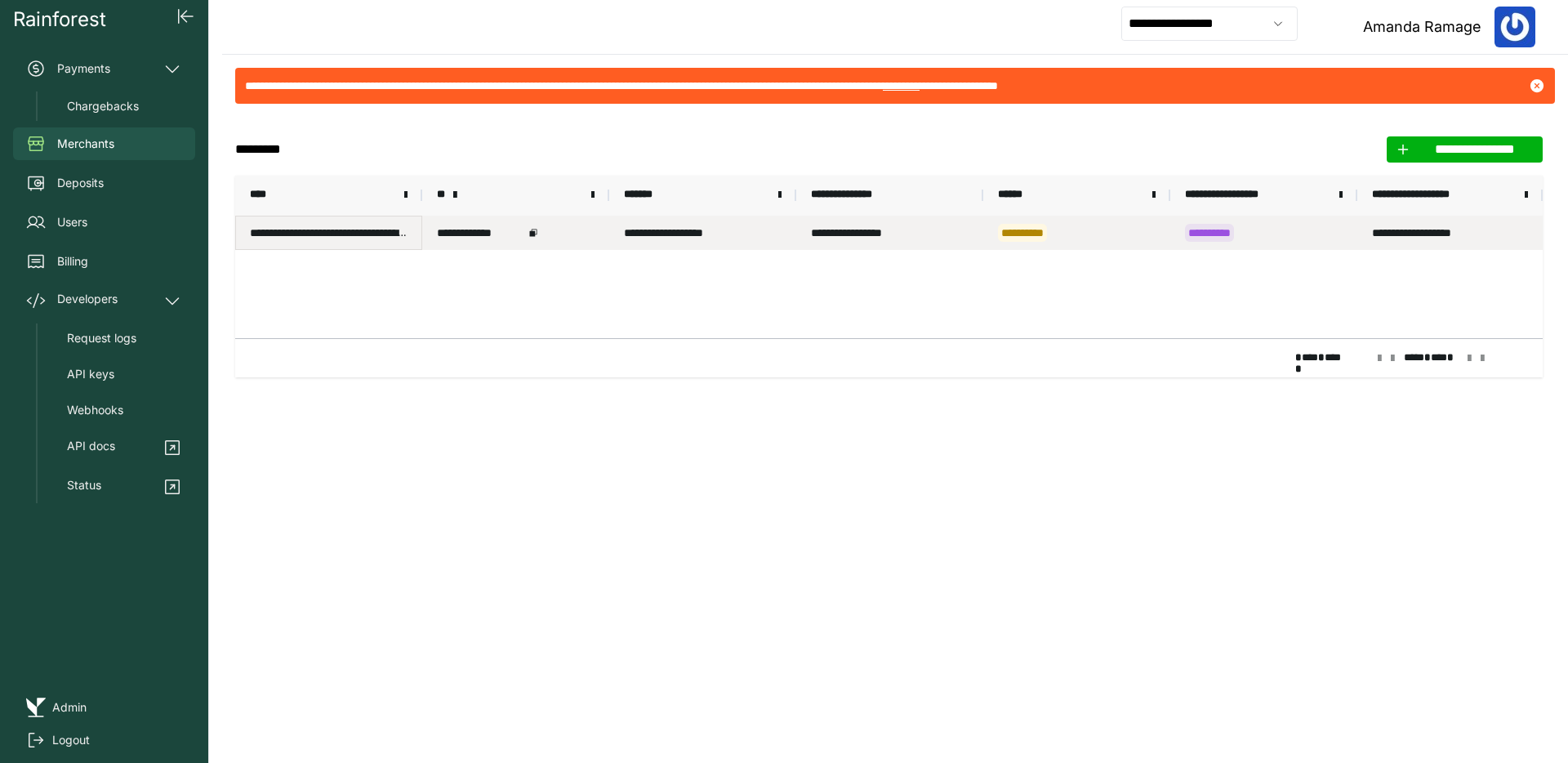 click on "**********" at bounding box center [328, 233] 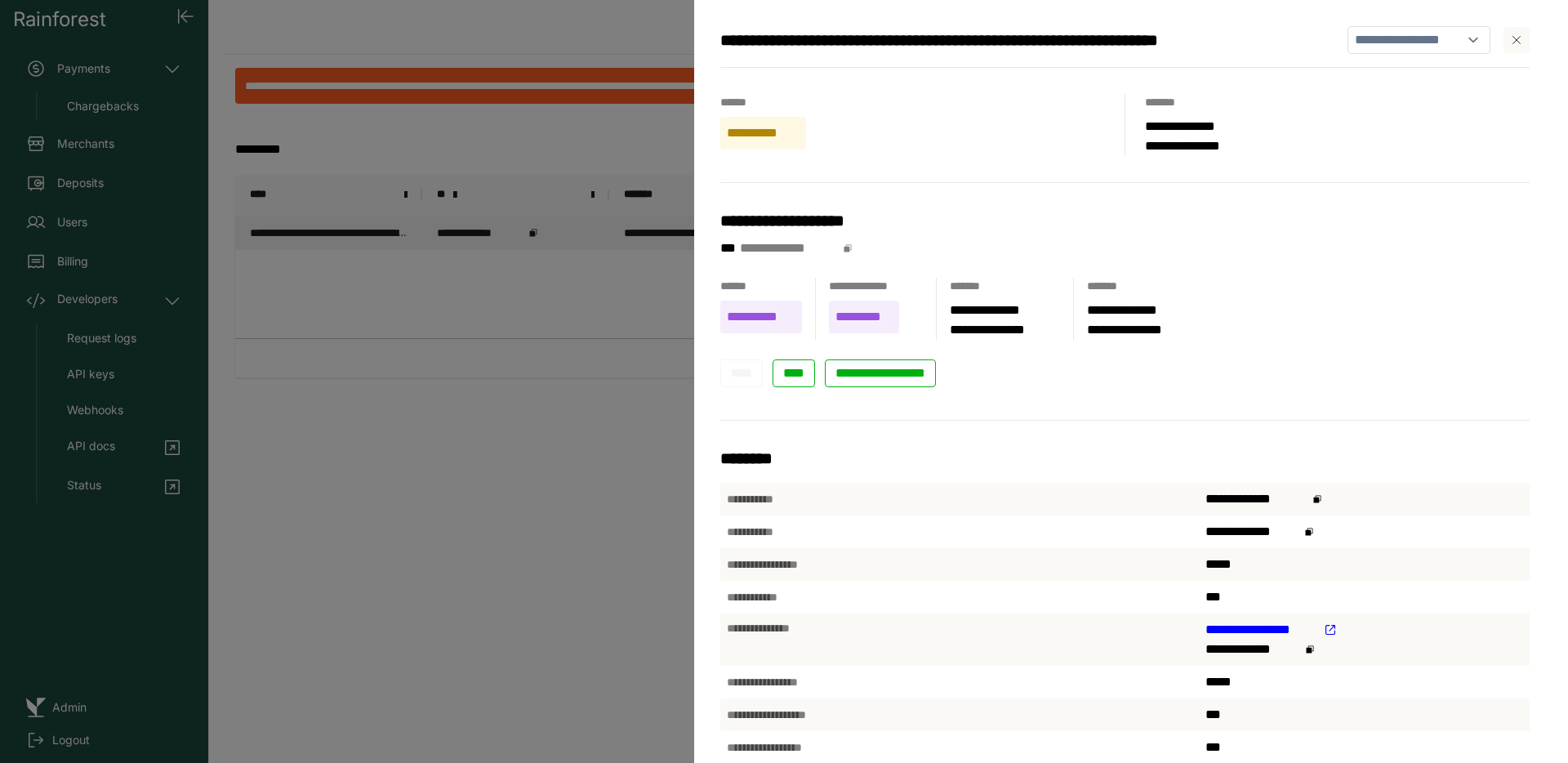click on "**********" at bounding box center (784, 382) 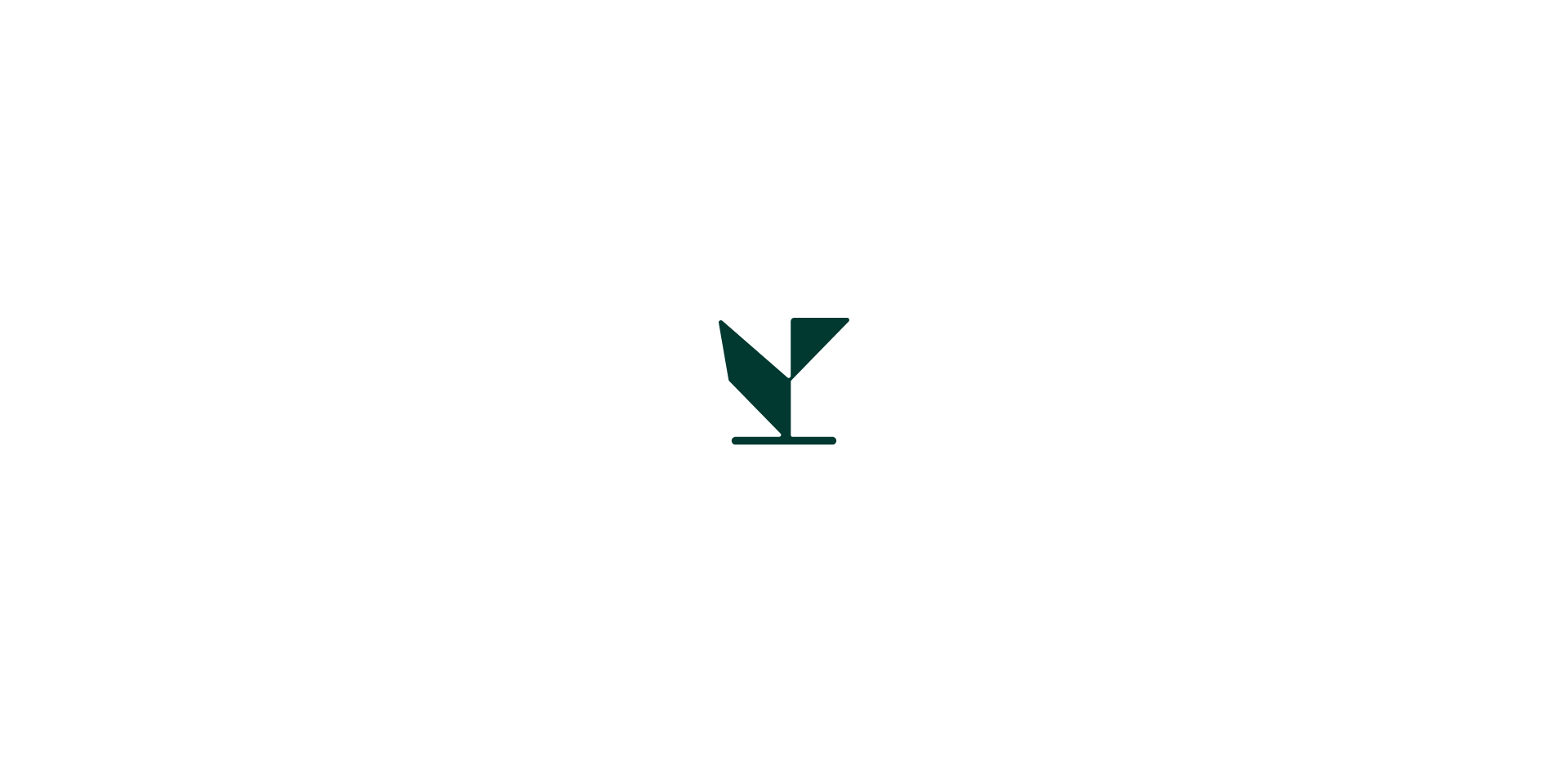 scroll, scrollTop: 0, scrollLeft: 0, axis: both 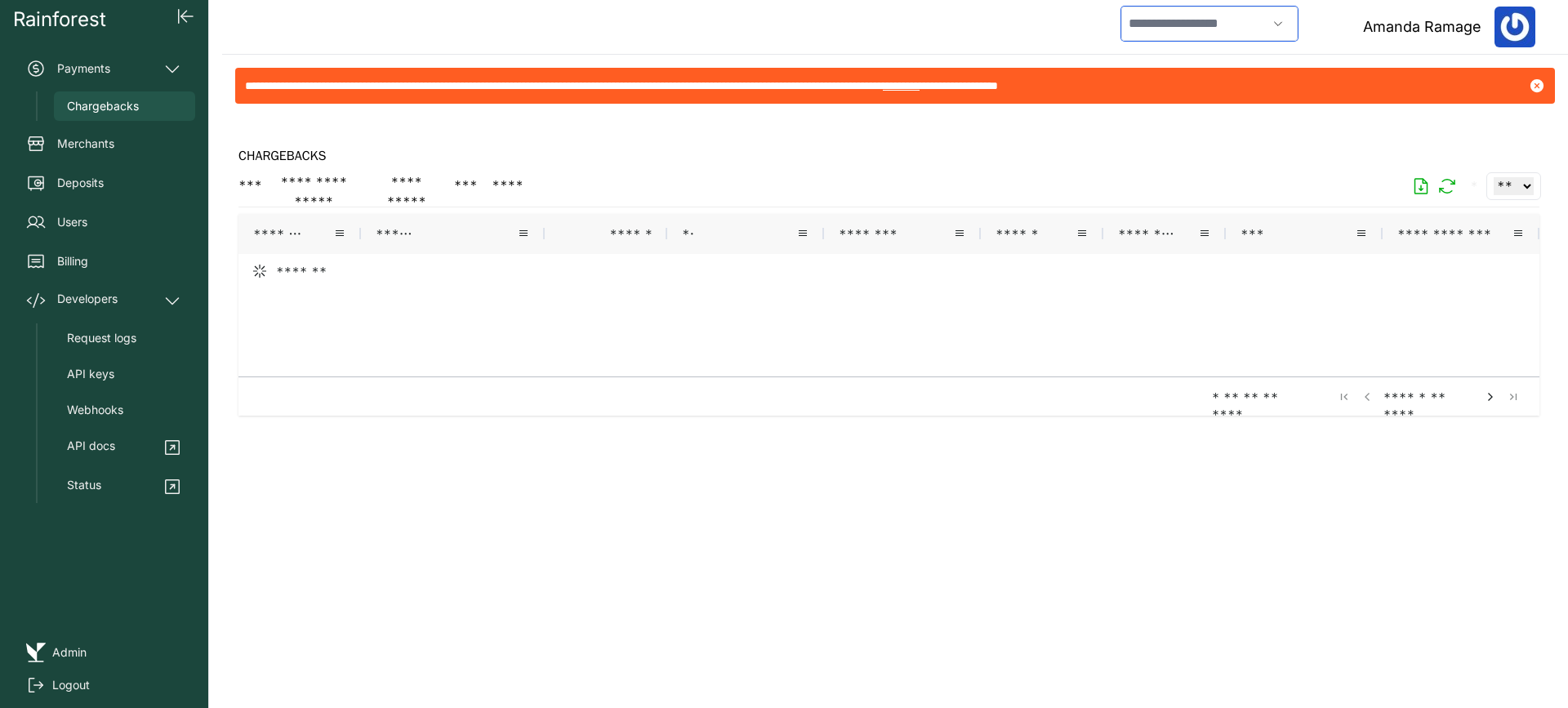 click at bounding box center (1194, 24) 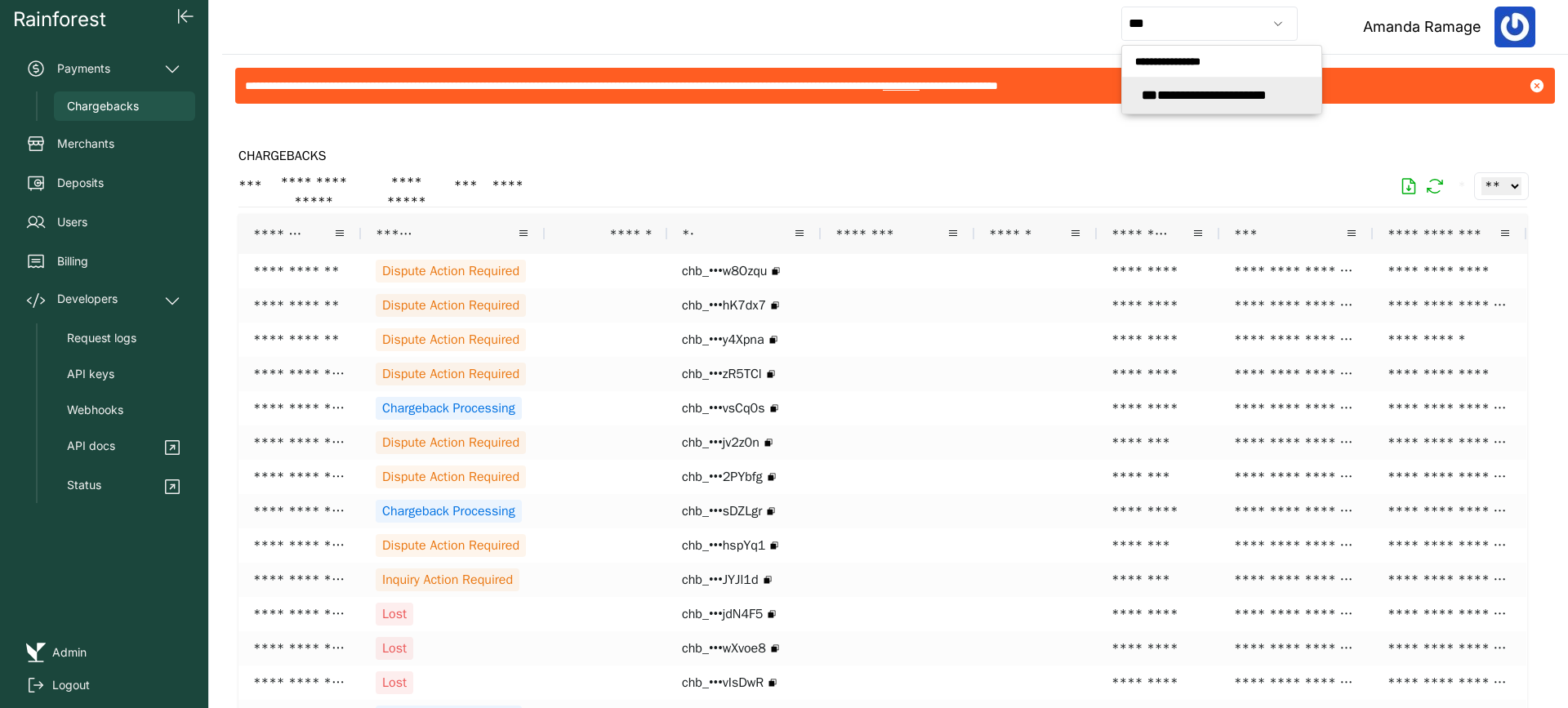 type on "**********" 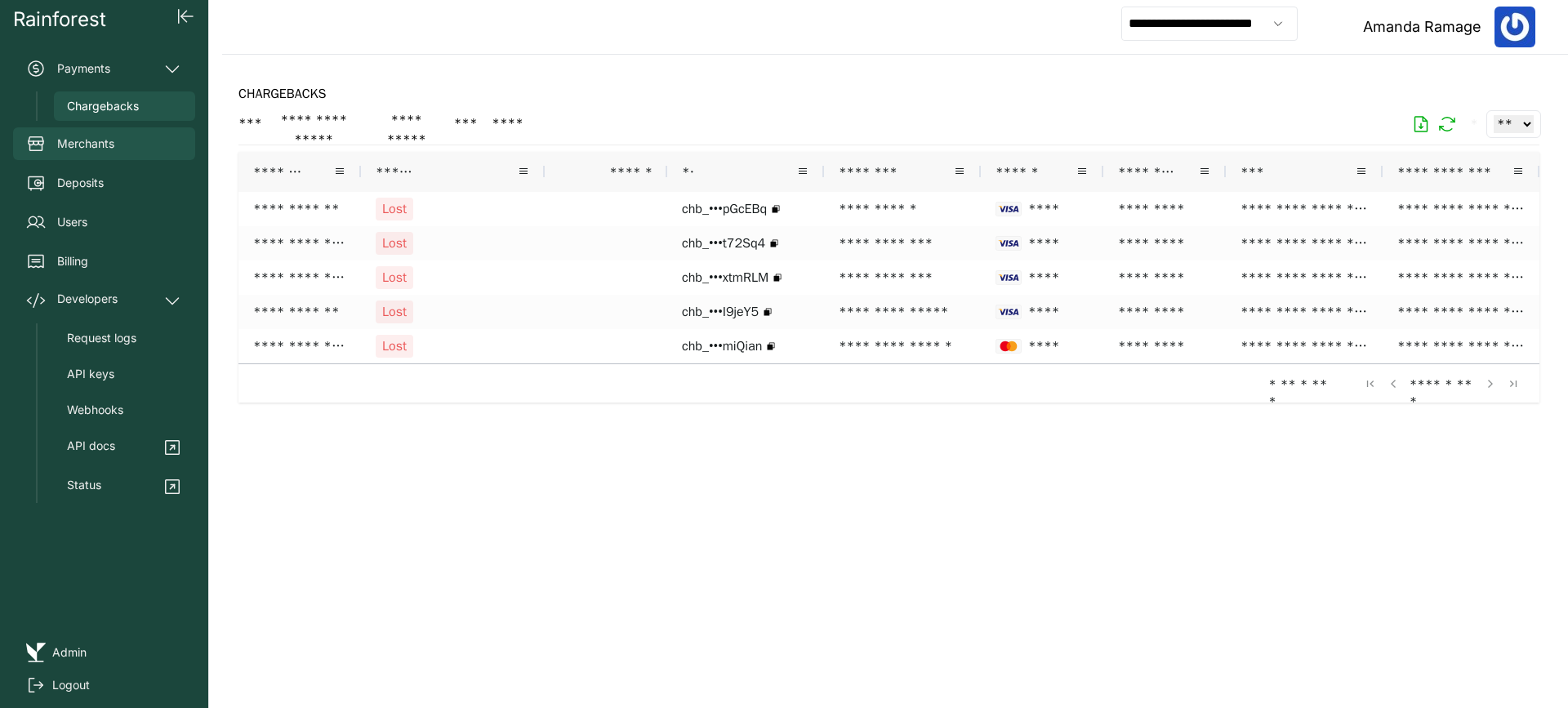 click on "Merchants" at bounding box center (104, 144) 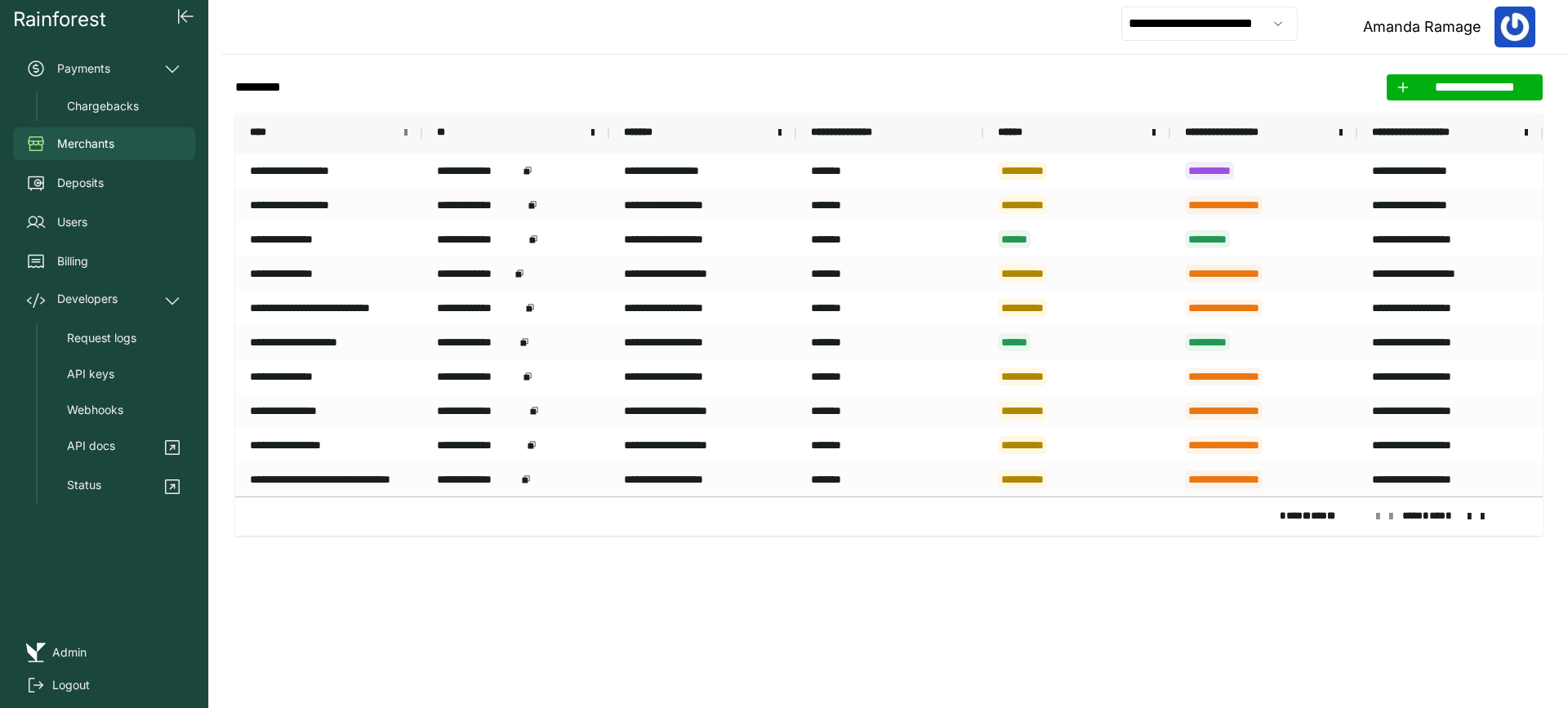 click at bounding box center [406, 133] 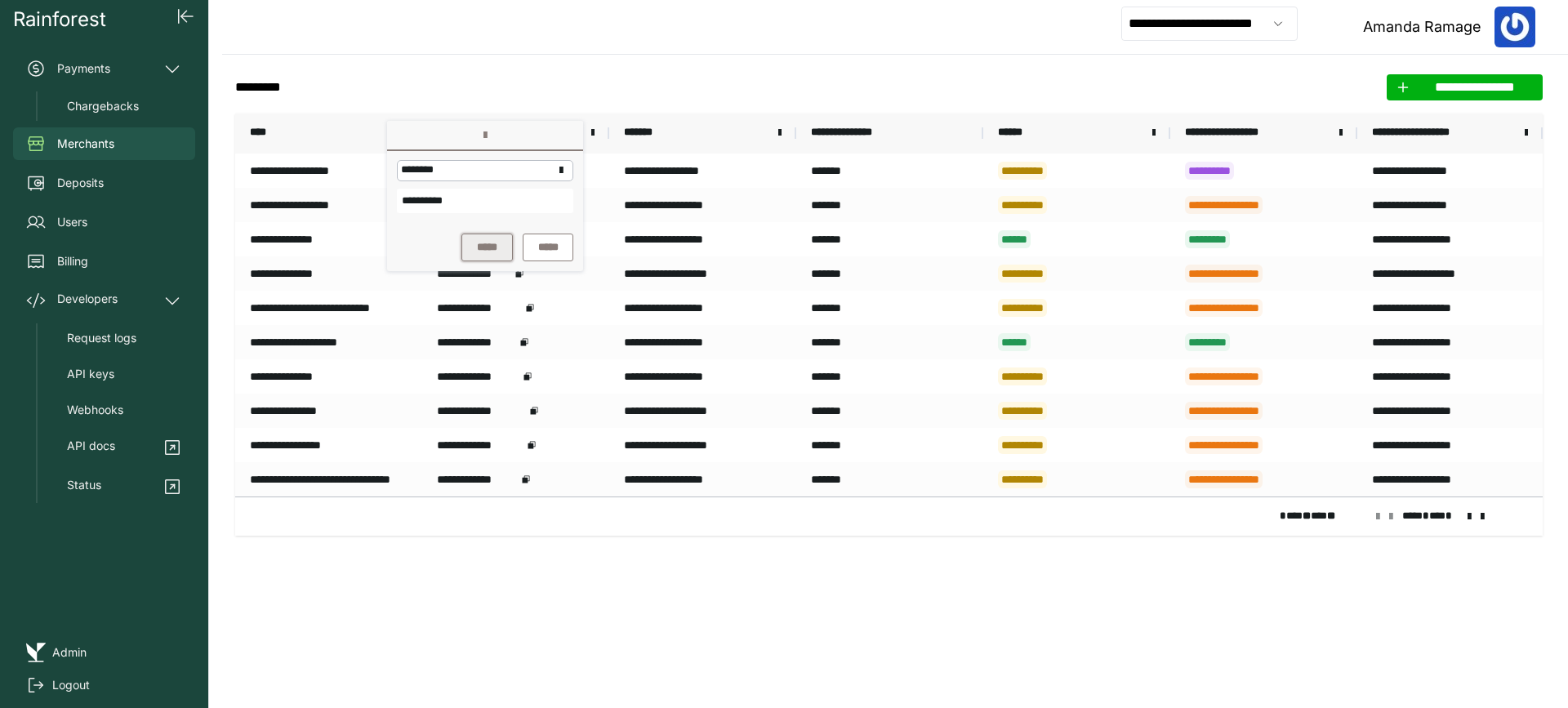 click on "*****" at bounding box center (487, 247) 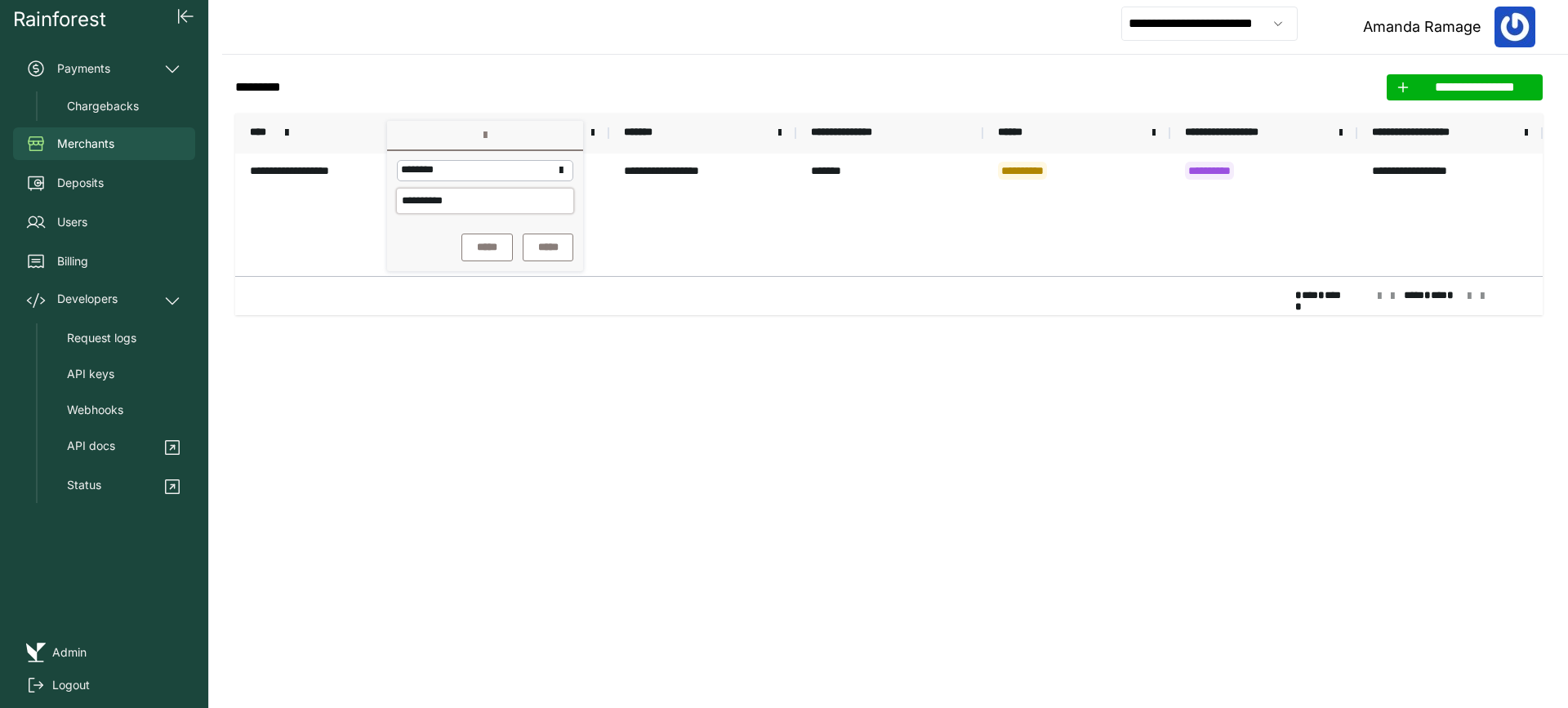 click on "**********" at bounding box center (485, 201) 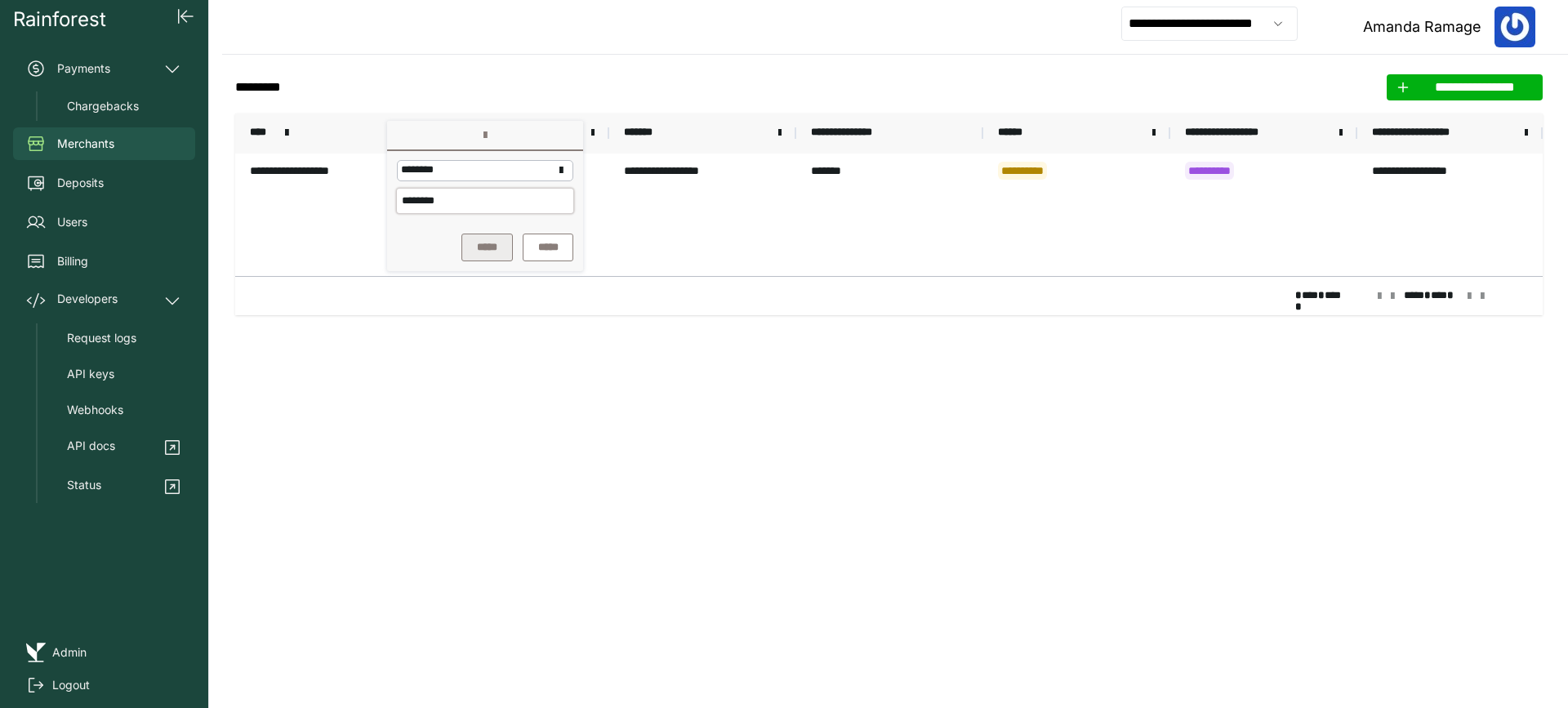 type on "********" 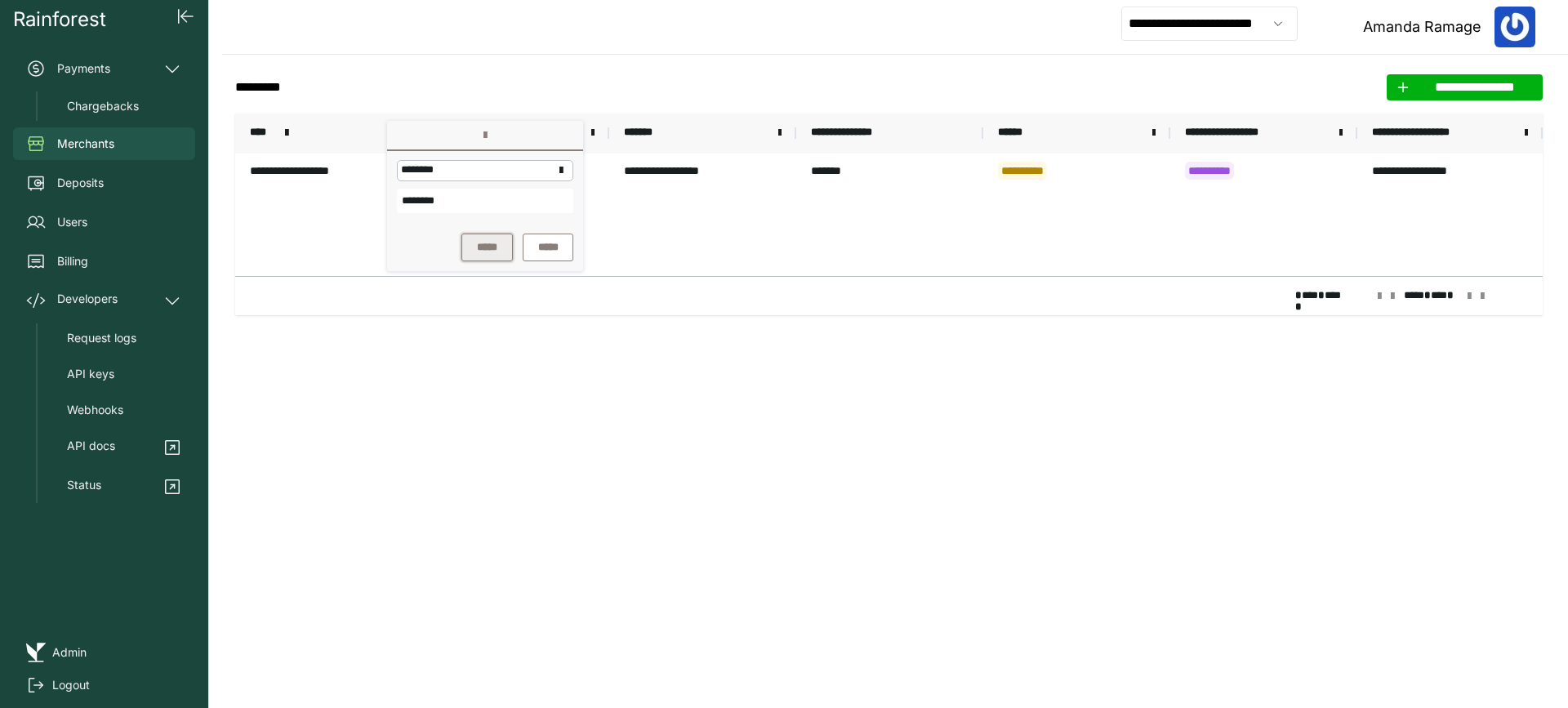 click on "*****" at bounding box center [487, 247] 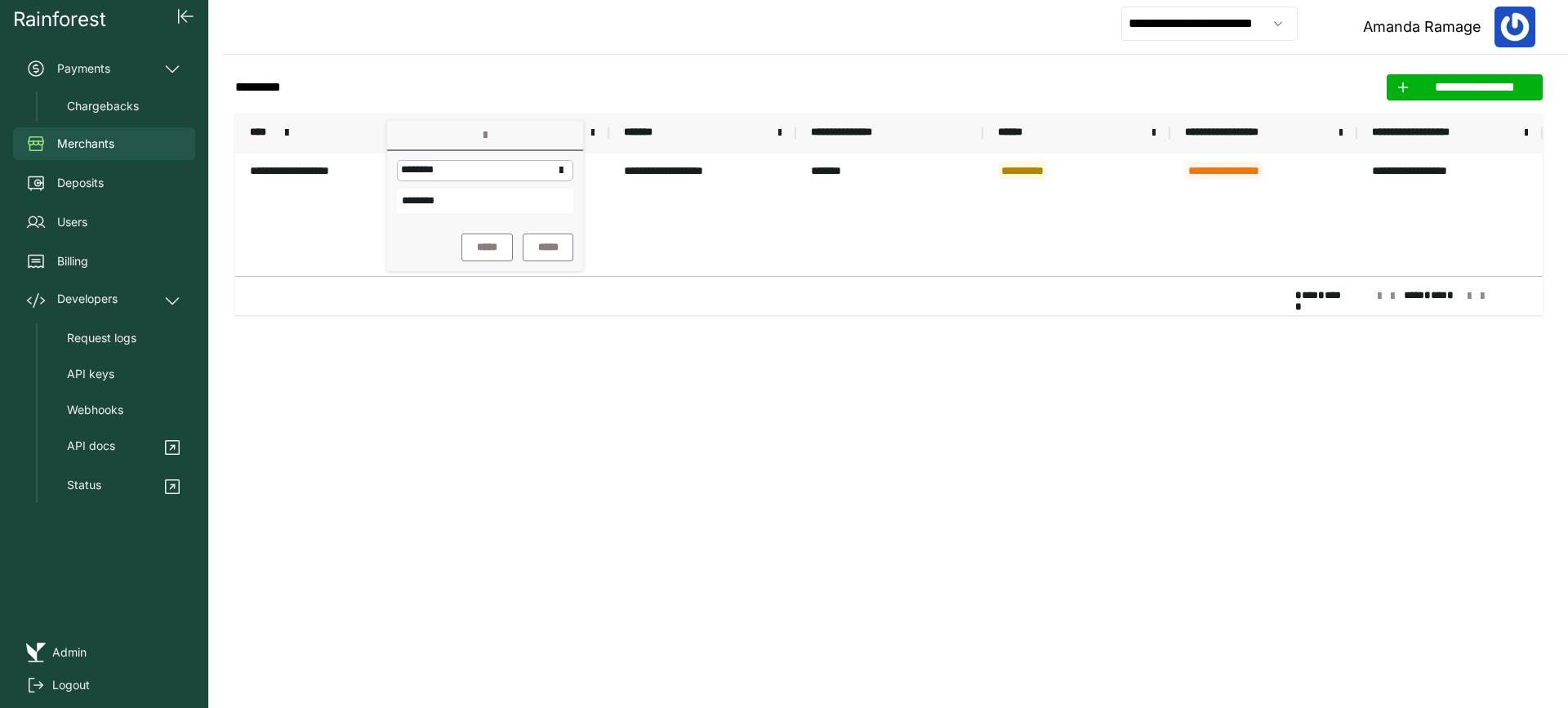 click on "**********" 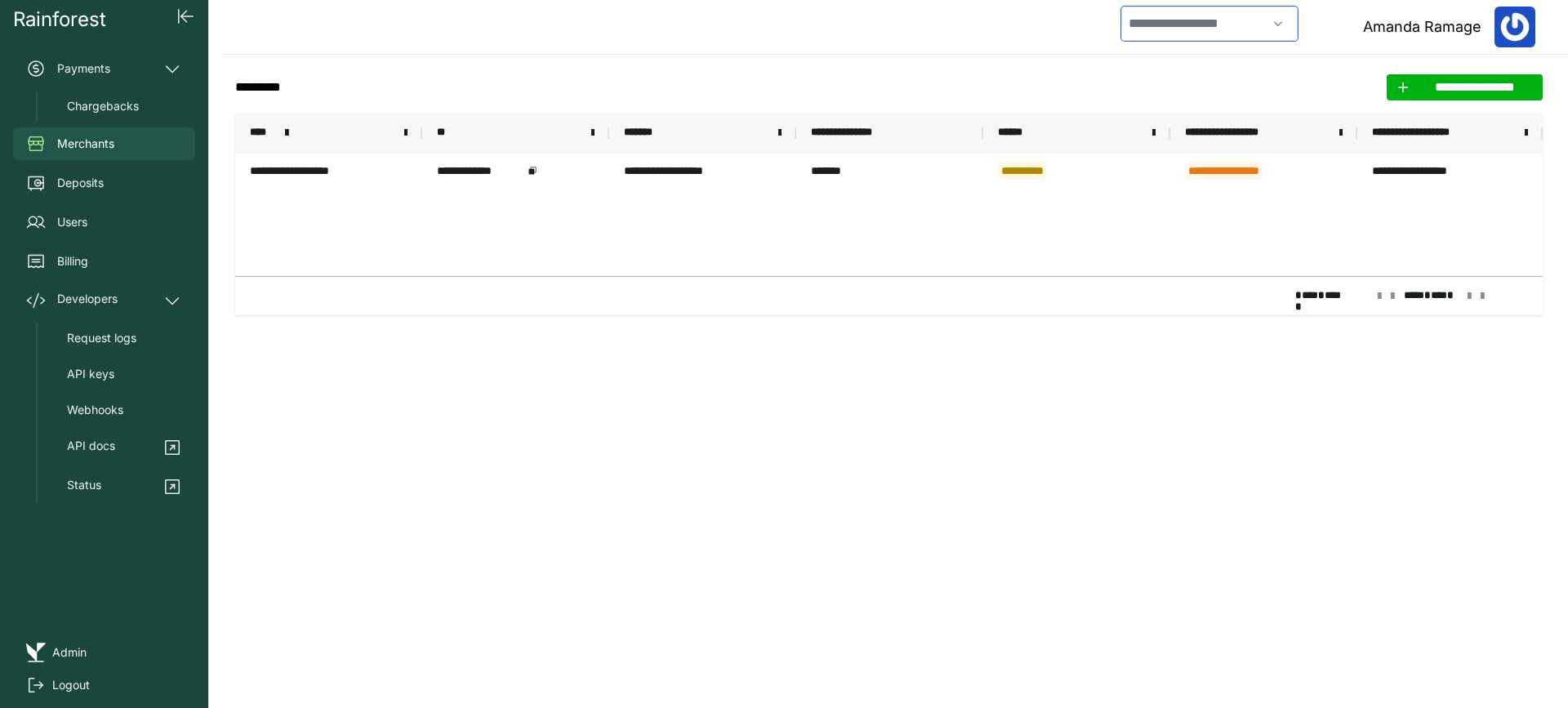 click at bounding box center (1194, 24) 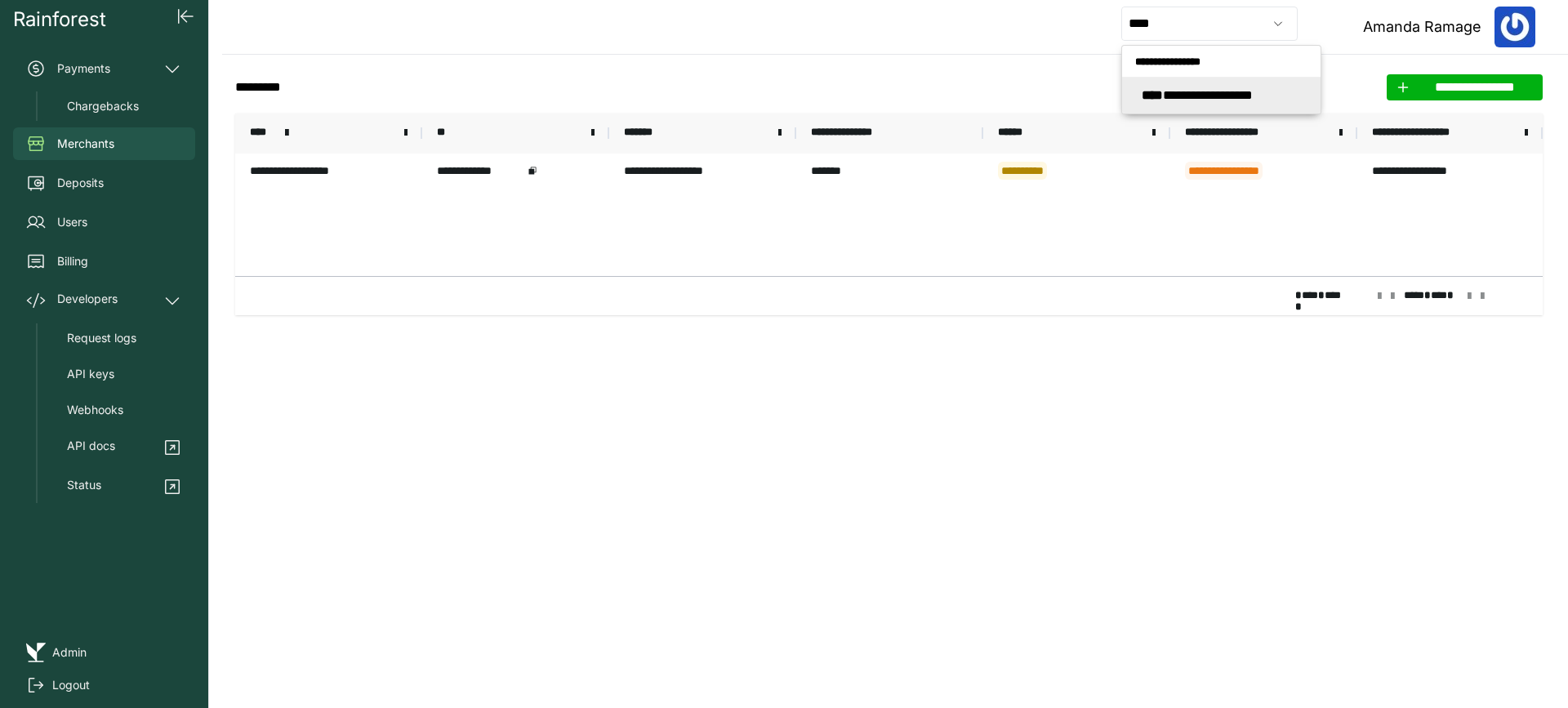 type on "**********" 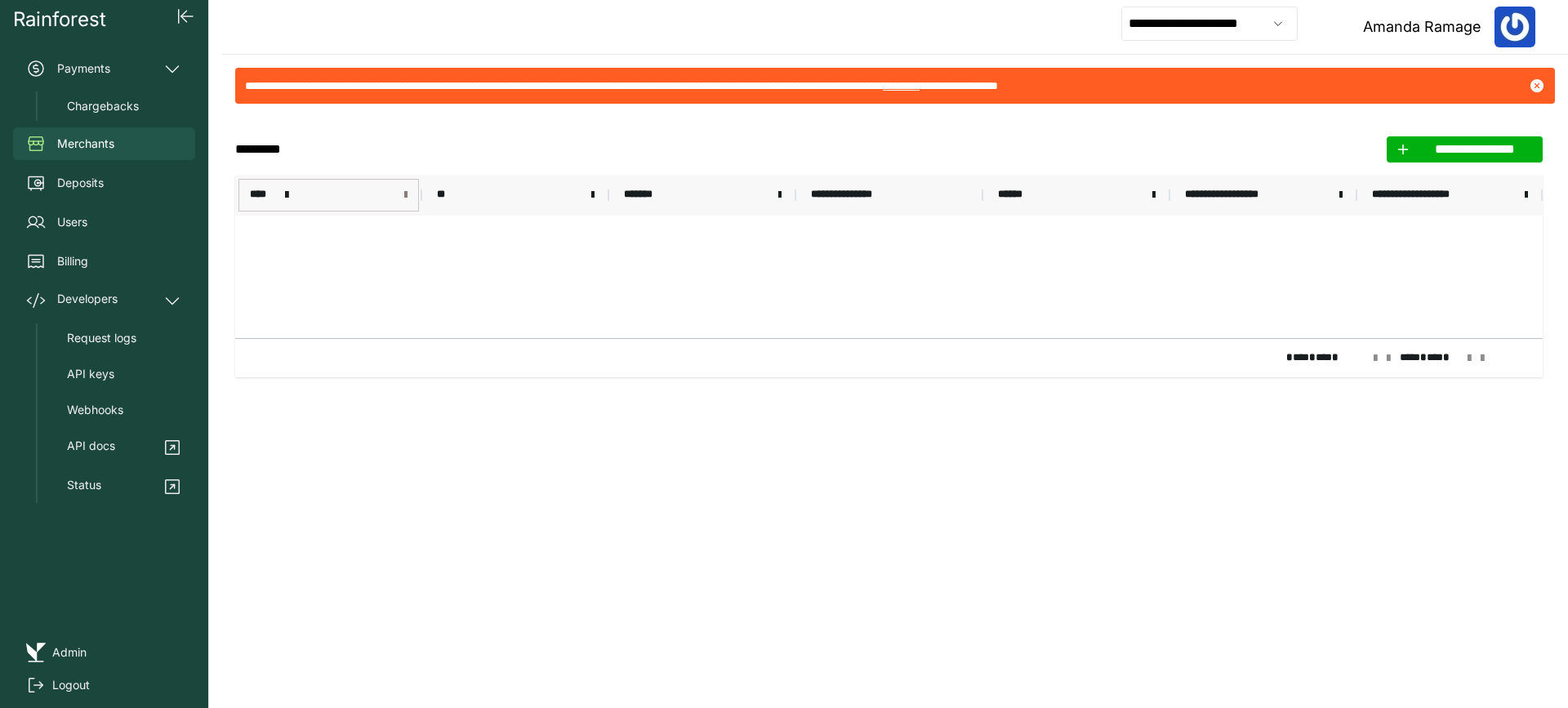 click at bounding box center (406, 195) 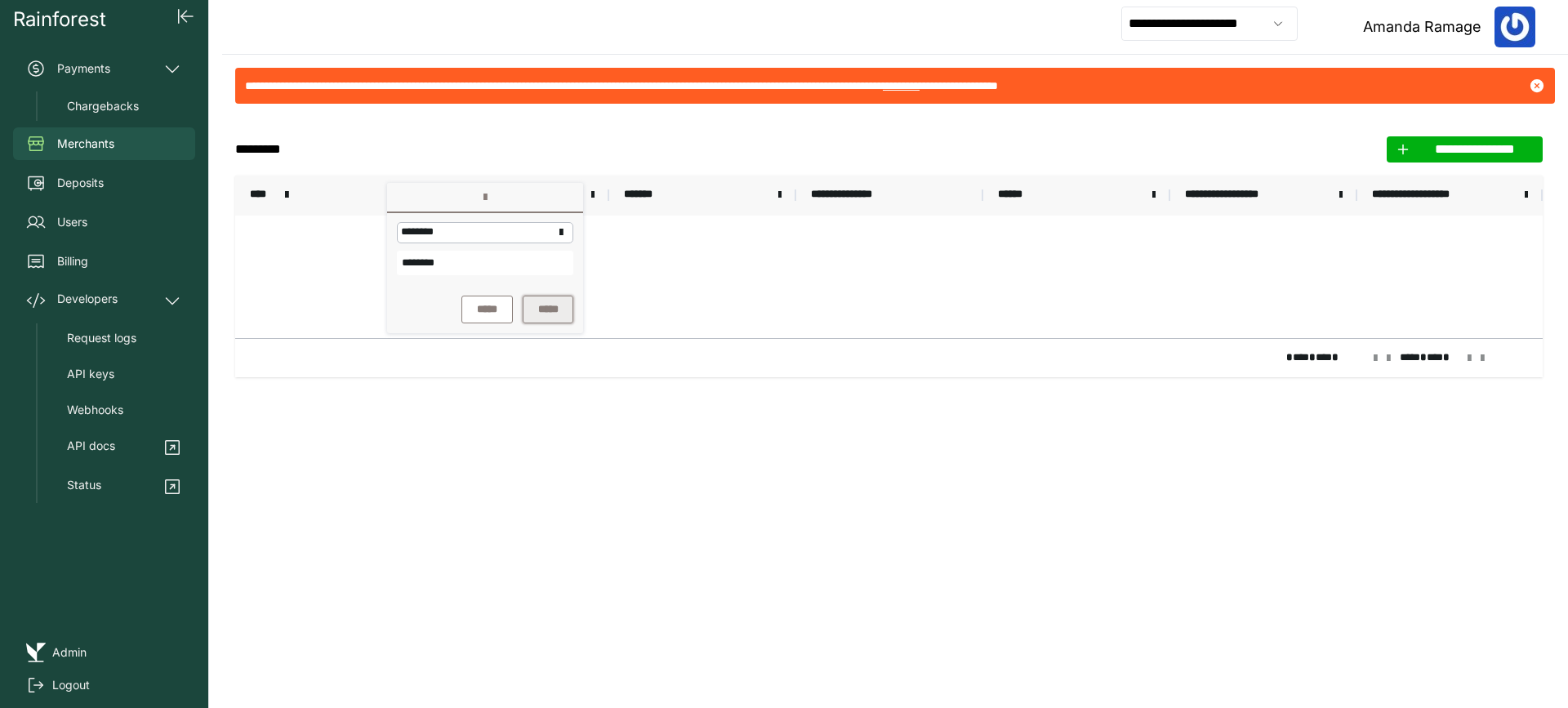 click on "*****" at bounding box center [548, 309] 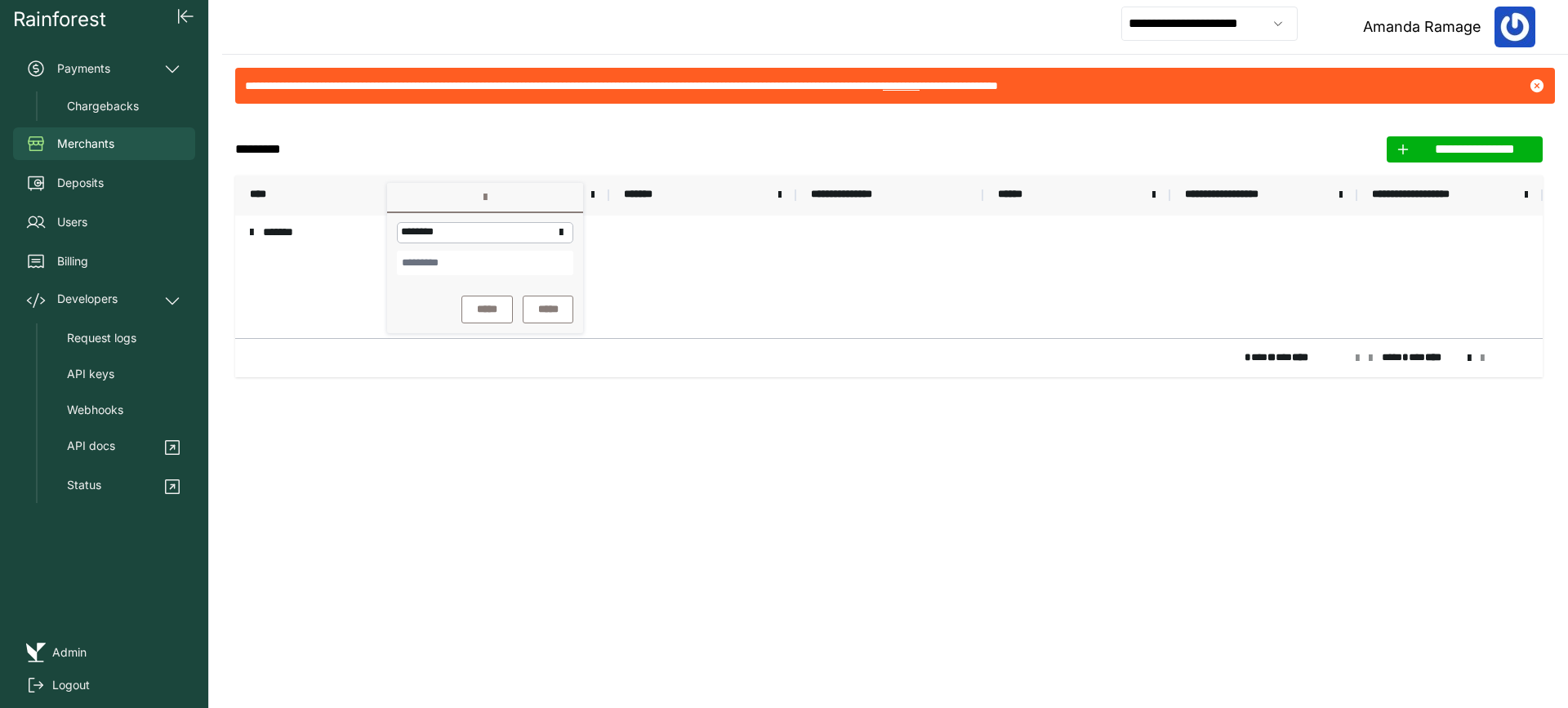 click on "**********" 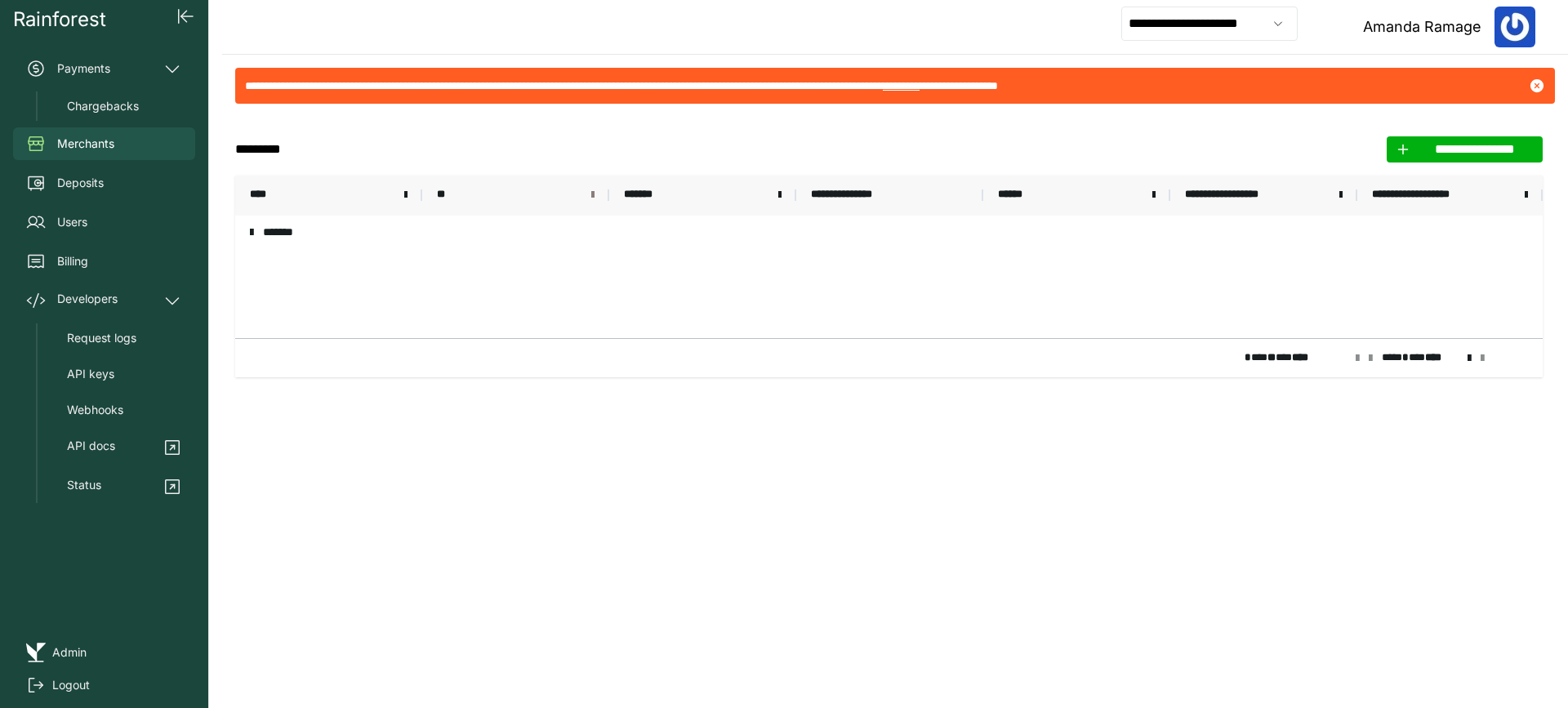 click at bounding box center (593, 195) 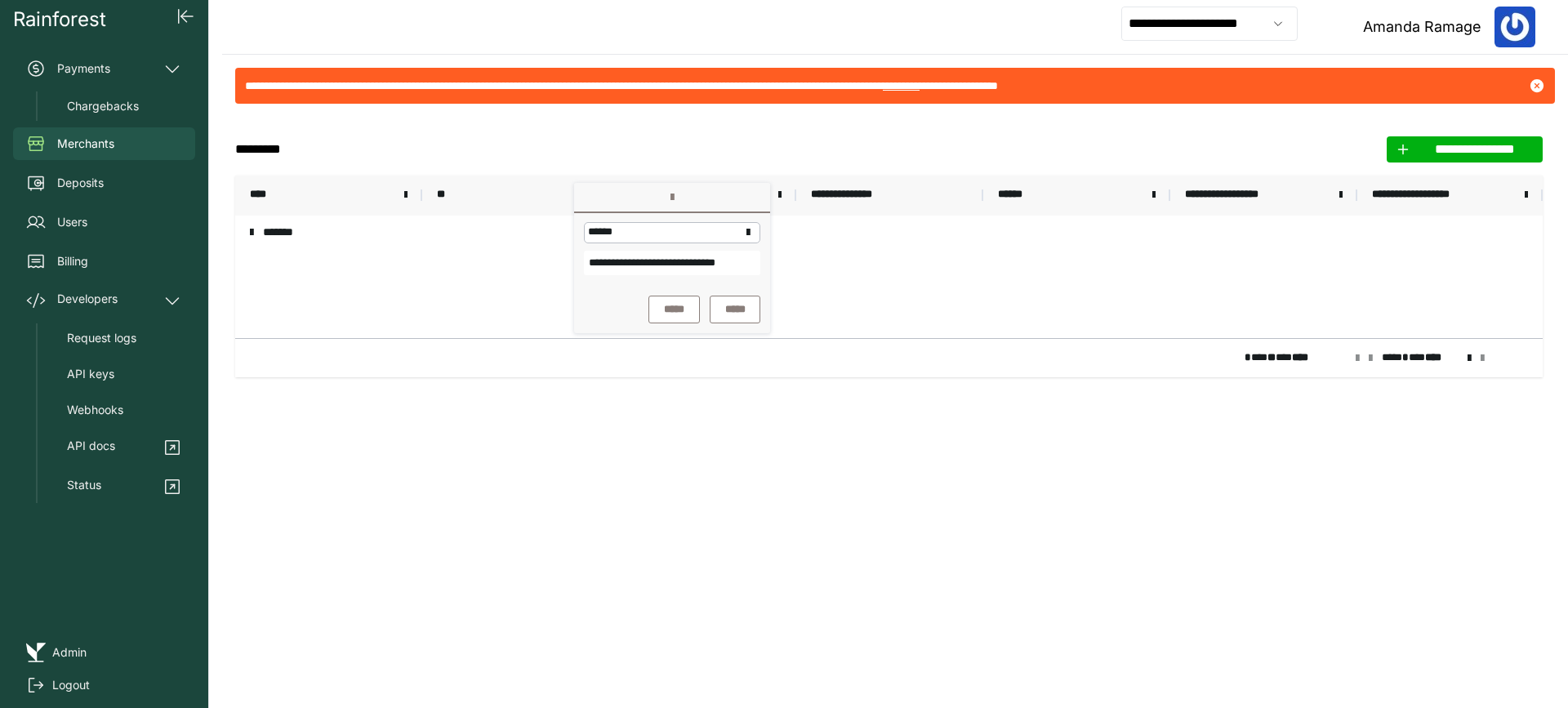 scroll, scrollTop: 0, scrollLeft: 39, axis: horizontal 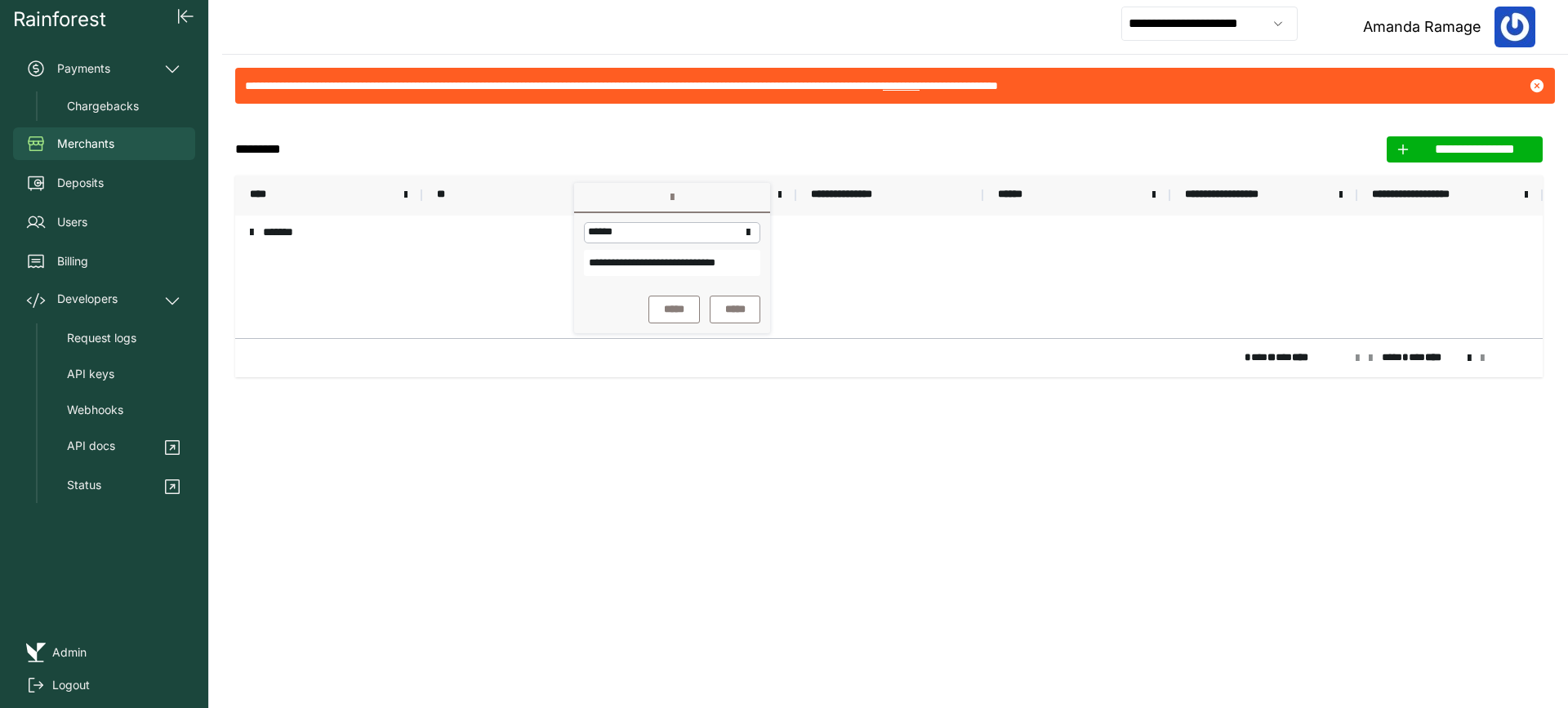 type on "**********" 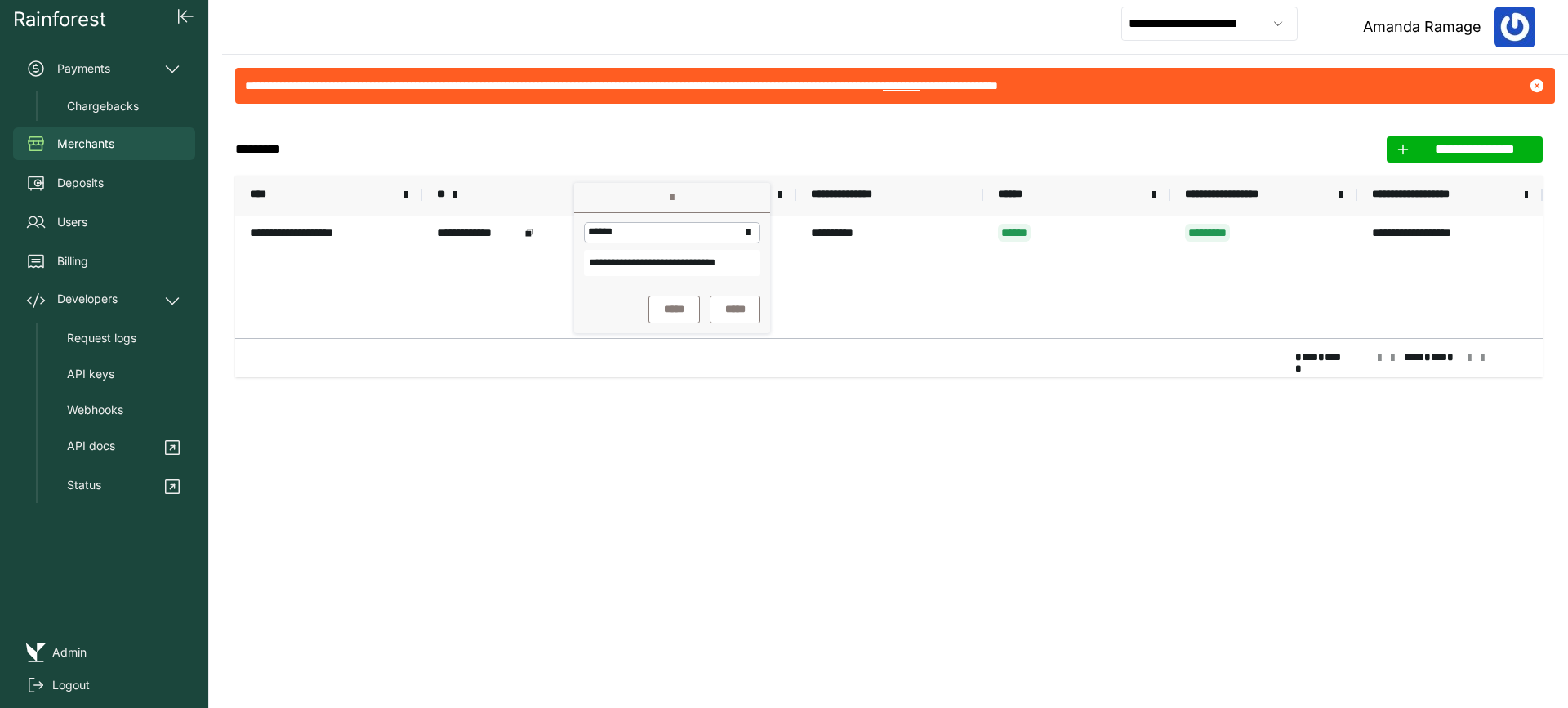click on "*
**
*
**
*
****
*
**
*" at bounding box center [889, 358] 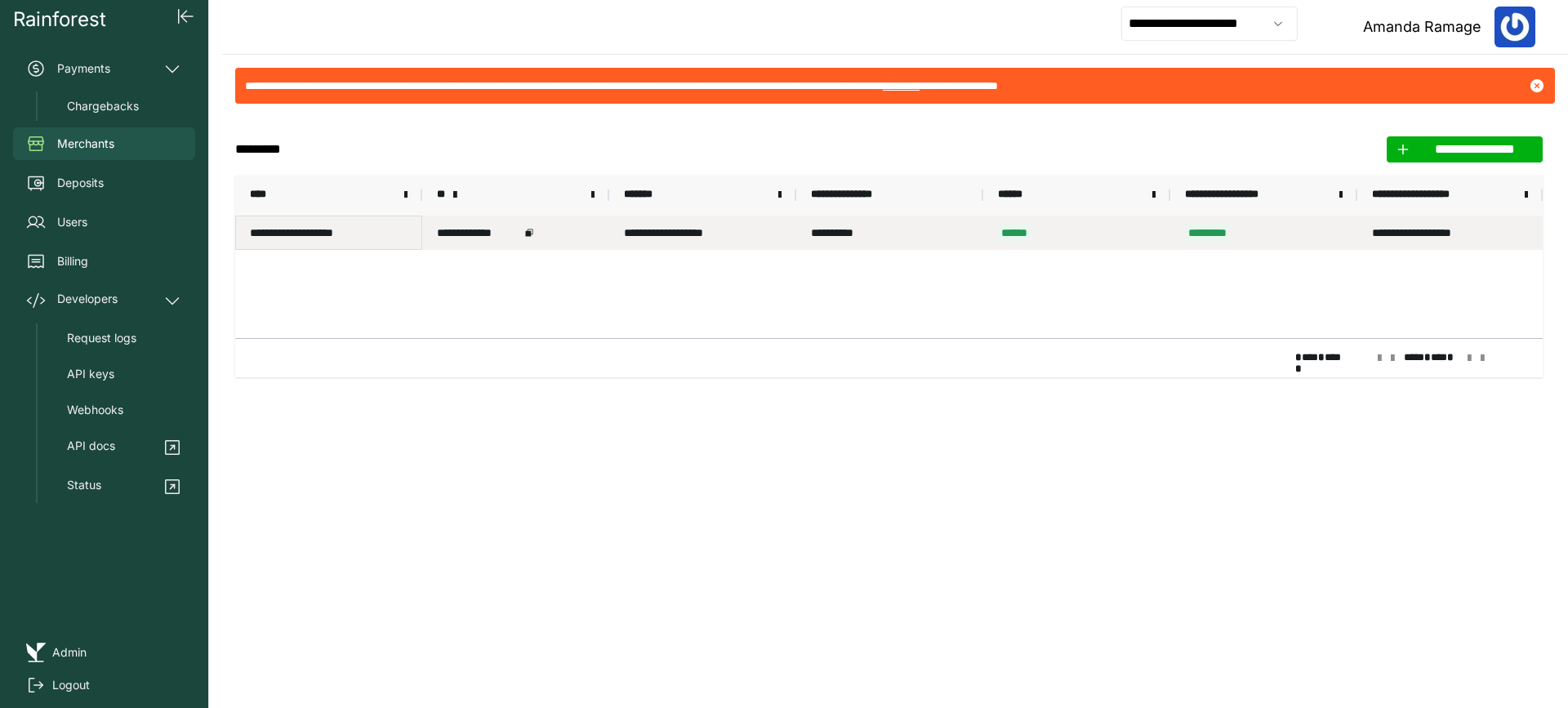 click on "**********" at bounding box center (328, 233) 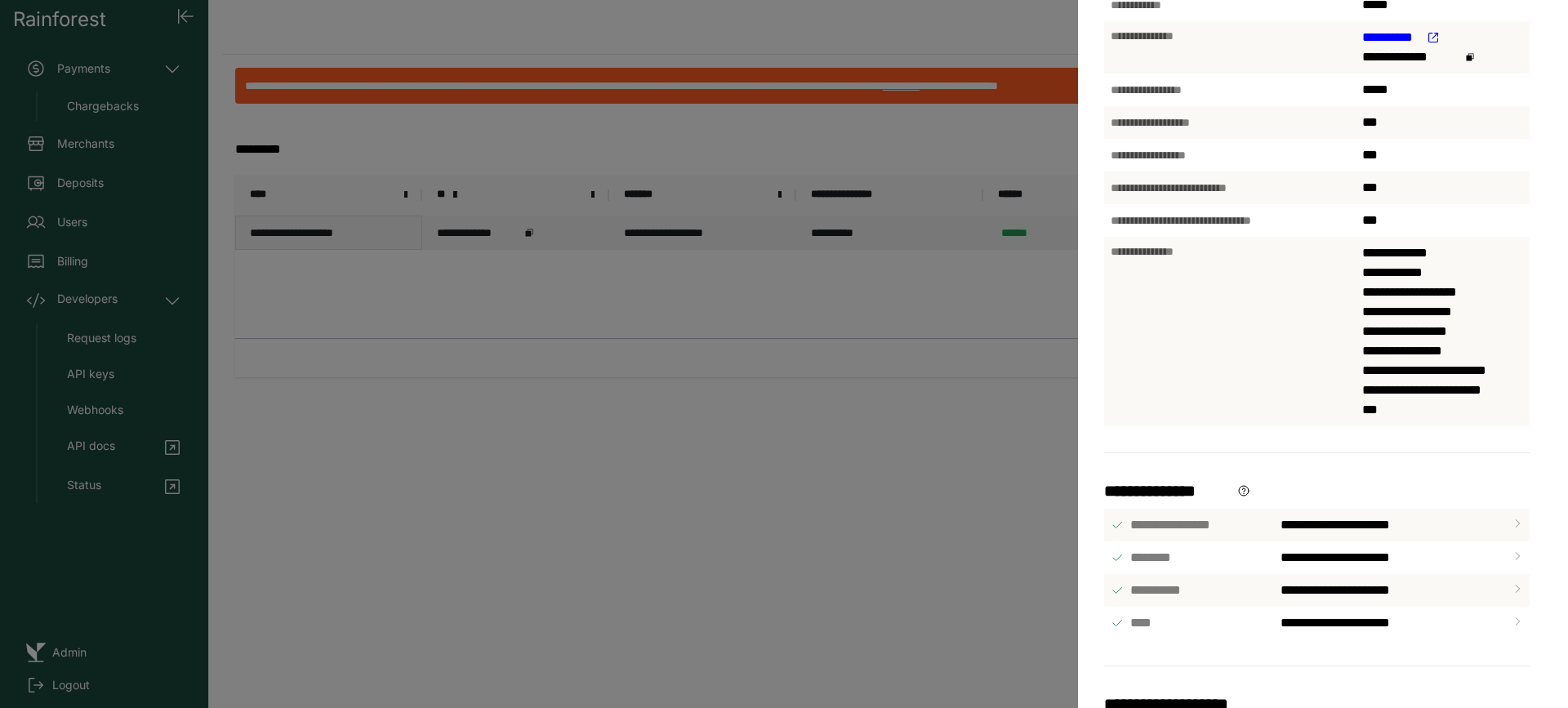 scroll, scrollTop: 577, scrollLeft: 0, axis: vertical 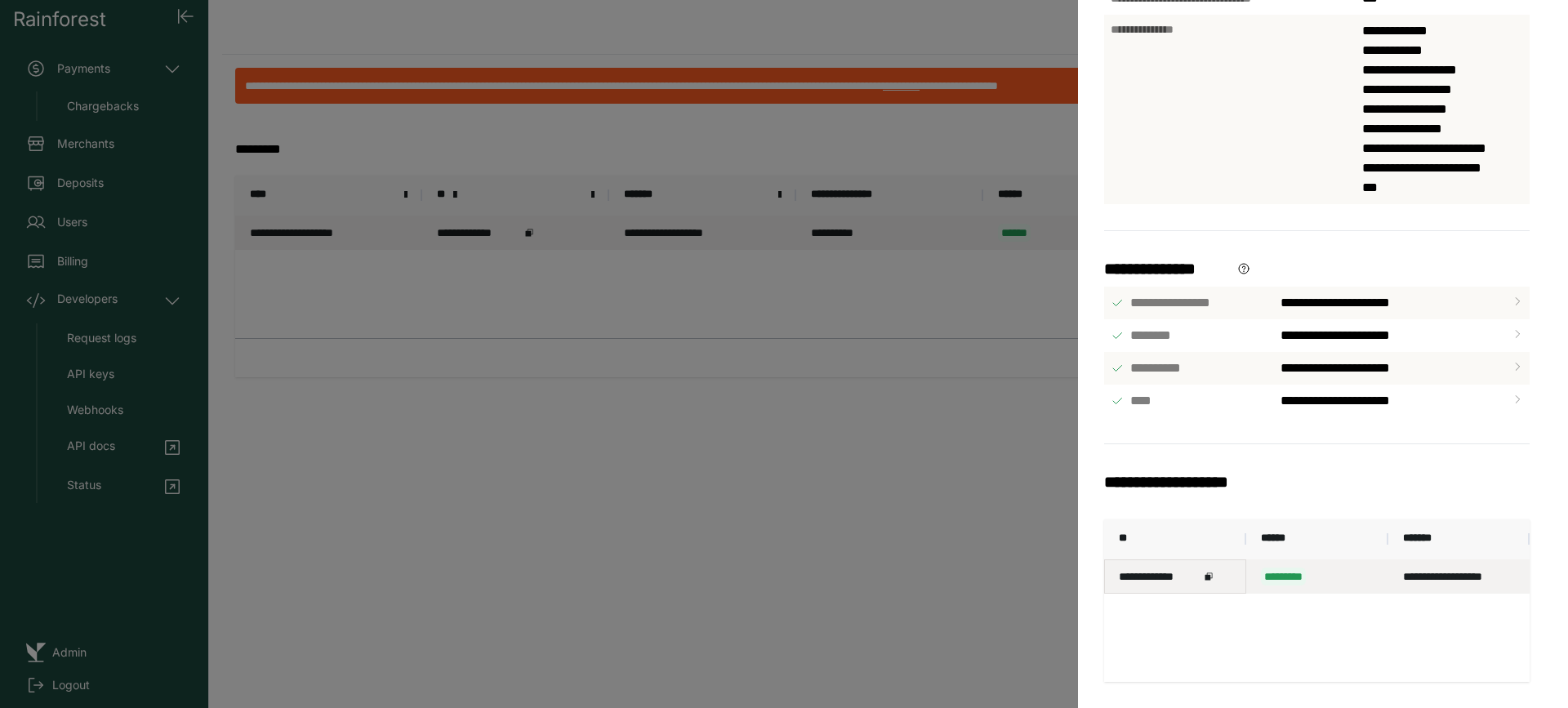 click on "**********" at bounding box center (1159, 577) 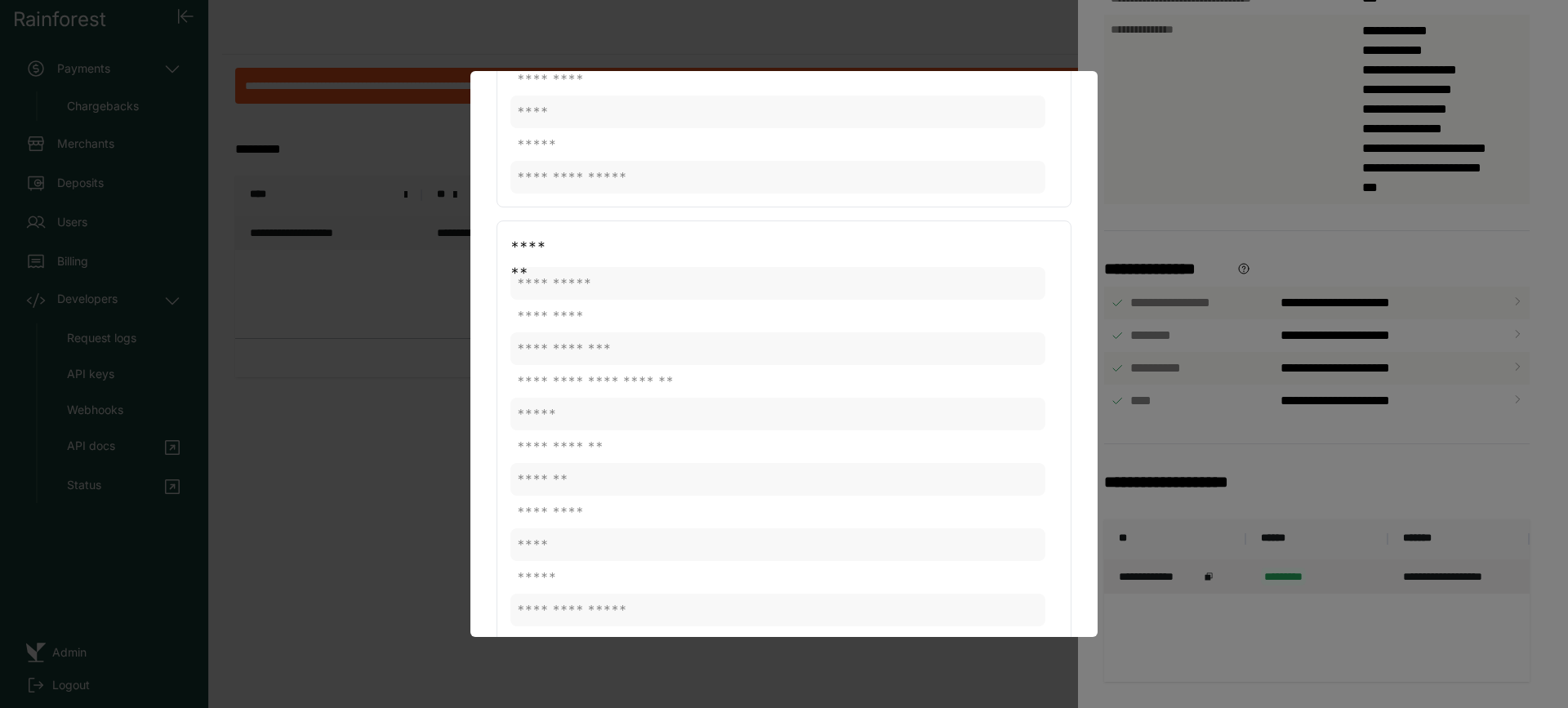 scroll, scrollTop: 837, scrollLeft: 0, axis: vertical 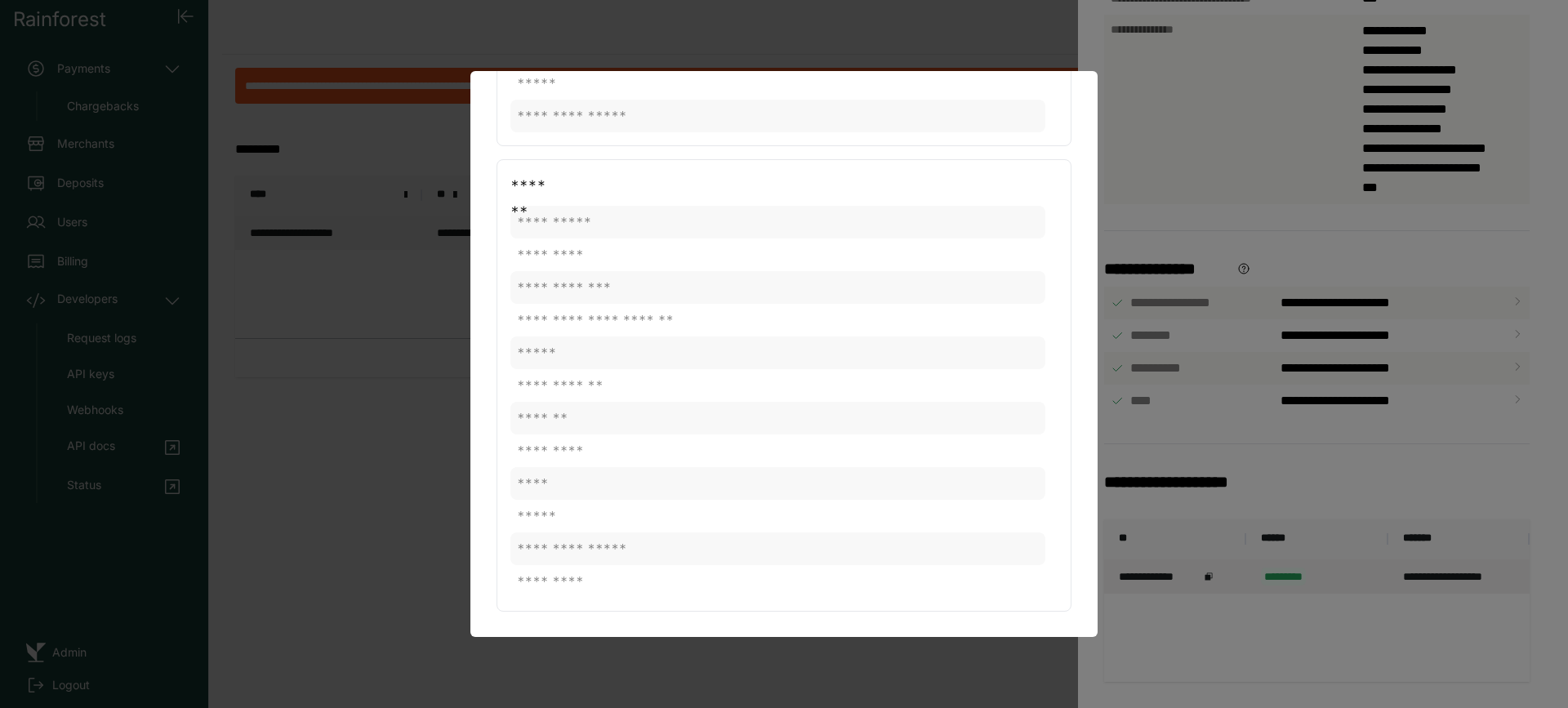 click at bounding box center (784, 354) 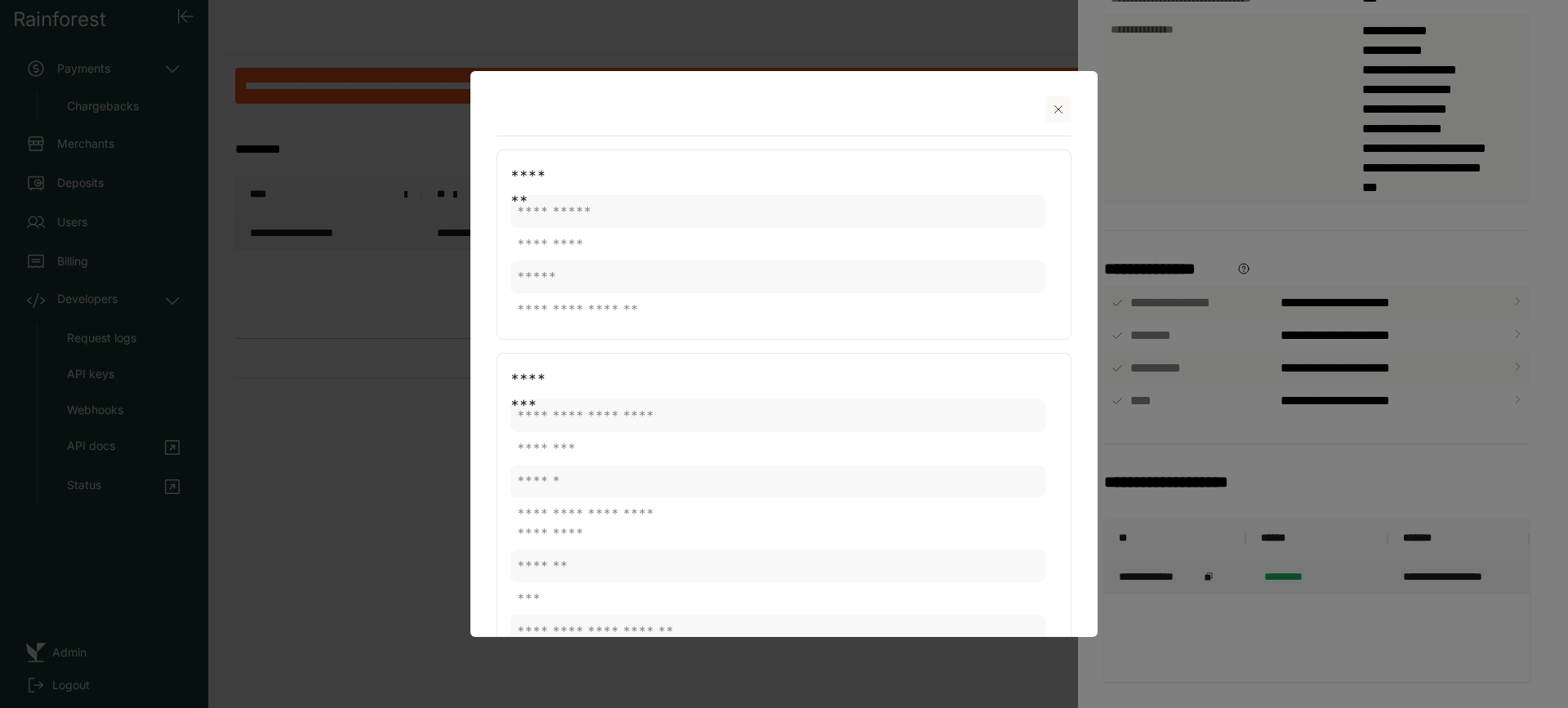 scroll, scrollTop: 0, scrollLeft: 0, axis: both 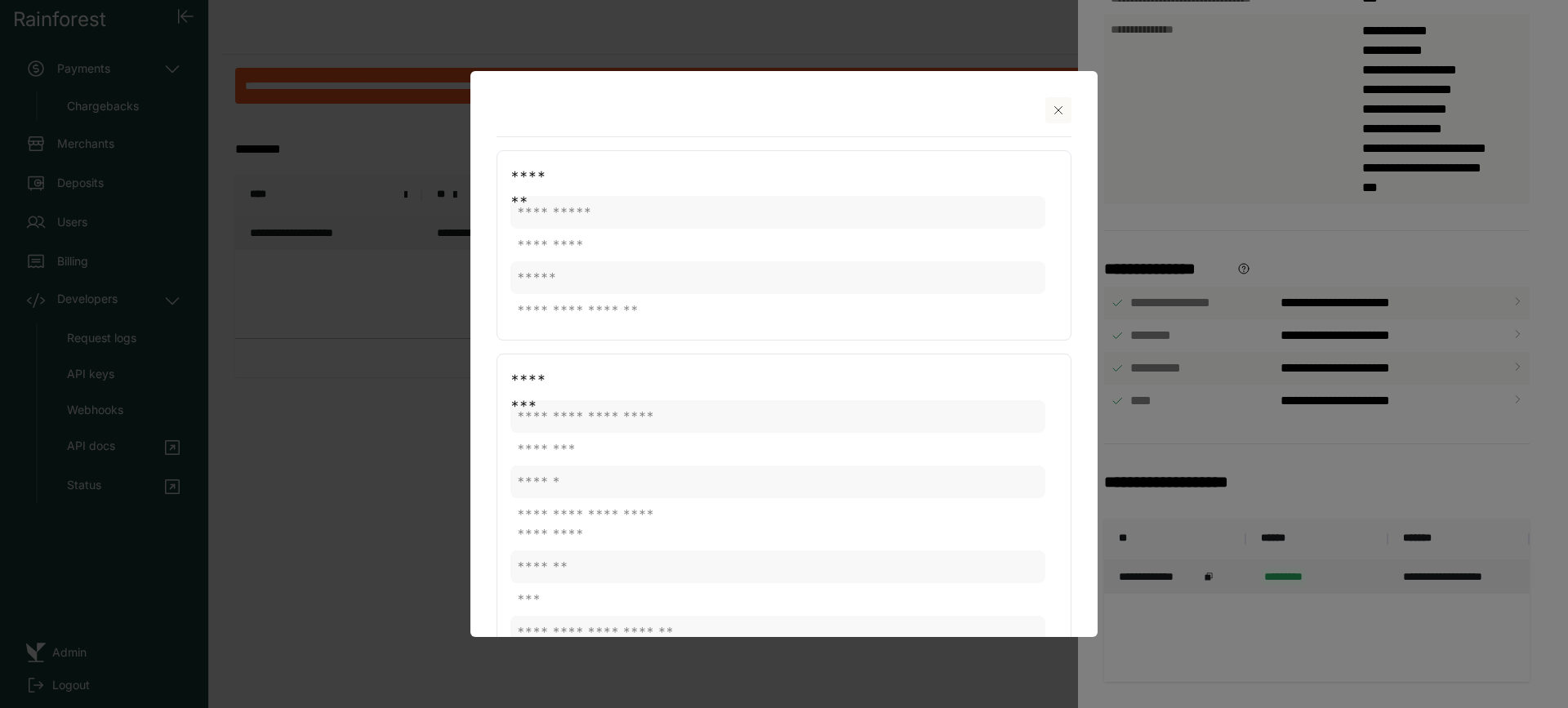 click 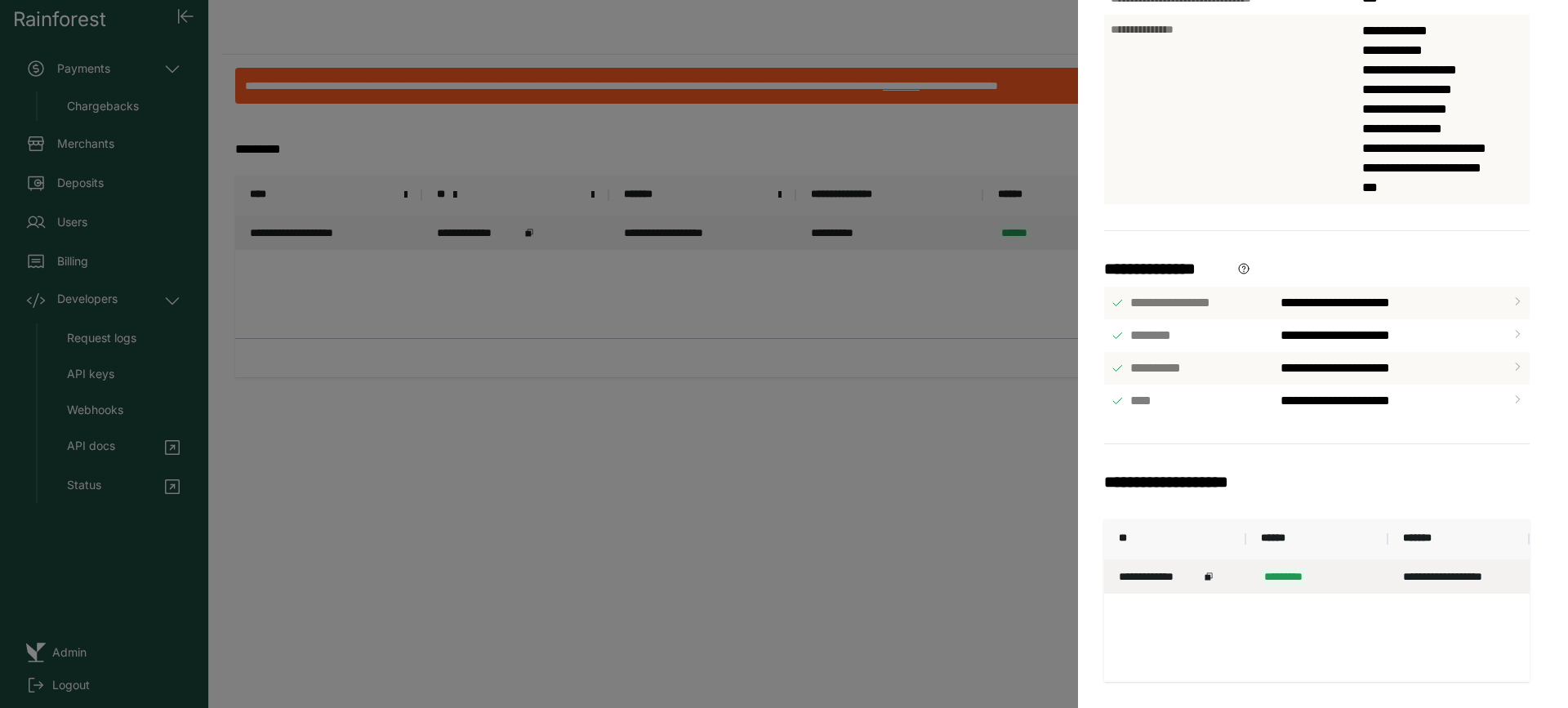 click on "**********" at bounding box center [784, 354] 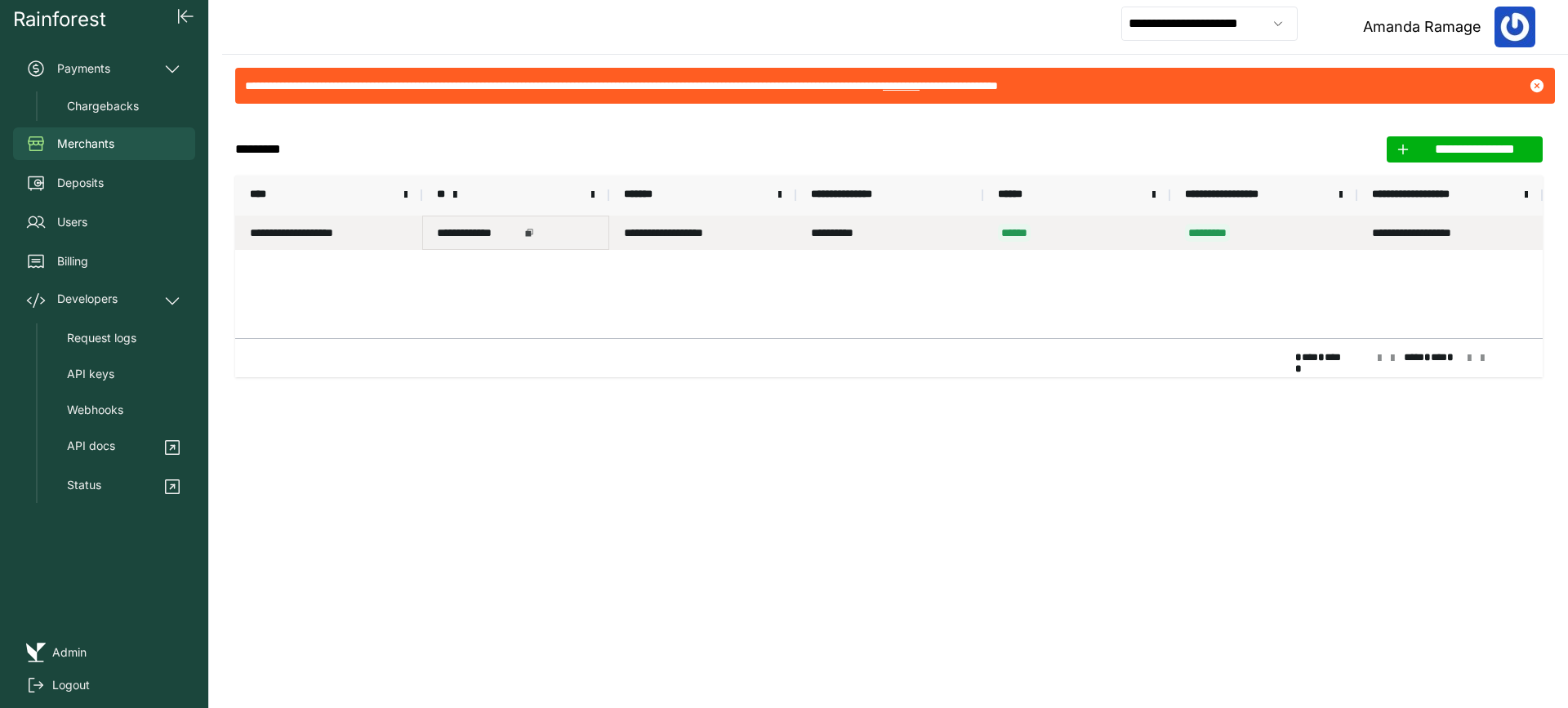 click 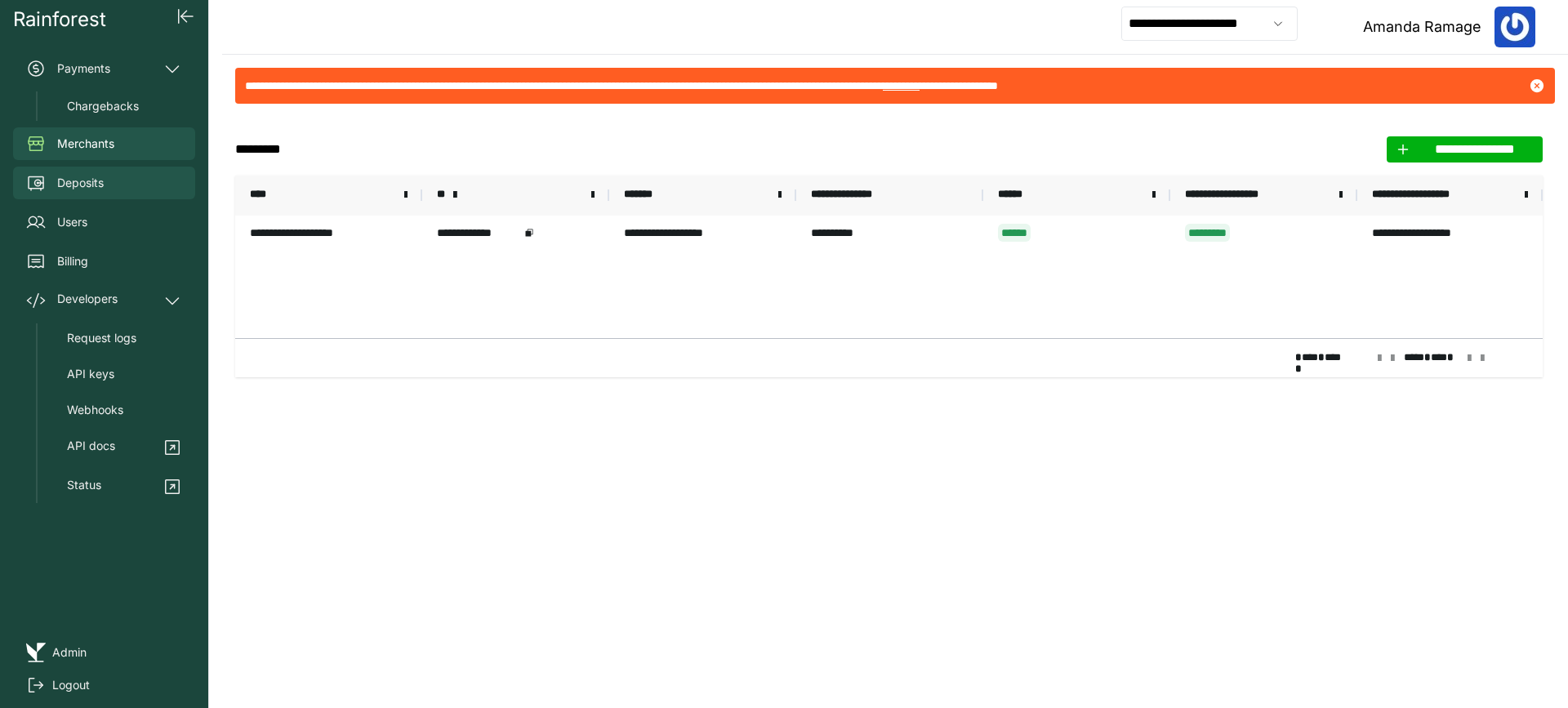 click on "Deposits" at bounding box center [80, 183] 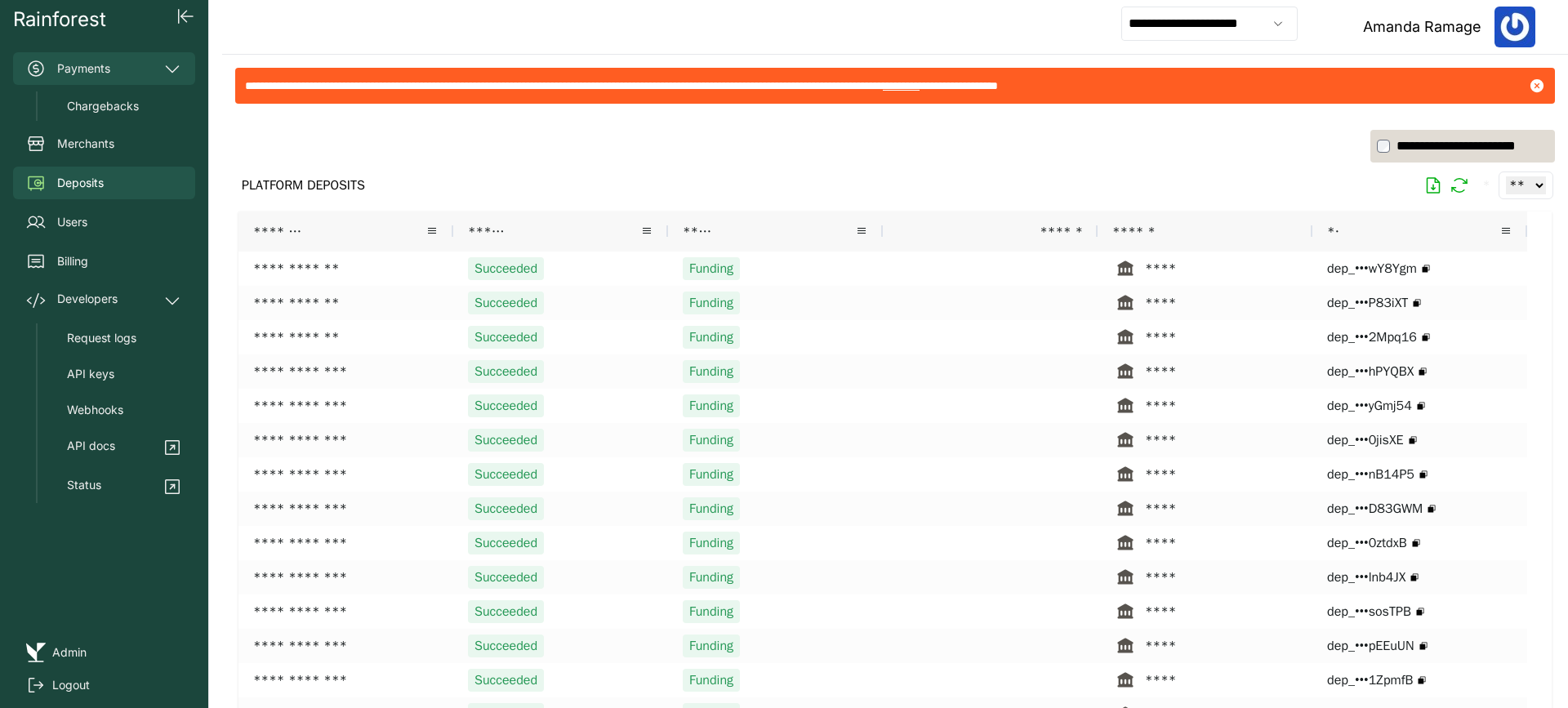 click on "Payments" at bounding box center [104, 69] 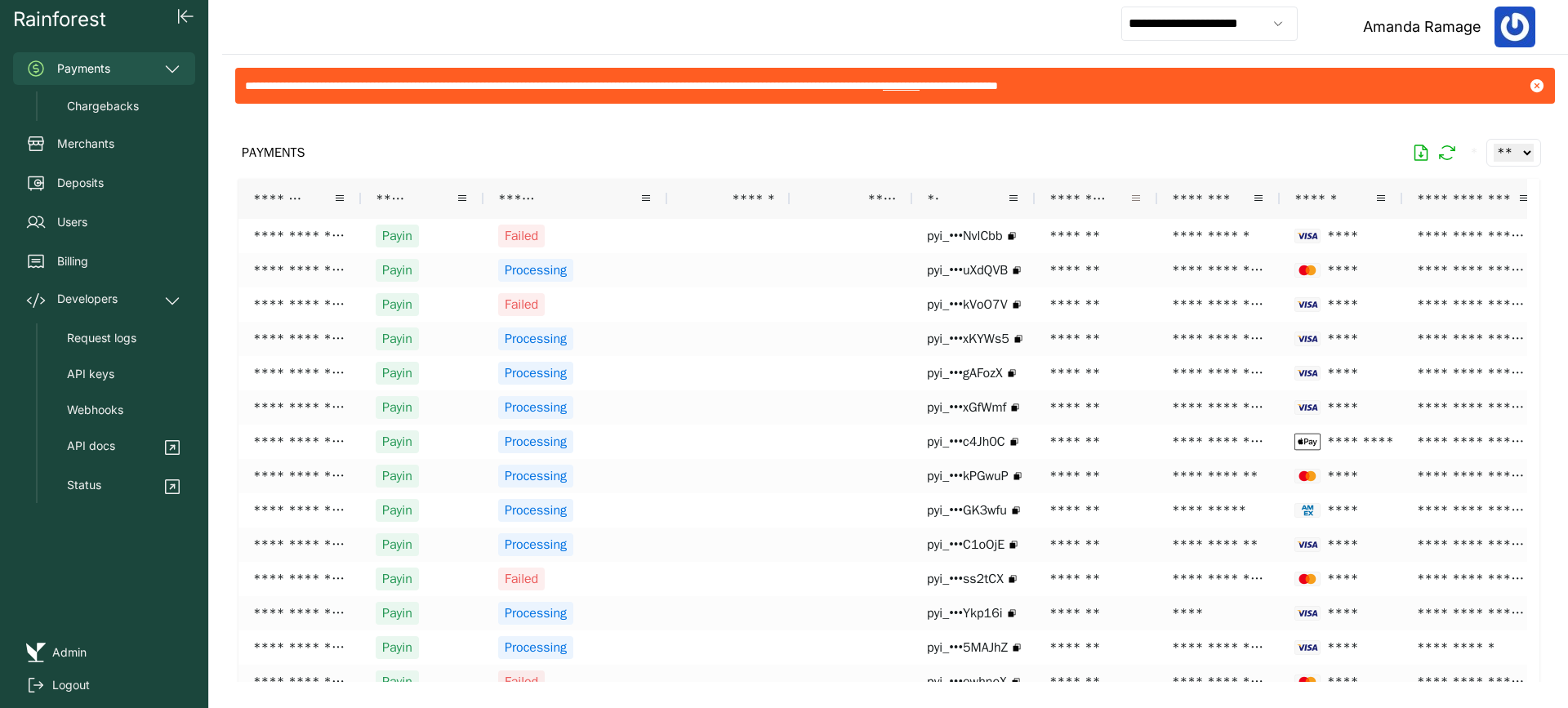 click at bounding box center (1136, 198) 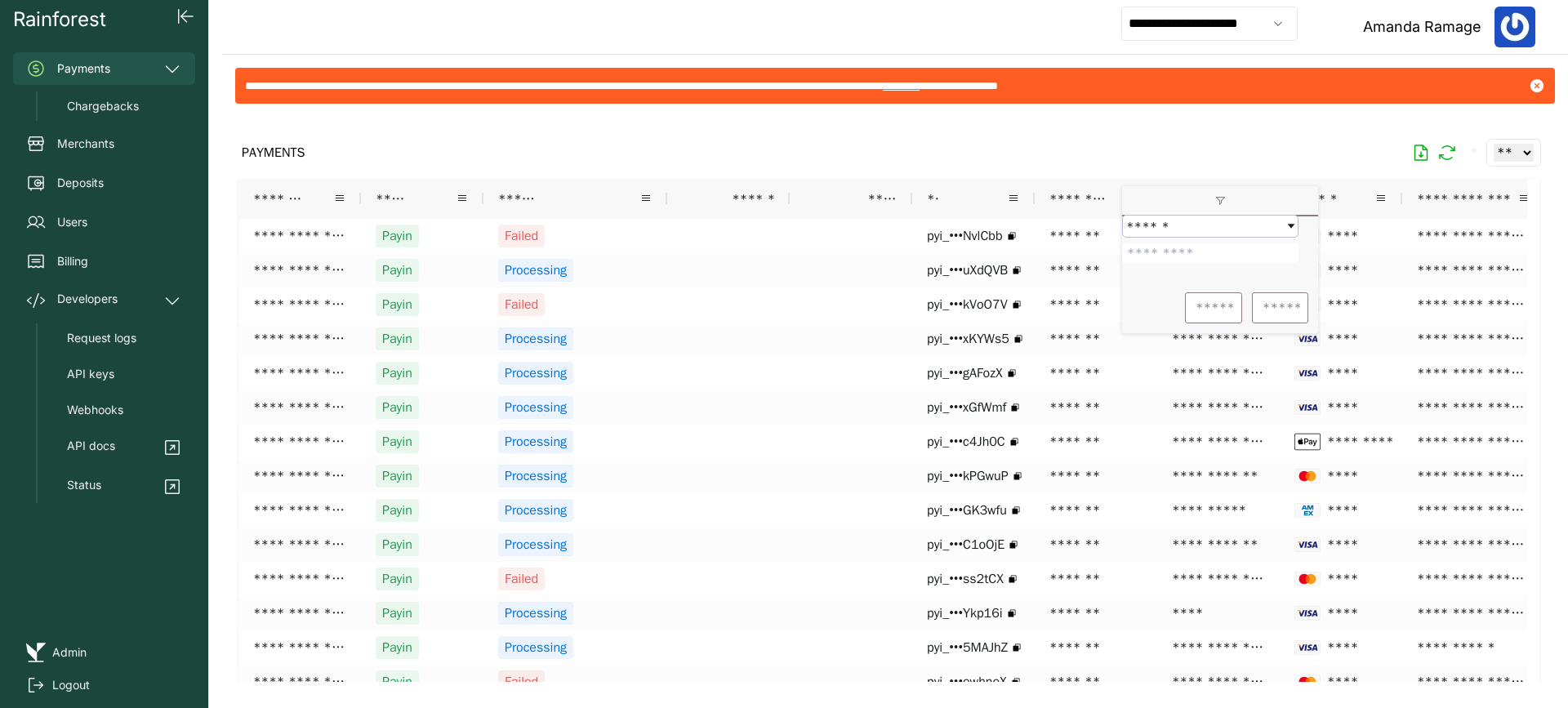 click at bounding box center [1210, 253] 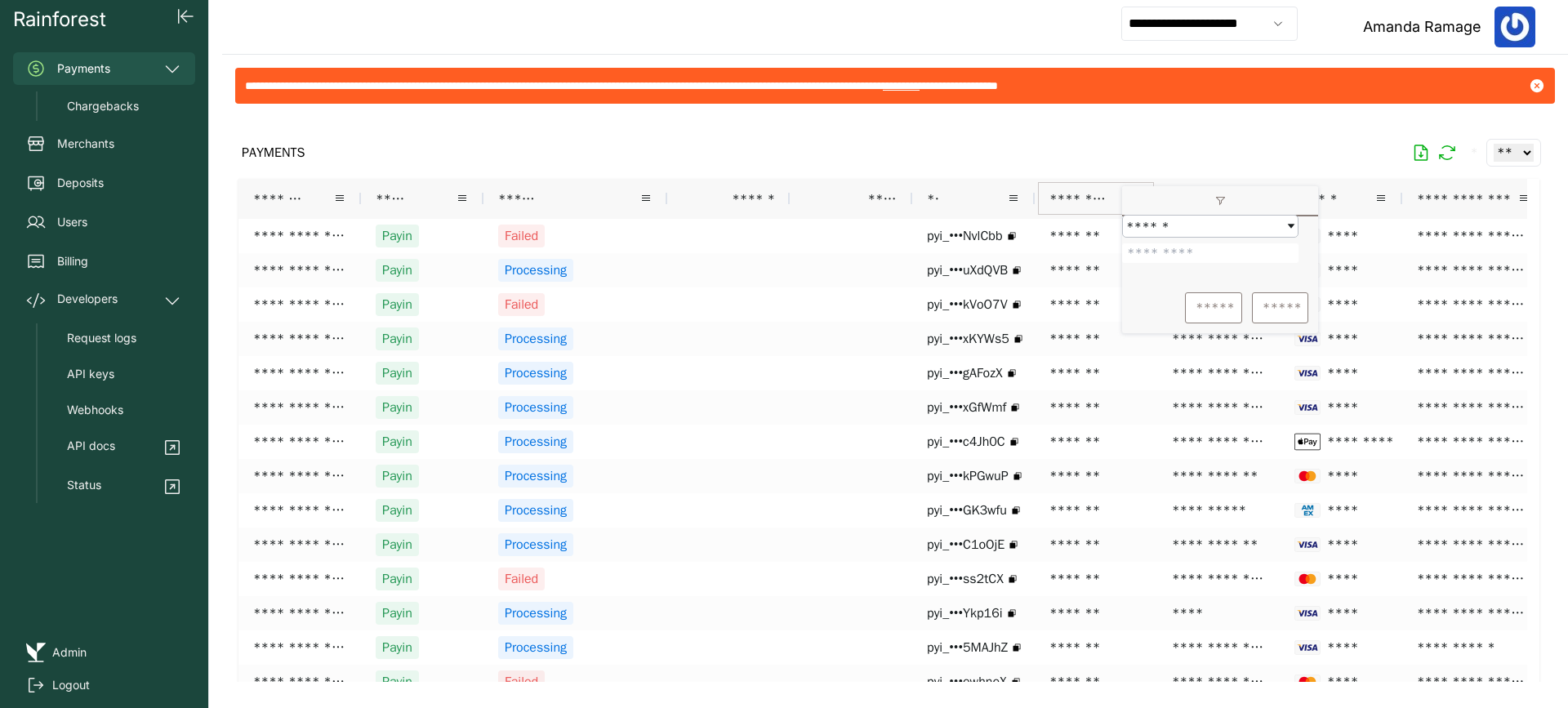 type on "*******" 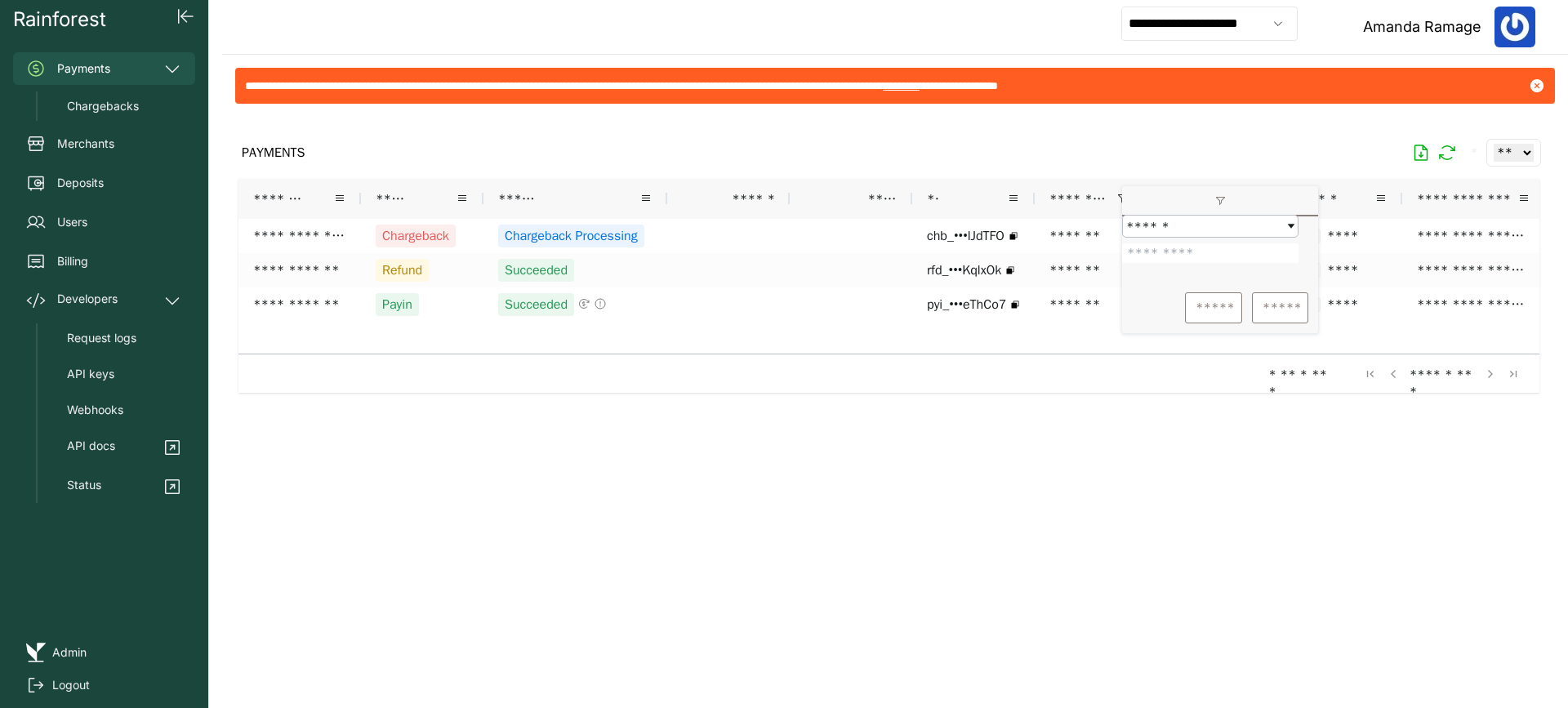 click on "PAYMENTS * ** ** ** ***" at bounding box center (889, 153) 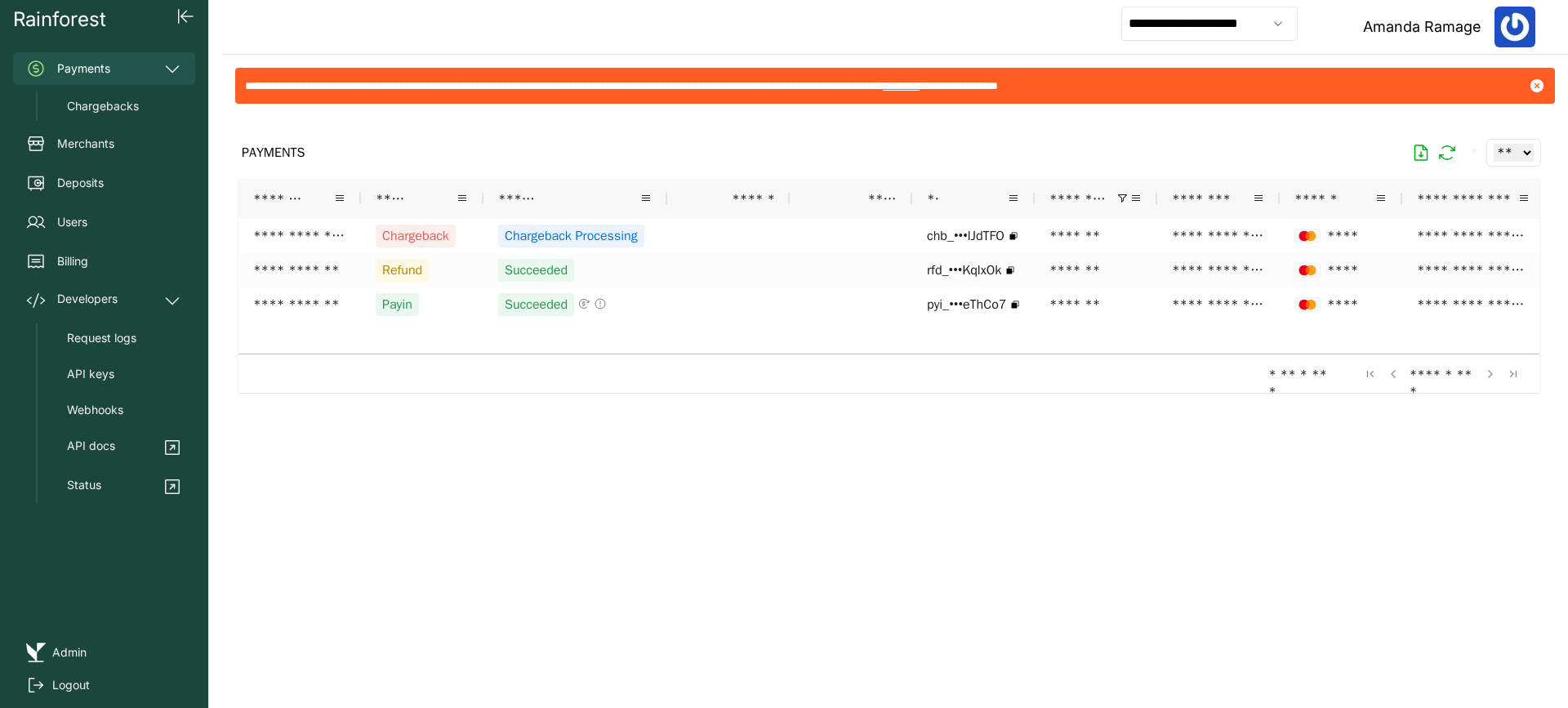 scroll, scrollTop: 0, scrollLeft: 24, axis: horizontal 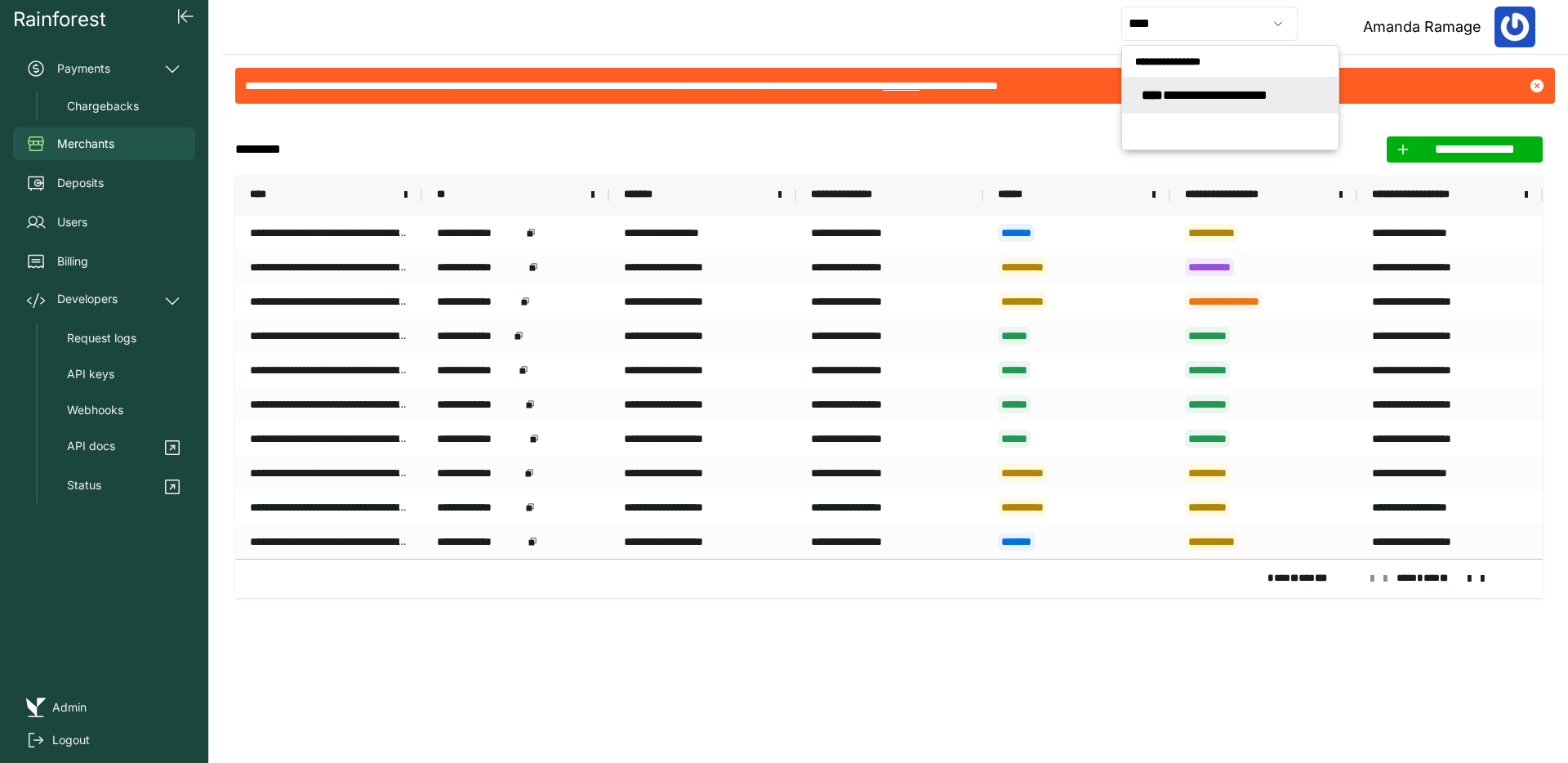 type on "**********" 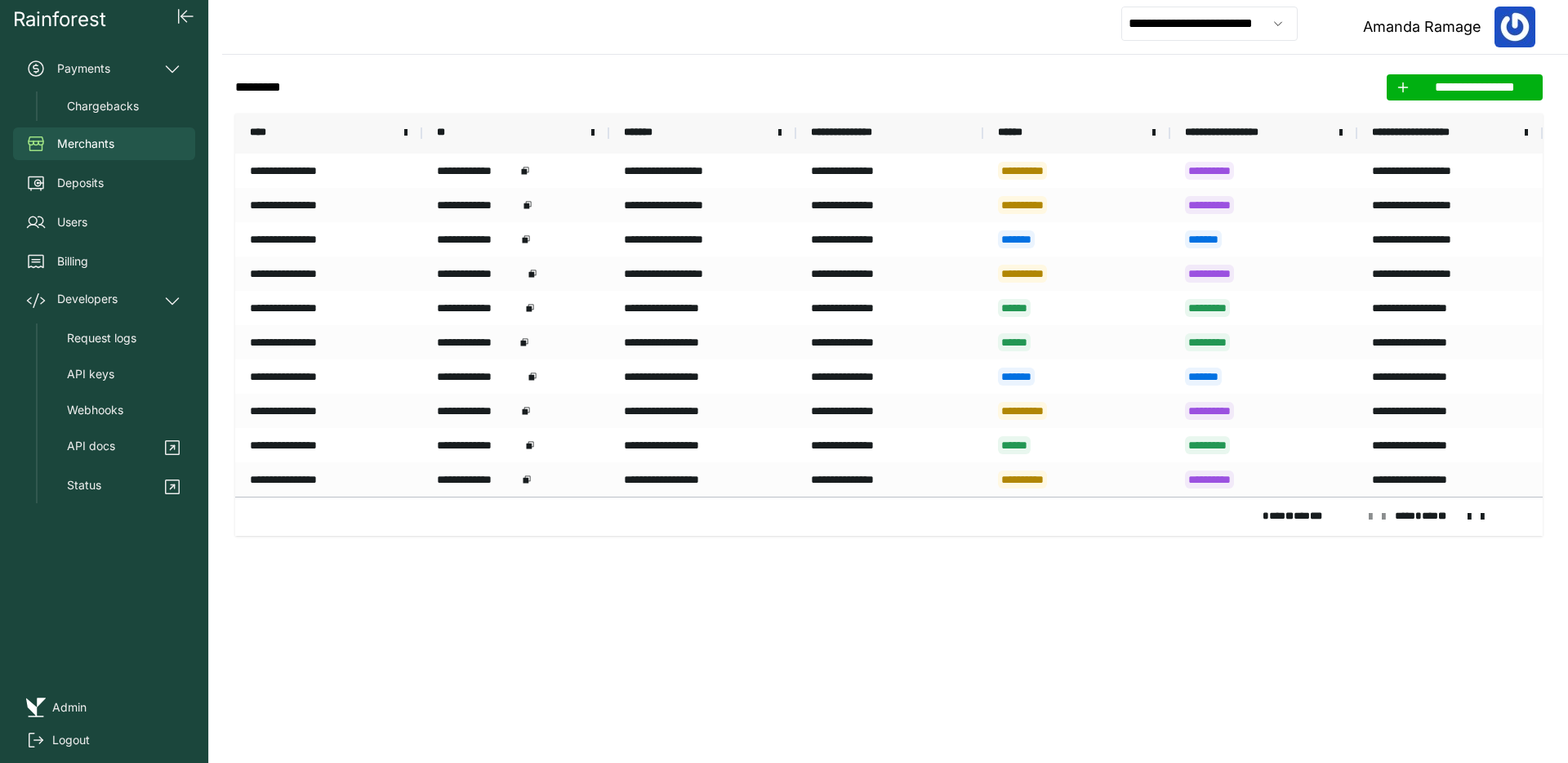 click on "**********" at bounding box center [895, 27] 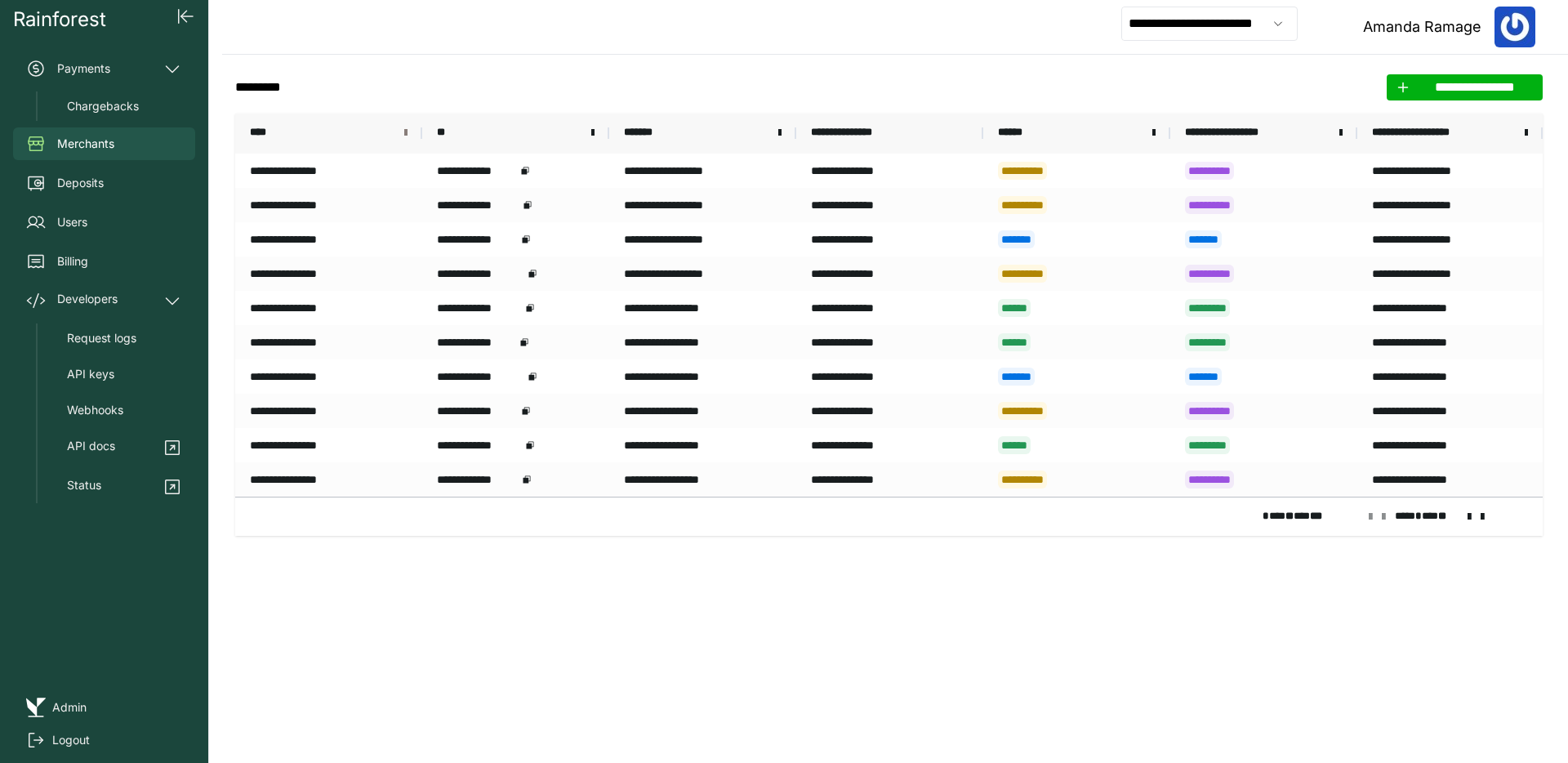 click at bounding box center [406, 133] 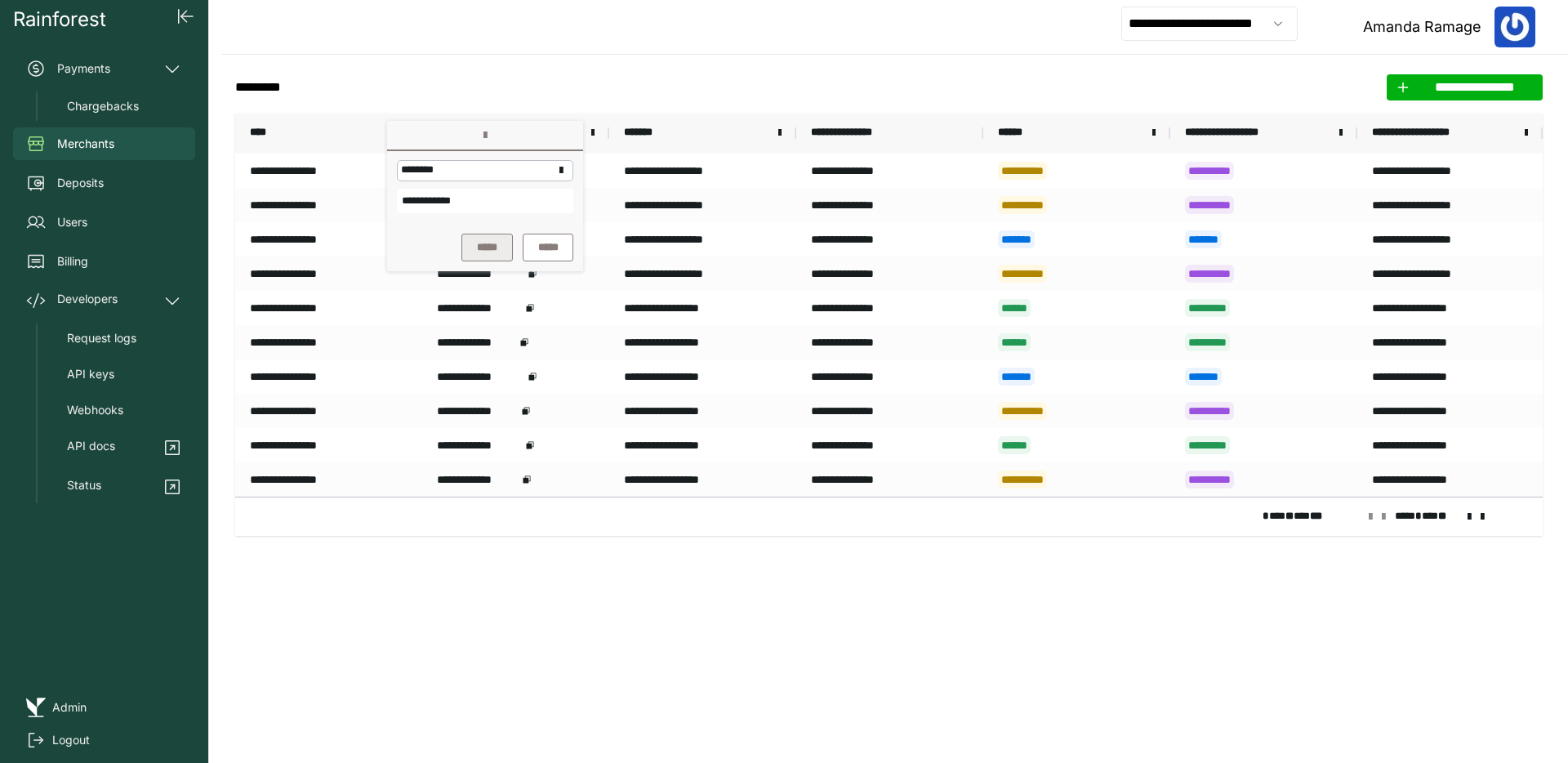 type on "**********" 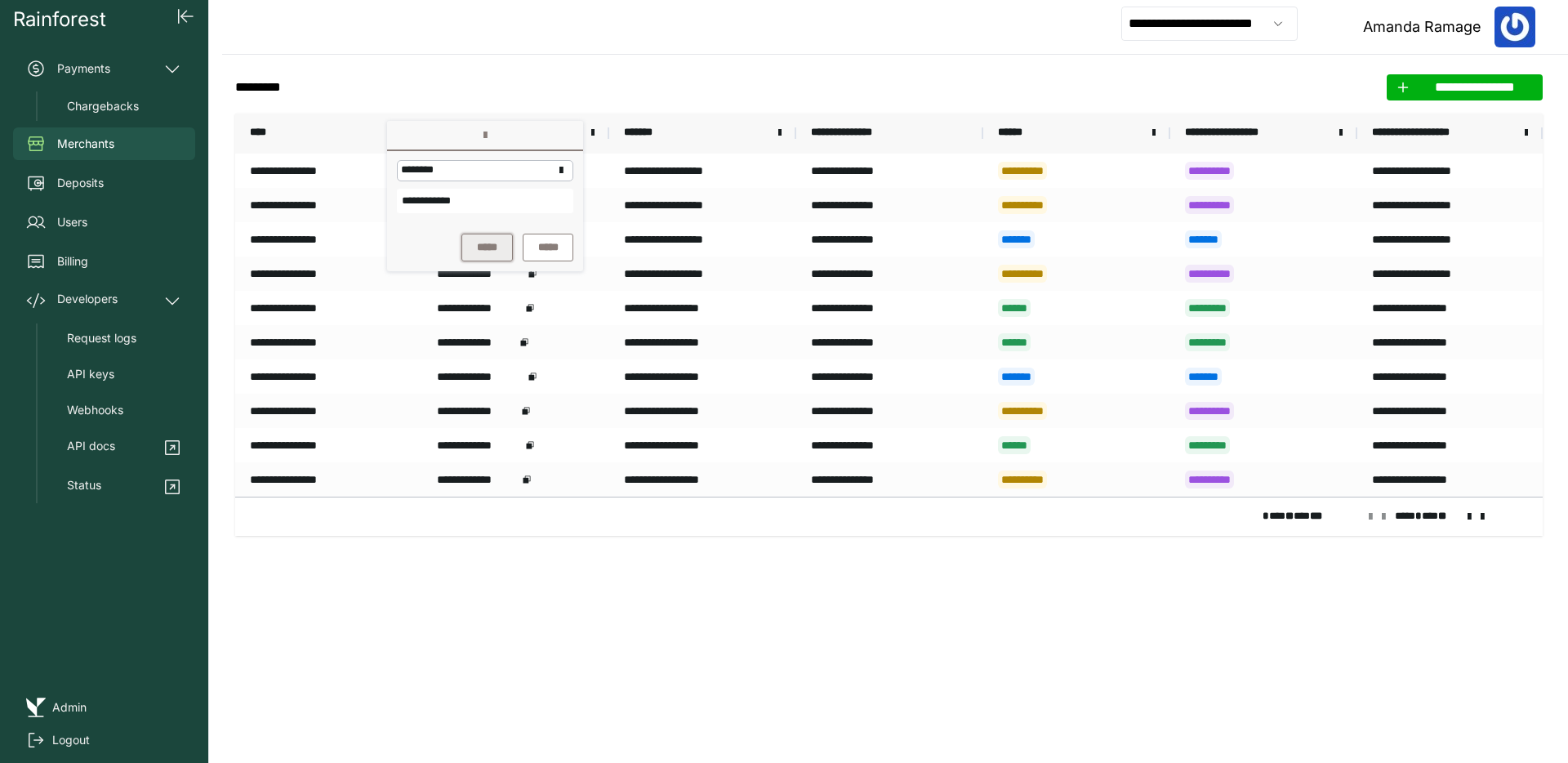 click on "*****" at bounding box center [487, 248] 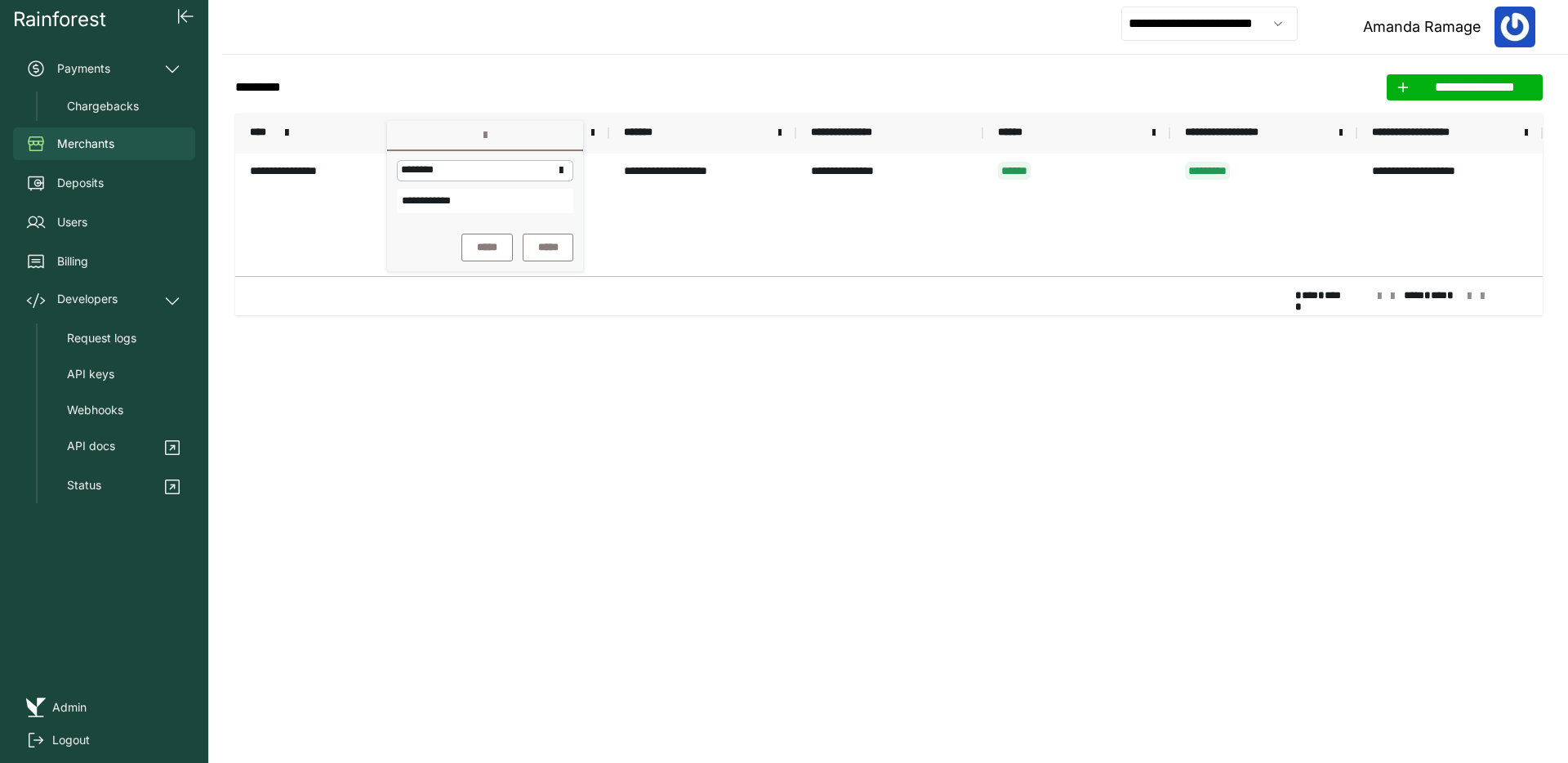click on "**********" at bounding box center [895, 27] 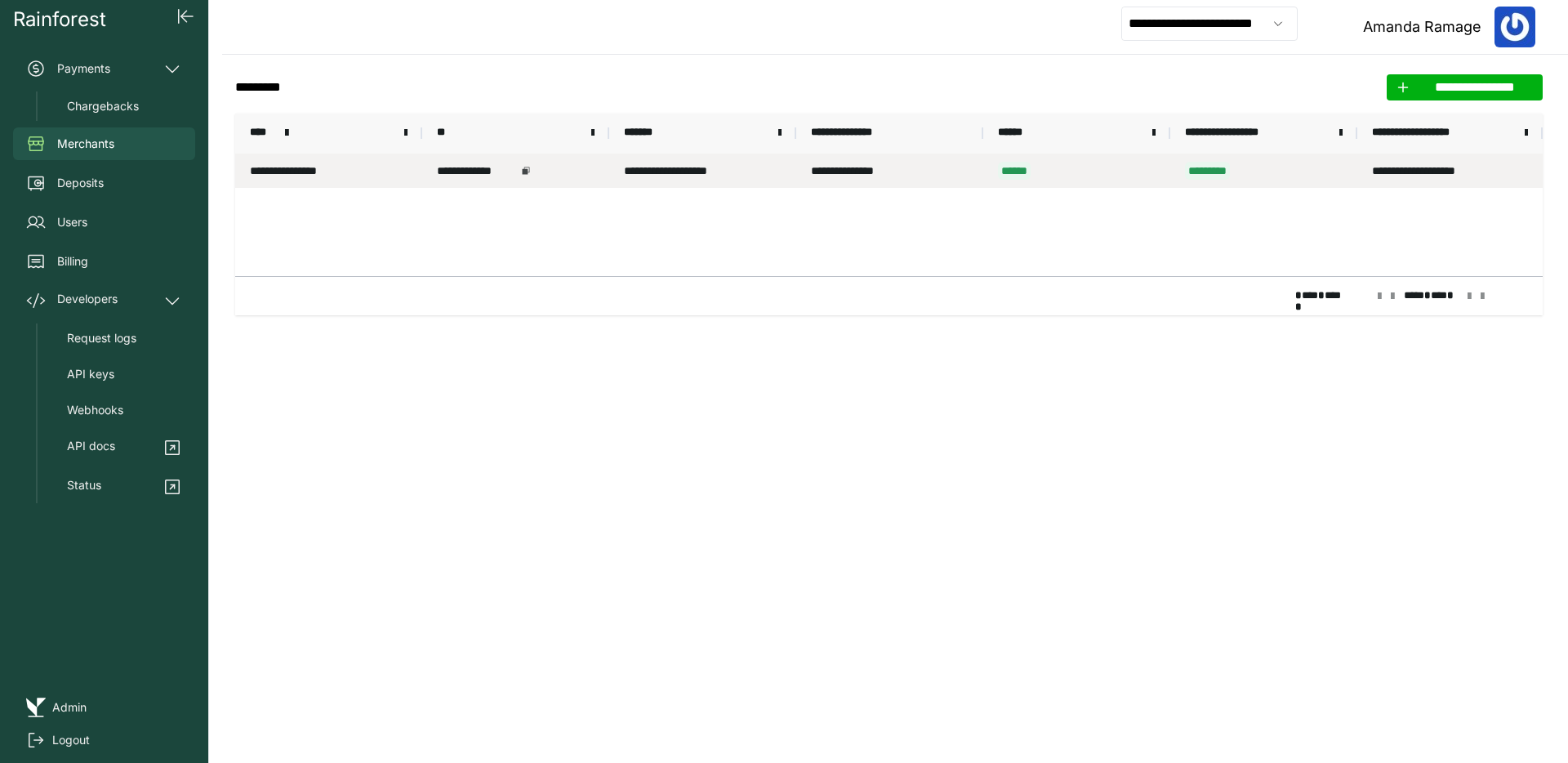 click 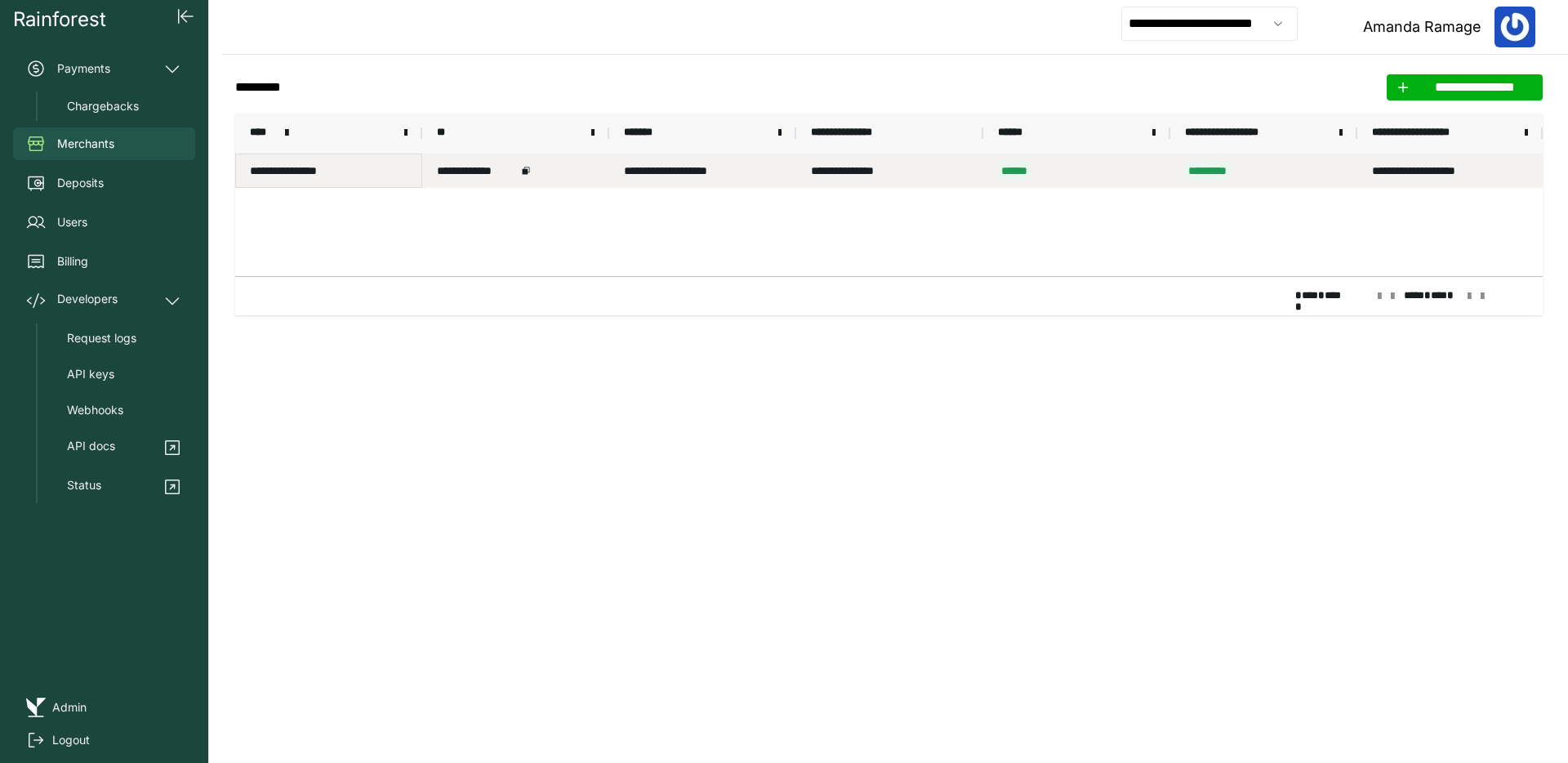 click on "**********" at bounding box center (328, 171) 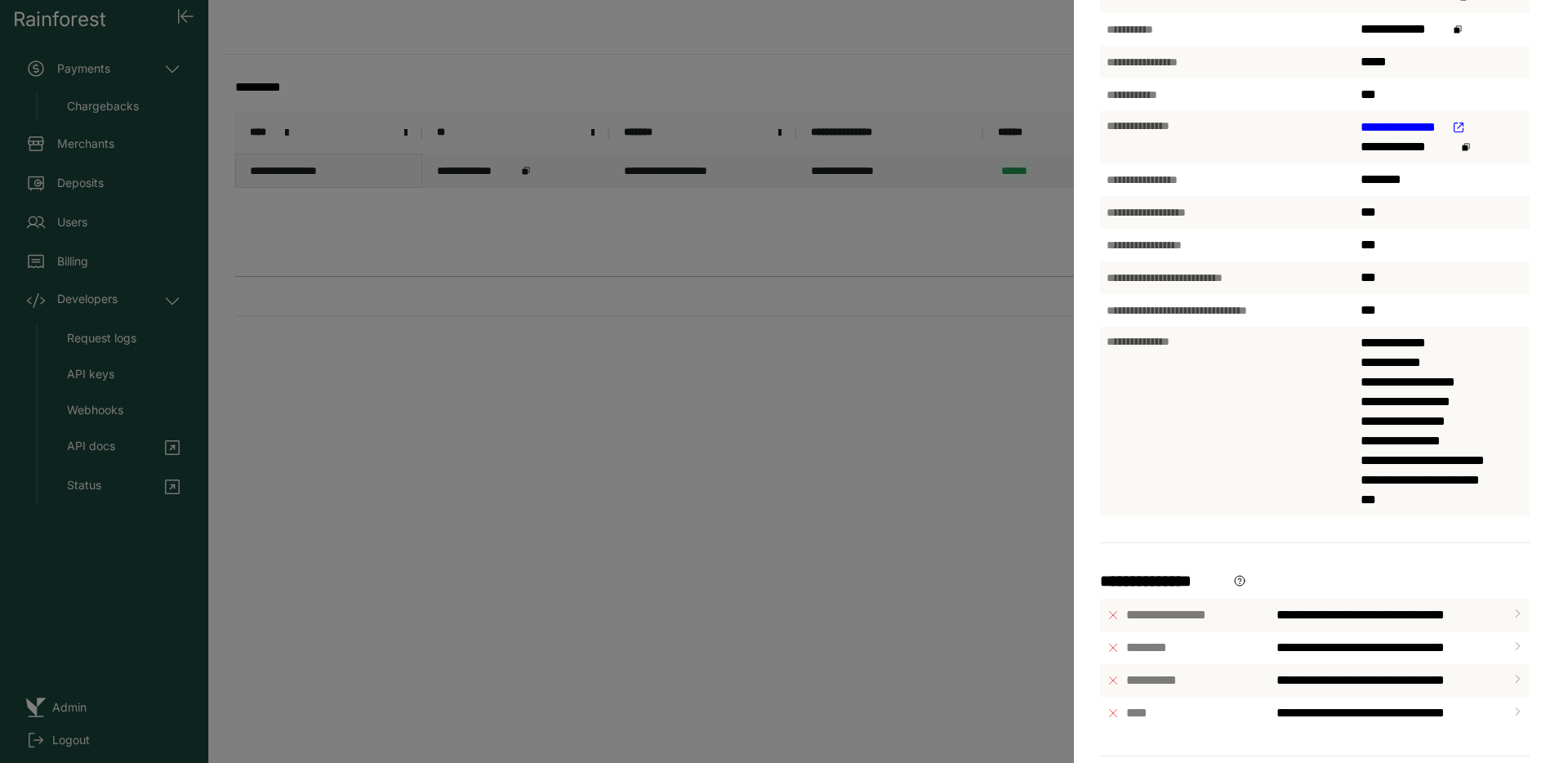 scroll, scrollTop: 522, scrollLeft: 0, axis: vertical 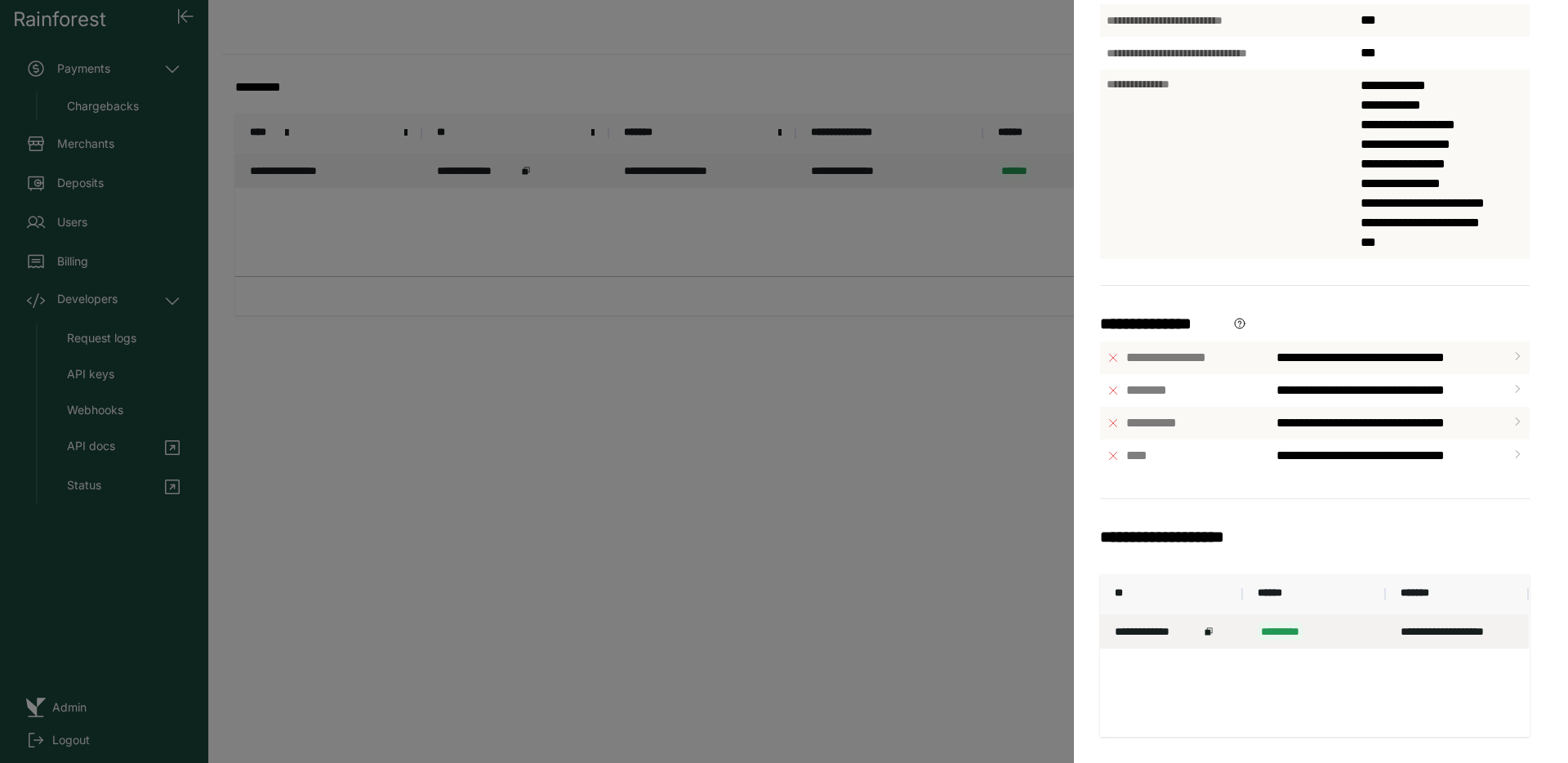 click on "**********" at bounding box center (1157, 631) 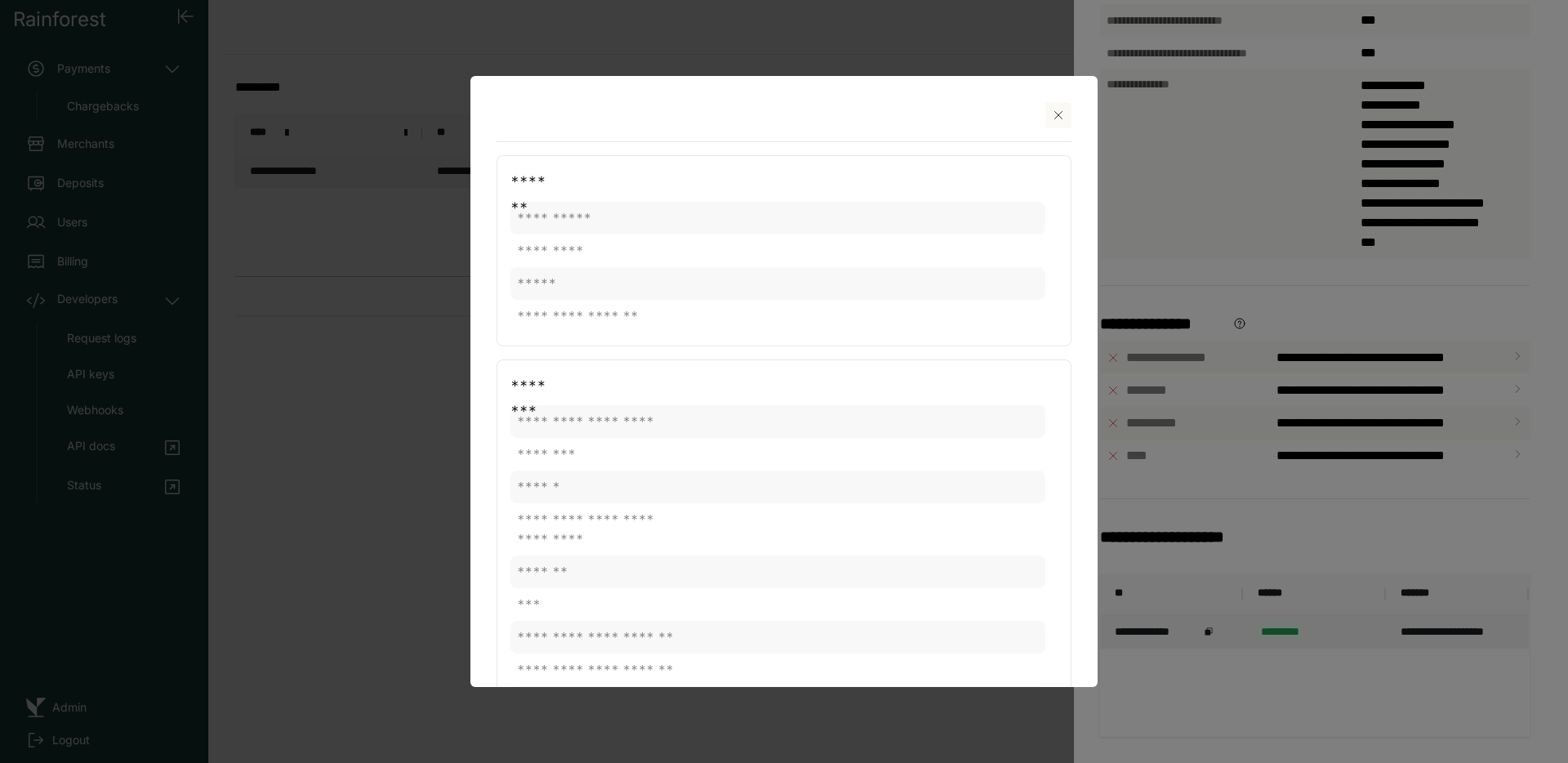 click at bounding box center [784, 122] 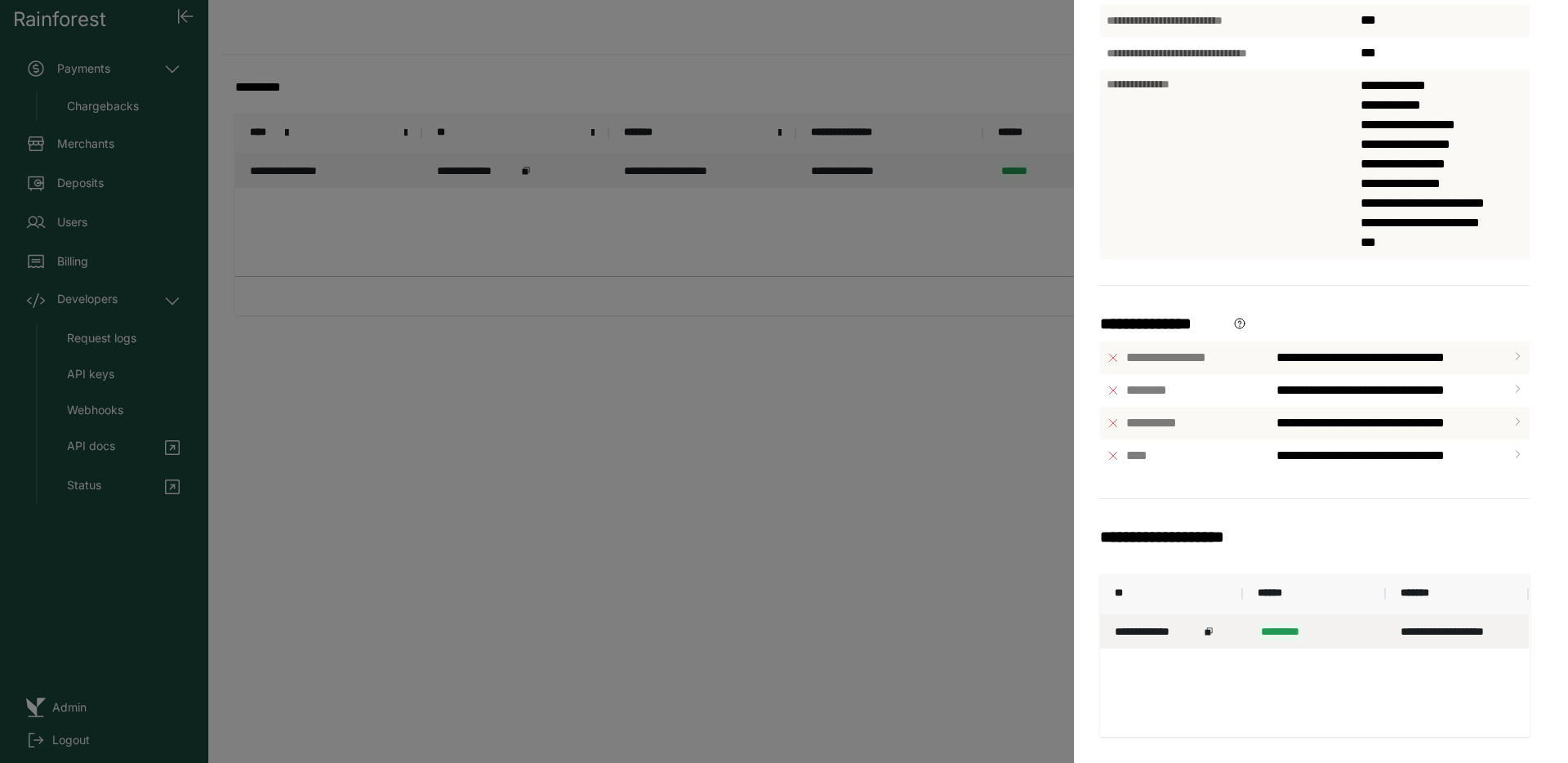 click on "**********" at bounding box center (784, 382) 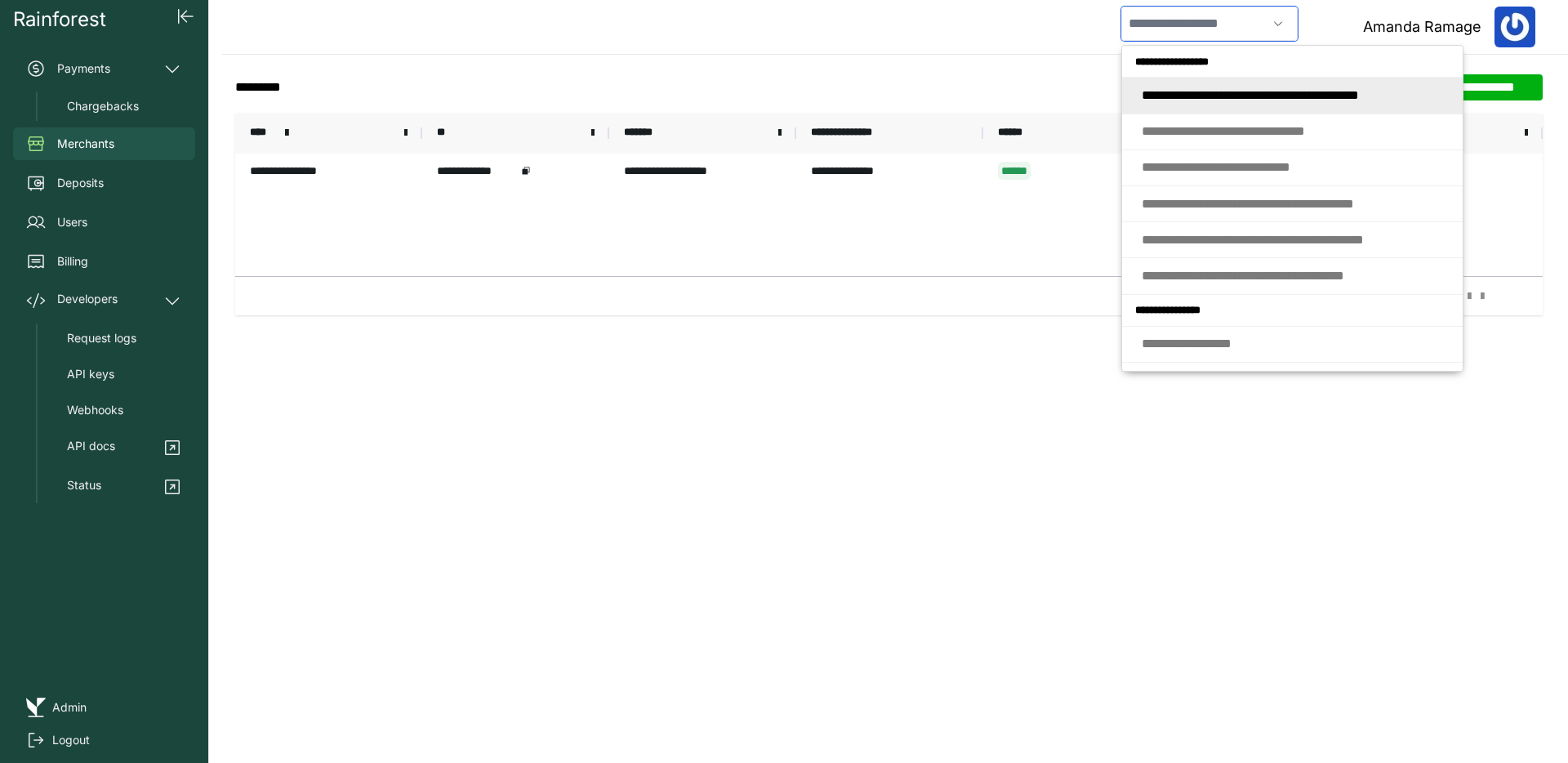 click at bounding box center (1194, 24) 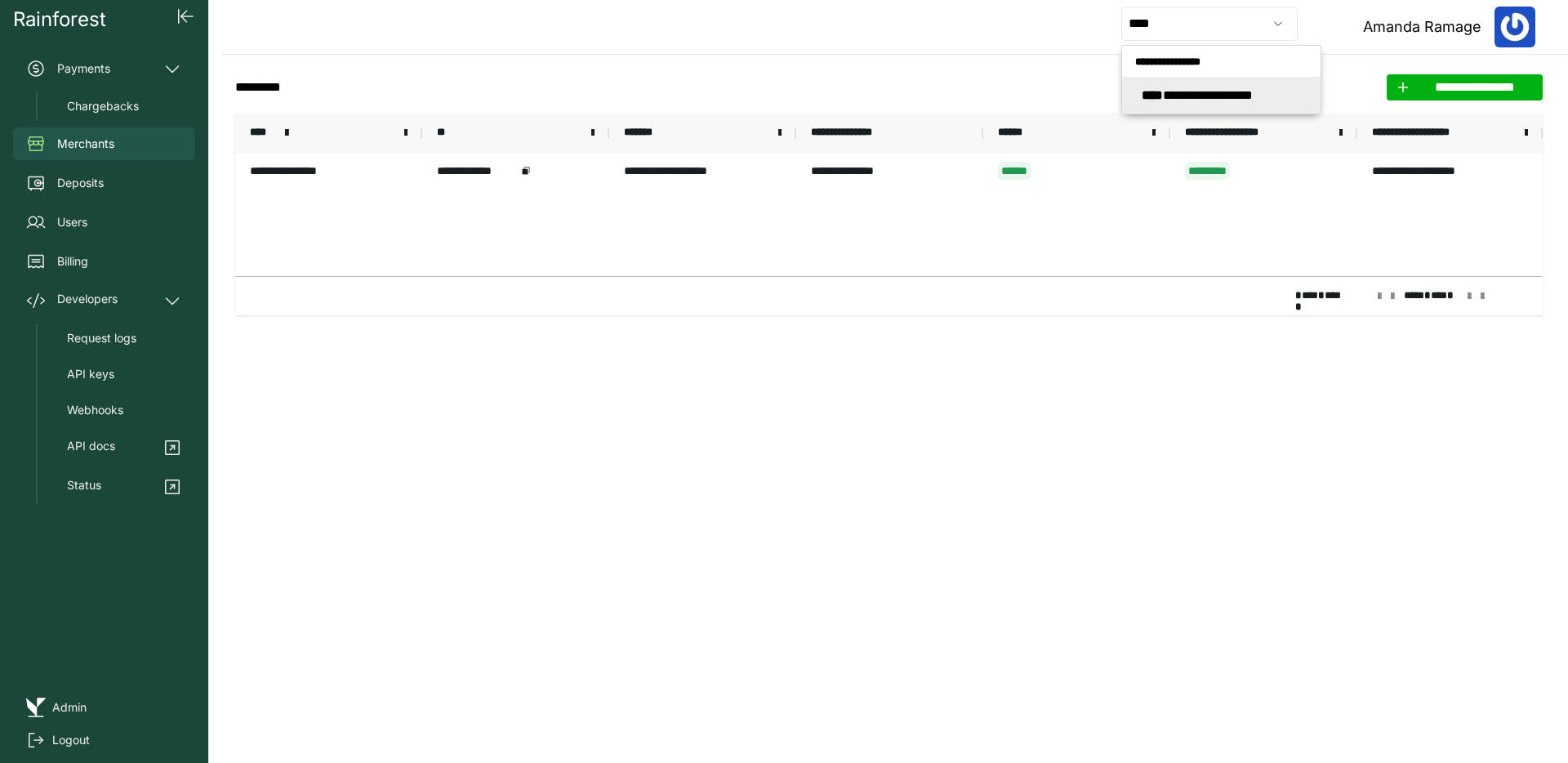 type on "**********" 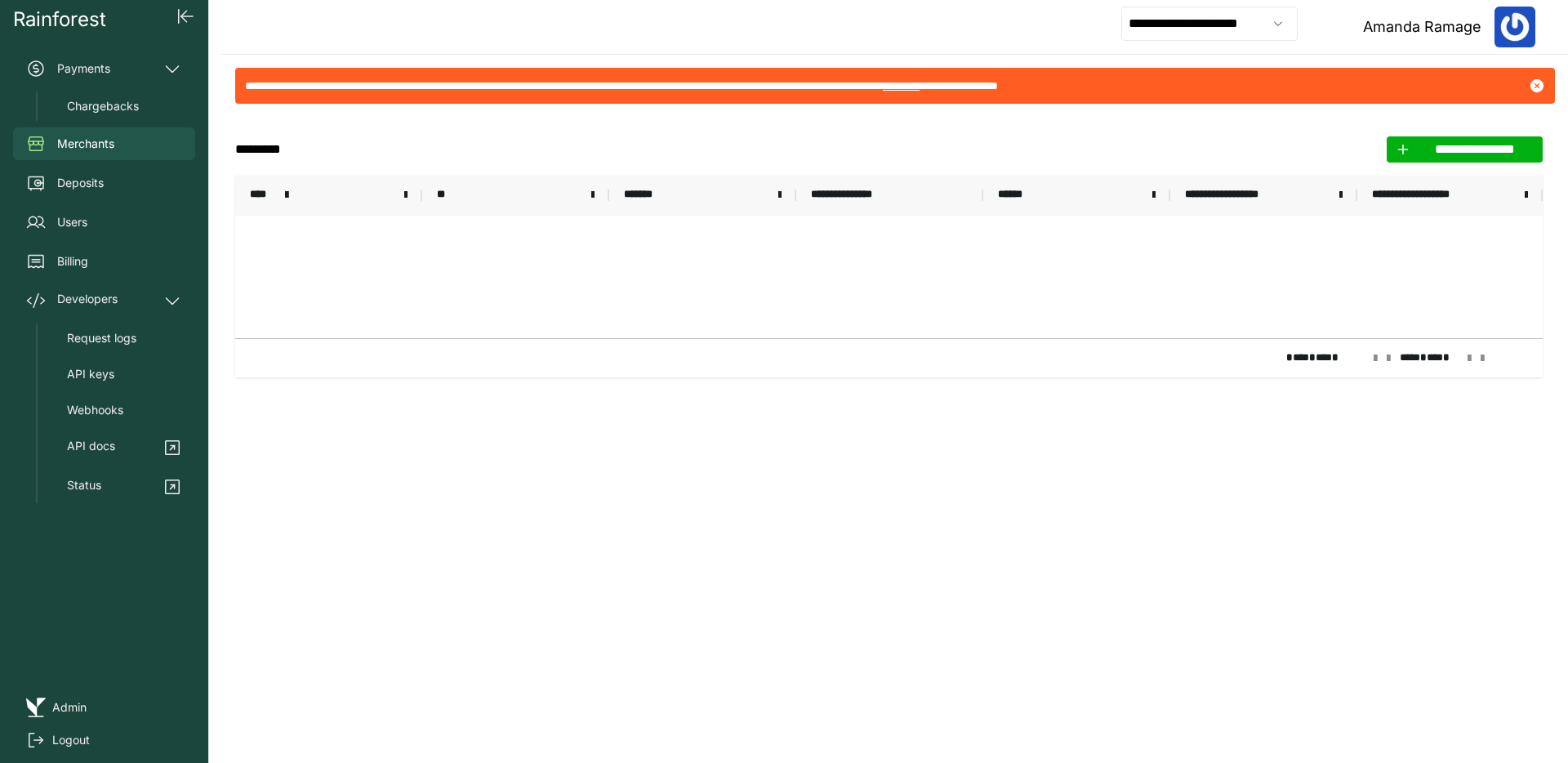 click on "Merchants" at bounding box center (86, 144) 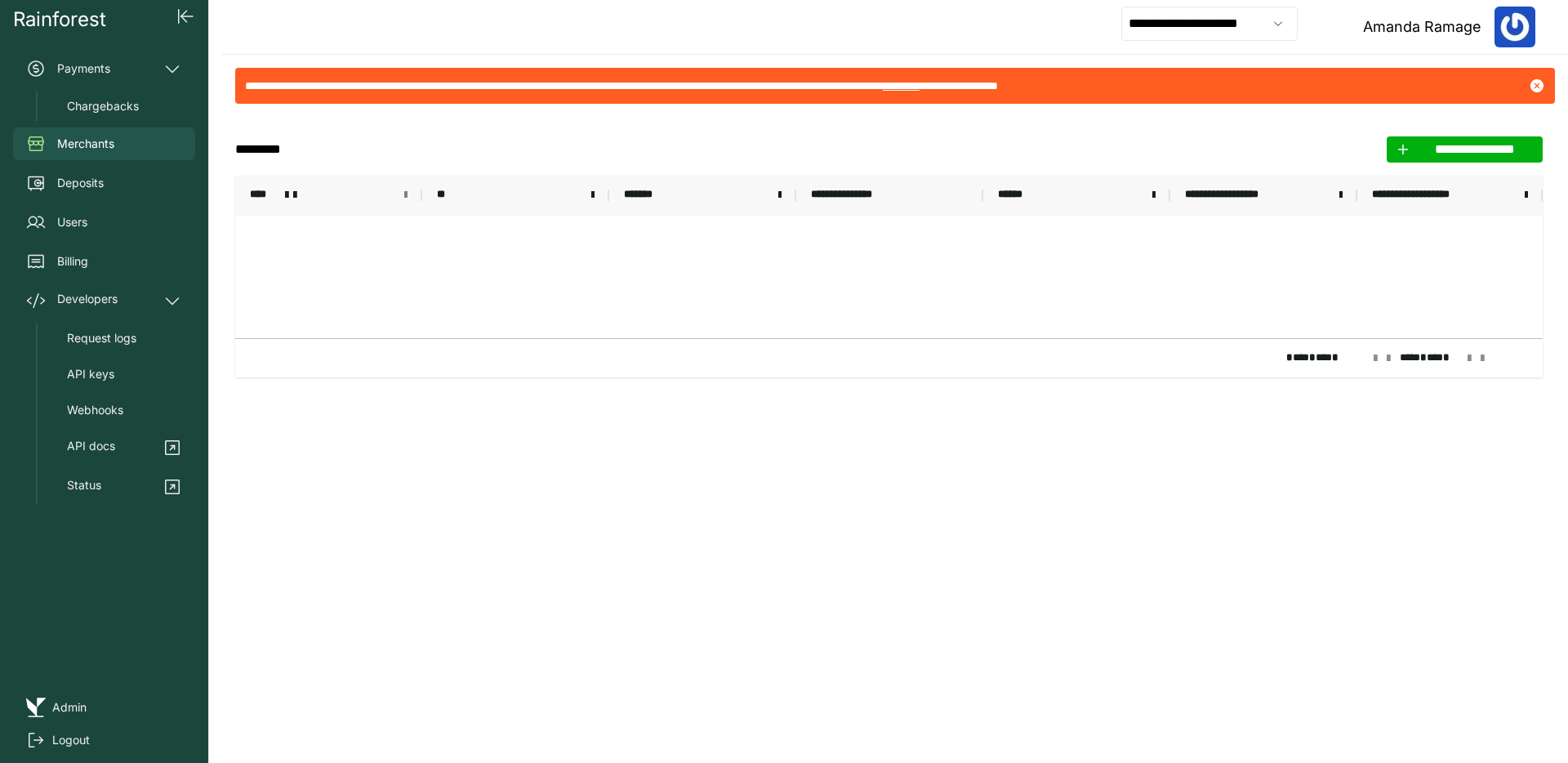 click at bounding box center (406, 195) 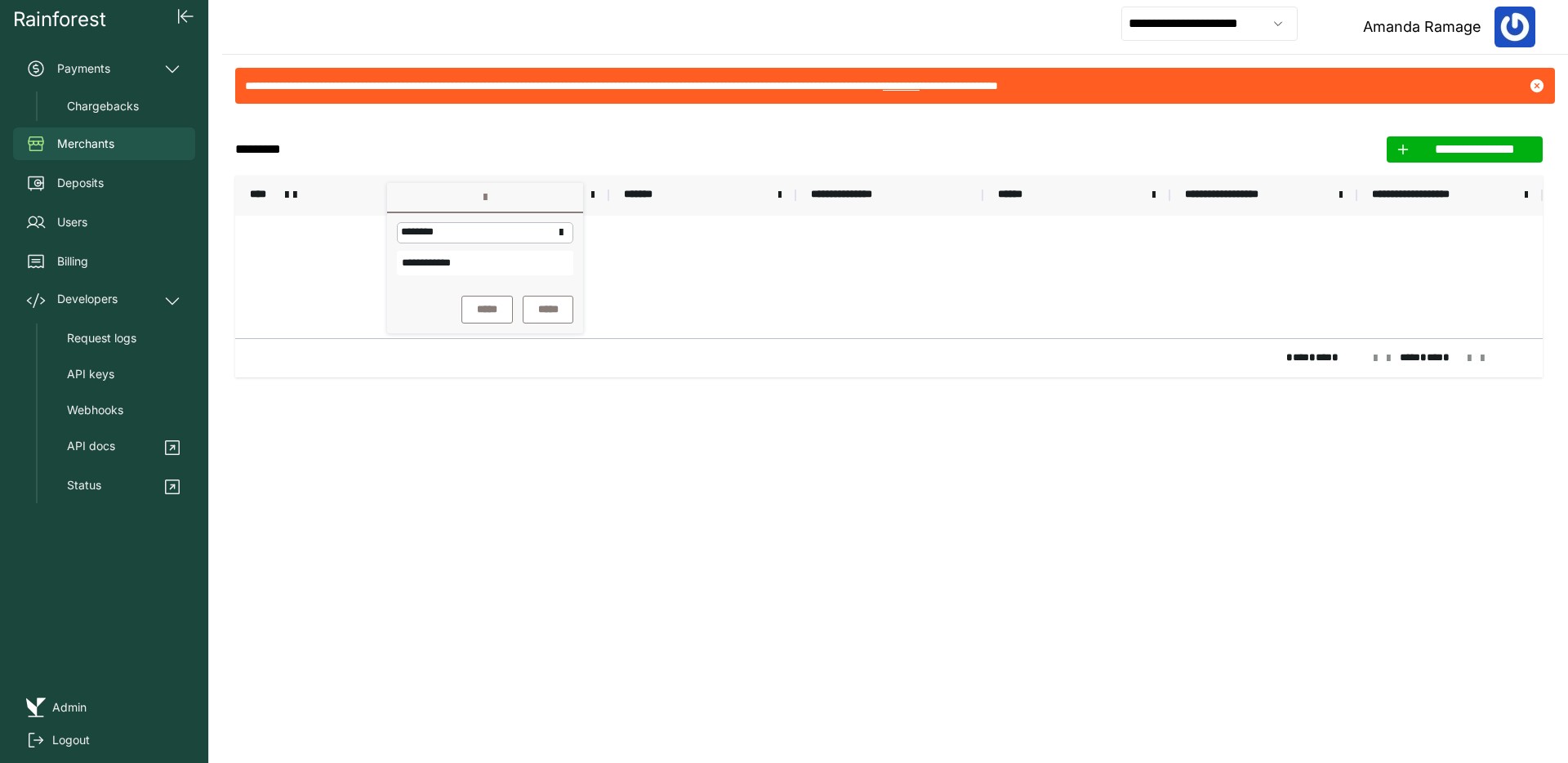 click on "**********" at bounding box center (485, 263) 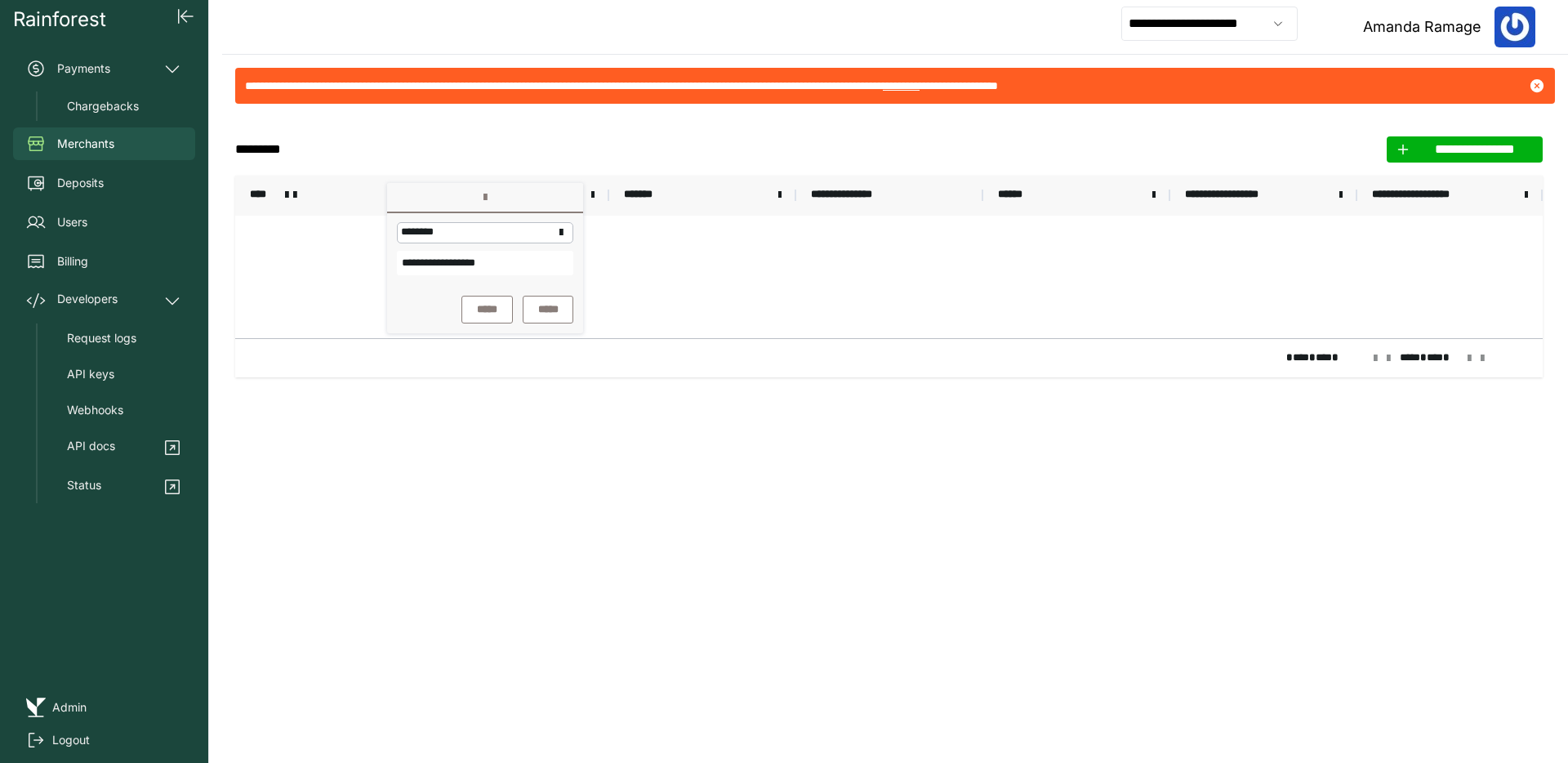 click on "*****" at bounding box center [487, 310] 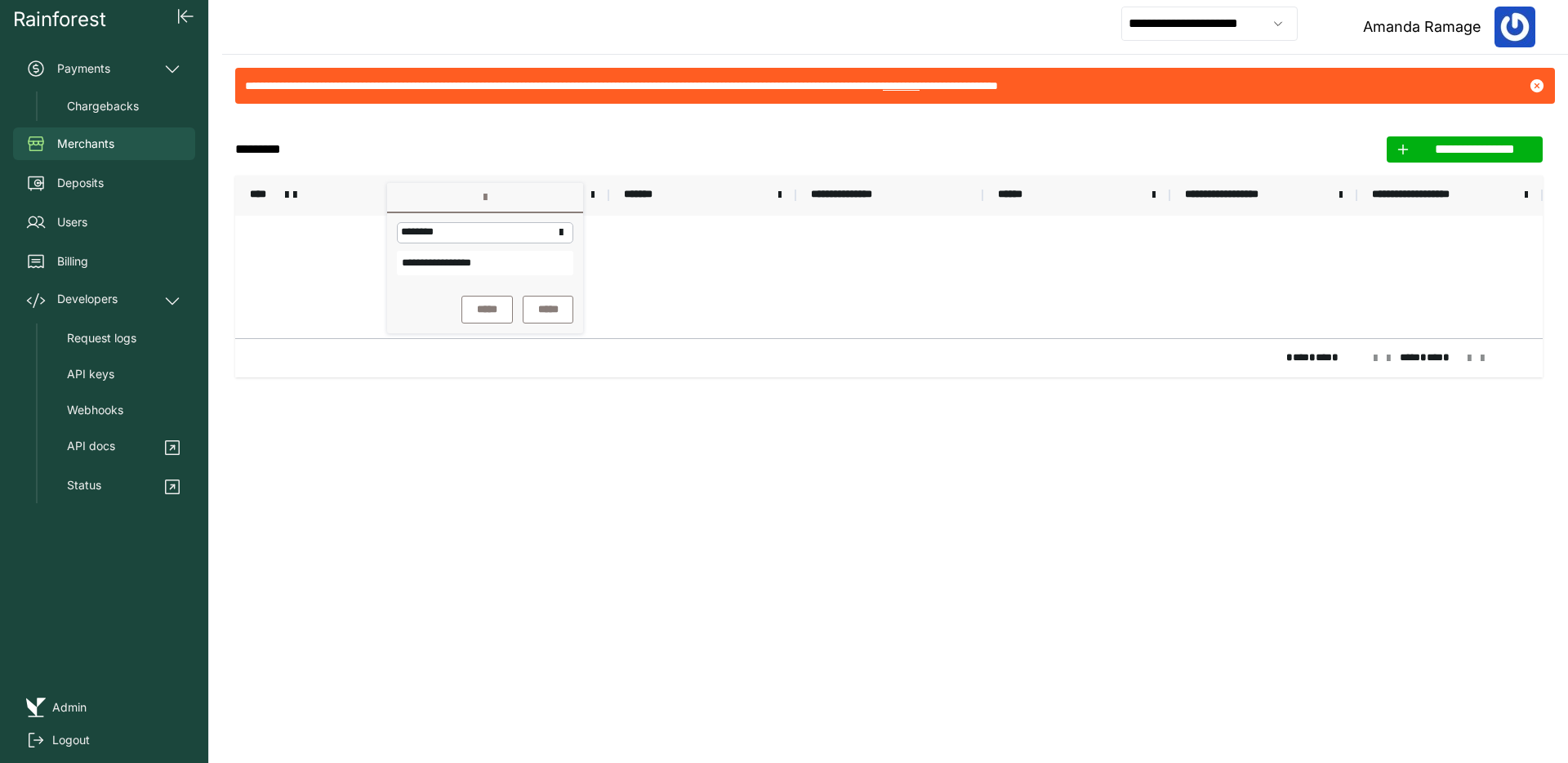 type on "**********" 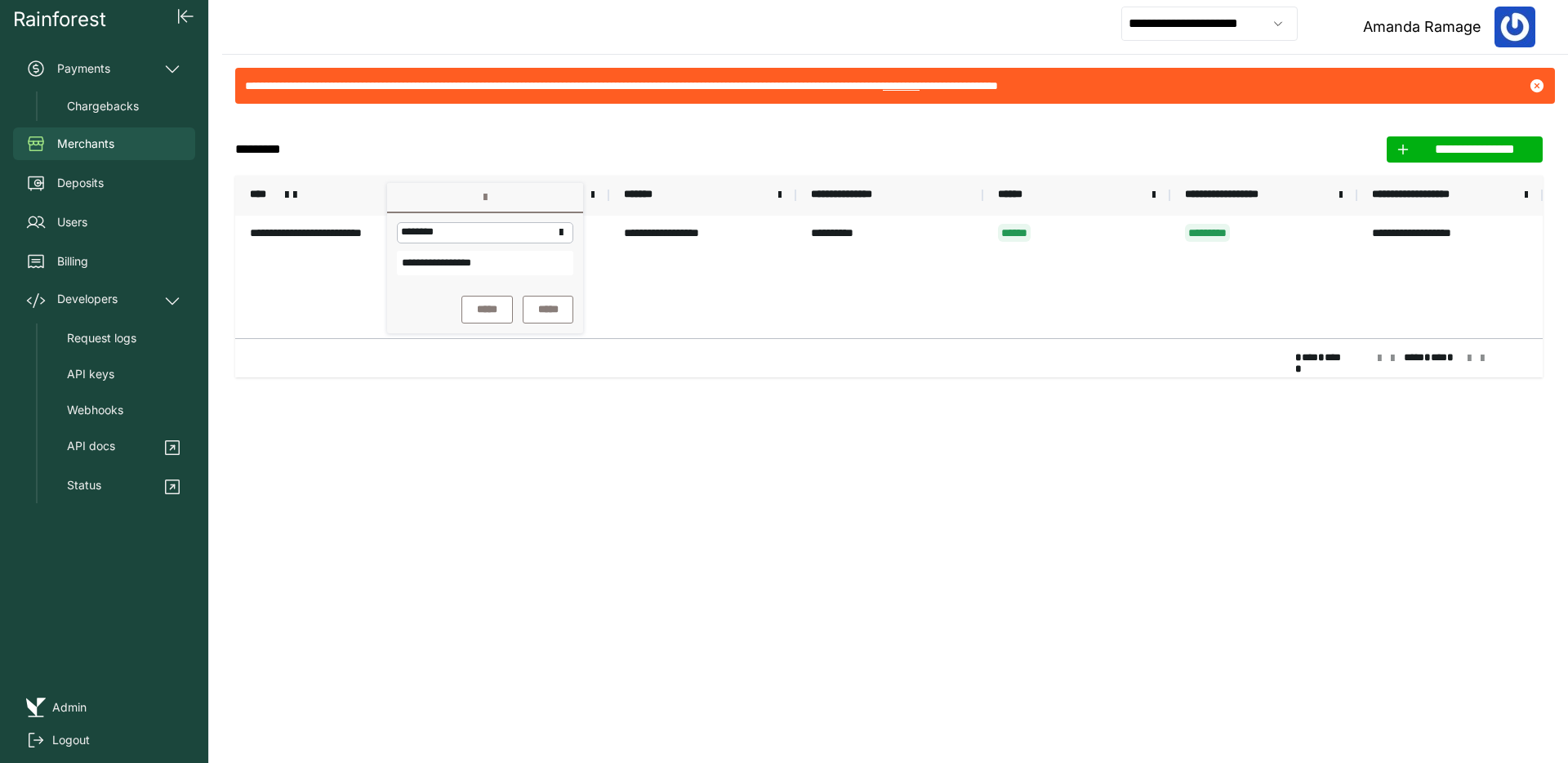 click on "**********" 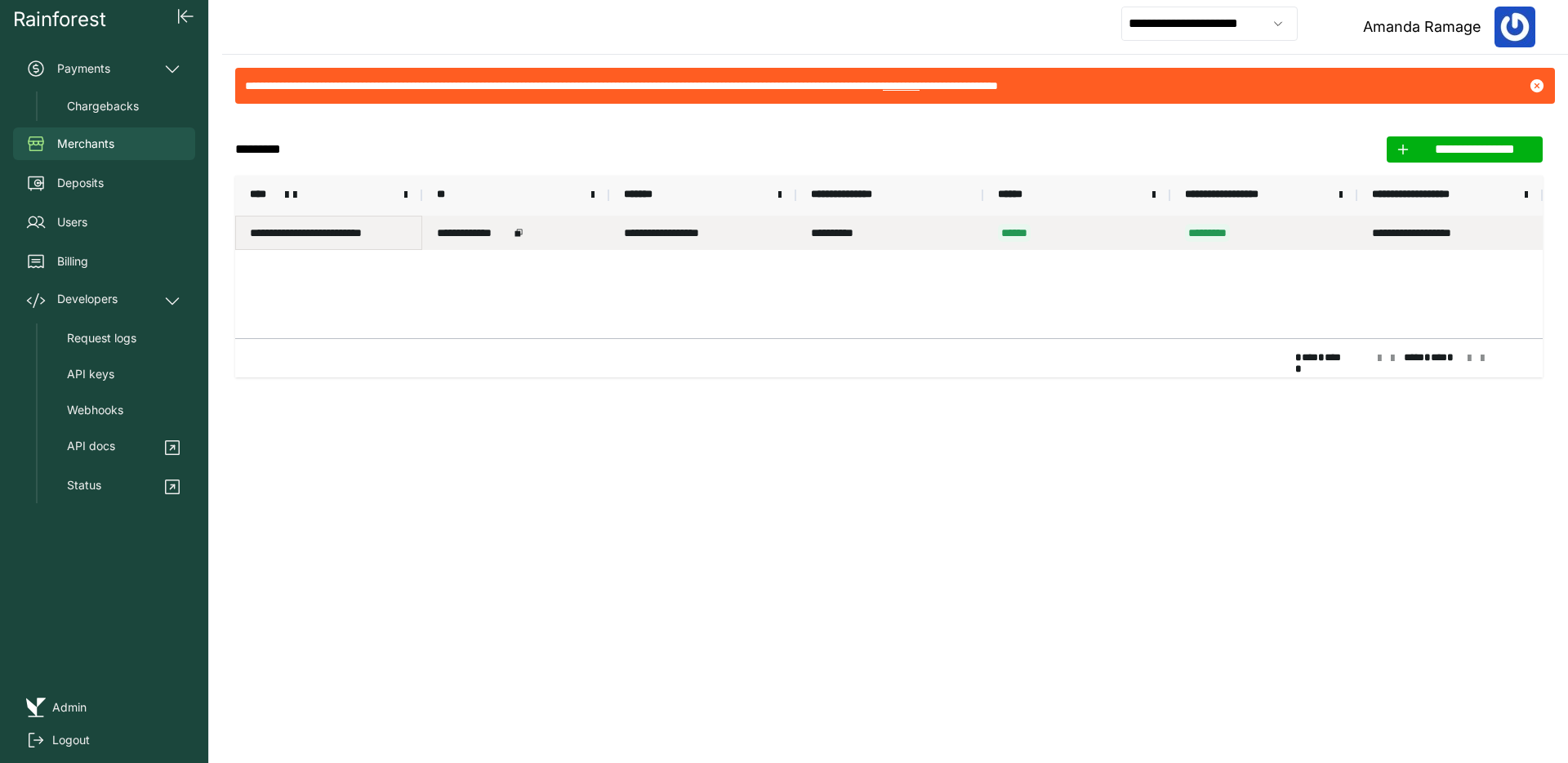 click on "**********" at bounding box center (328, 233) 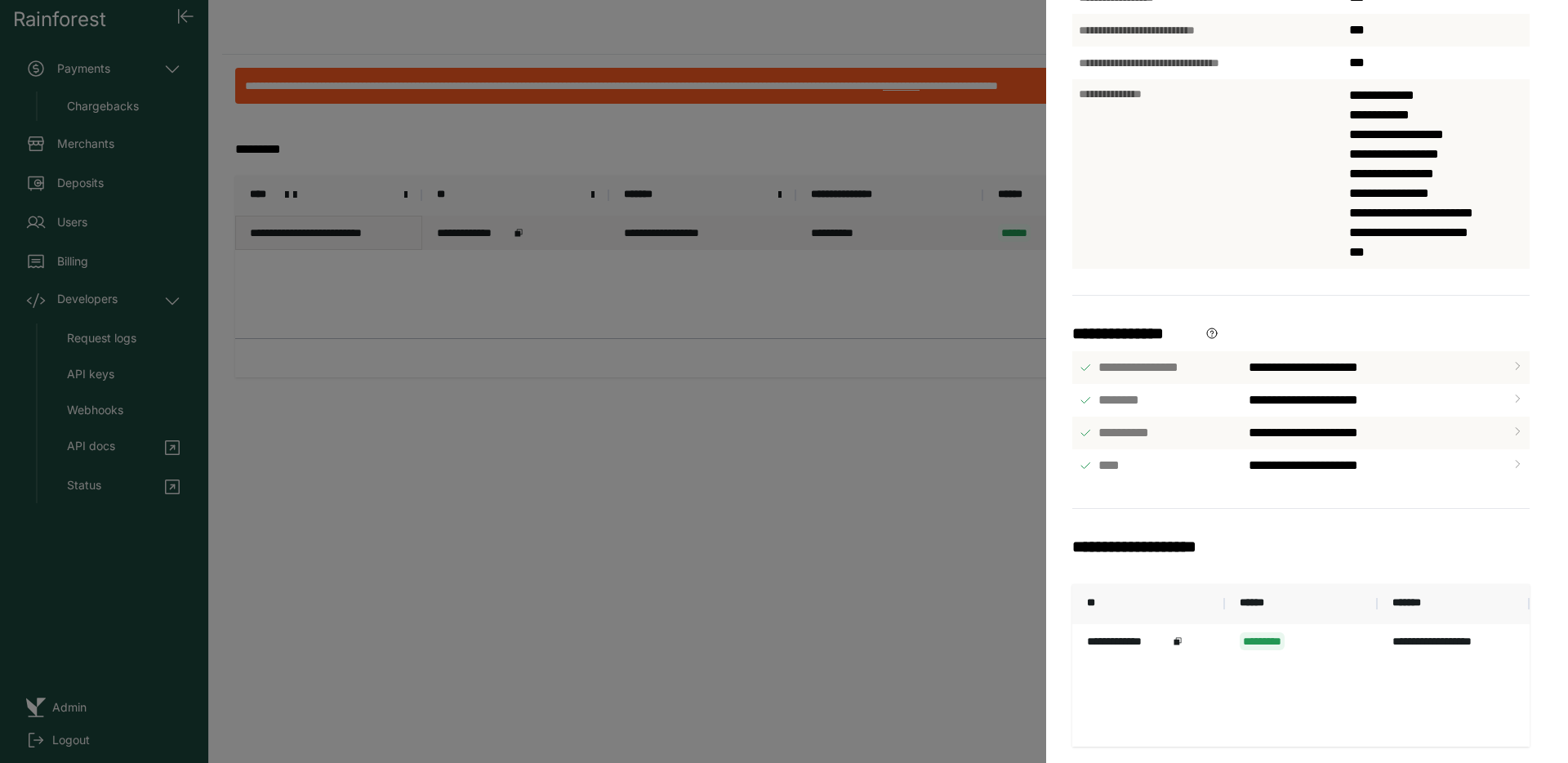 scroll, scrollTop: 522, scrollLeft: 0, axis: vertical 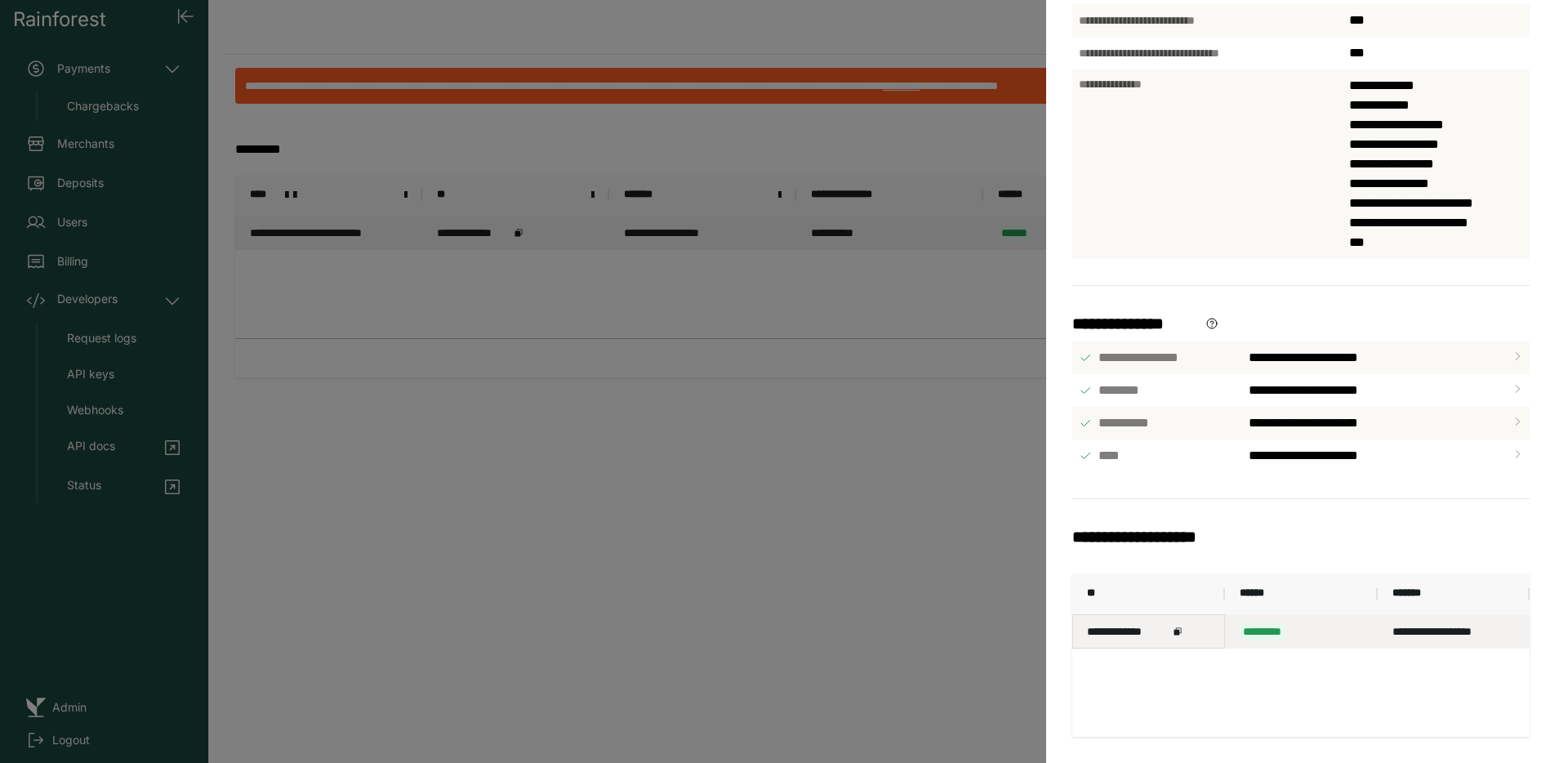 click on "**********" at bounding box center (1128, 631) 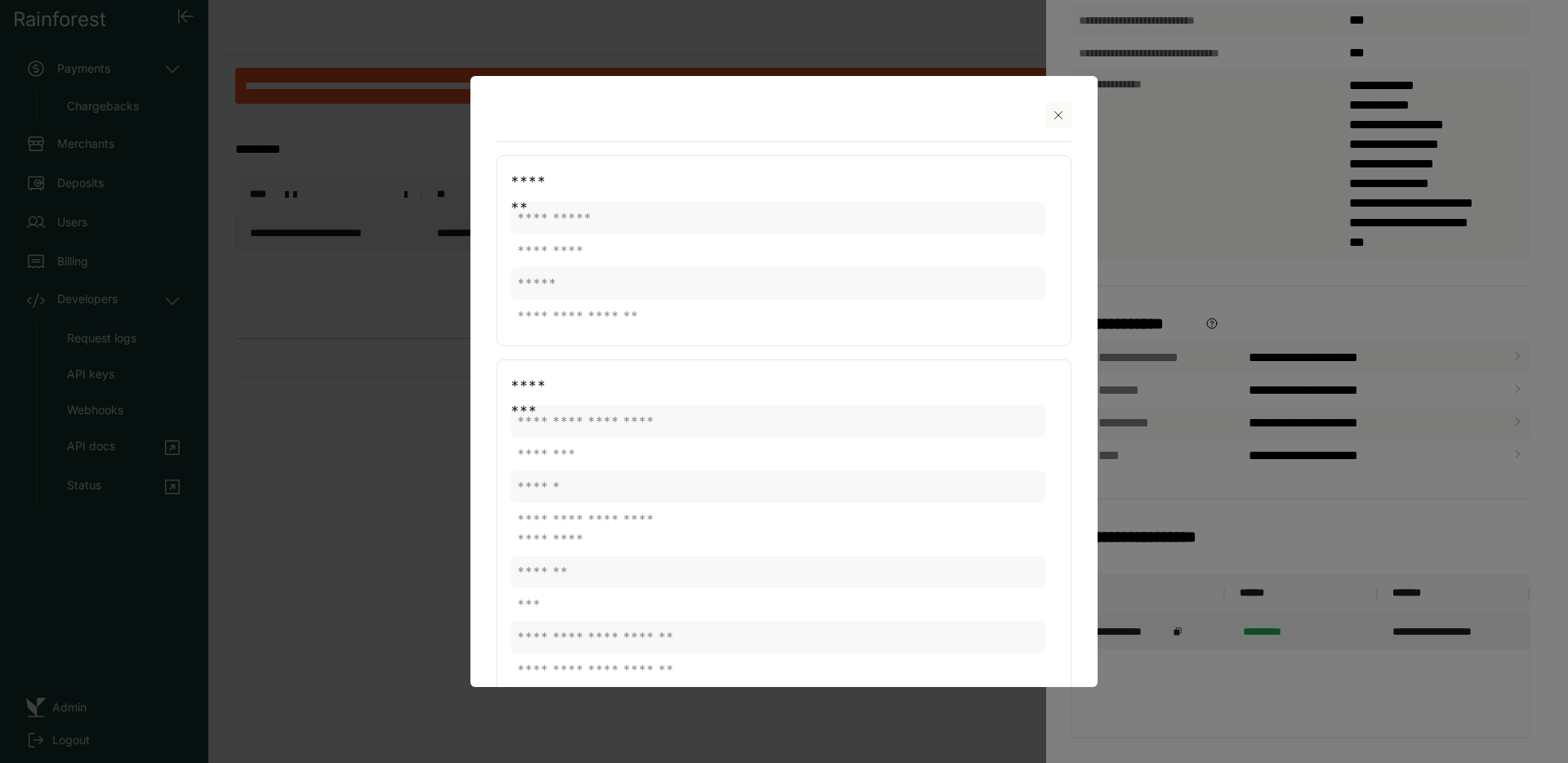 click at bounding box center [784, 382] 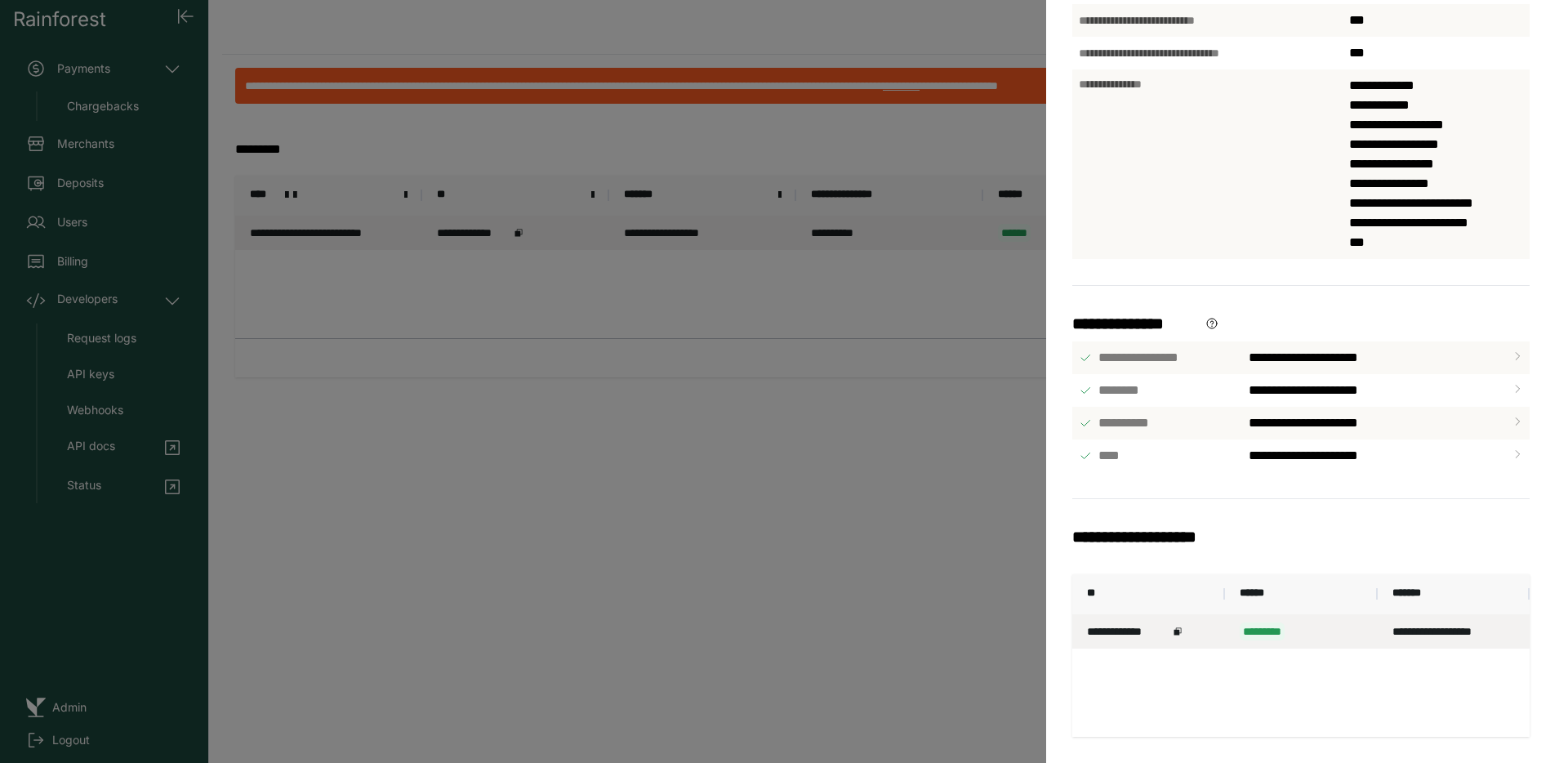click on "**********" at bounding box center (784, 382) 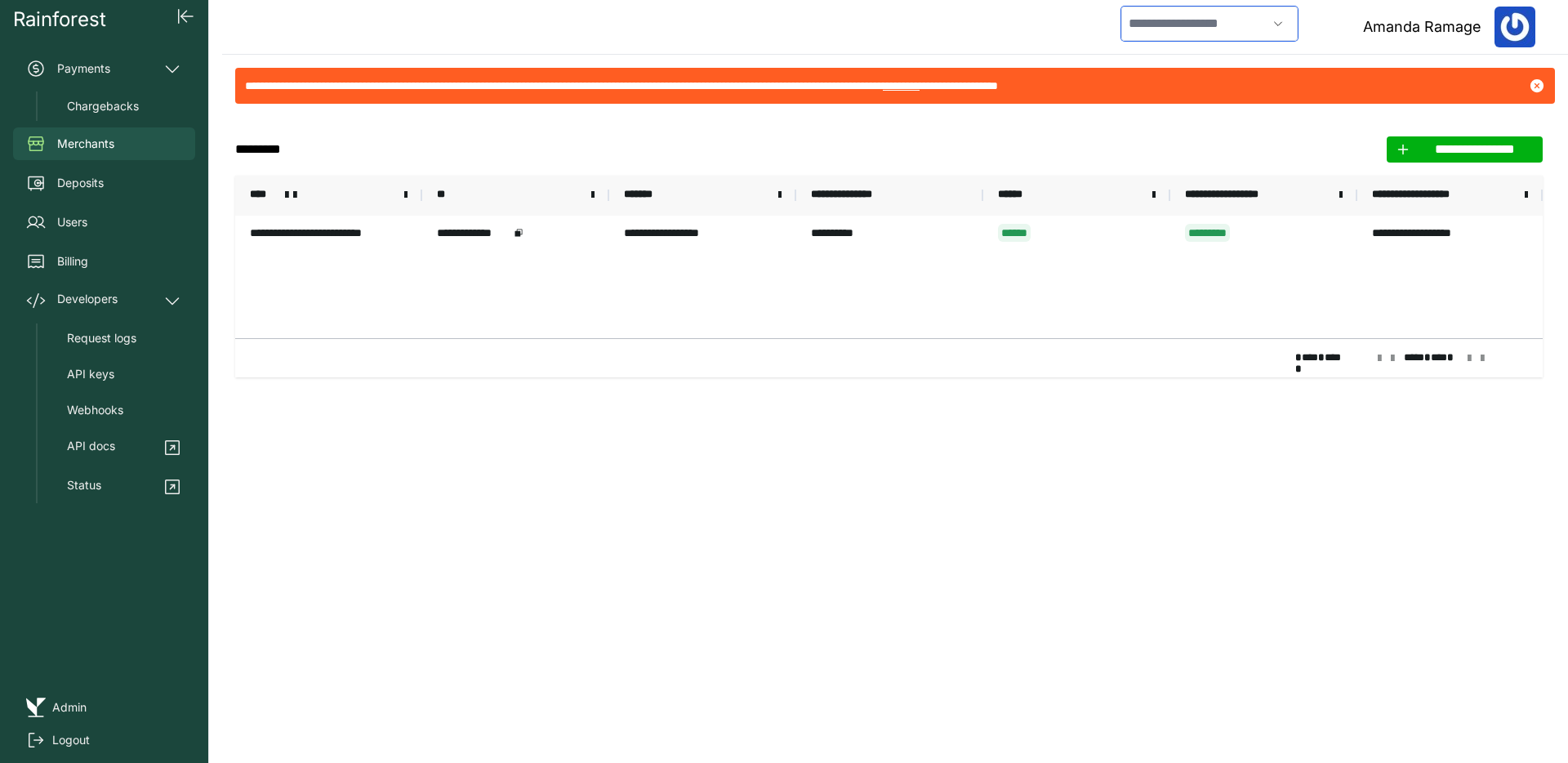 click at bounding box center (1194, 24) 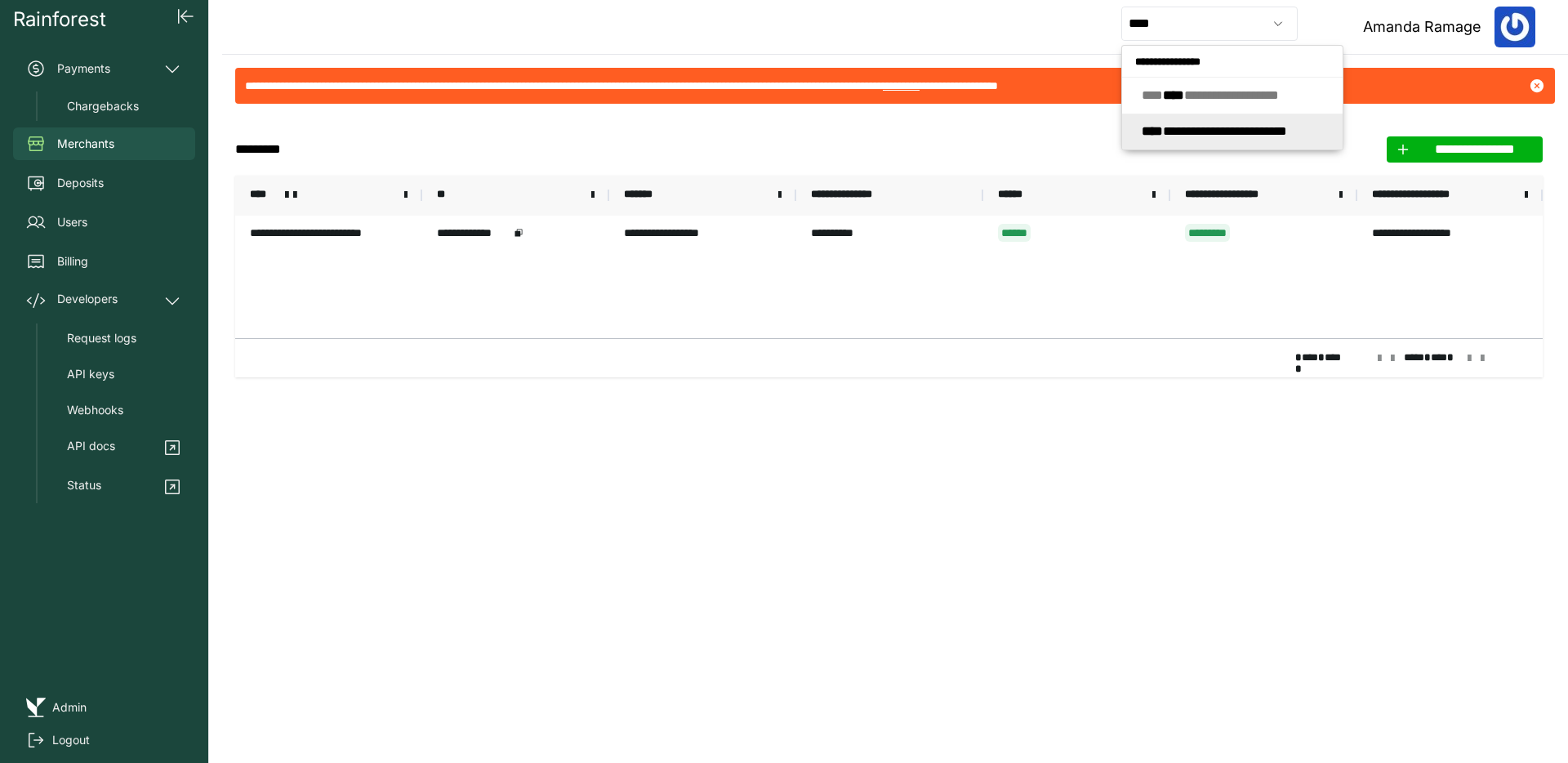 type on "**********" 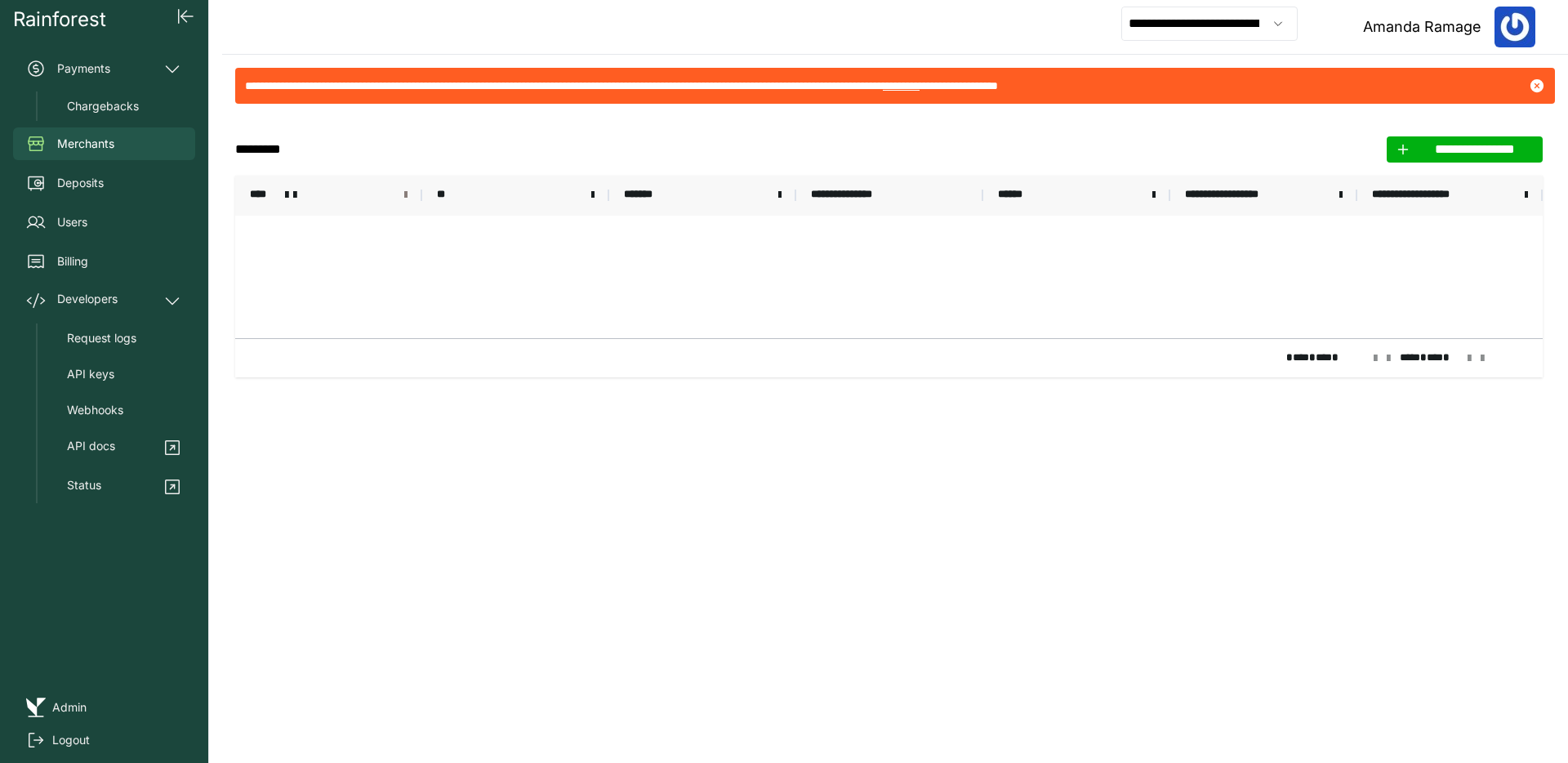 click at bounding box center (406, 195) 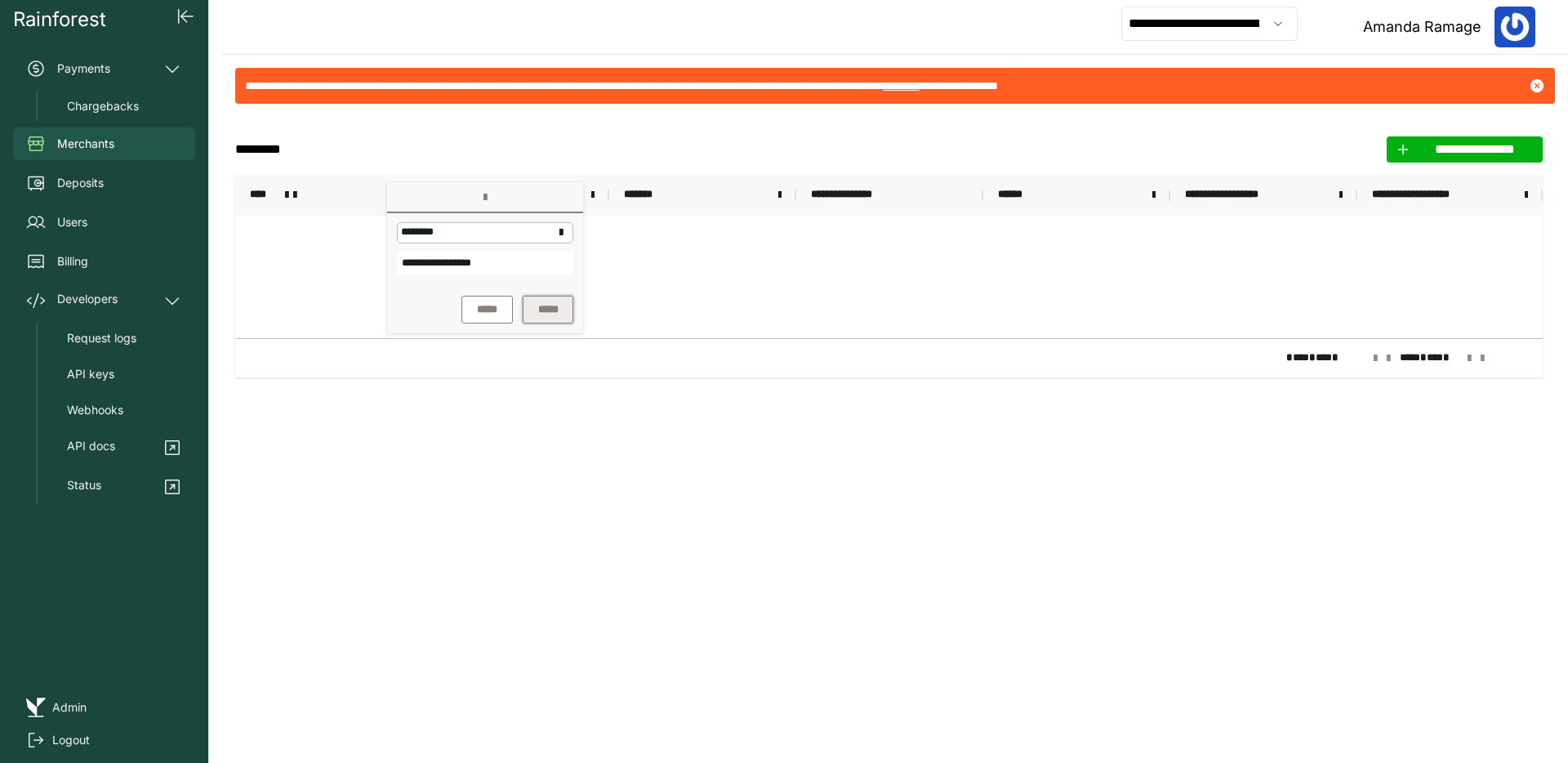 click on "*****" at bounding box center [548, 310] 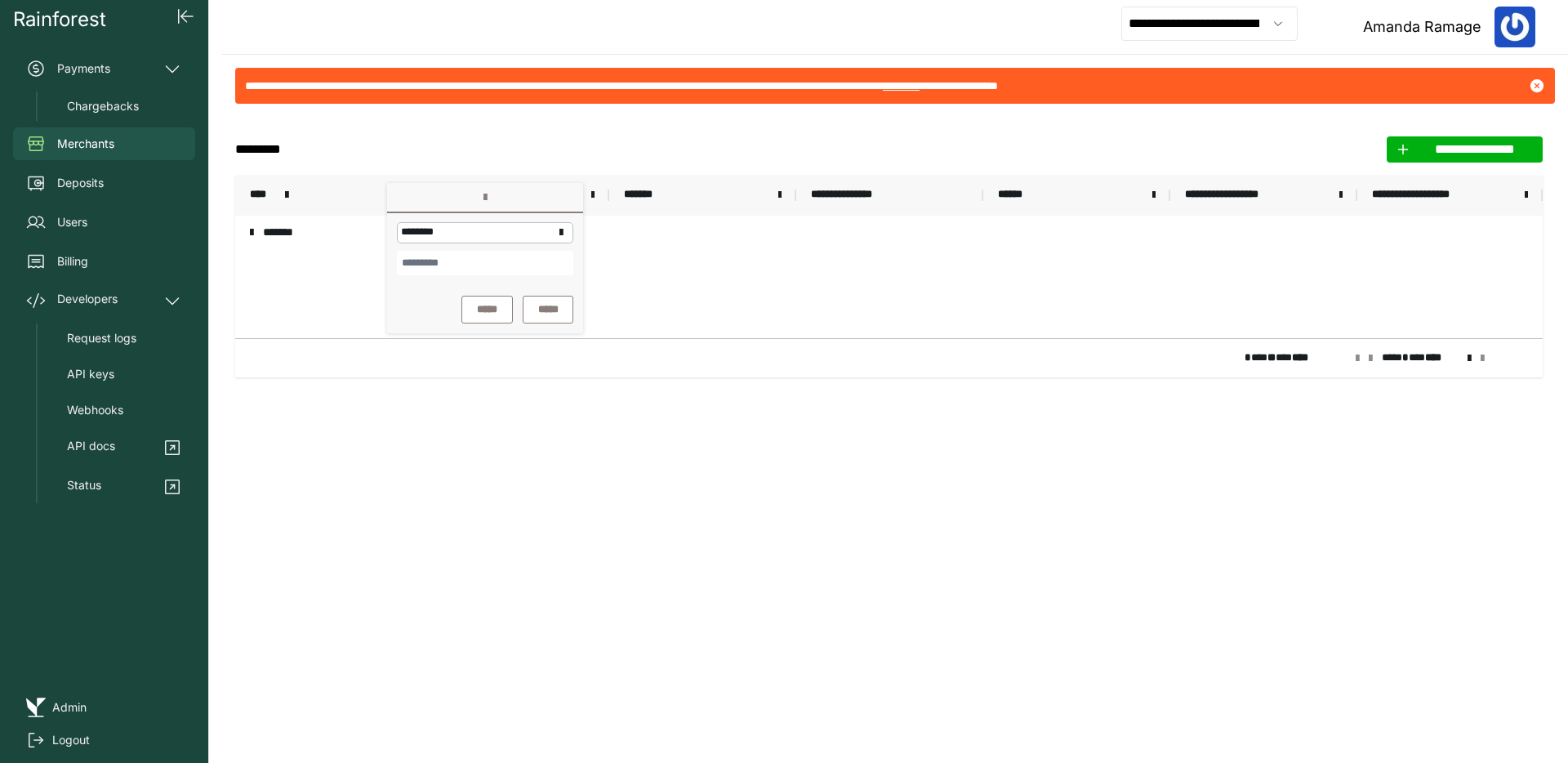 click on "**********" 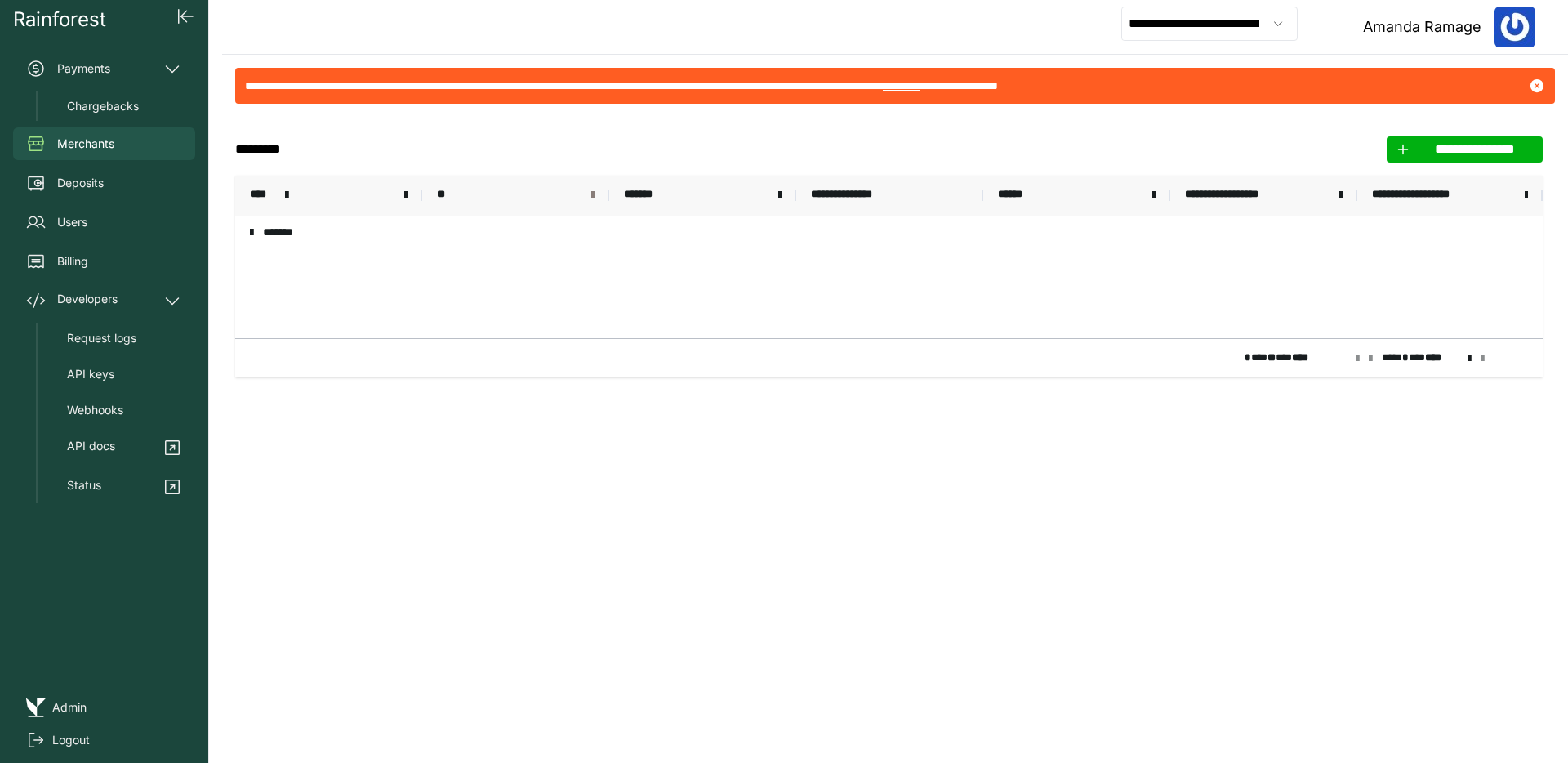 click at bounding box center (593, 195) 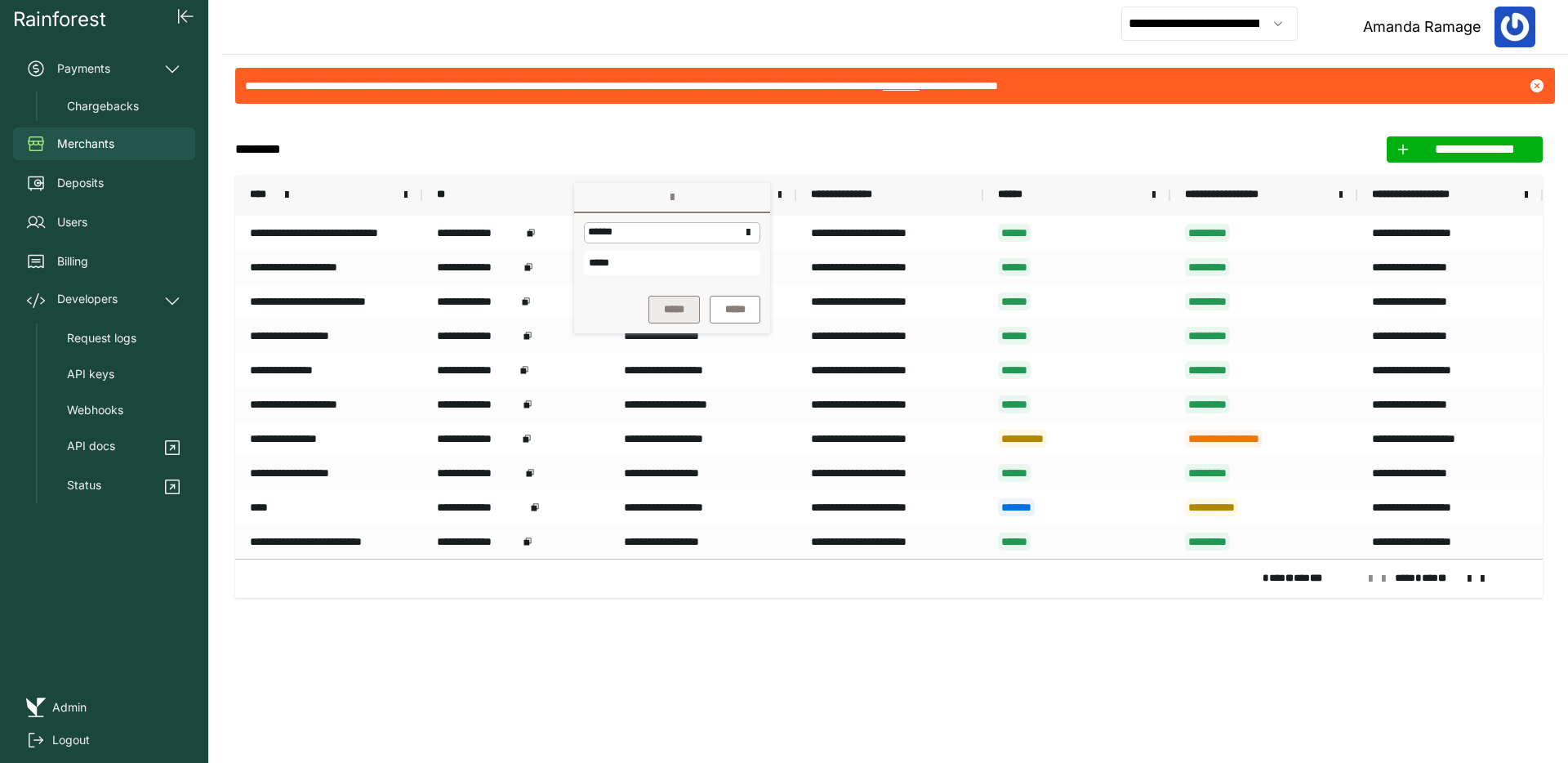 type on "*****" 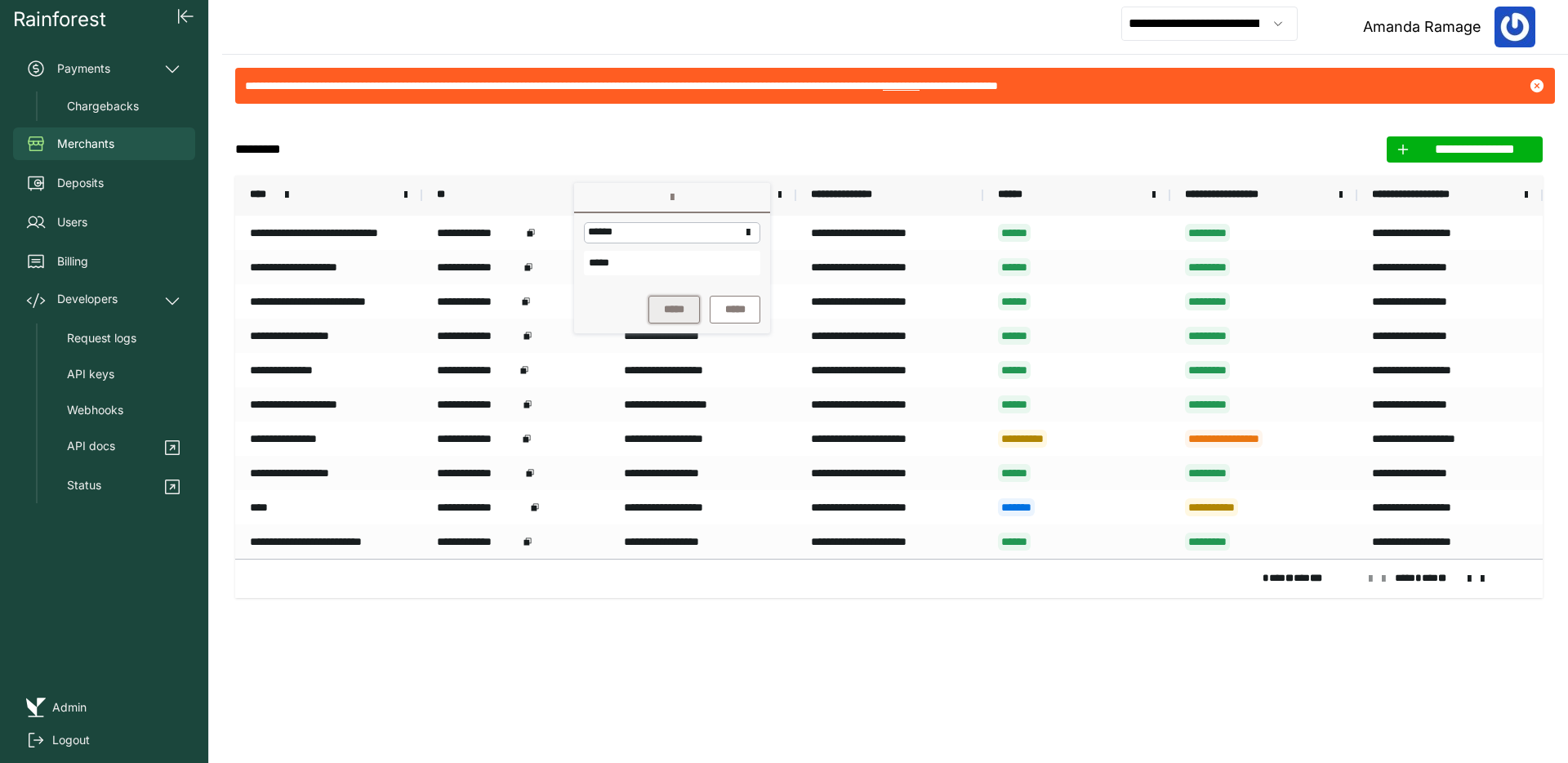 click on "*****" at bounding box center [674, 310] 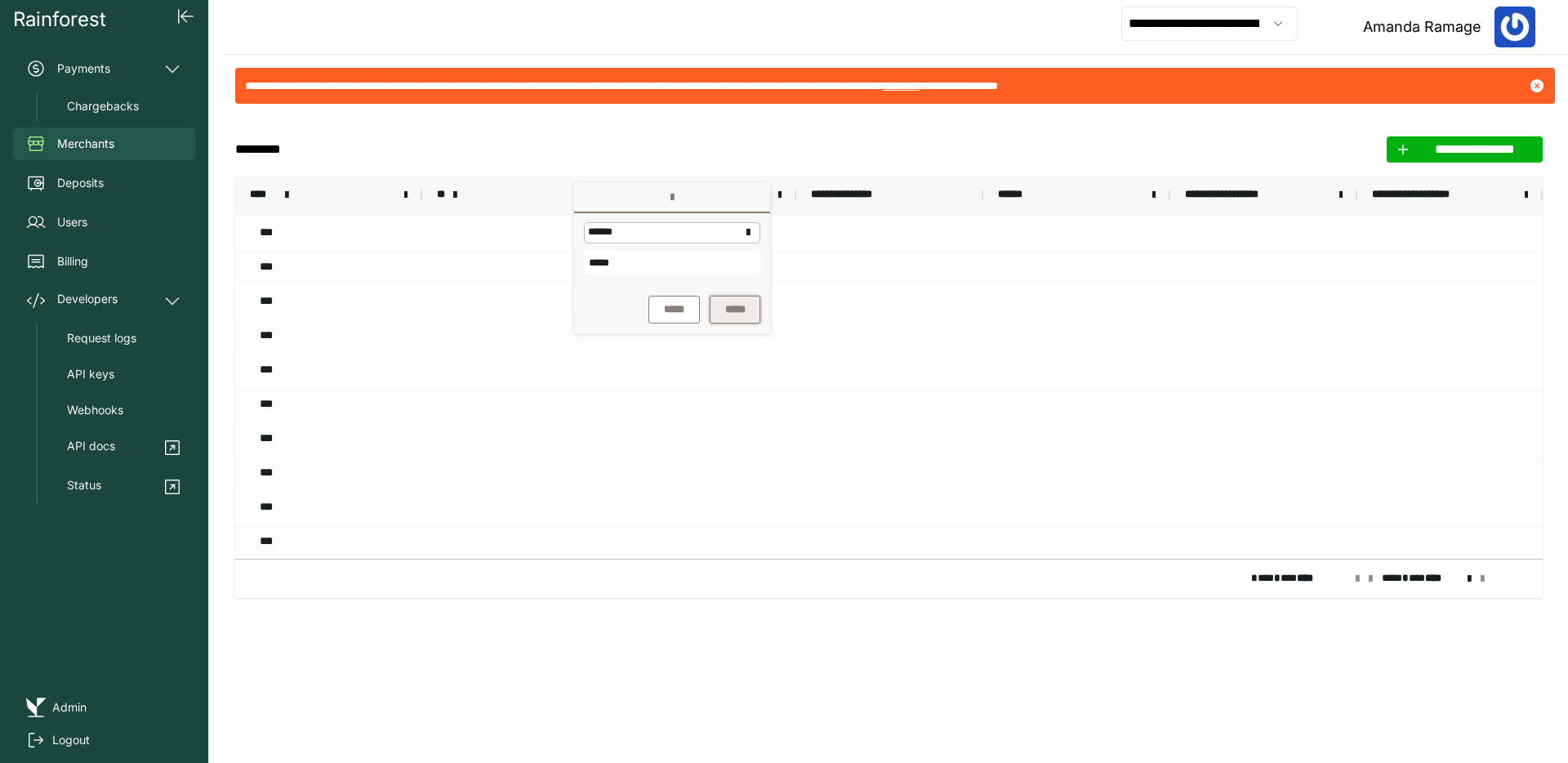 click on "*****" at bounding box center (735, 310) 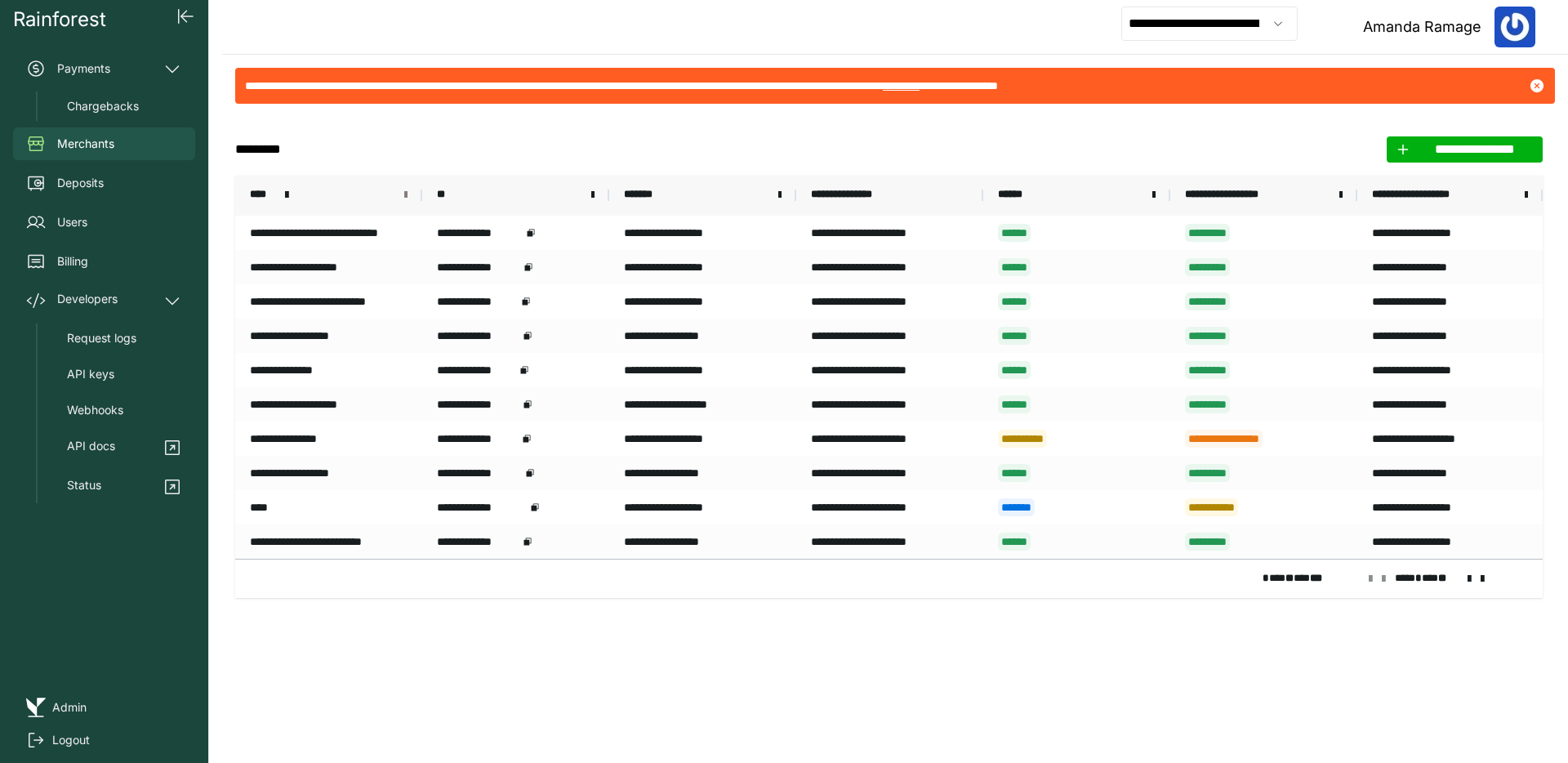 click at bounding box center (406, 195) 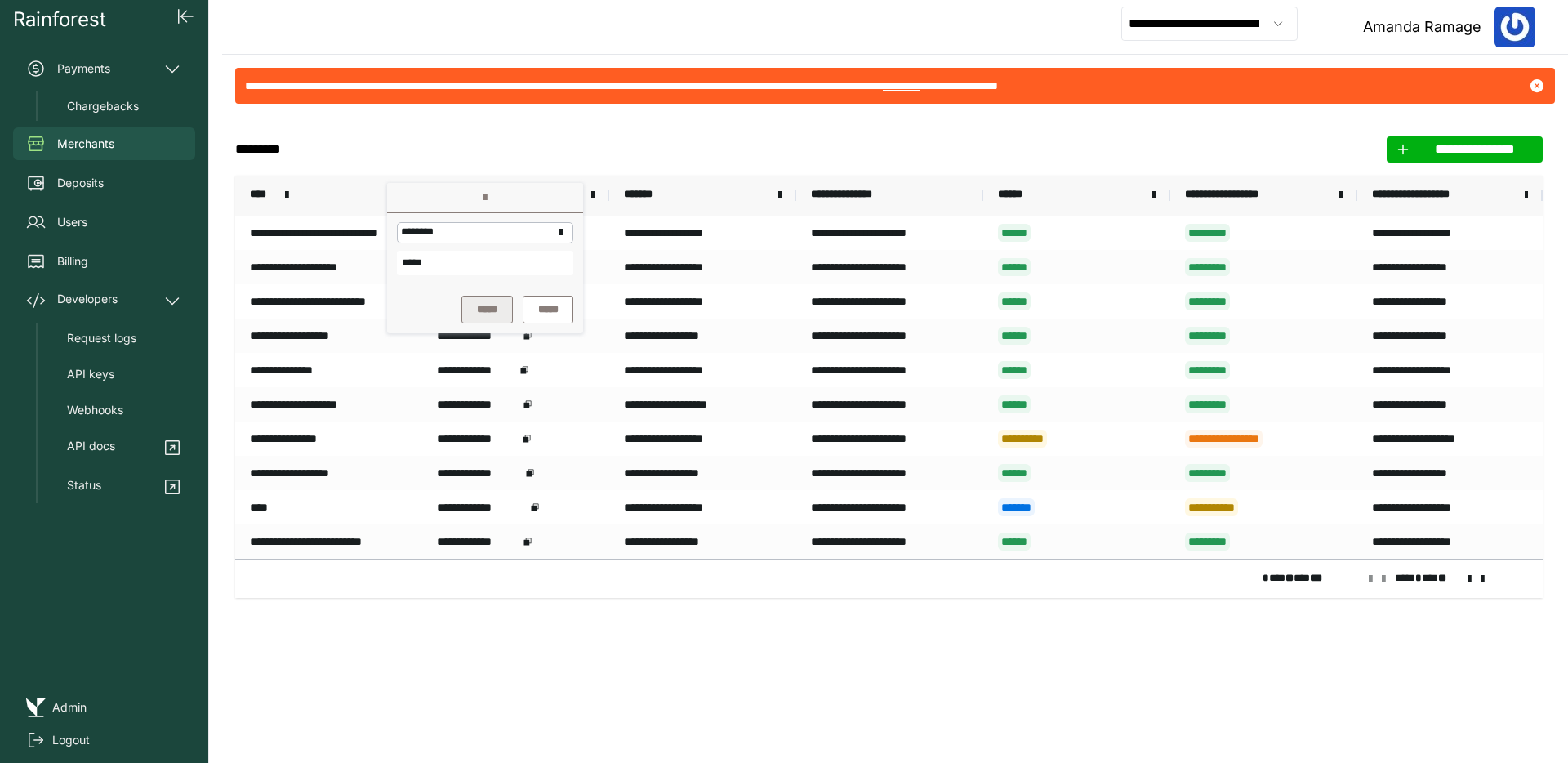 type on "*****" 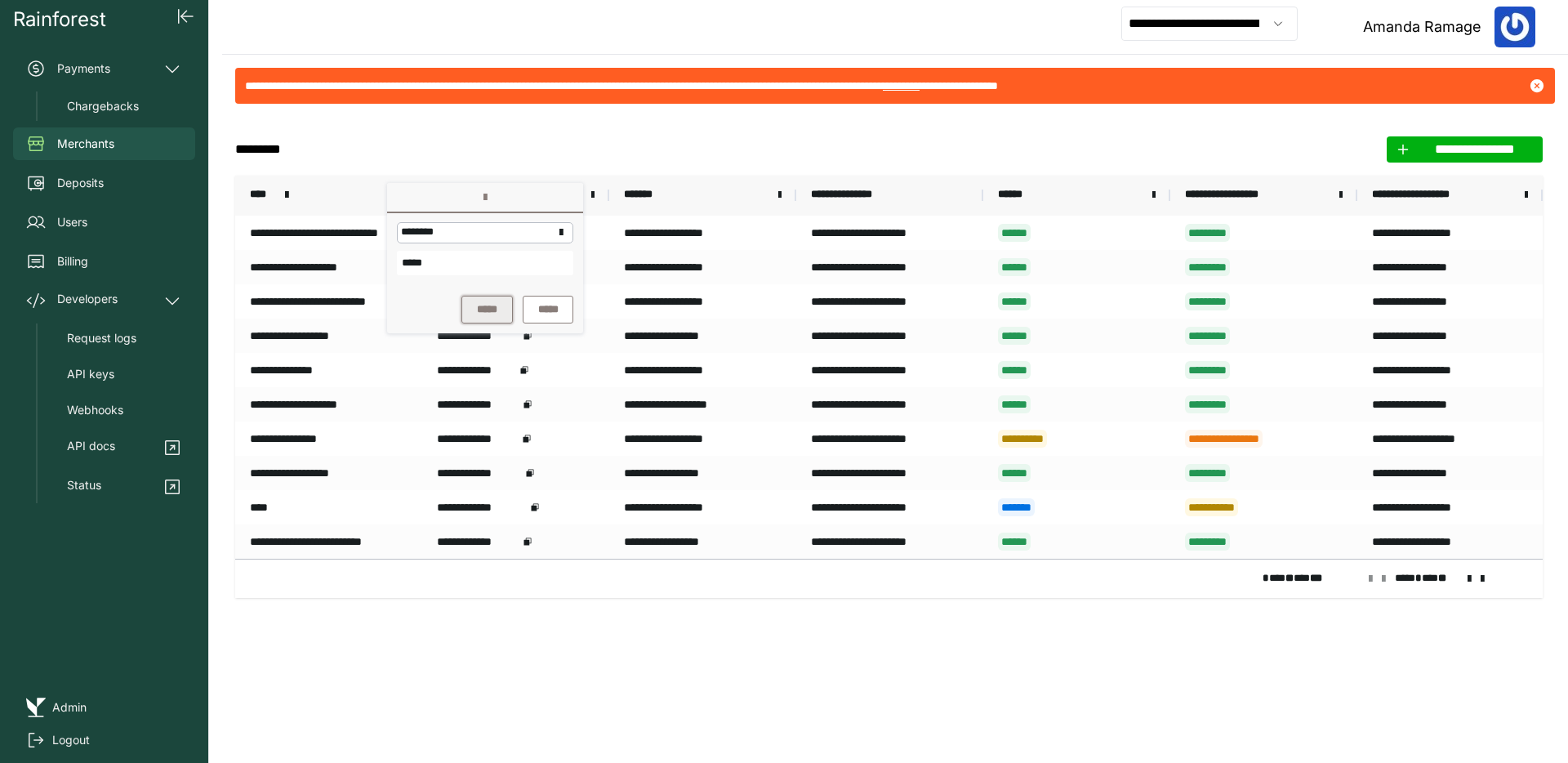 click on "*****" at bounding box center [487, 310] 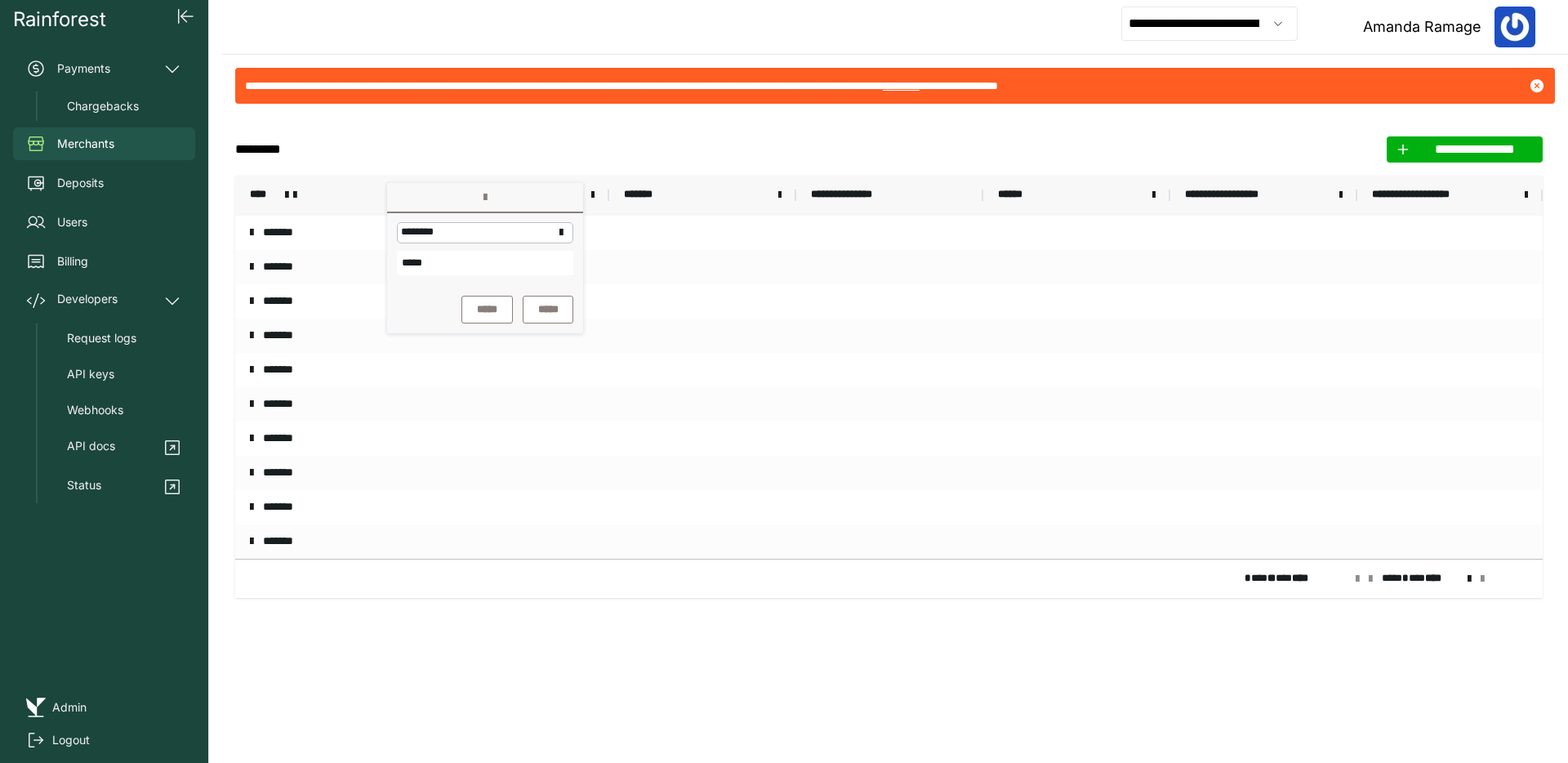 click on "**********" 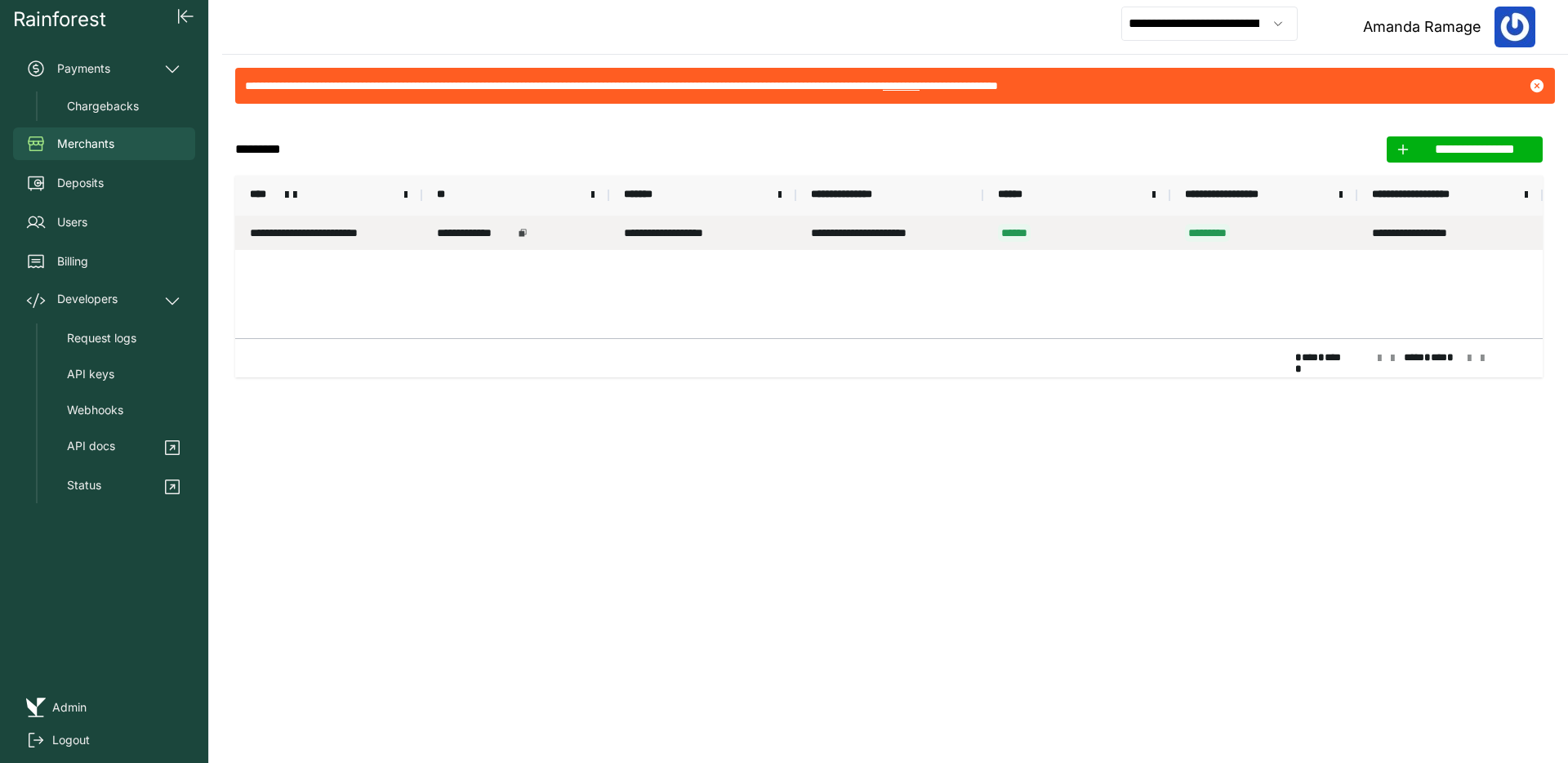 click 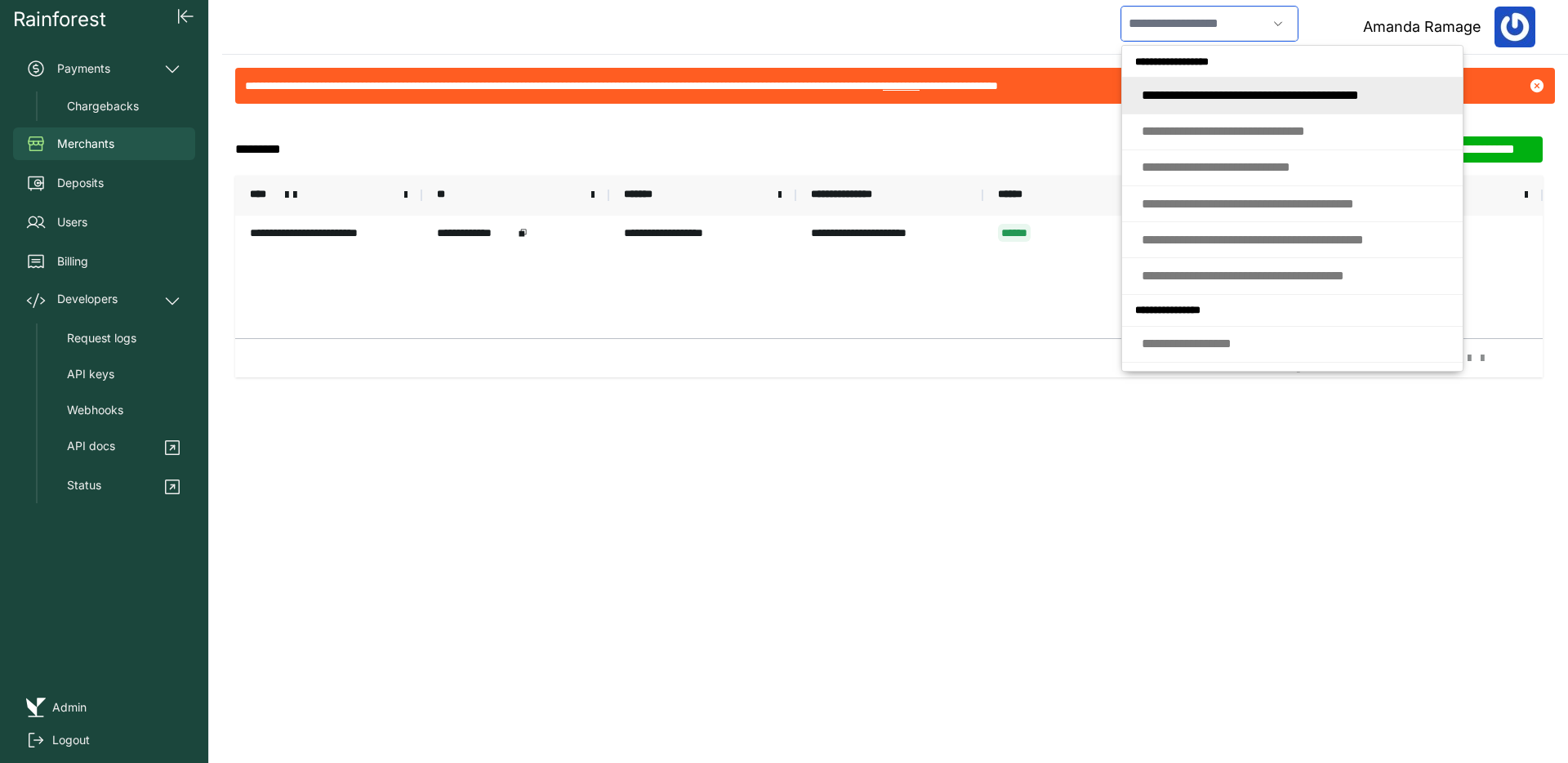 click at bounding box center (1194, 24) 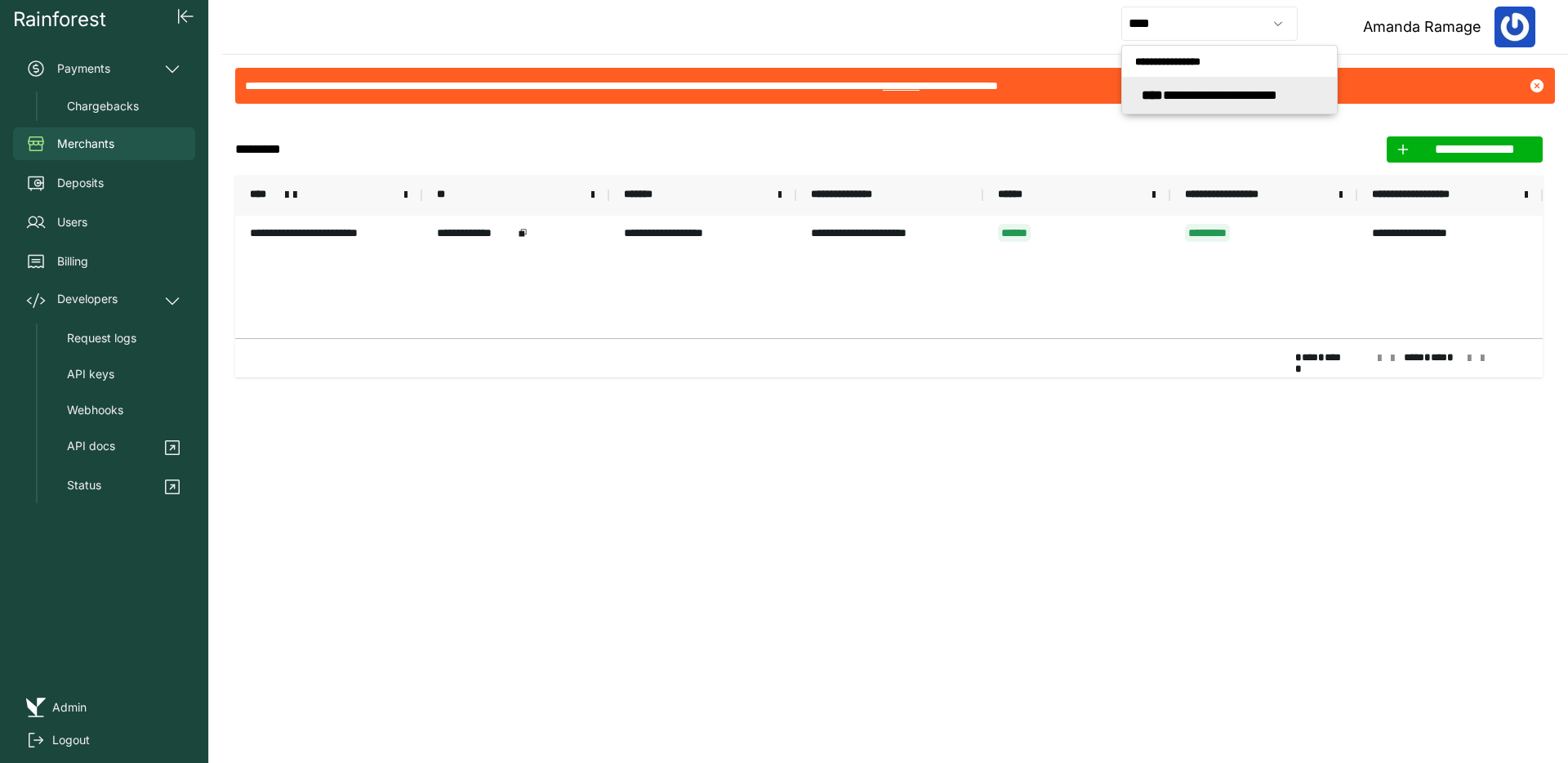 type on "**********" 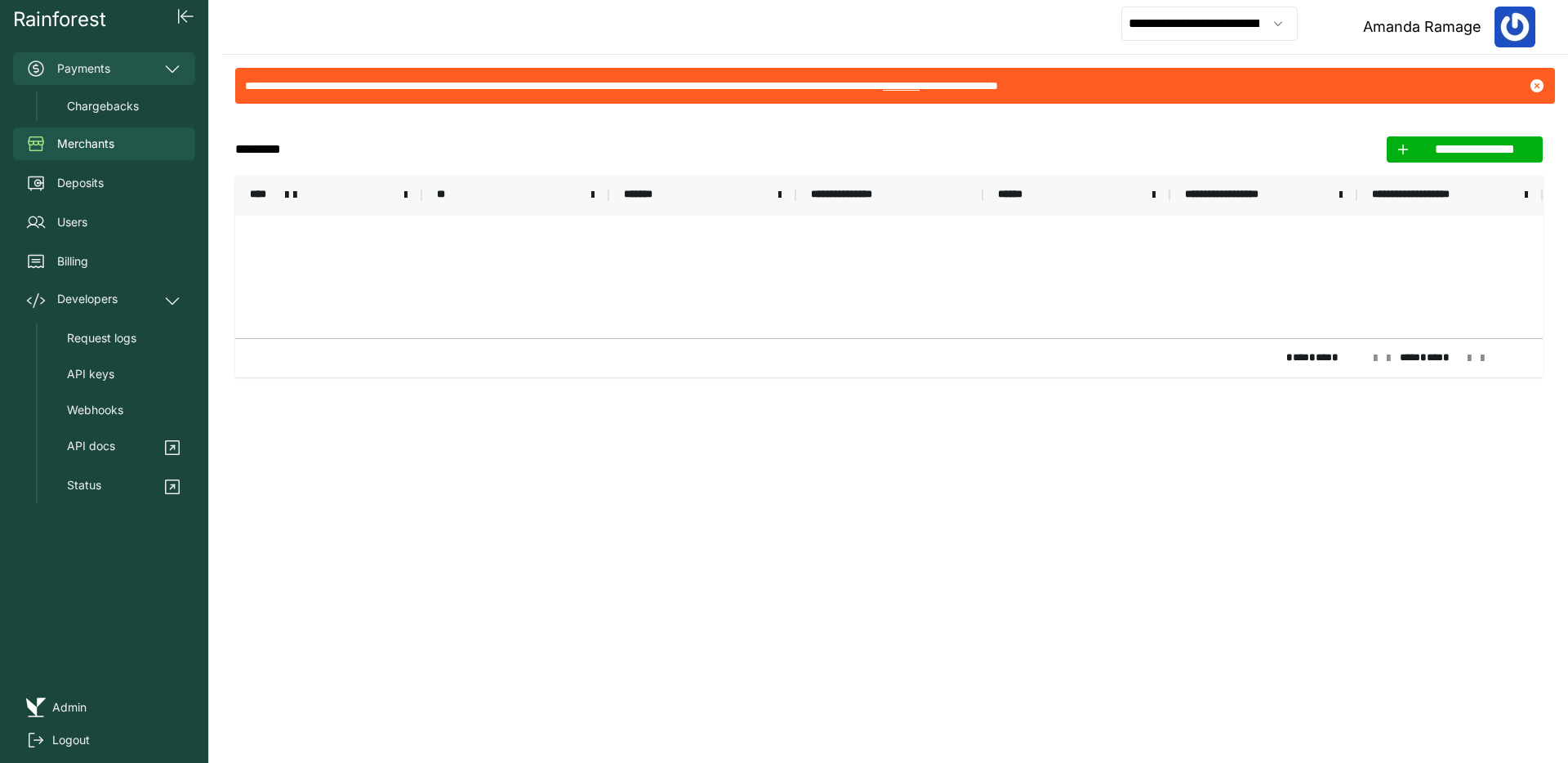 click on "Payments" at bounding box center [104, 69] 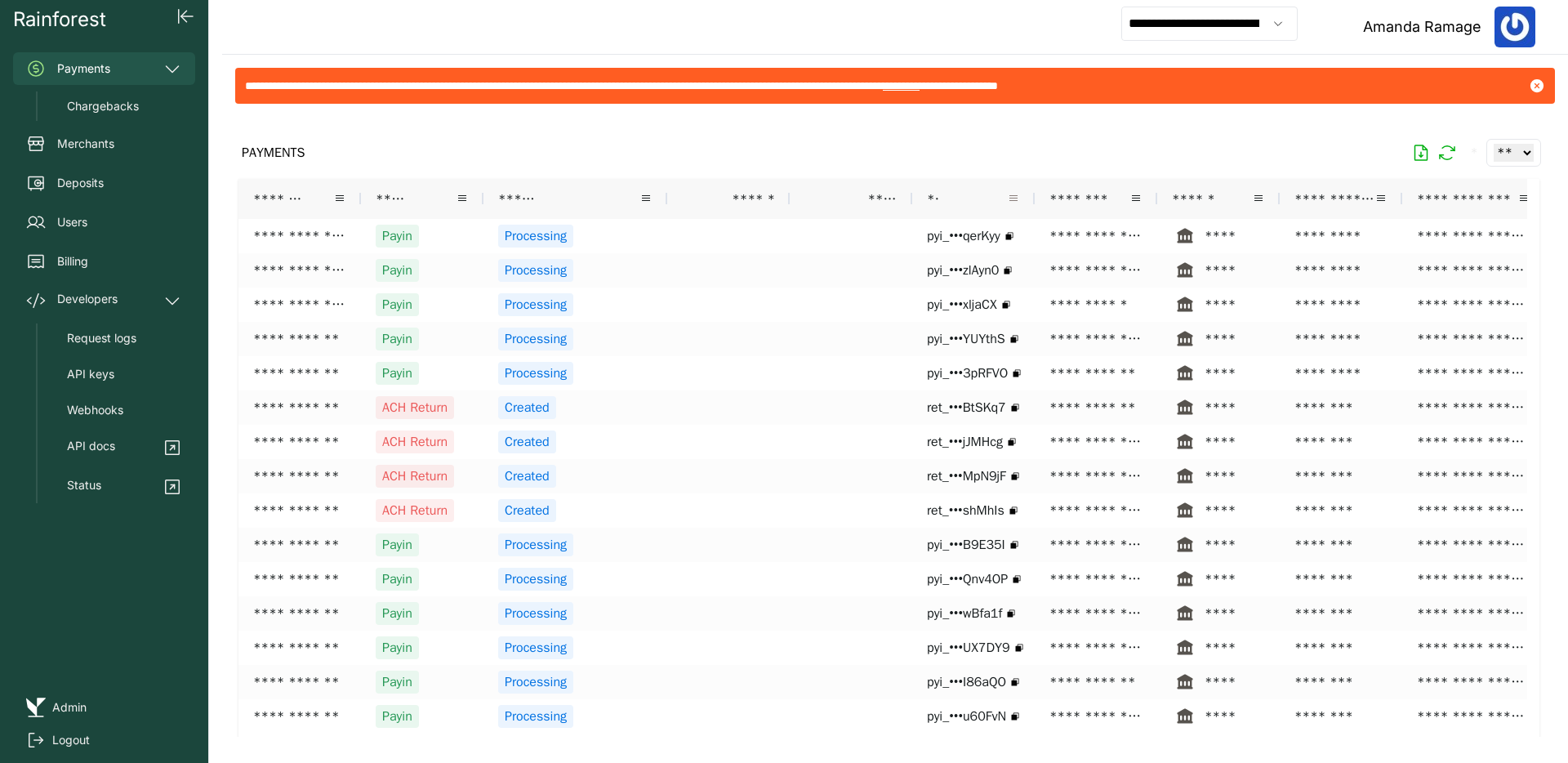 click at bounding box center [1013, 199] 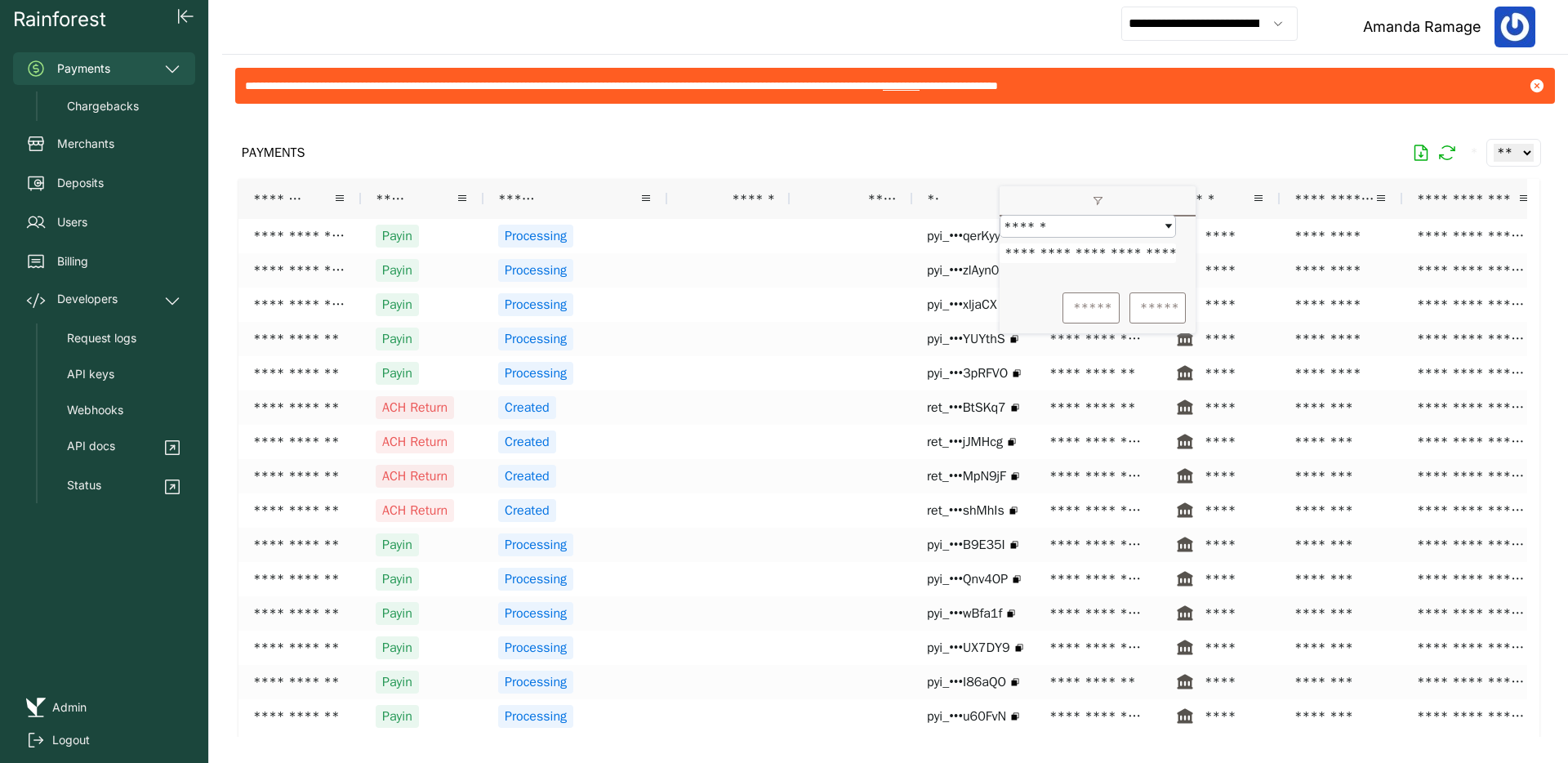 scroll, scrollTop: 0, scrollLeft: 65, axis: horizontal 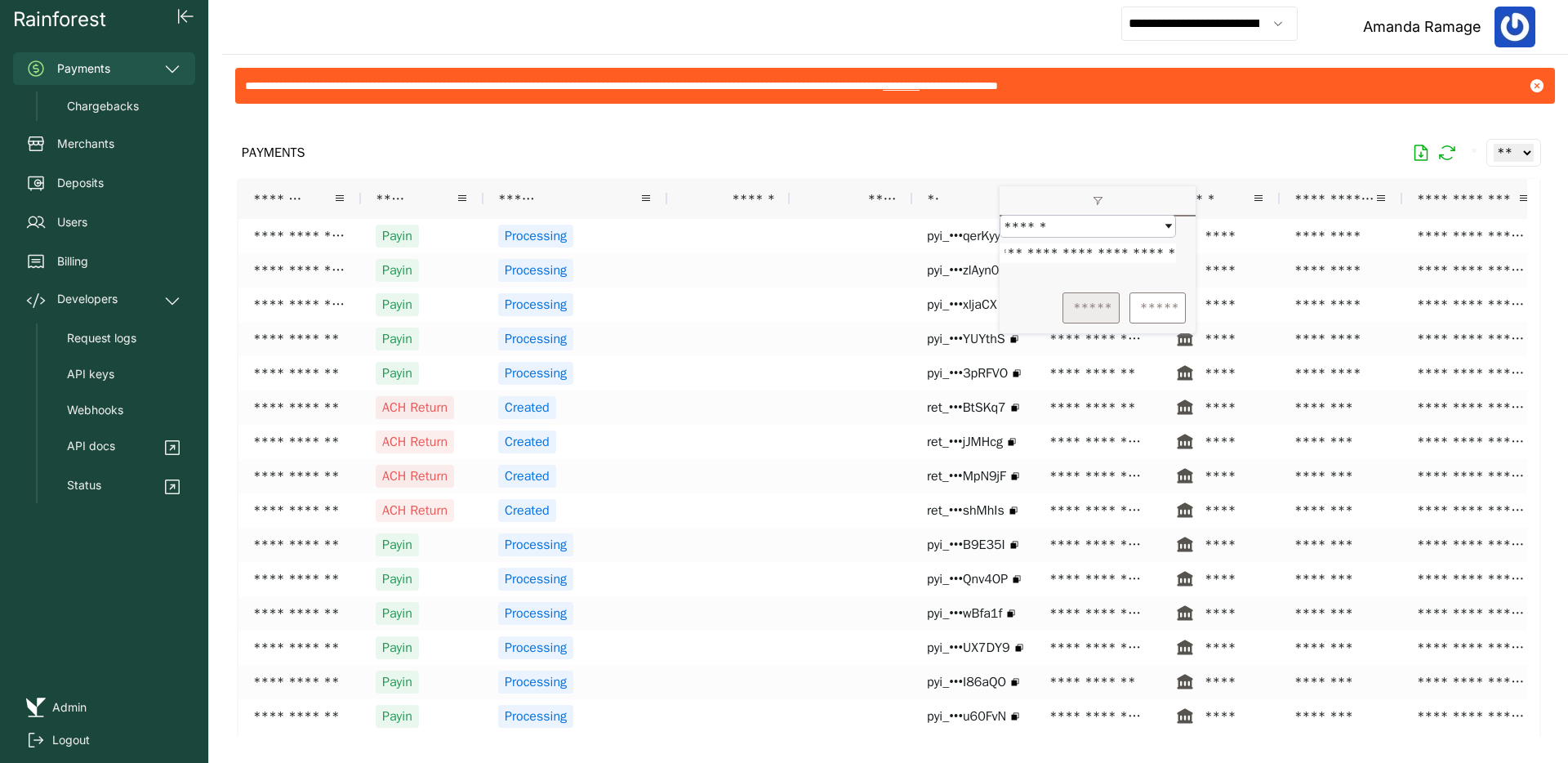 type on "**********" 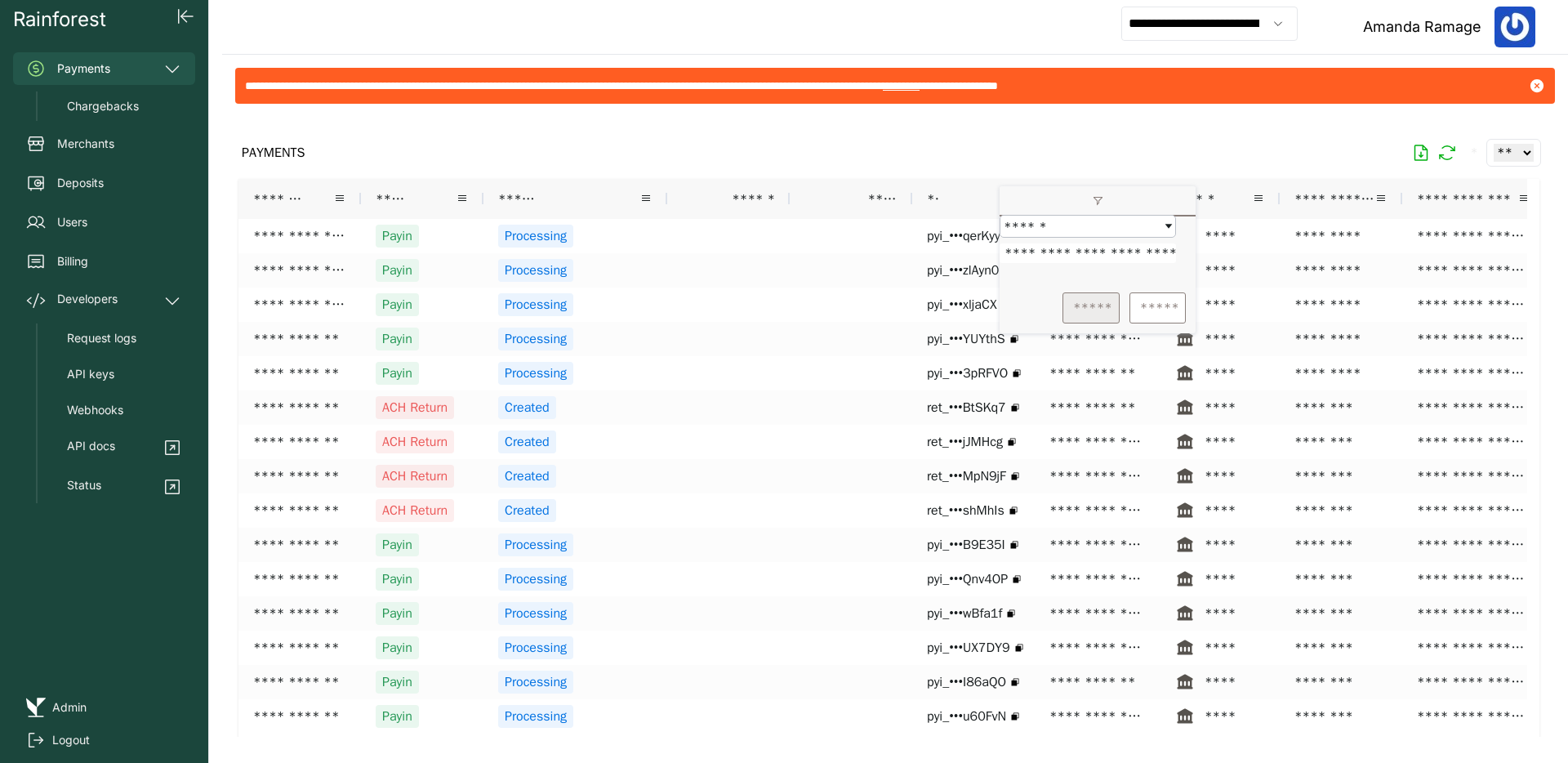 click on "*****" at bounding box center (1091, 308) 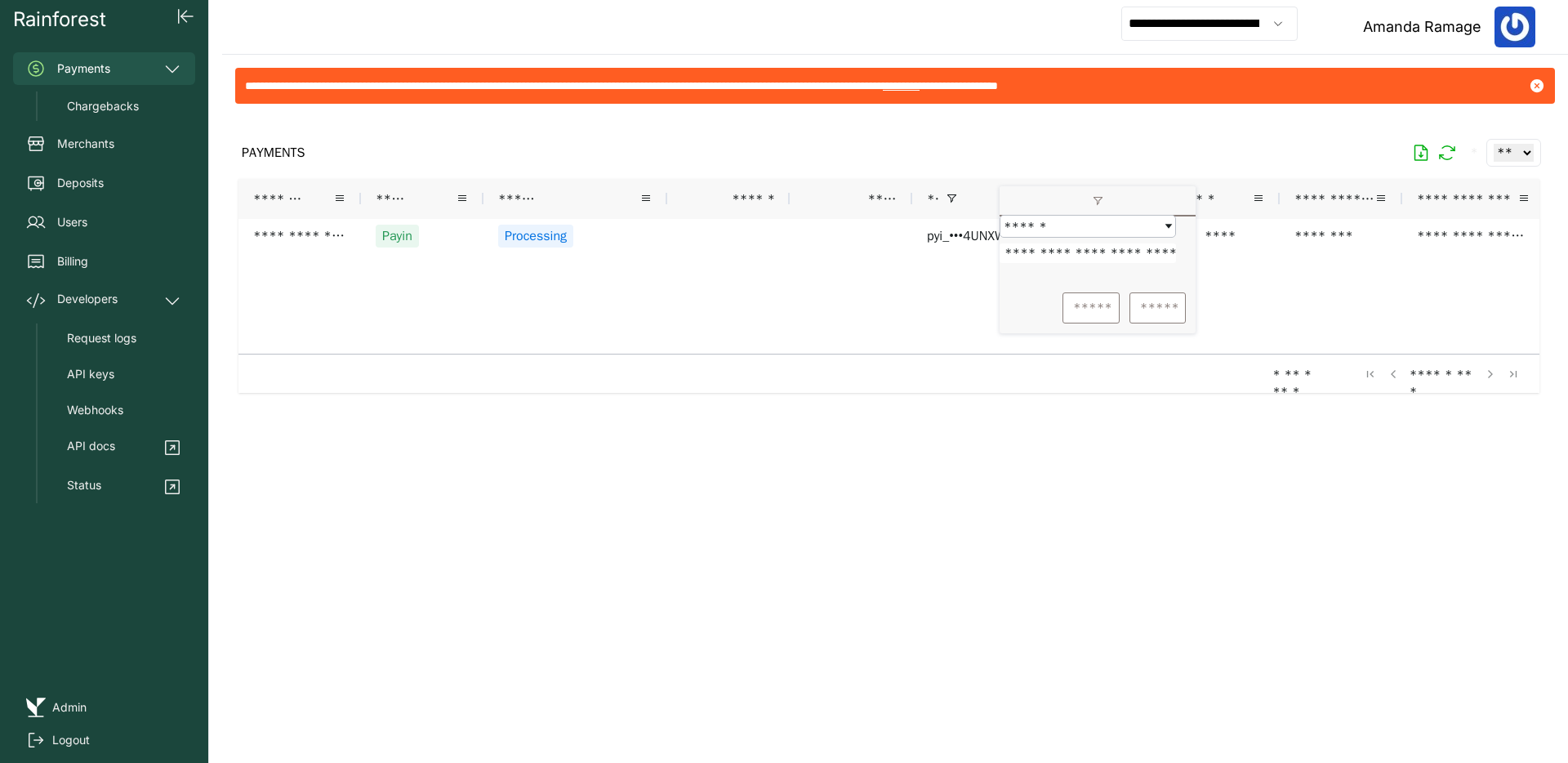 click on "PAYMENTS * ** ** ** ***" at bounding box center [889, 153] 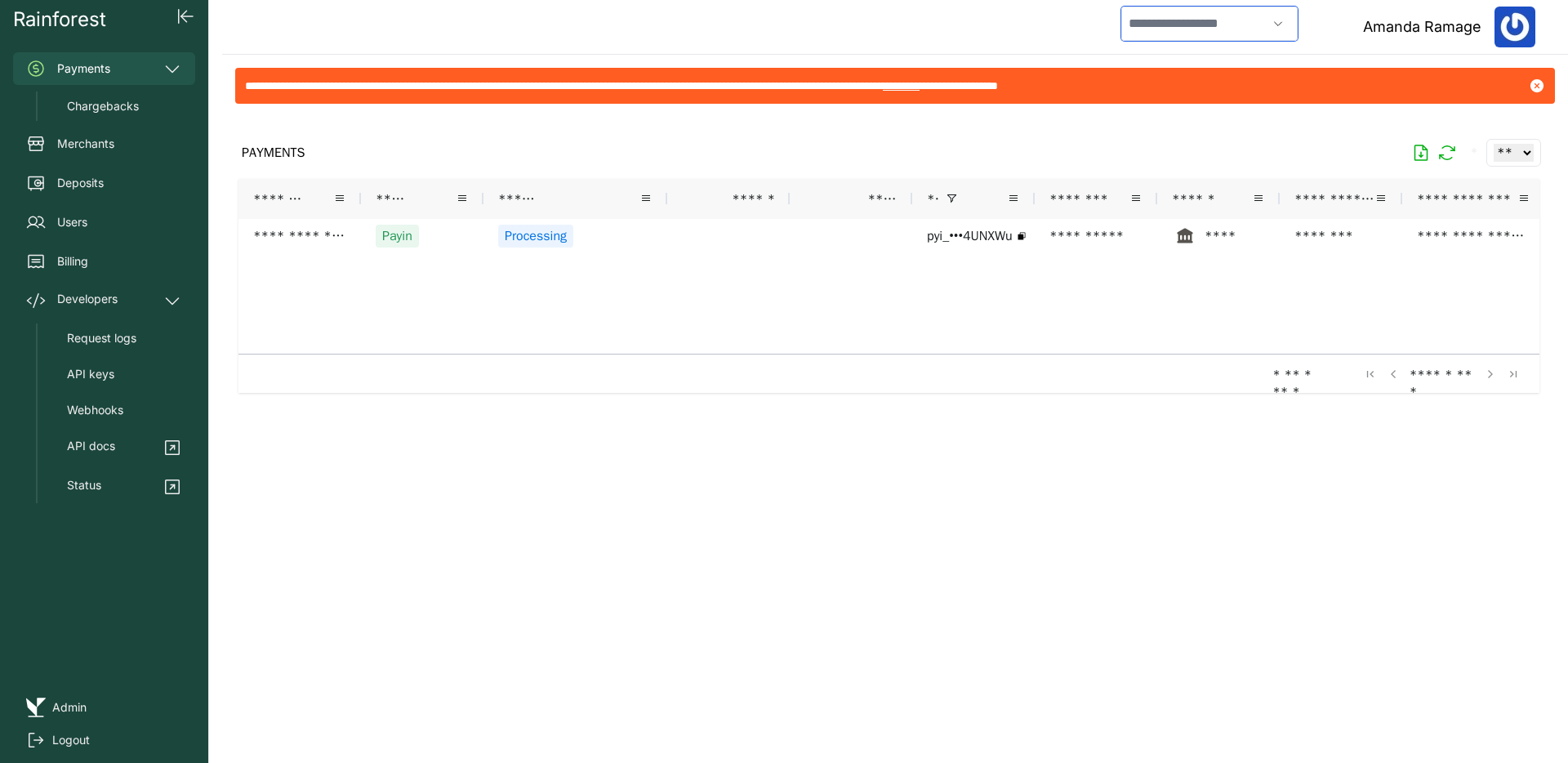 click at bounding box center (1194, 24) 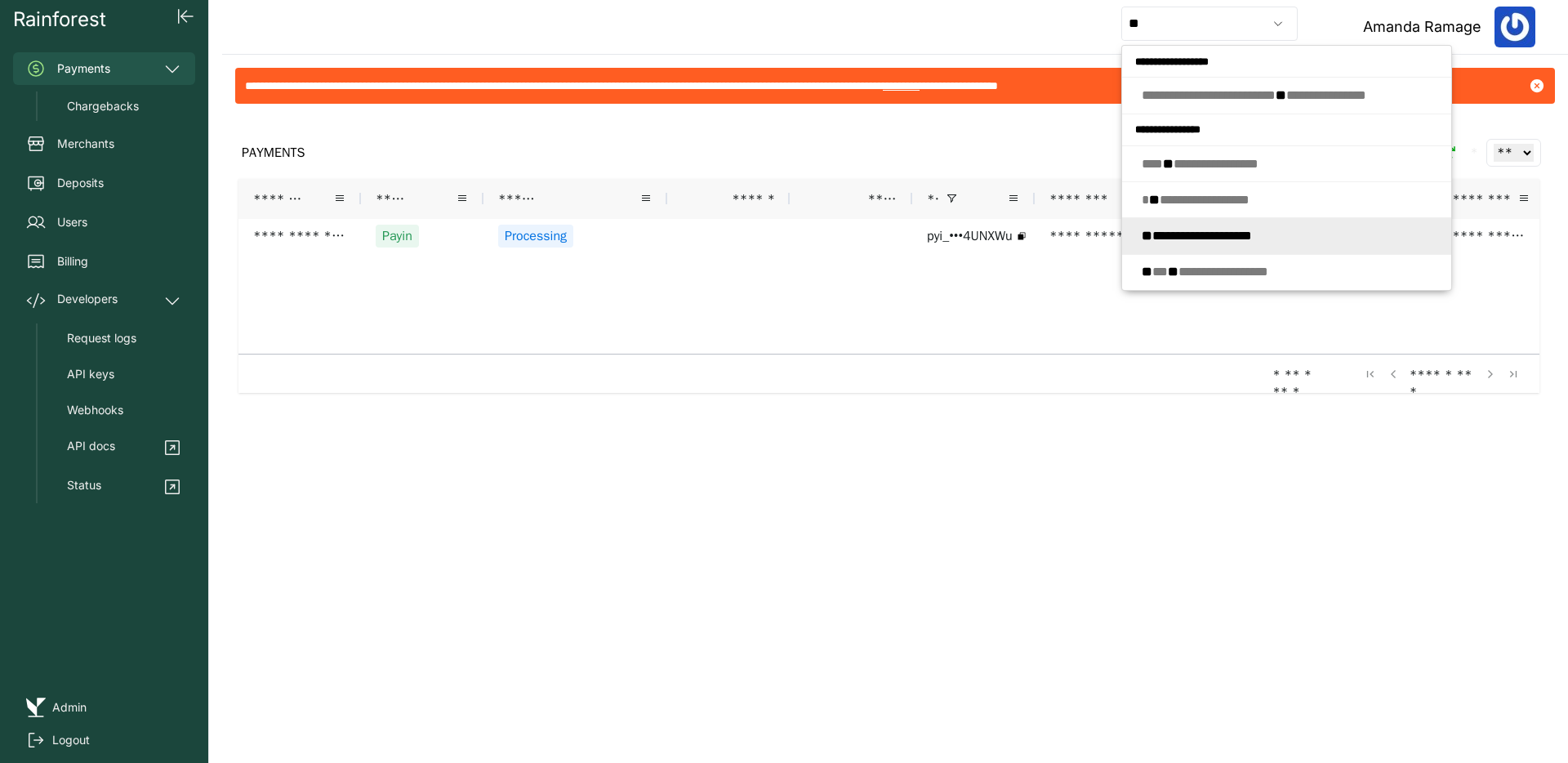 type on "**********" 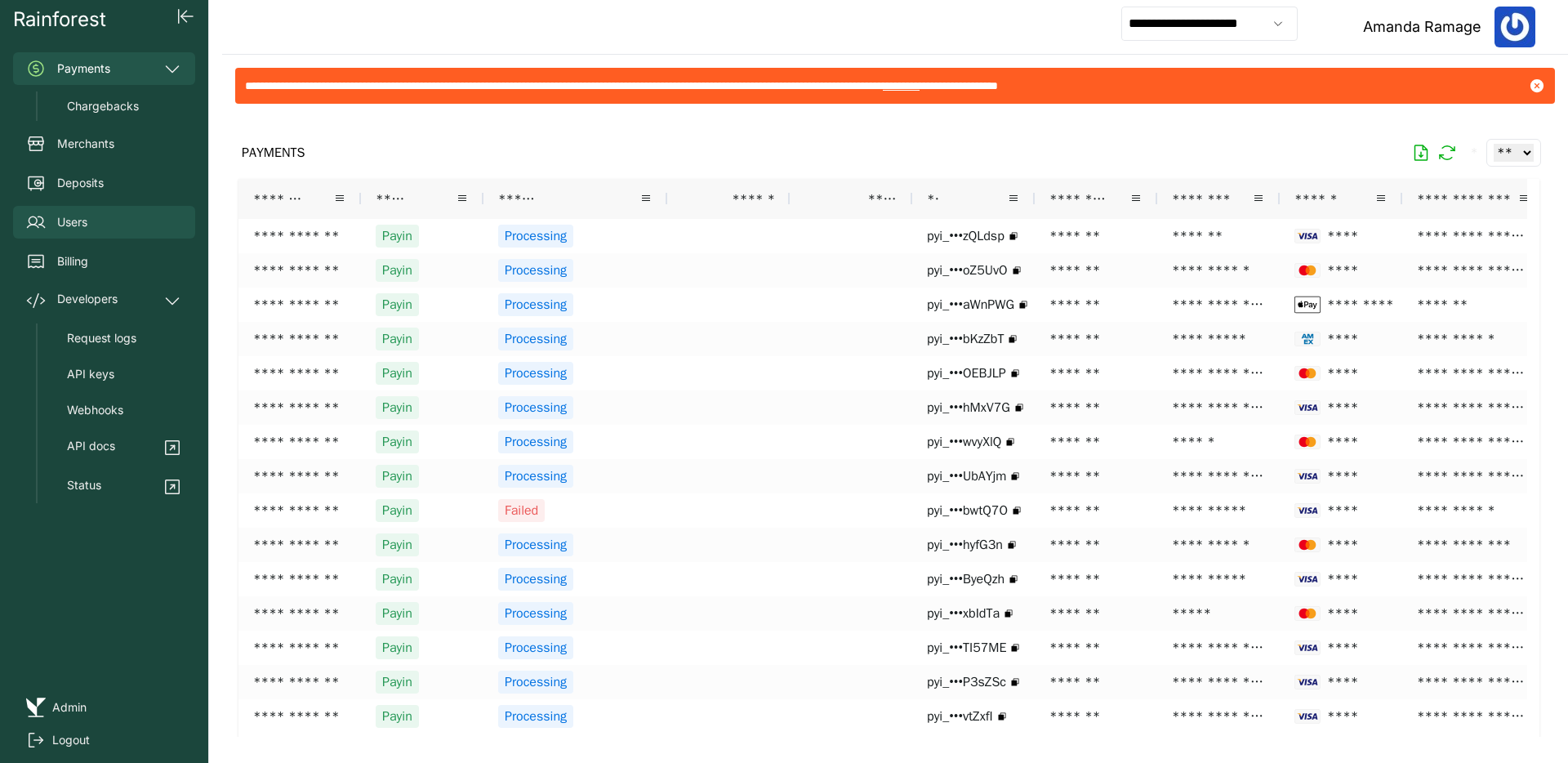 click on "Users" at bounding box center [104, 222] 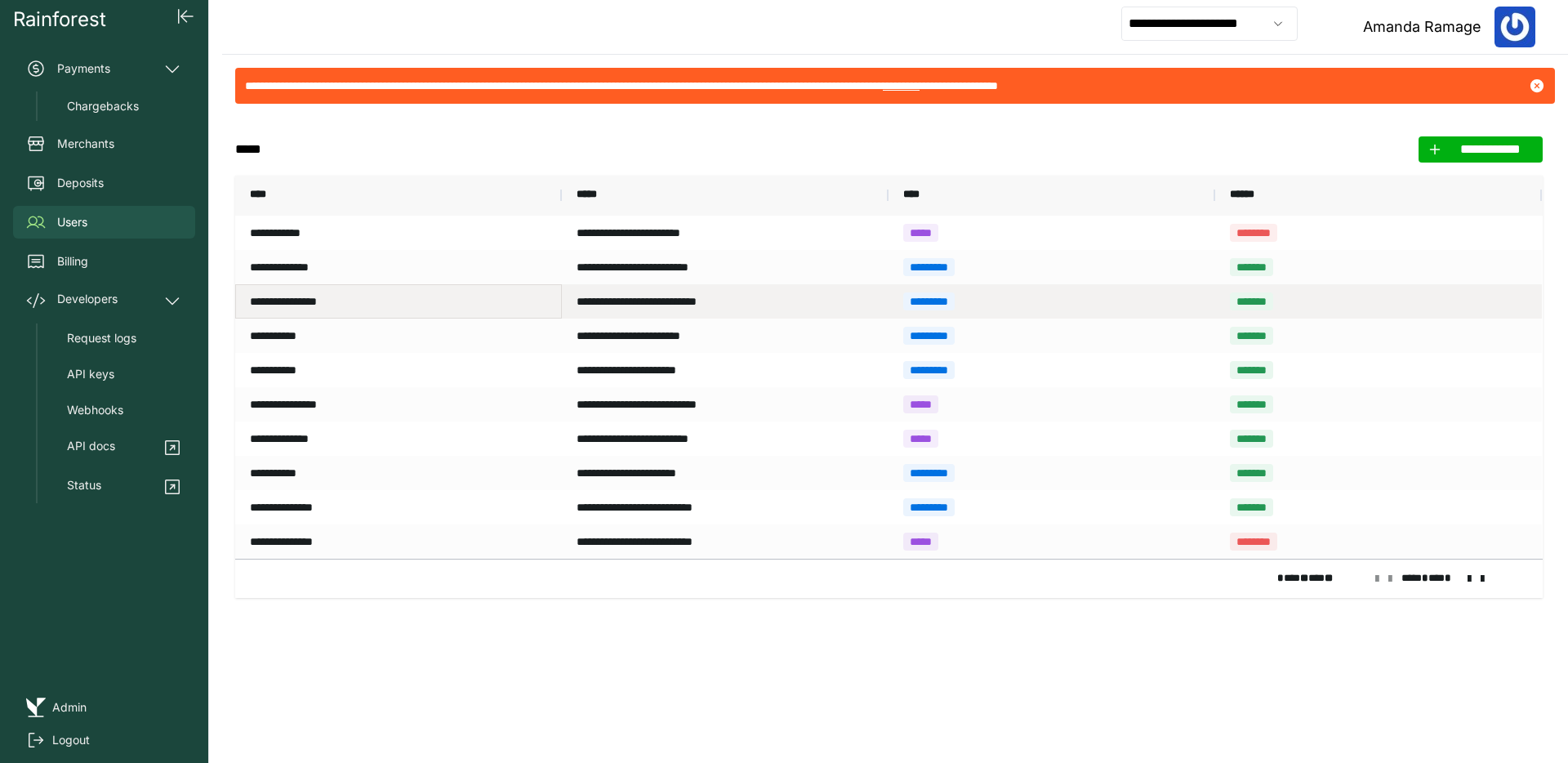 click on "**********" at bounding box center [399, 301] 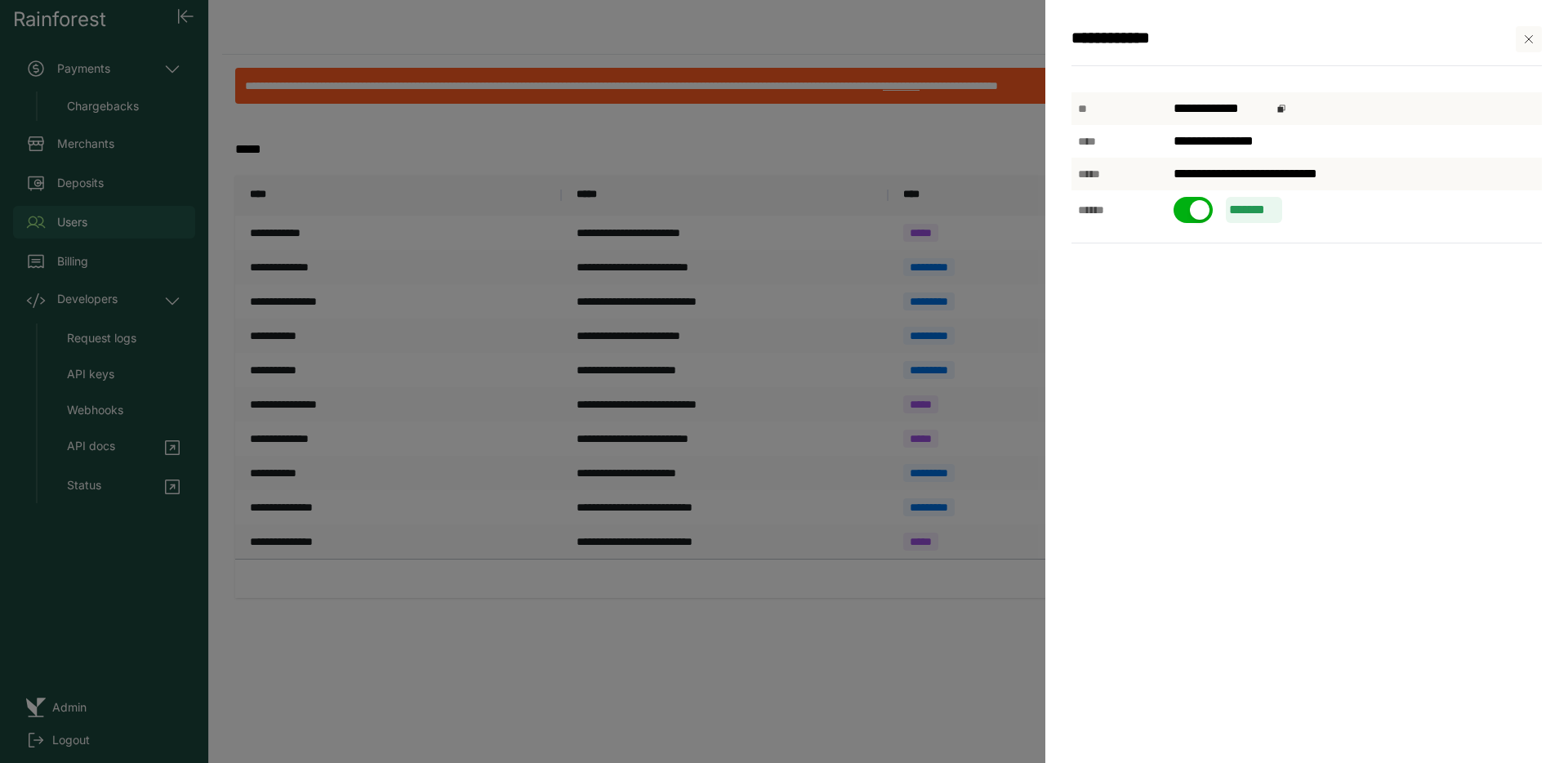 click 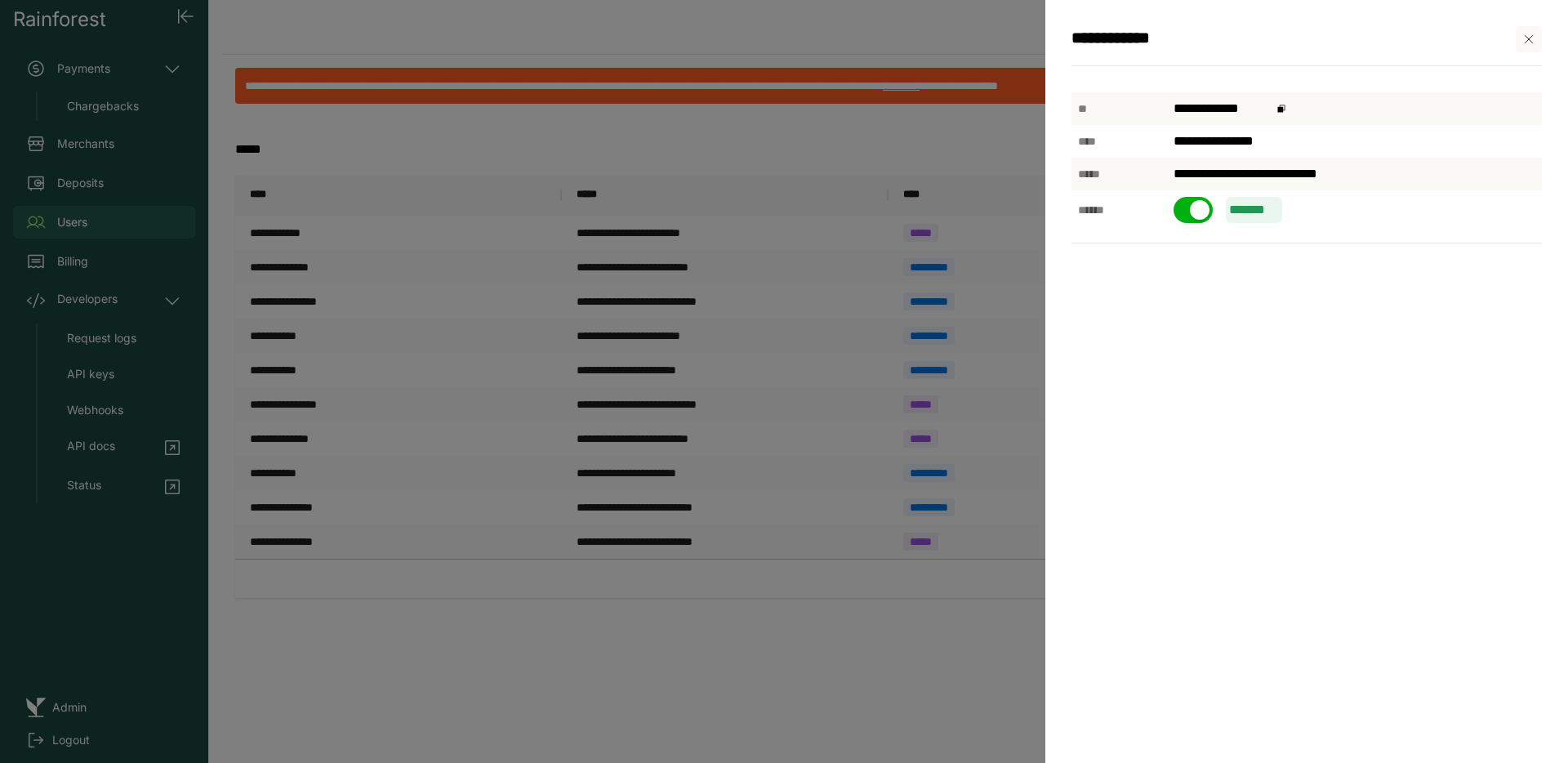 click on "**********" at bounding box center [1354, 174] 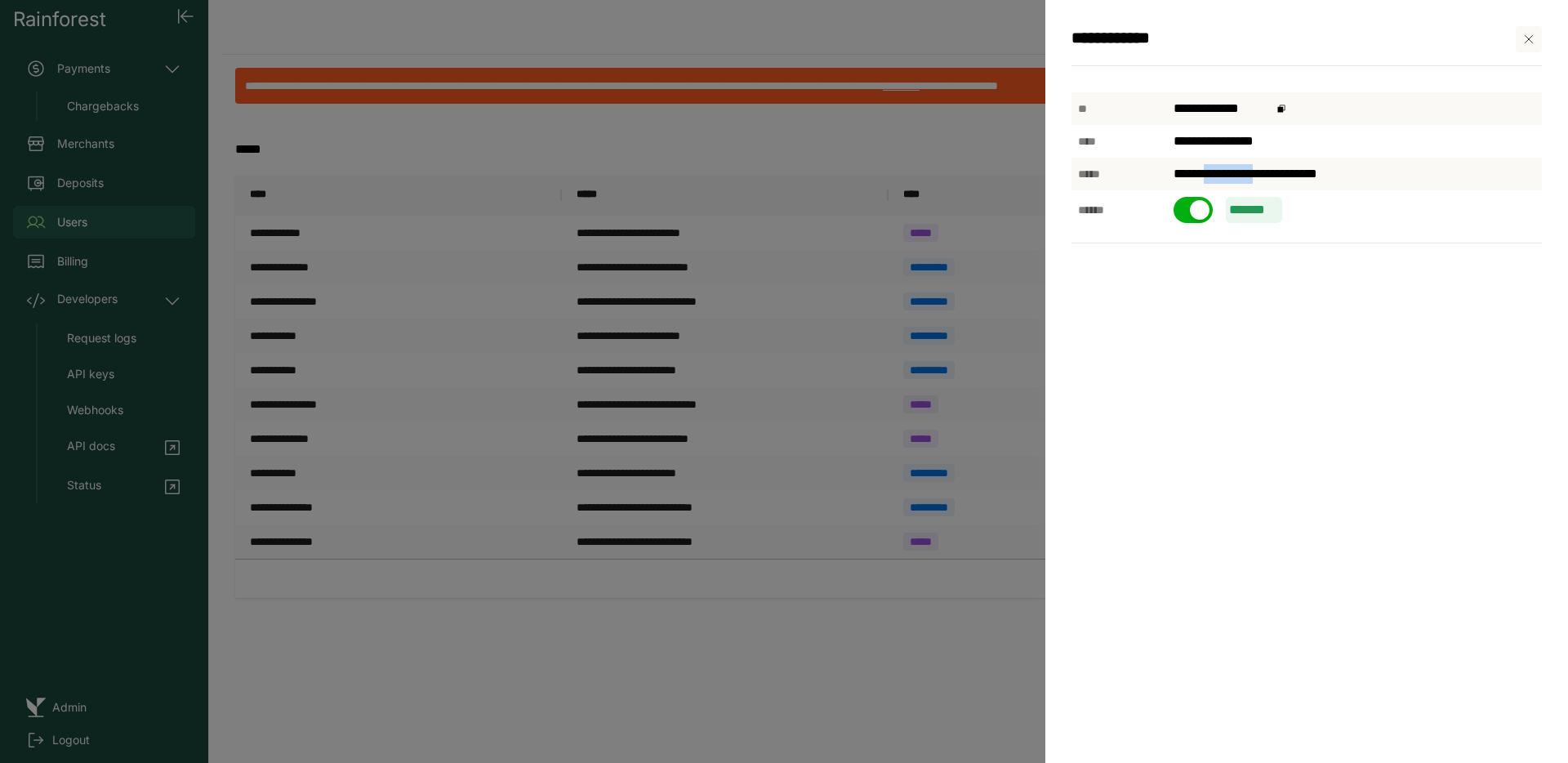 click on "**********" at bounding box center [1354, 174] 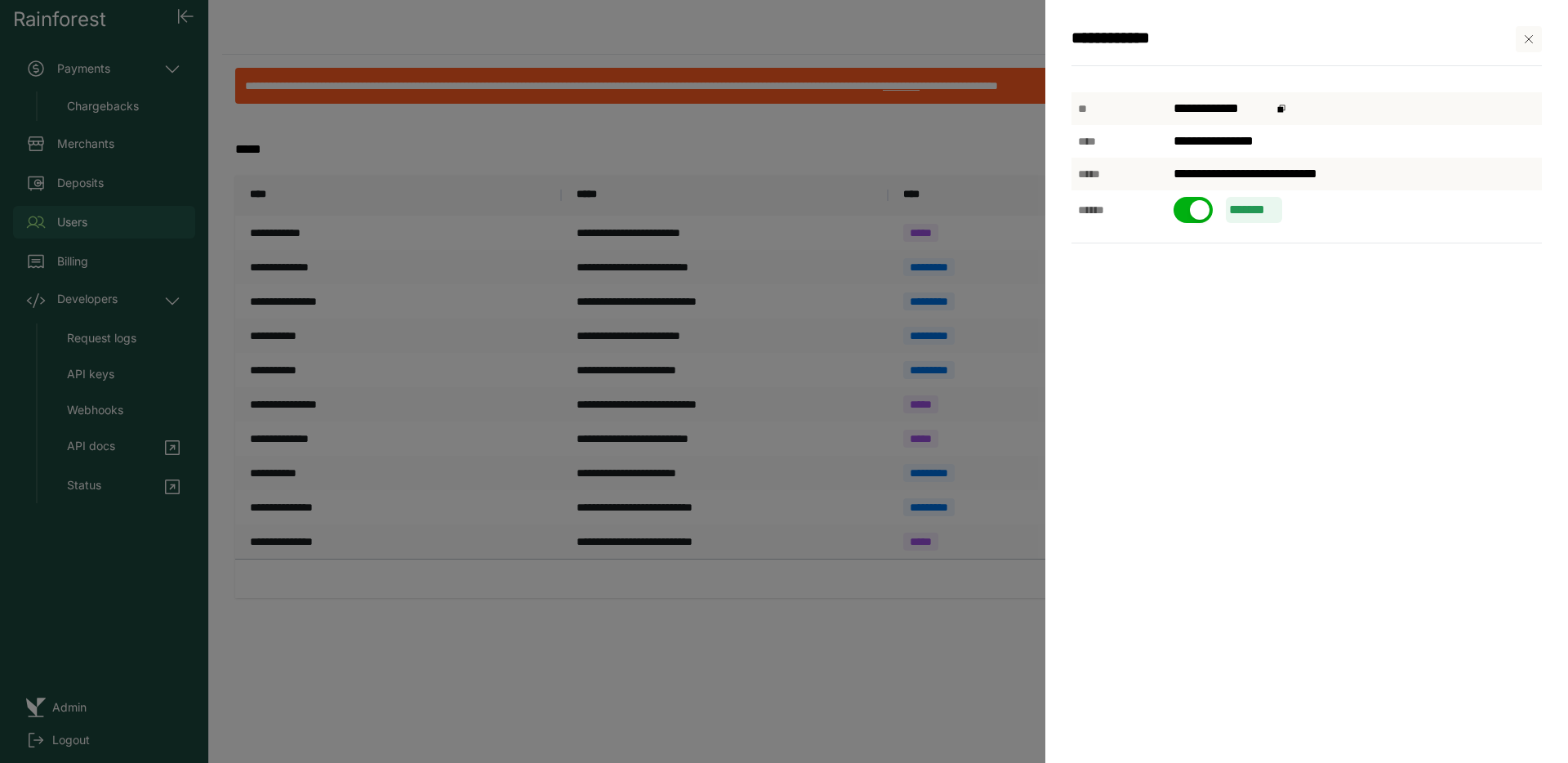 click on "**********" at bounding box center (1354, 174) 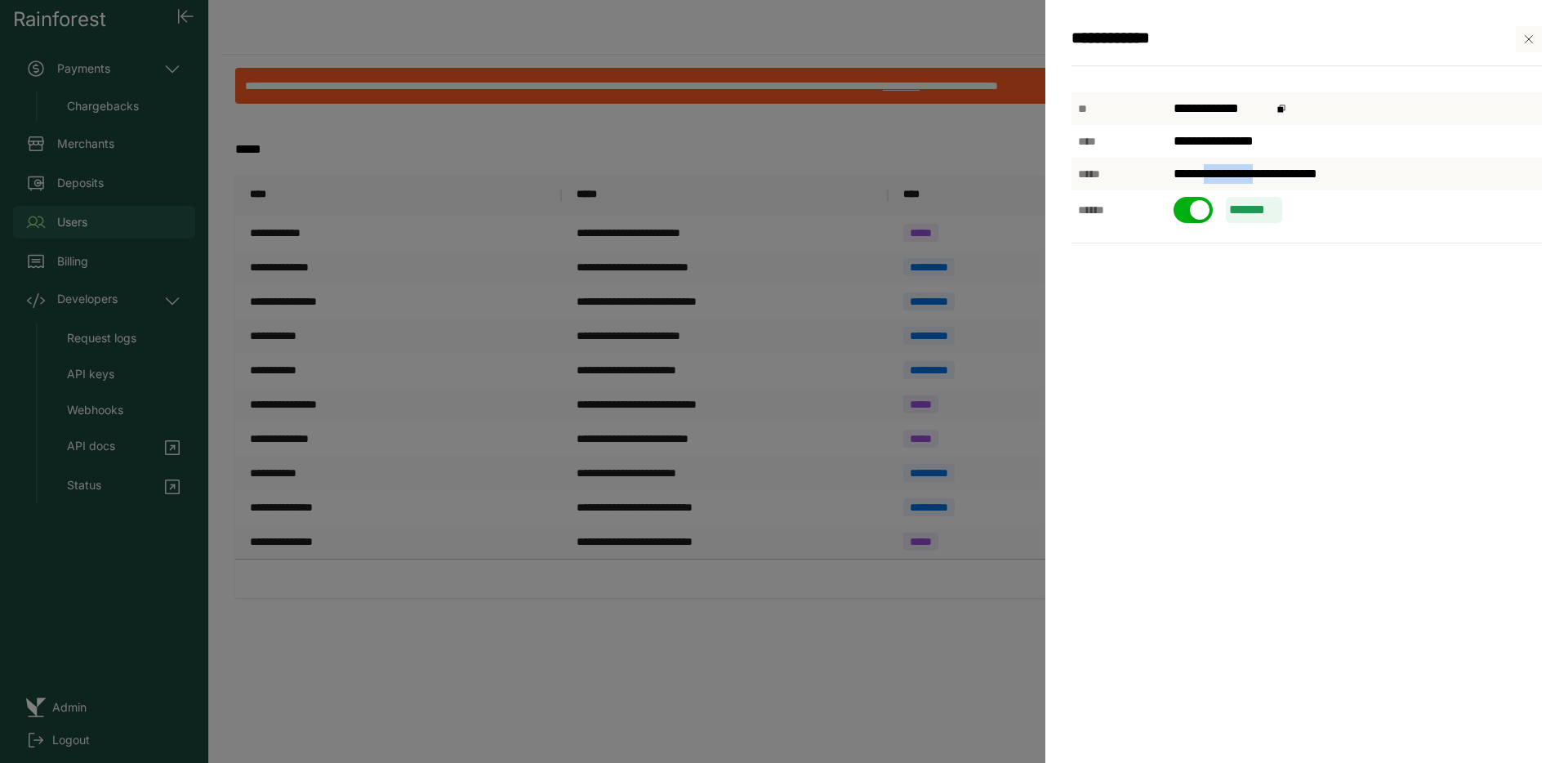 click on "**********" at bounding box center [1354, 174] 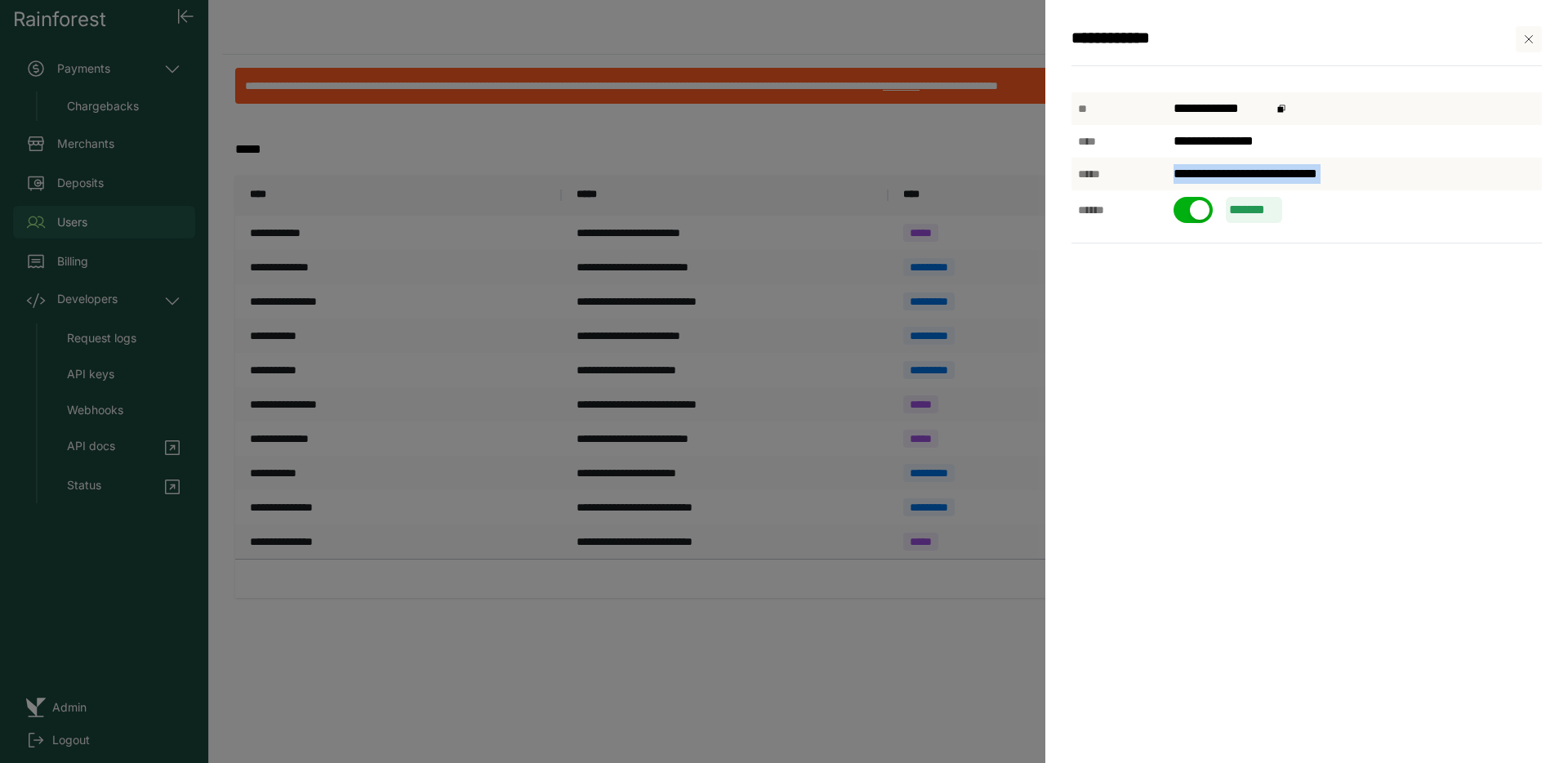 click on "**********" at bounding box center [1354, 174] 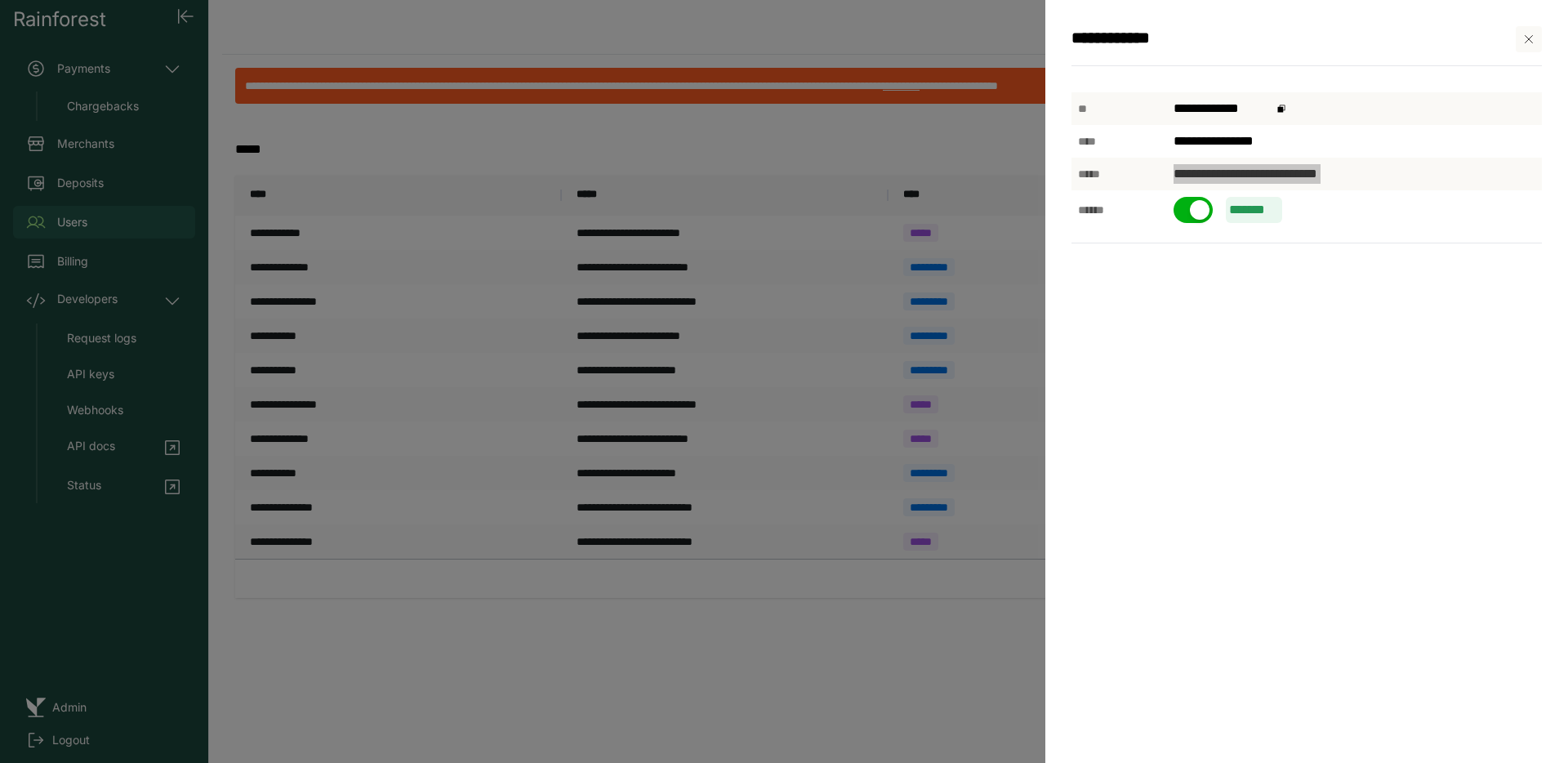 copy on "**********" 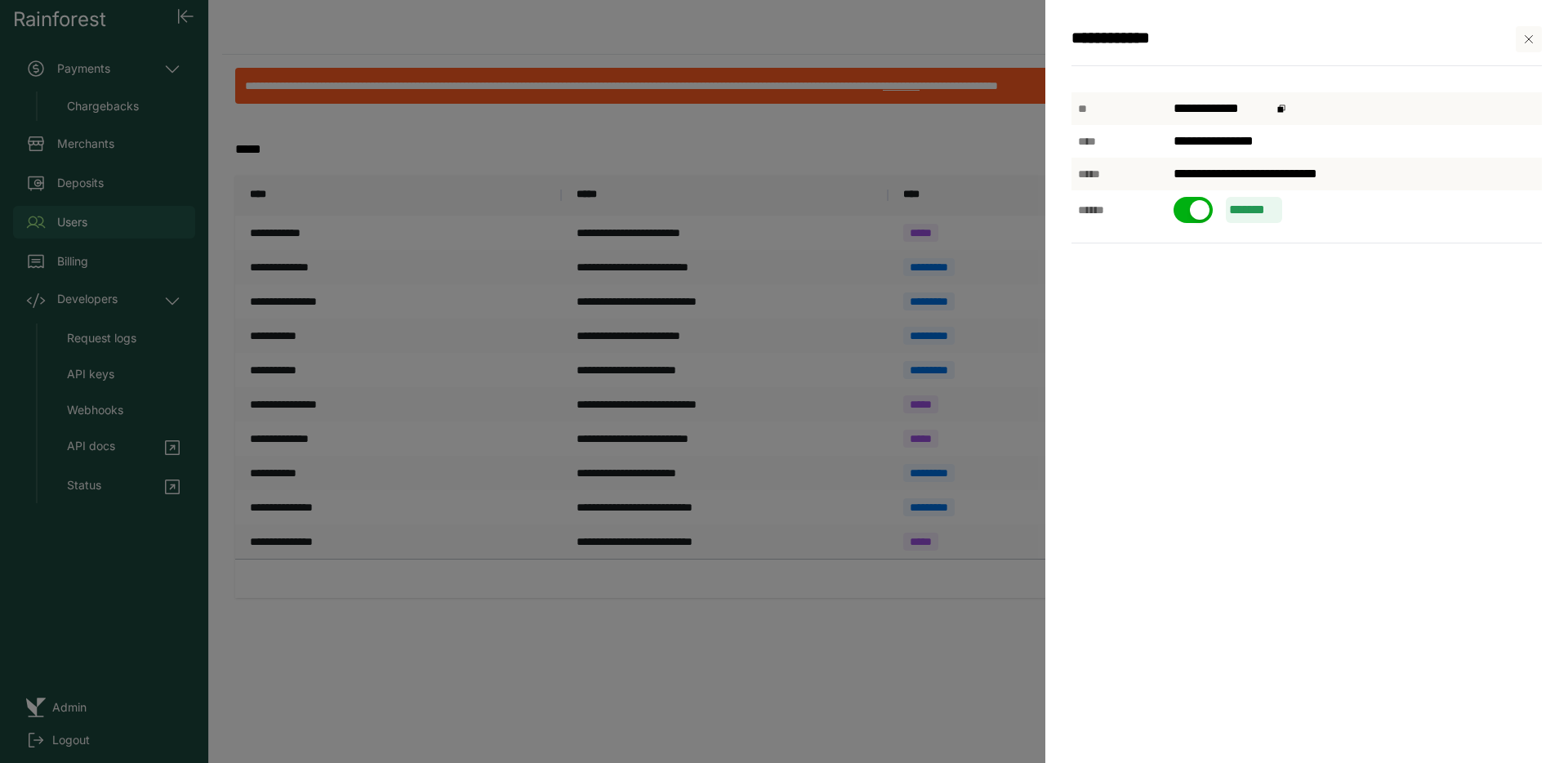 click on "**********" at bounding box center (784, 382) 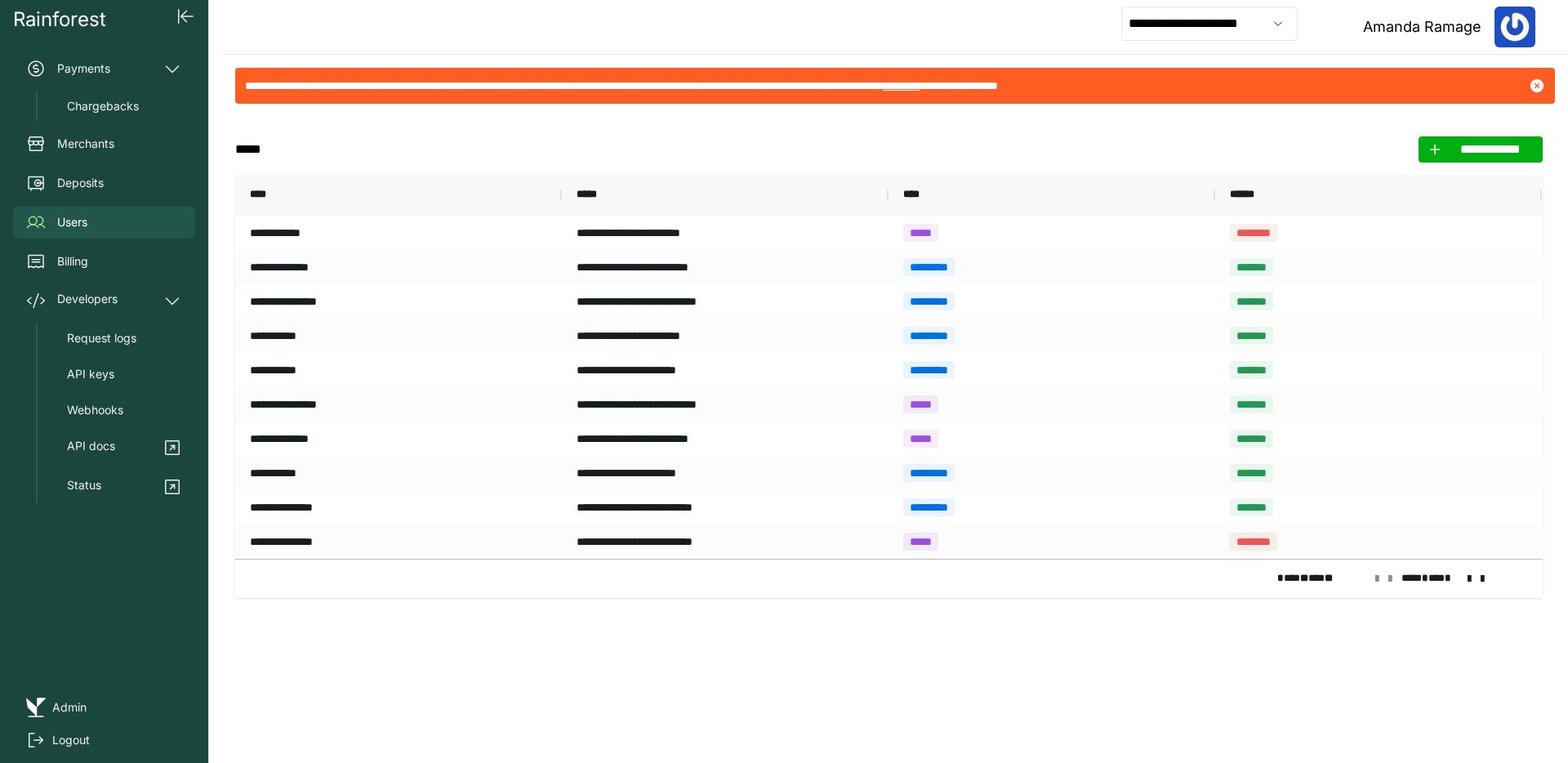 click at bounding box center [1469, 579] 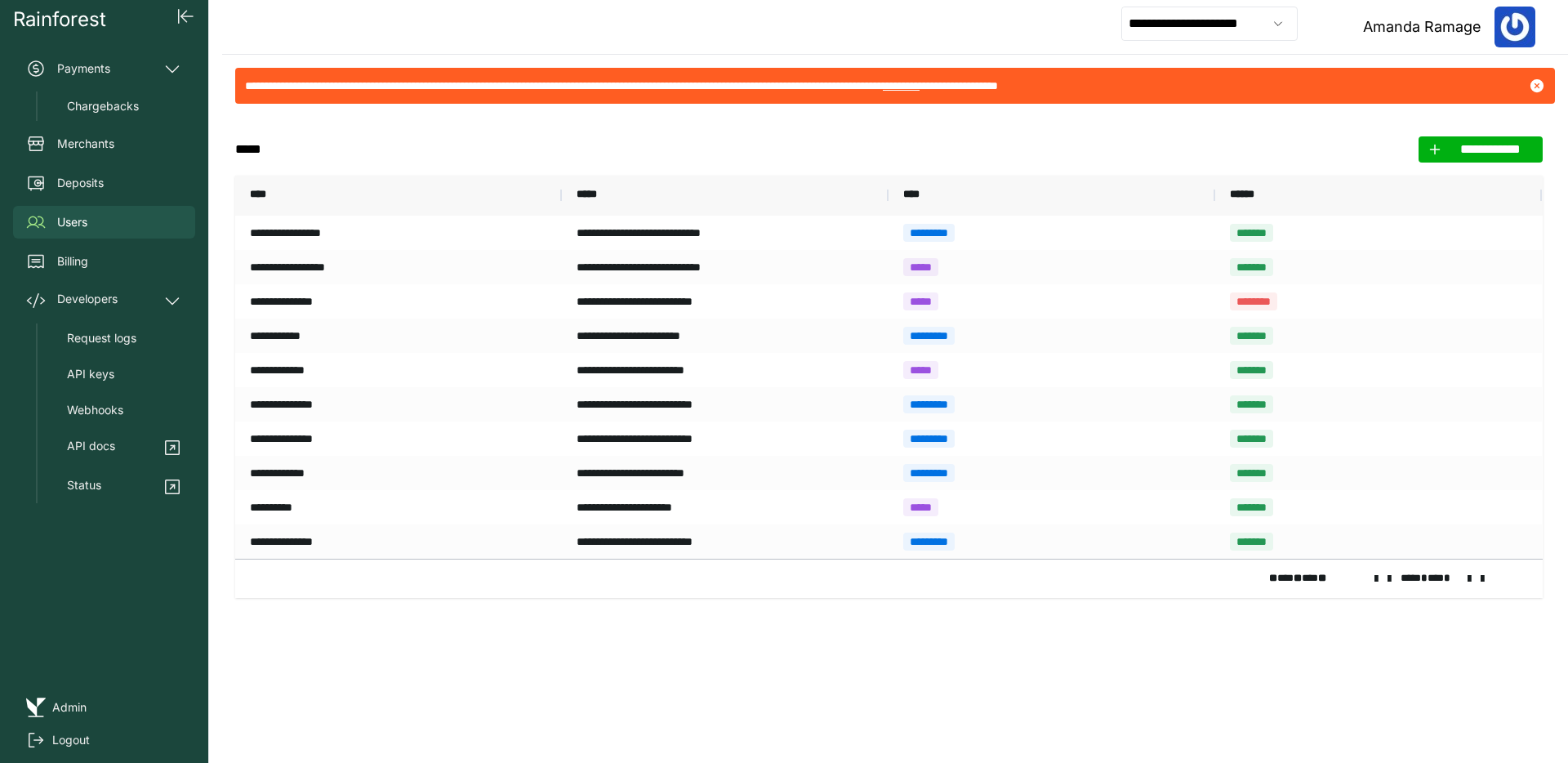 click at bounding box center (1469, 579) 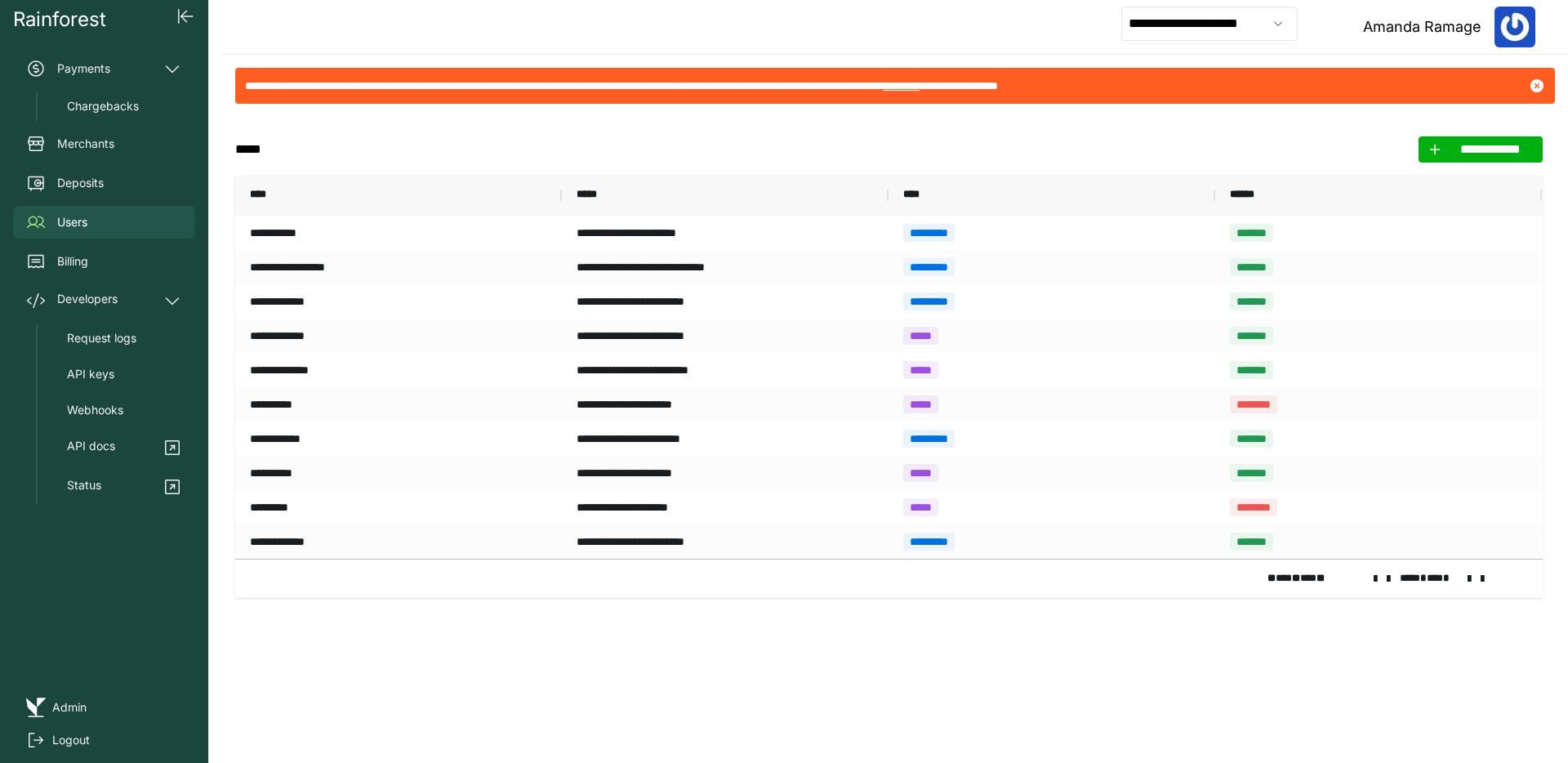 click at bounding box center [1469, 579] 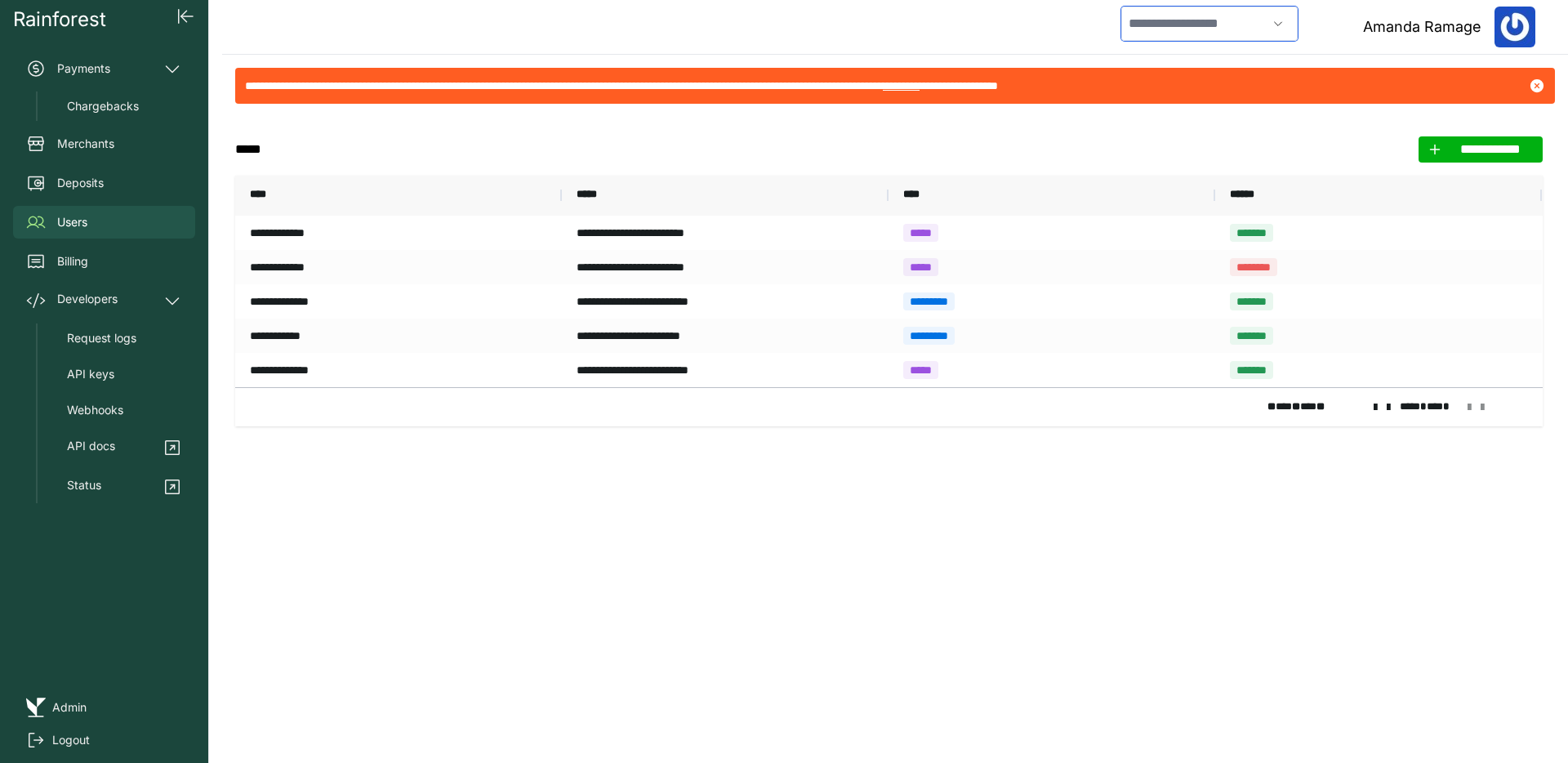 click at bounding box center [1194, 24] 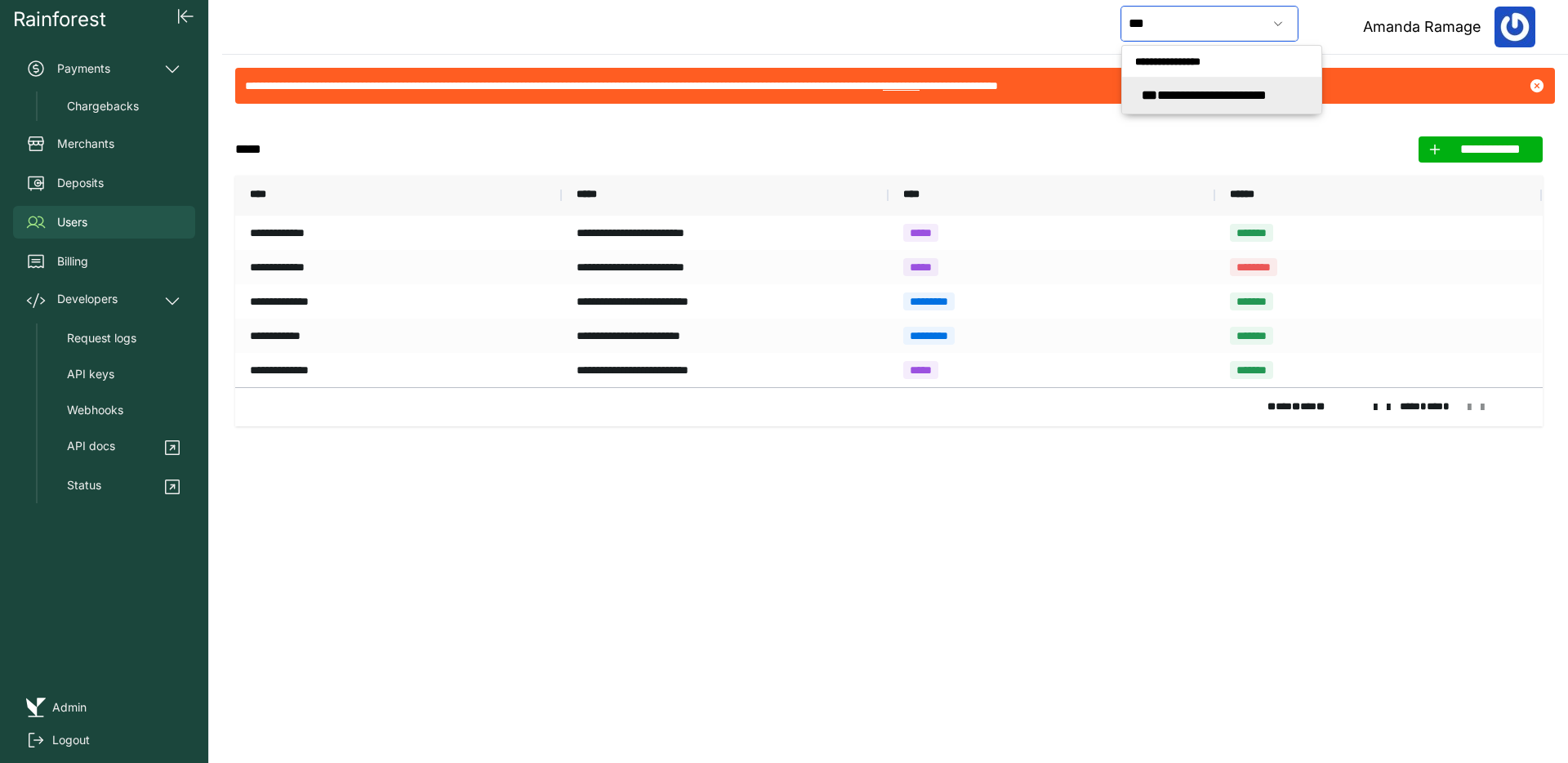 click on "**********" 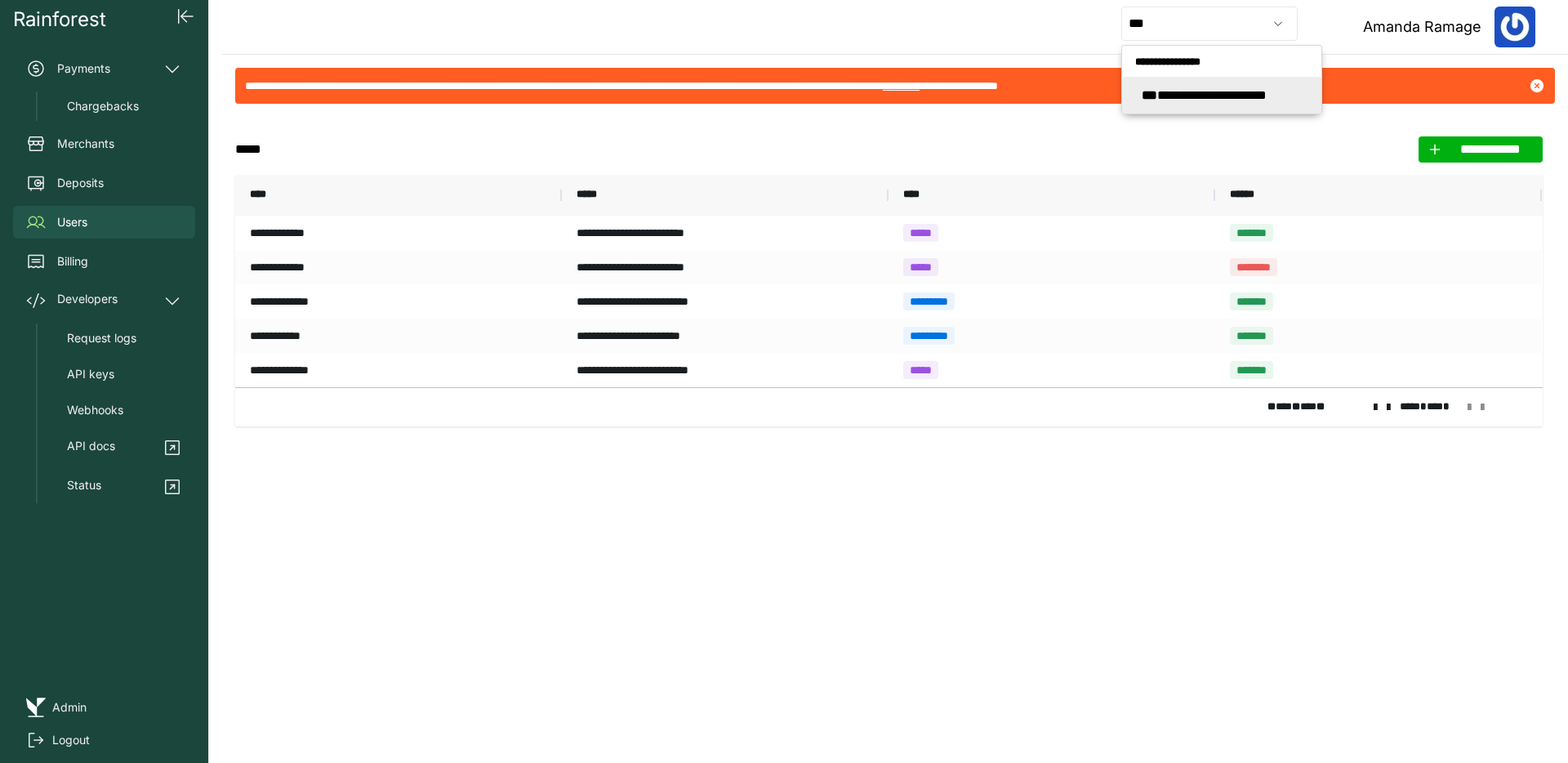 type on "**********" 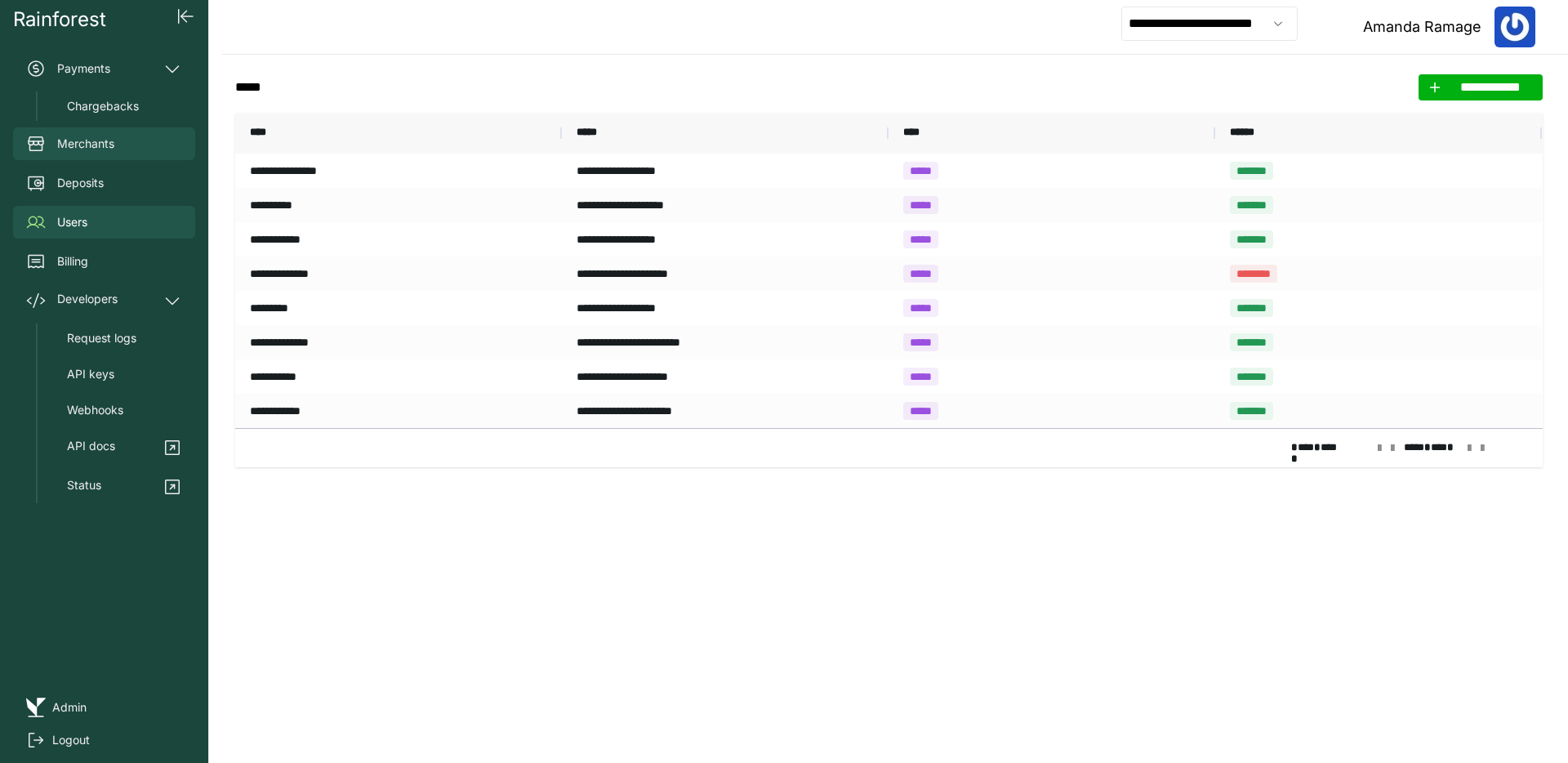 click on "Merchants" at bounding box center [104, 144] 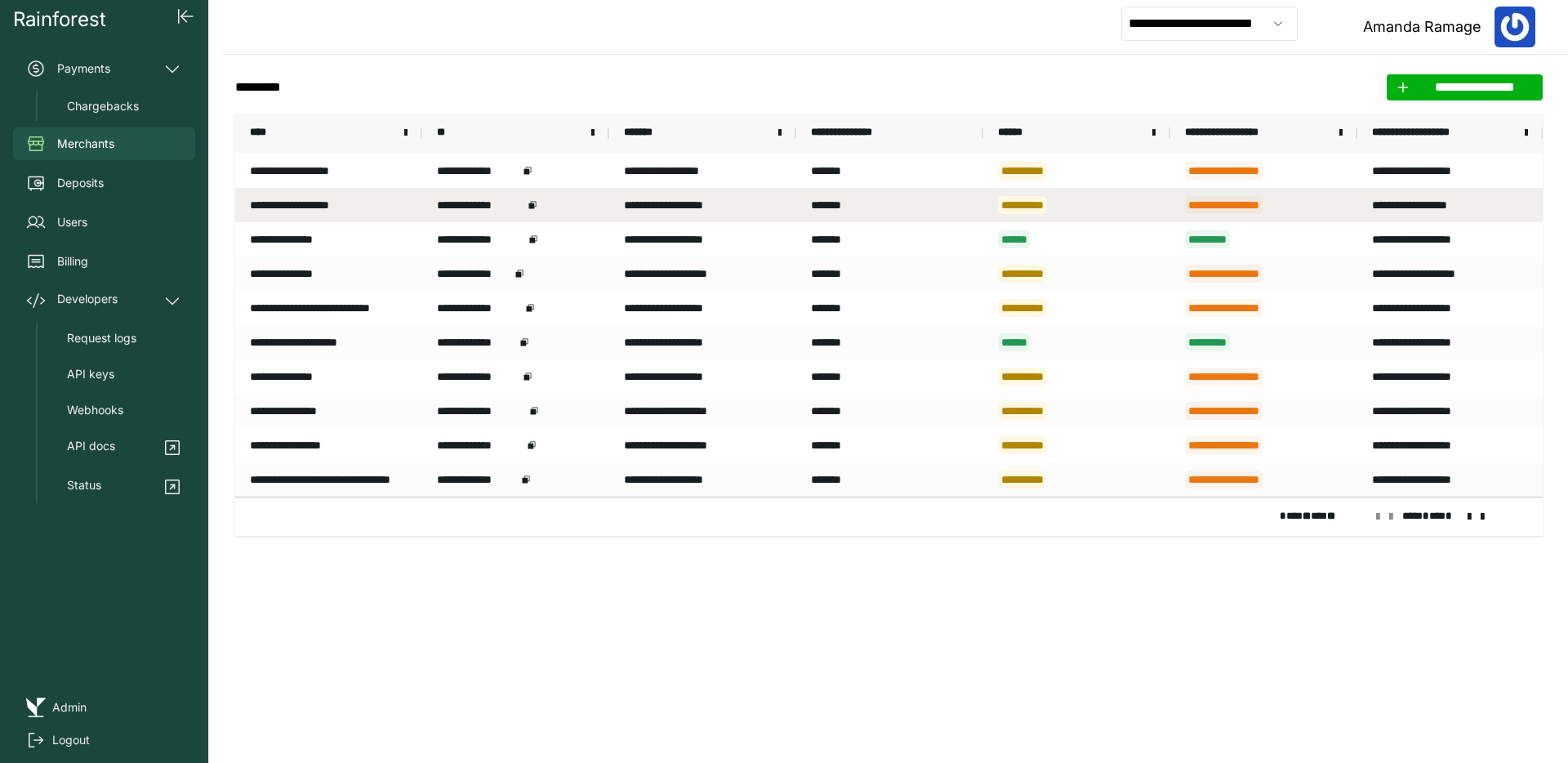 click on "**********" at bounding box center (328, 205) 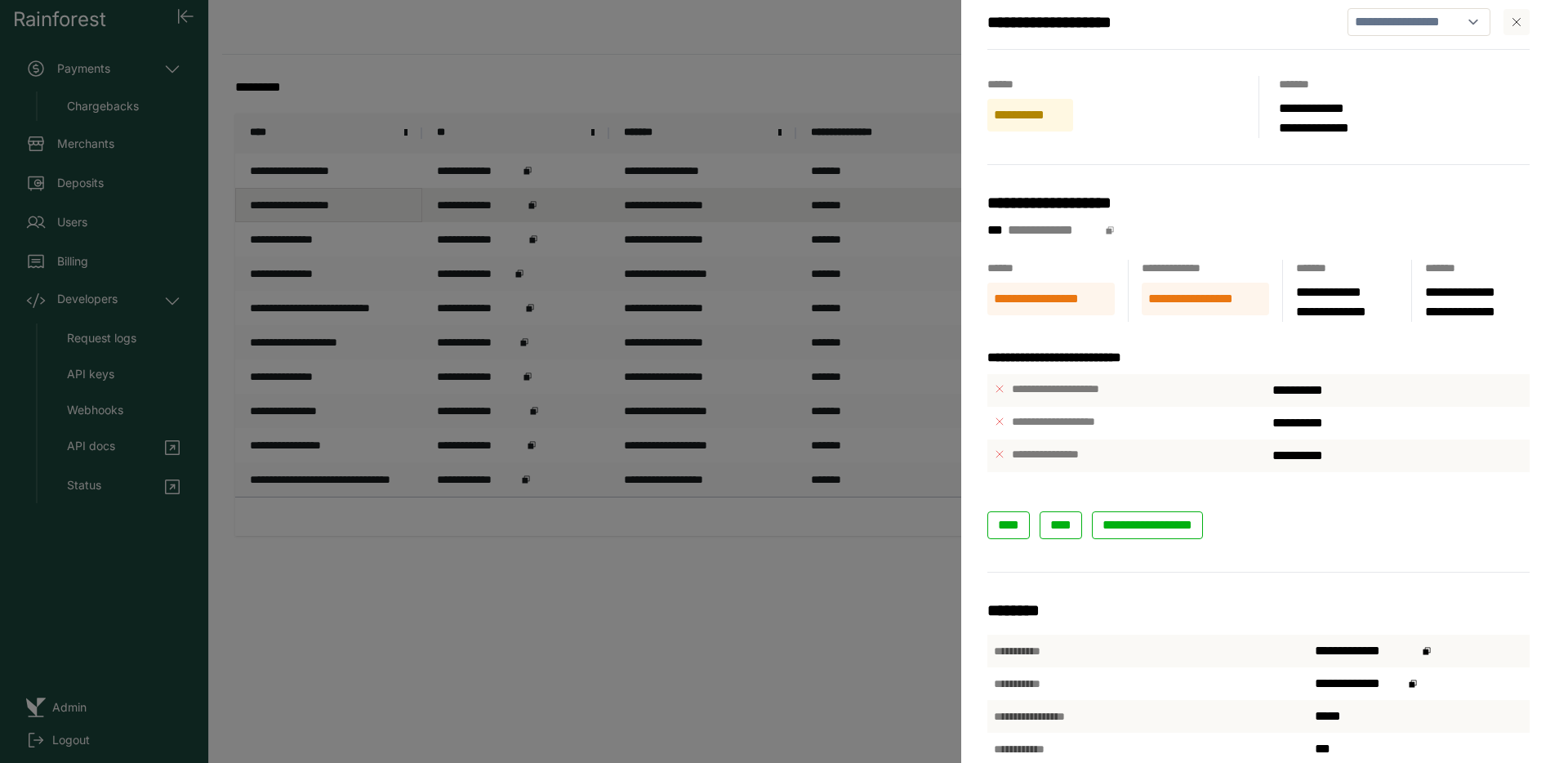scroll, scrollTop: 20, scrollLeft: 0, axis: vertical 